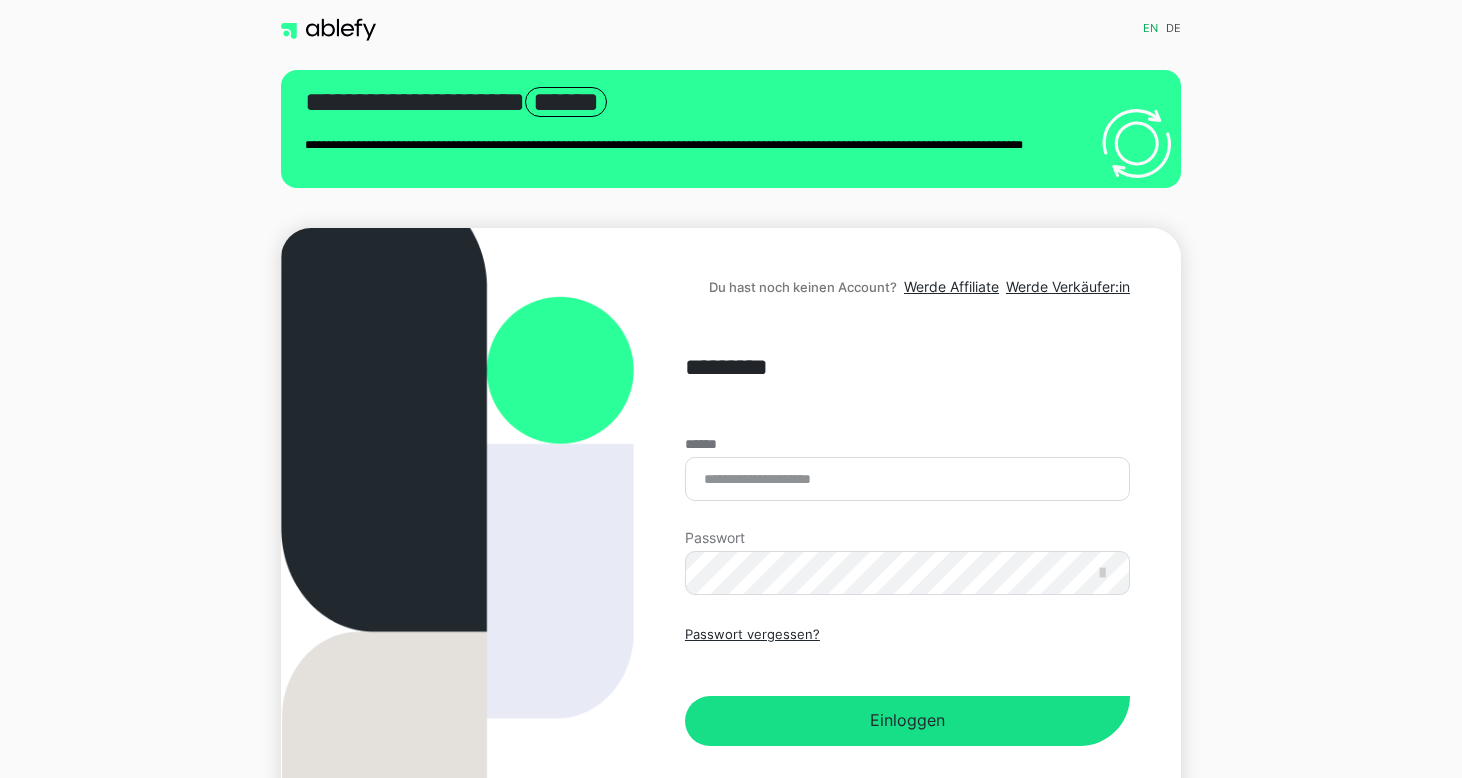 scroll, scrollTop: 0, scrollLeft: 0, axis: both 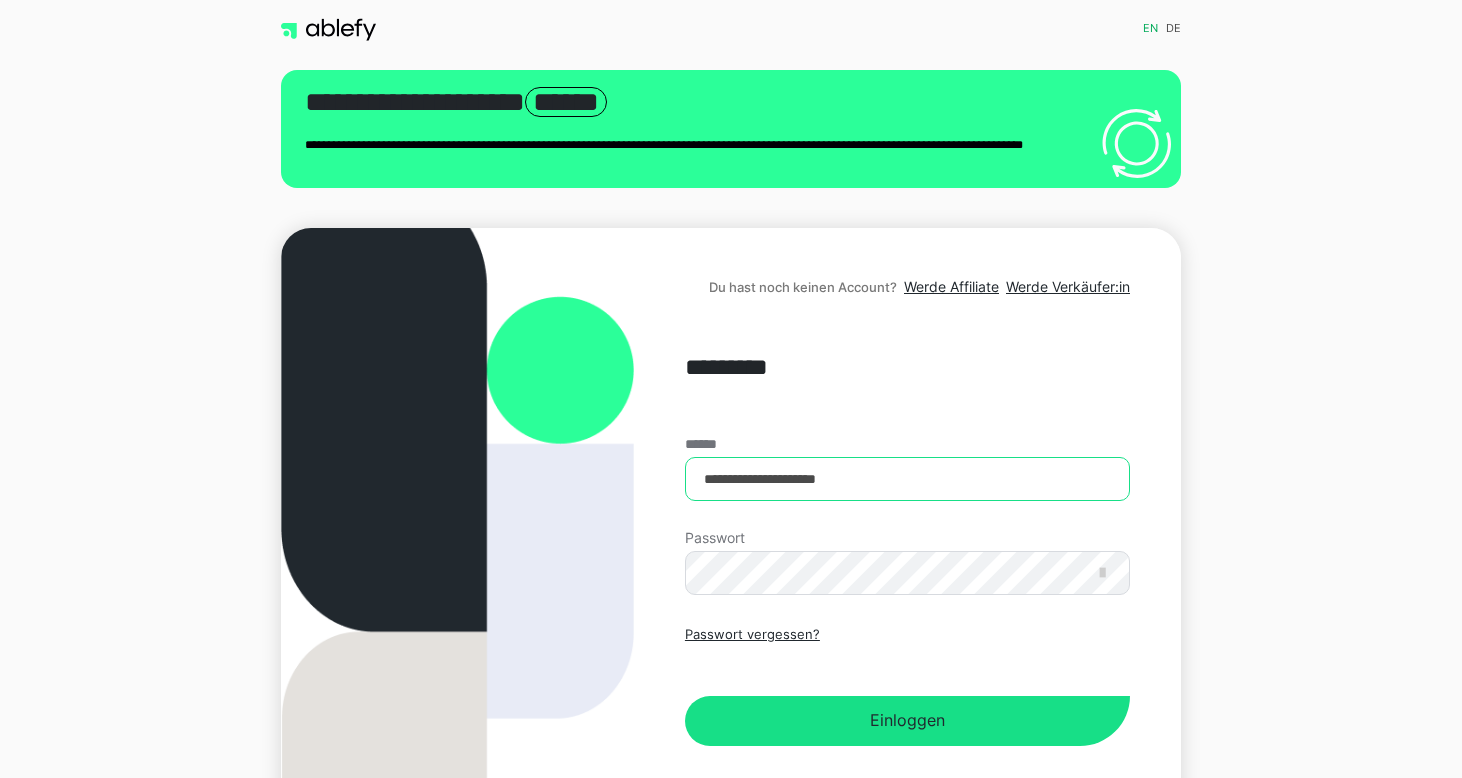 click on "**********" at bounding box center [907, 479] 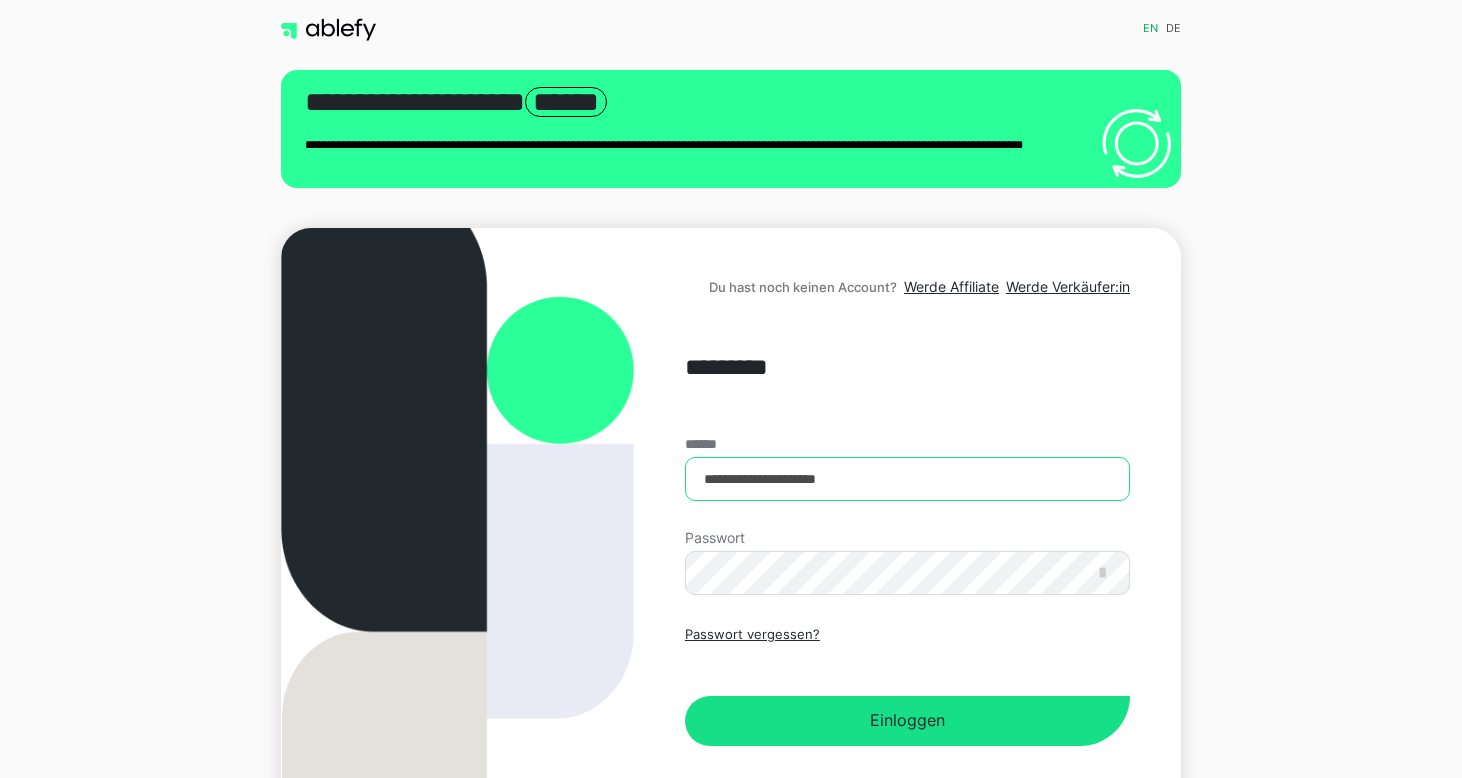 type on "**********" 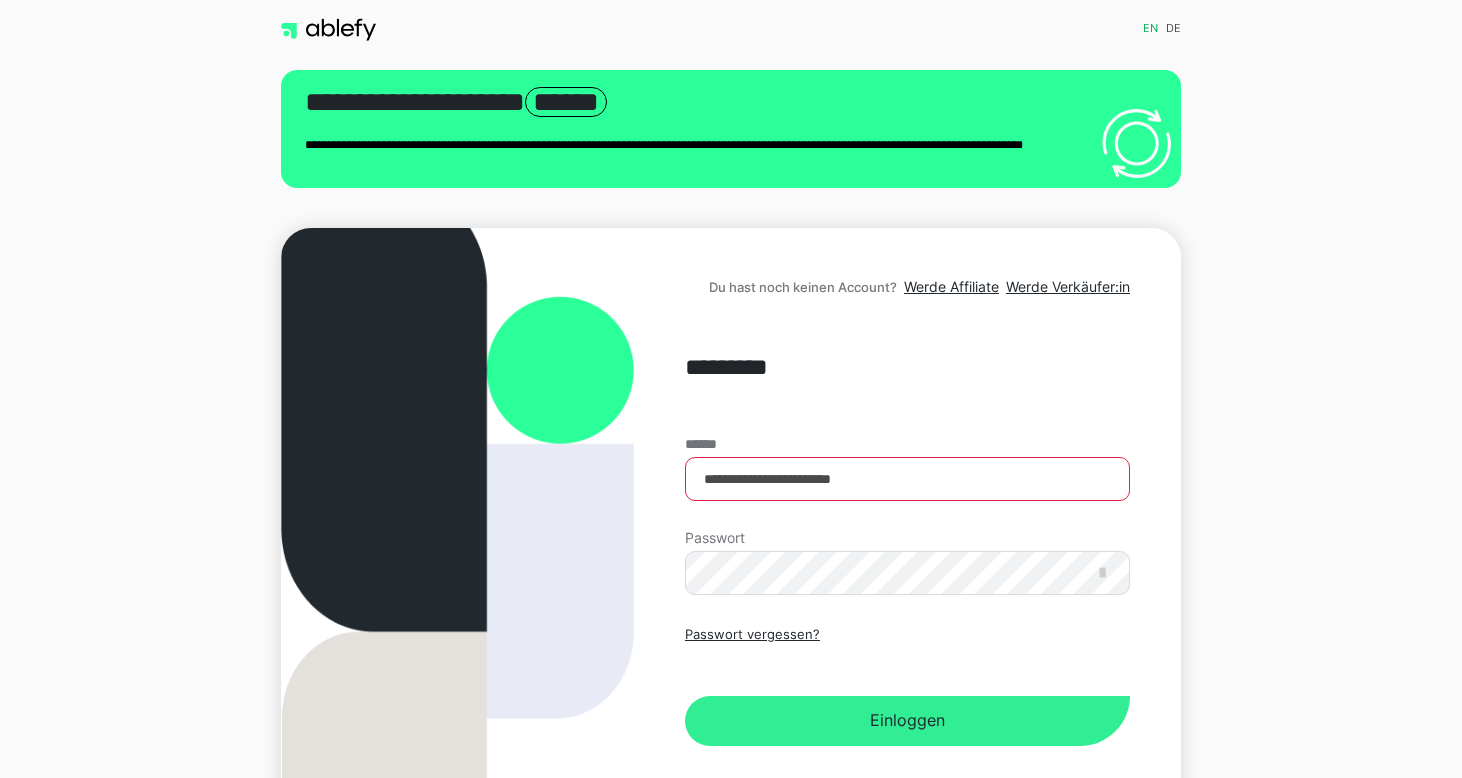 click on "Einloggen" at bounding box center [907, 721] 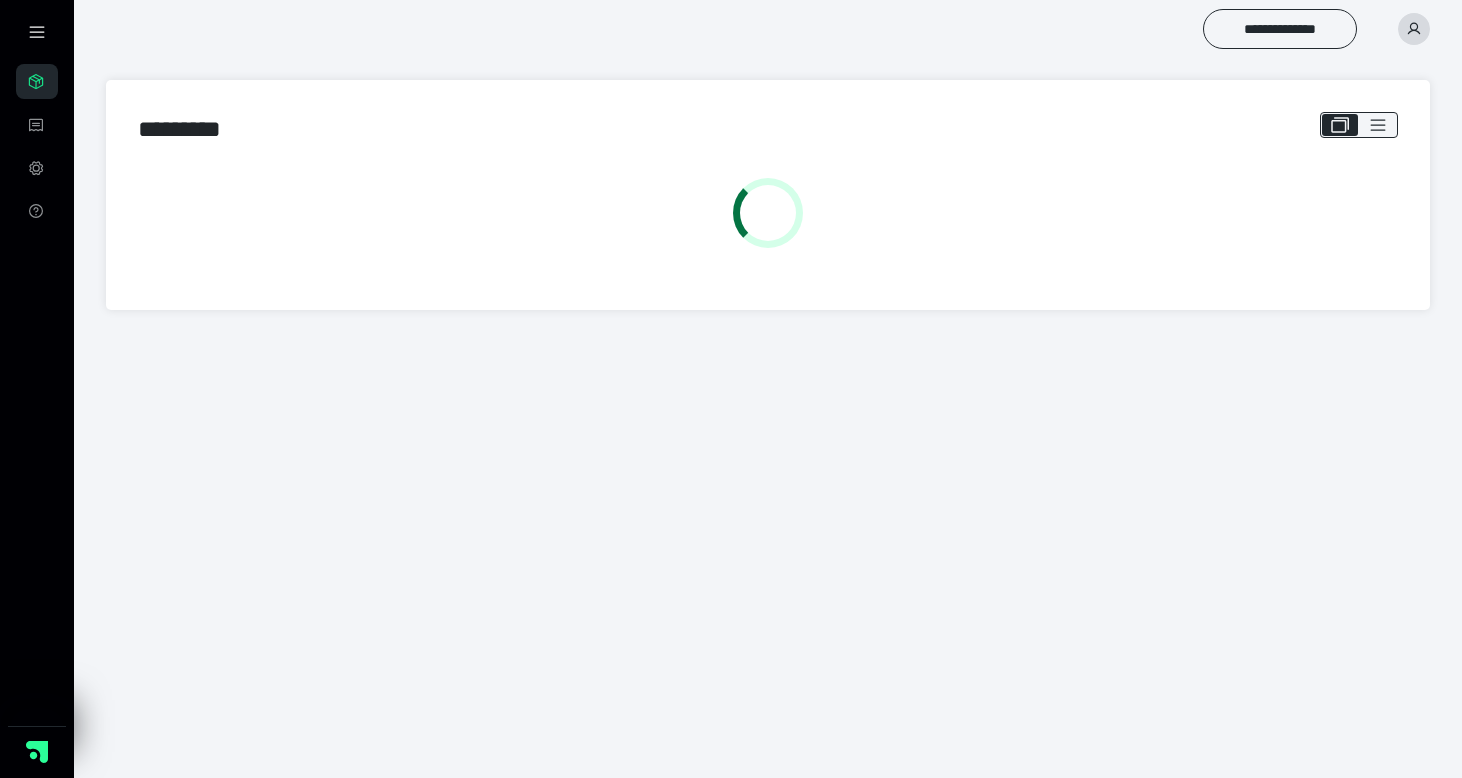 scroll, scrollTop: 0, scrollLeft: 0, axis: both 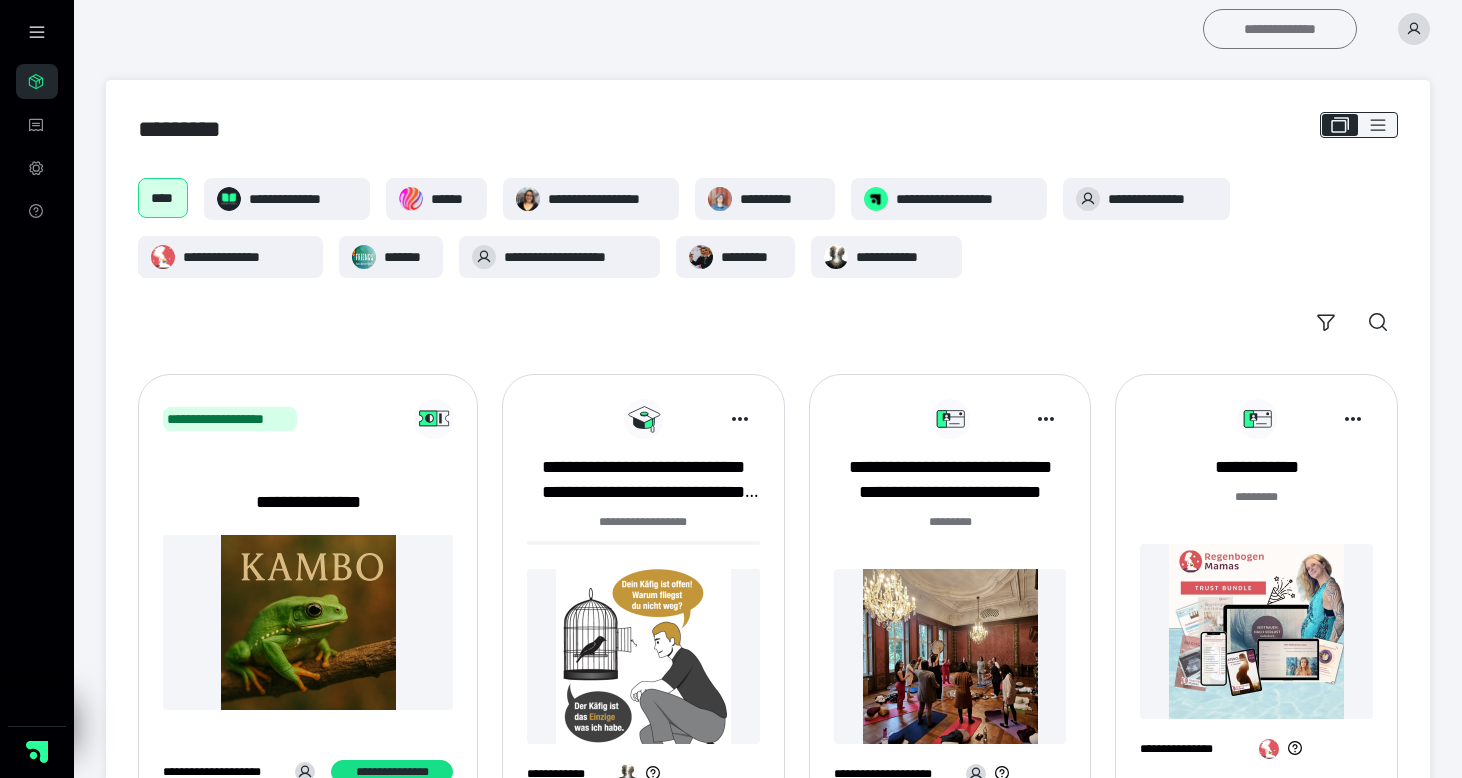 click on "**********" at bounding box center (1280, 29) 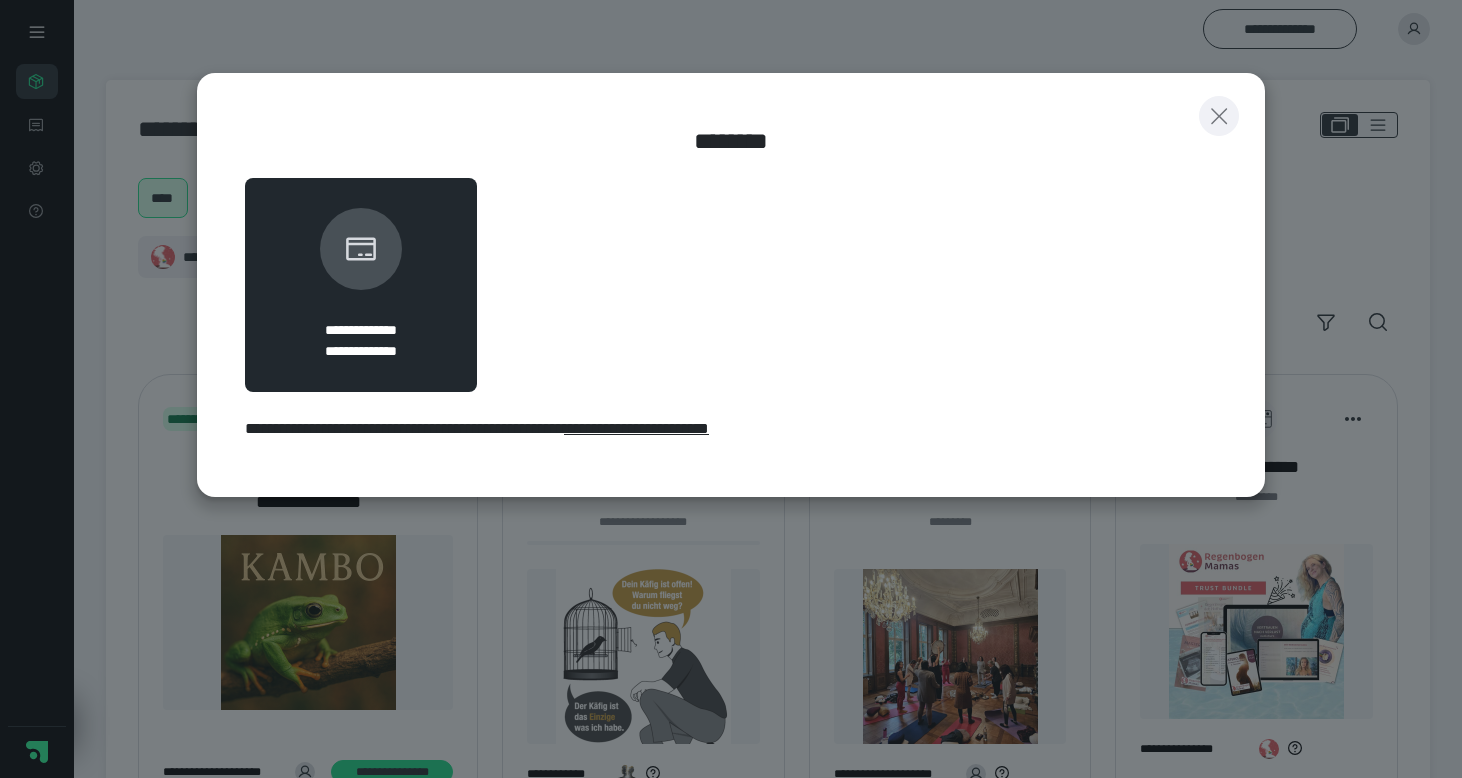 click 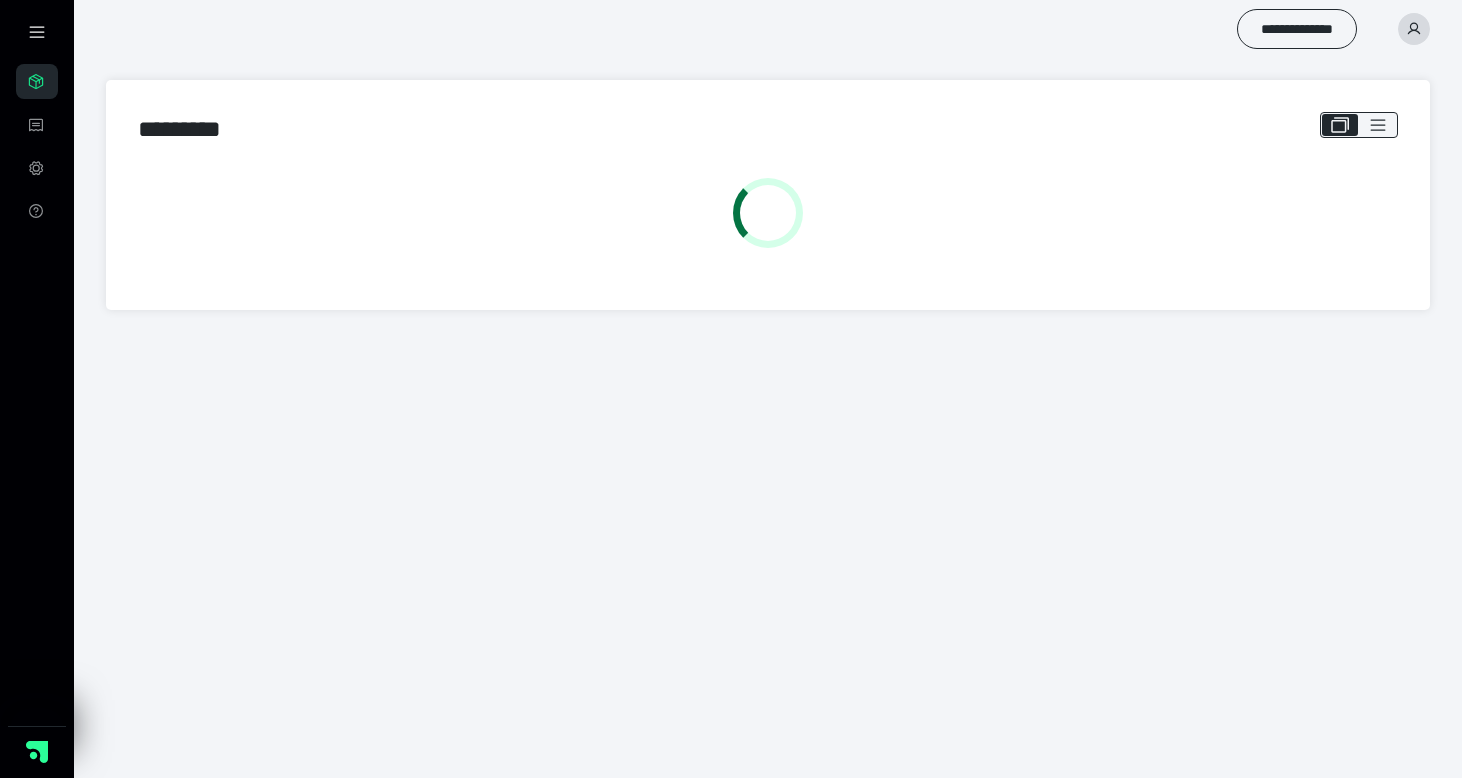 scroll, scrollTop: 0, scrollLeft: 0, axis: both 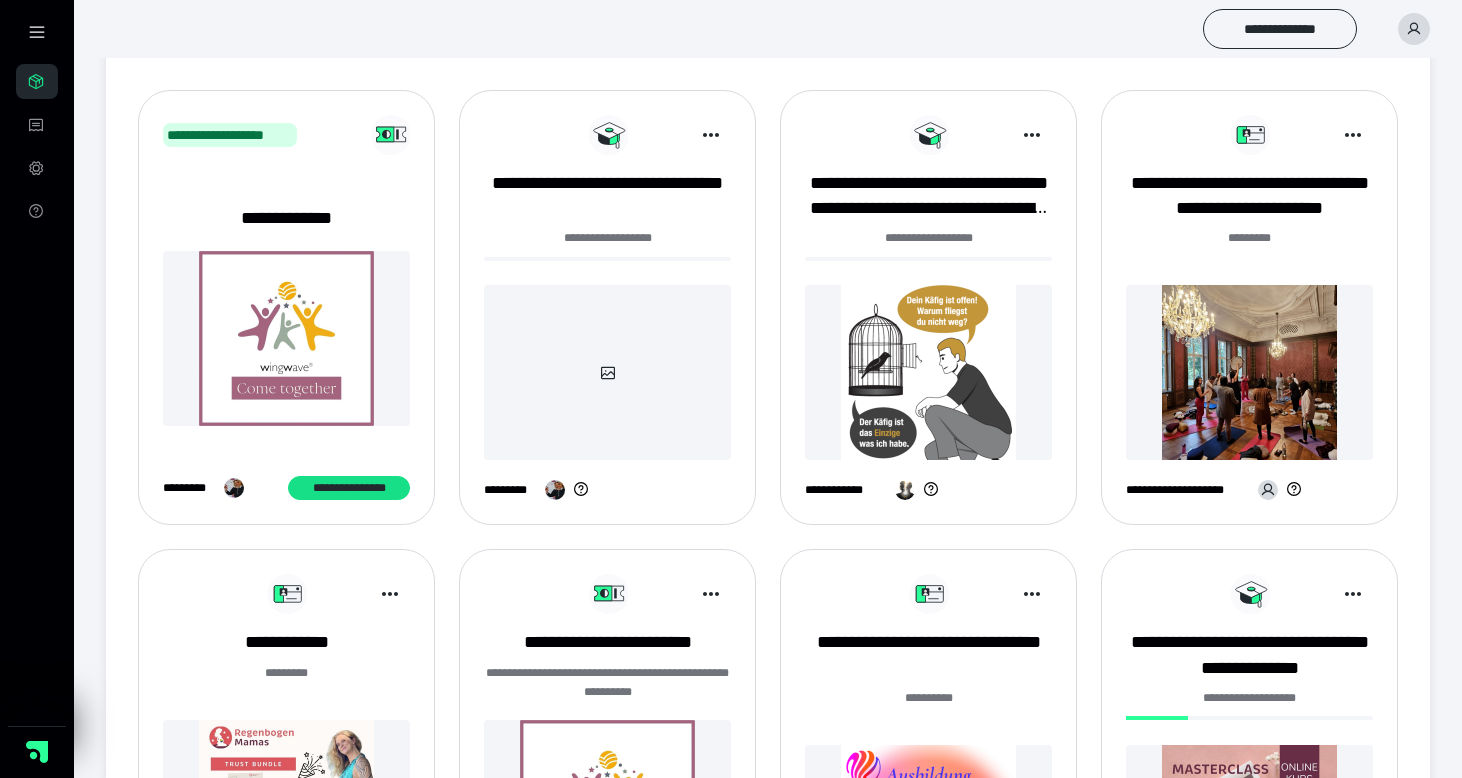 click at bounding box center [607, 372] 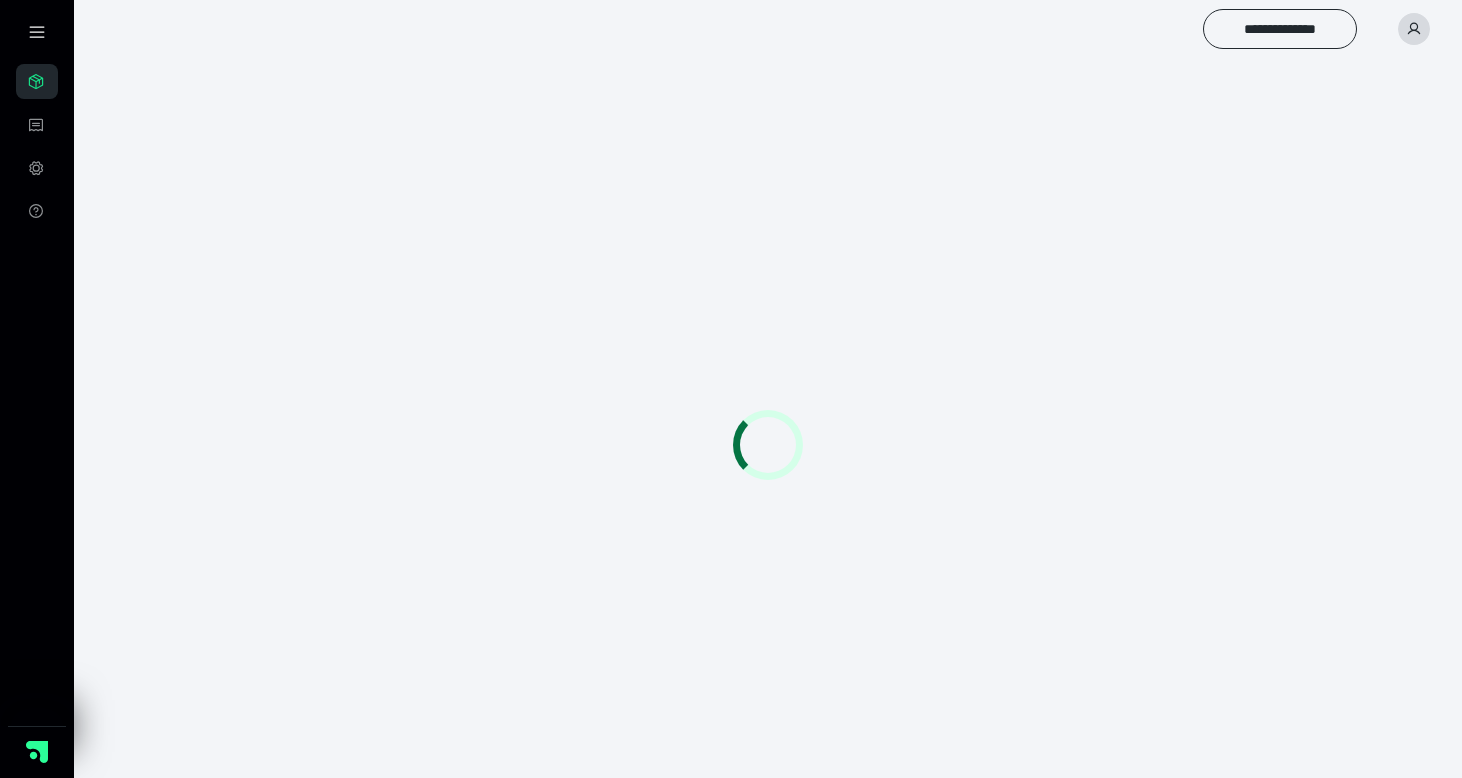 scroll, scrollTop: 0, scrollLeft: 0, axis: both 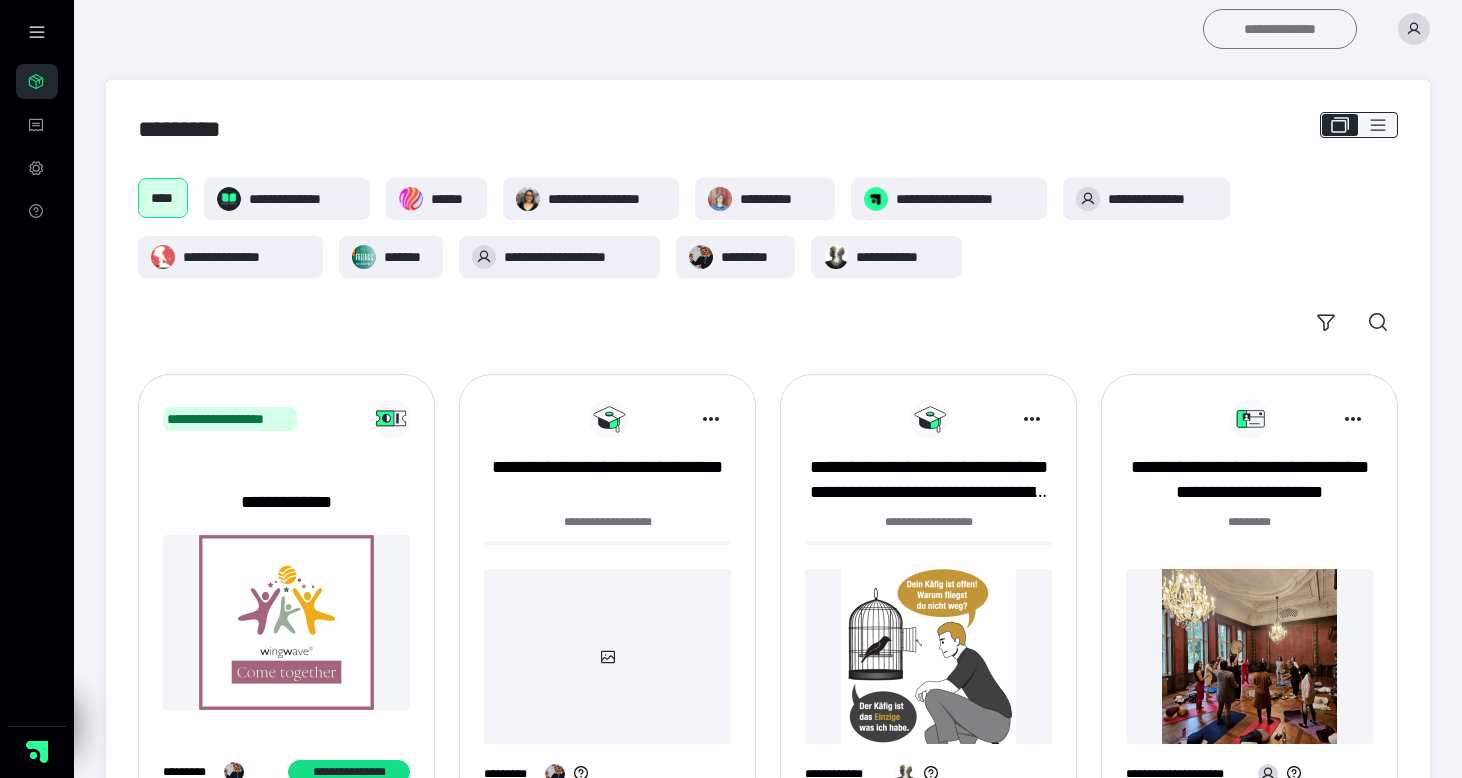 click on "**********" at bounding box center [1280, 29] 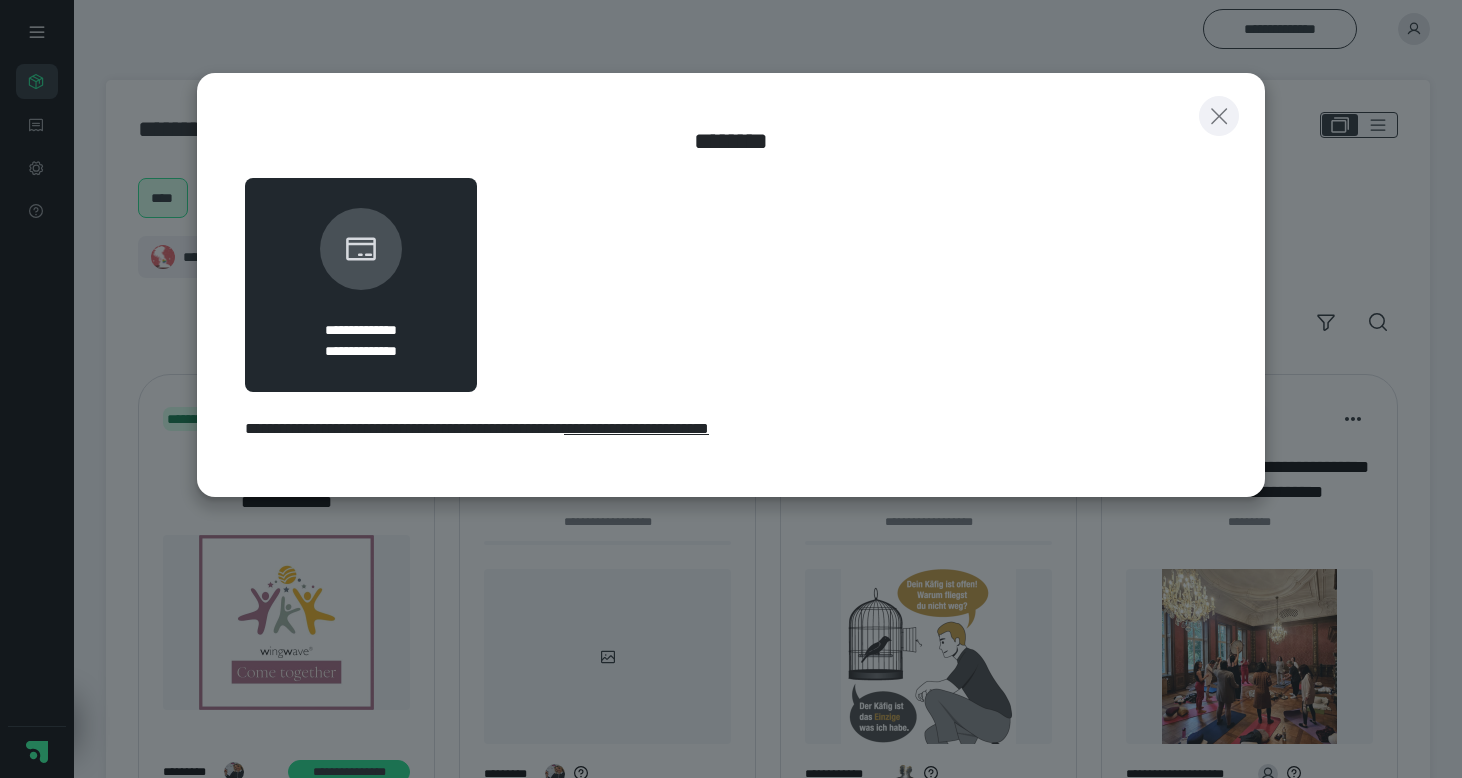 click 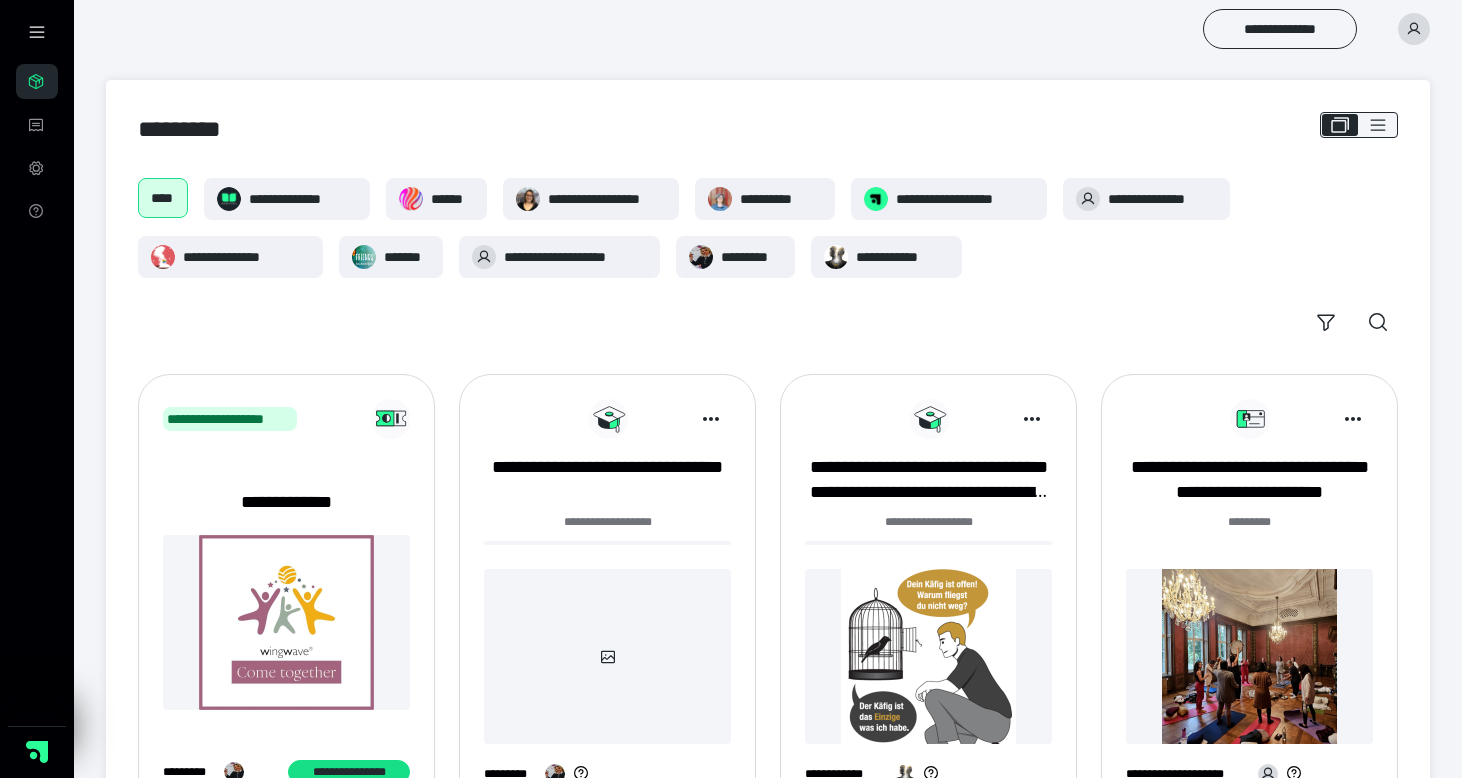 click at bounding box center [1414, 29] 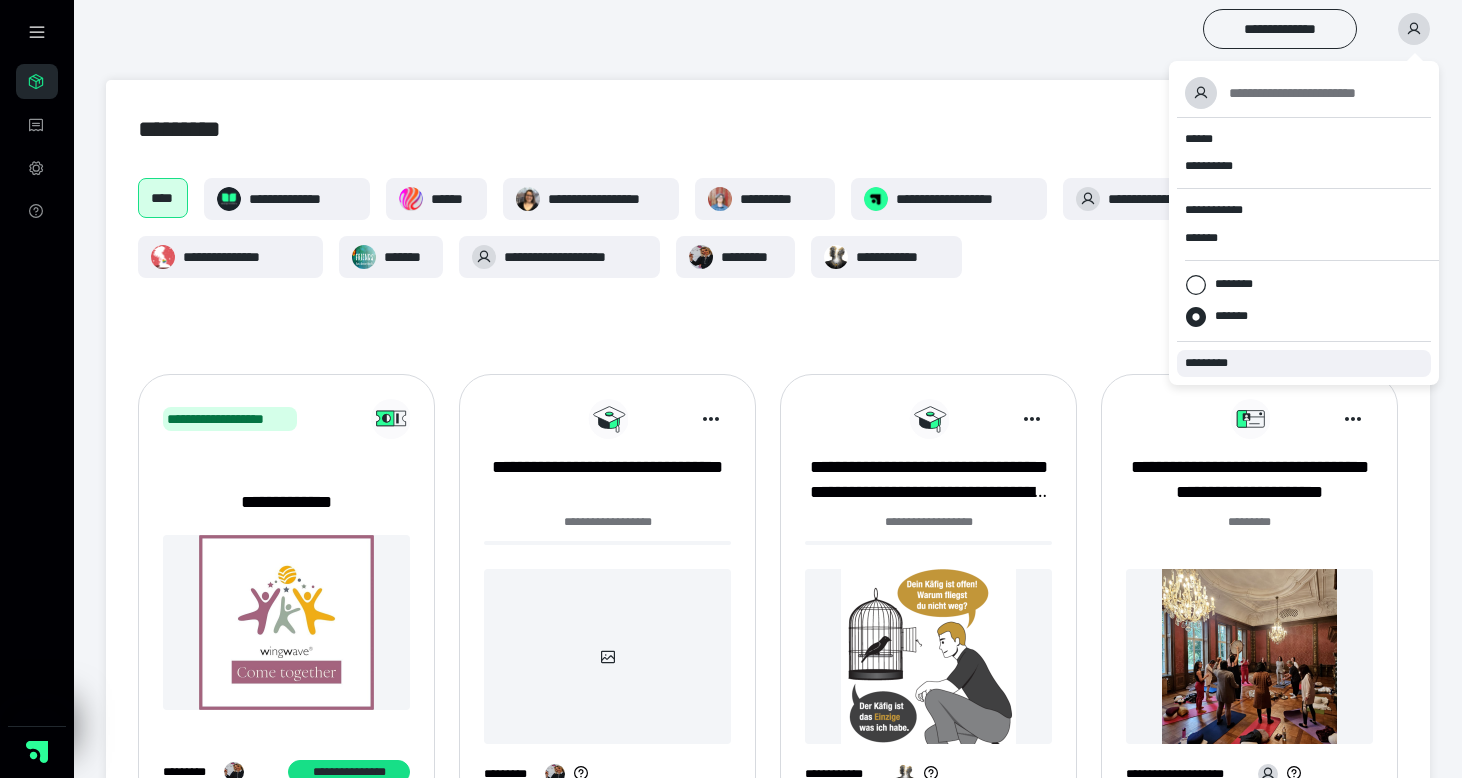 click on "*********" at bounding box center [1215, 363] 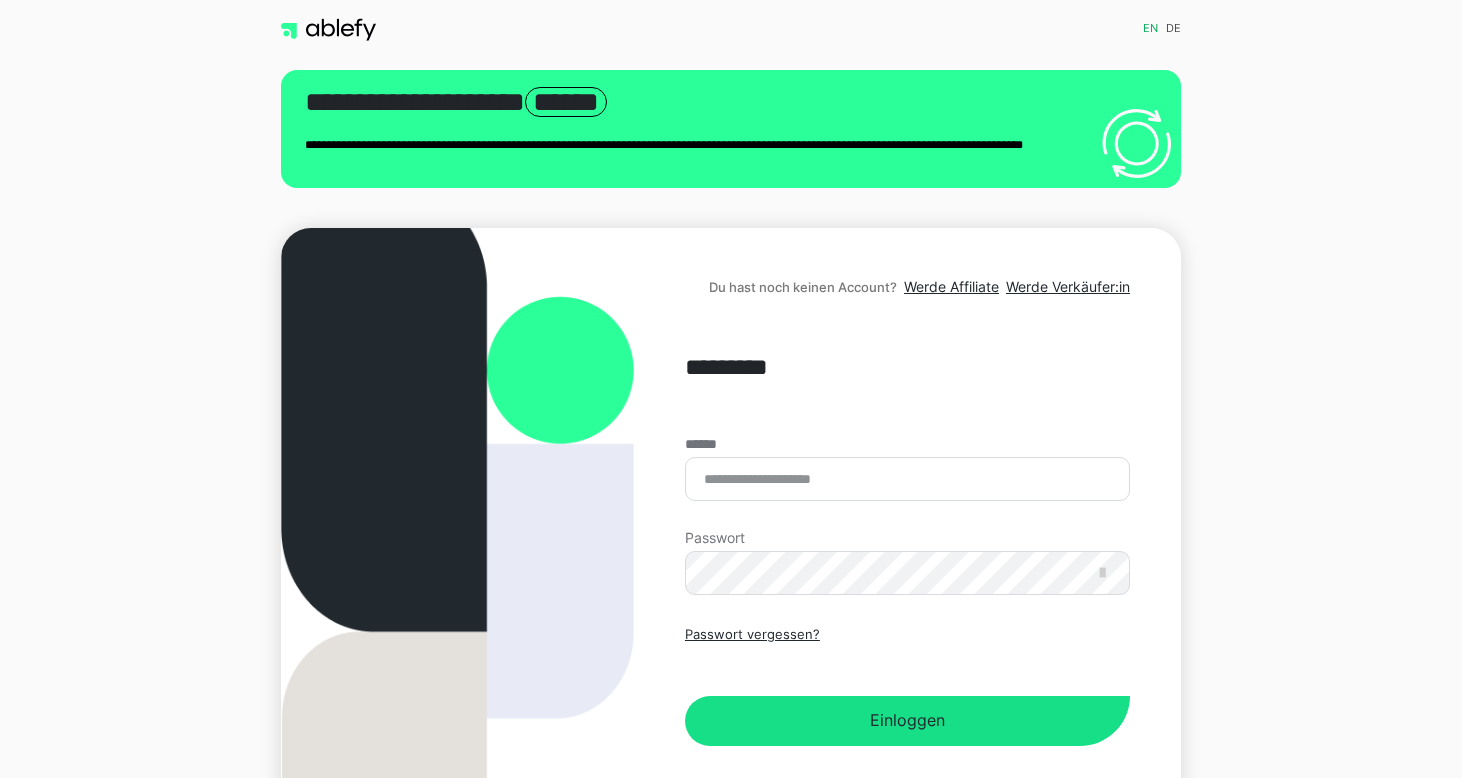 scroll, scrollTop: 0, scrollLeft: 0, axis: both 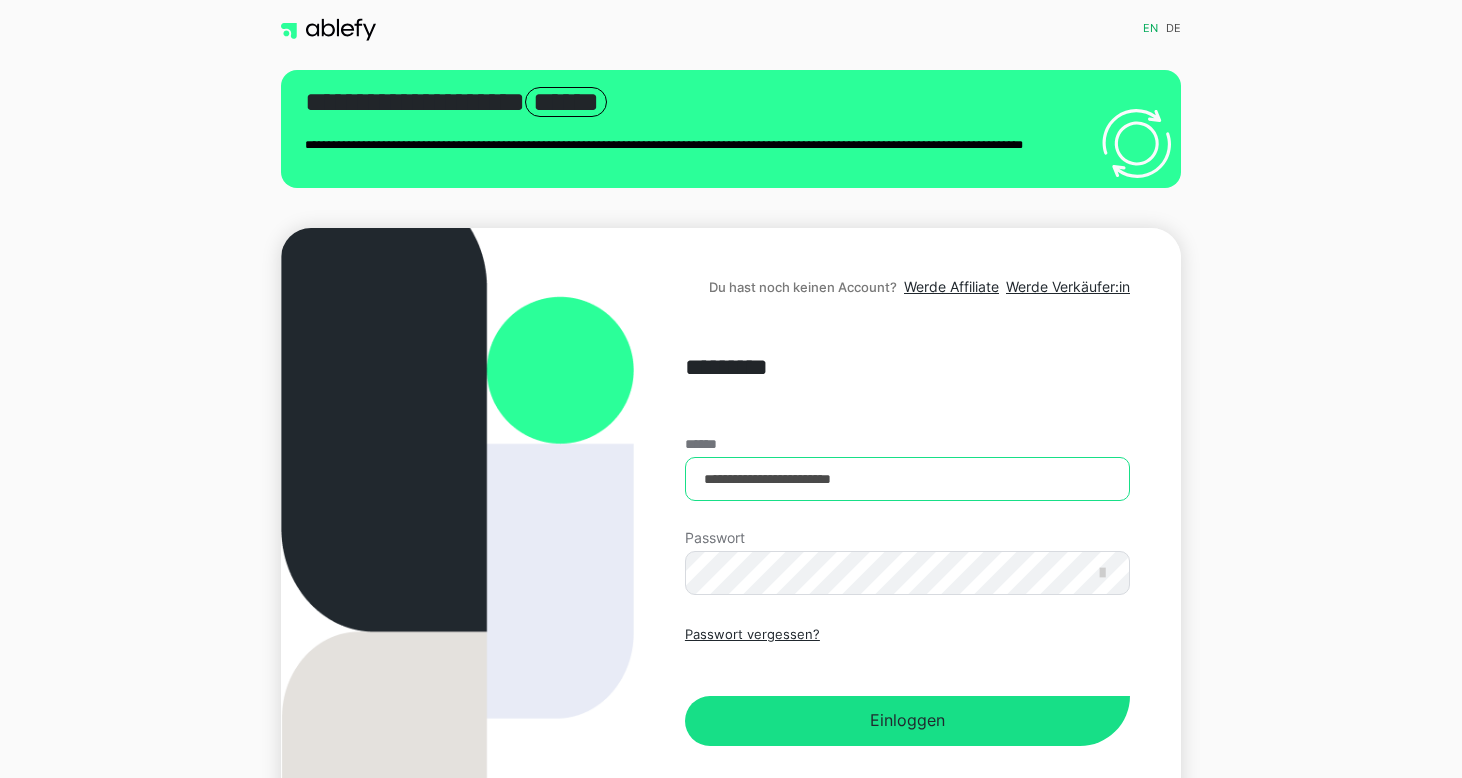 click on "**********" at bounding box center (907, 479) 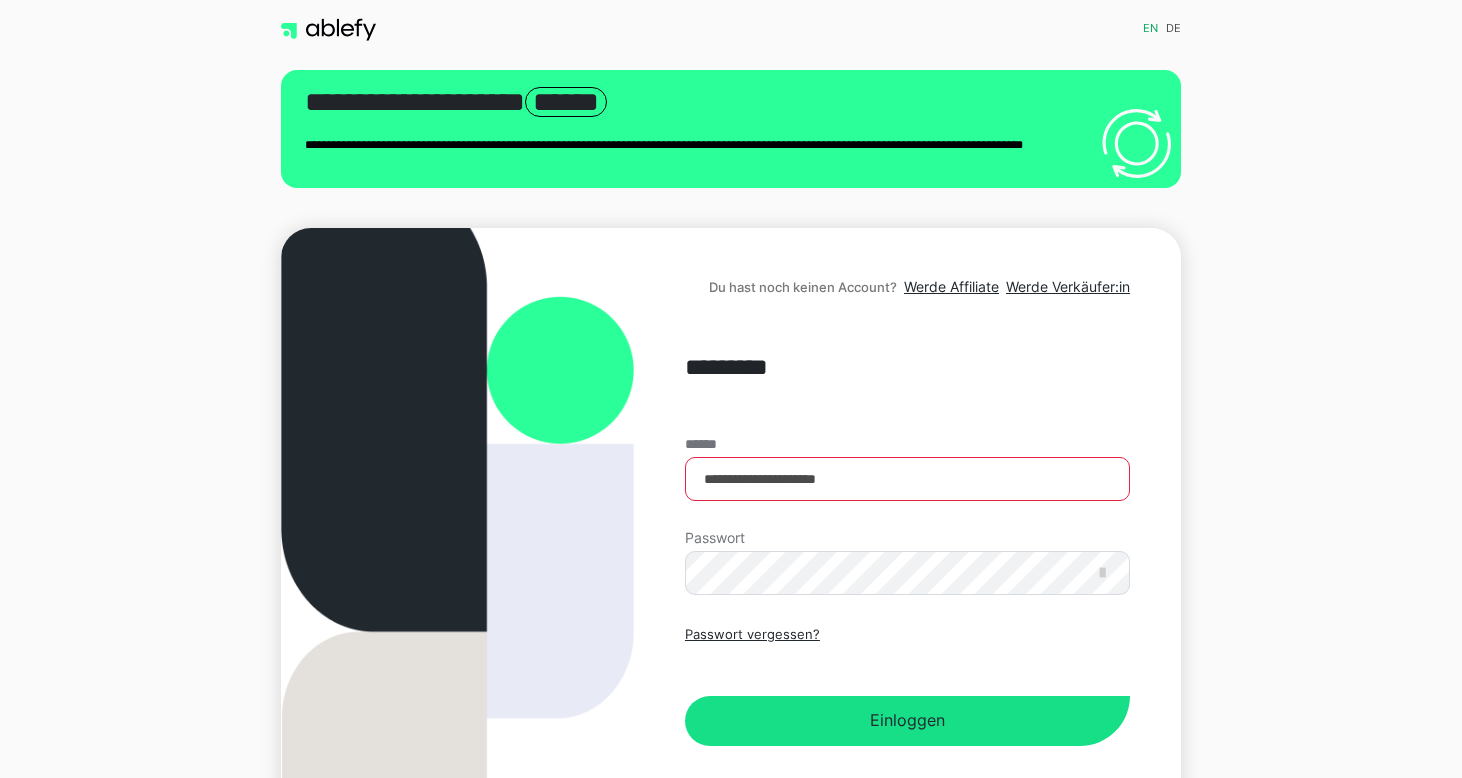 type on "**********" 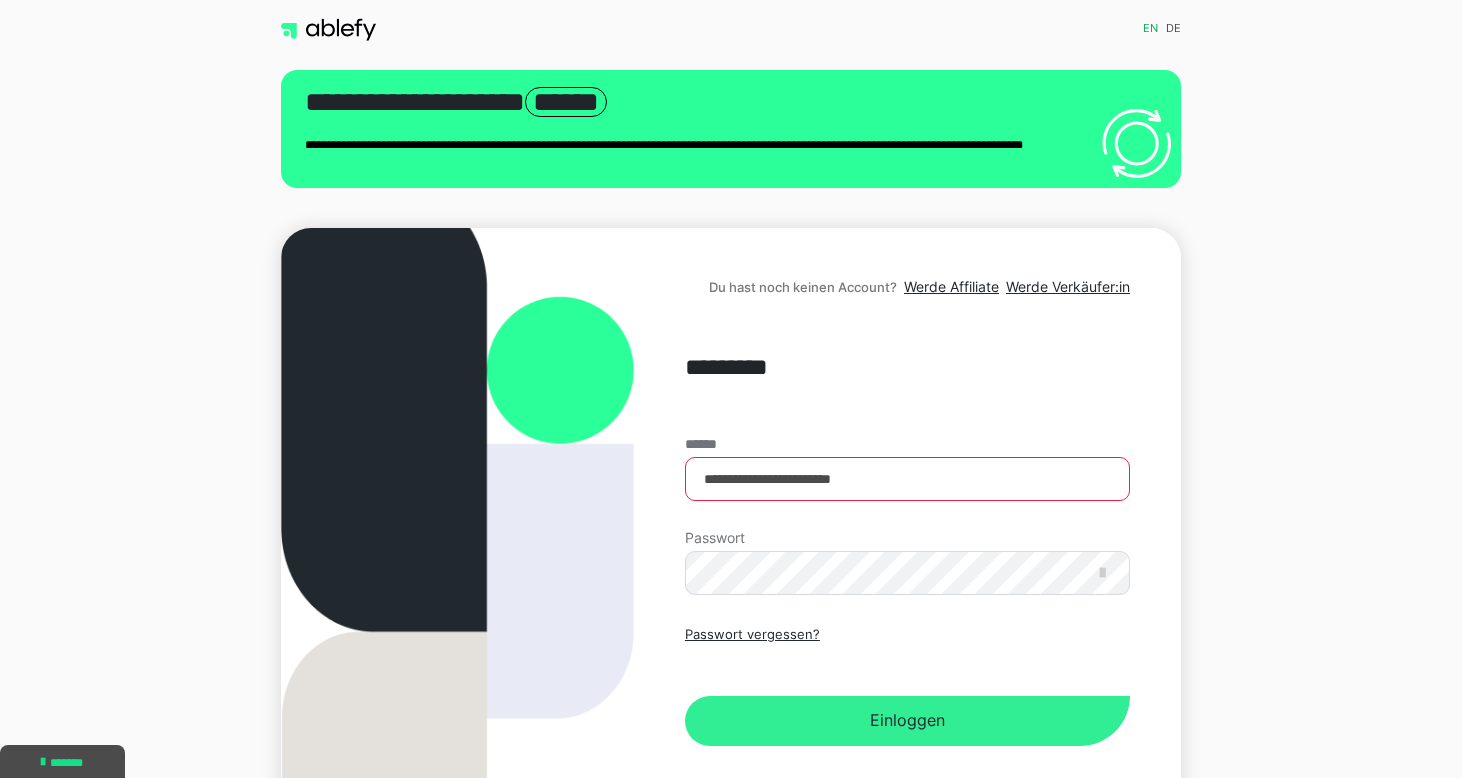 click on "Einloggen" at bounding box center (907, 721) 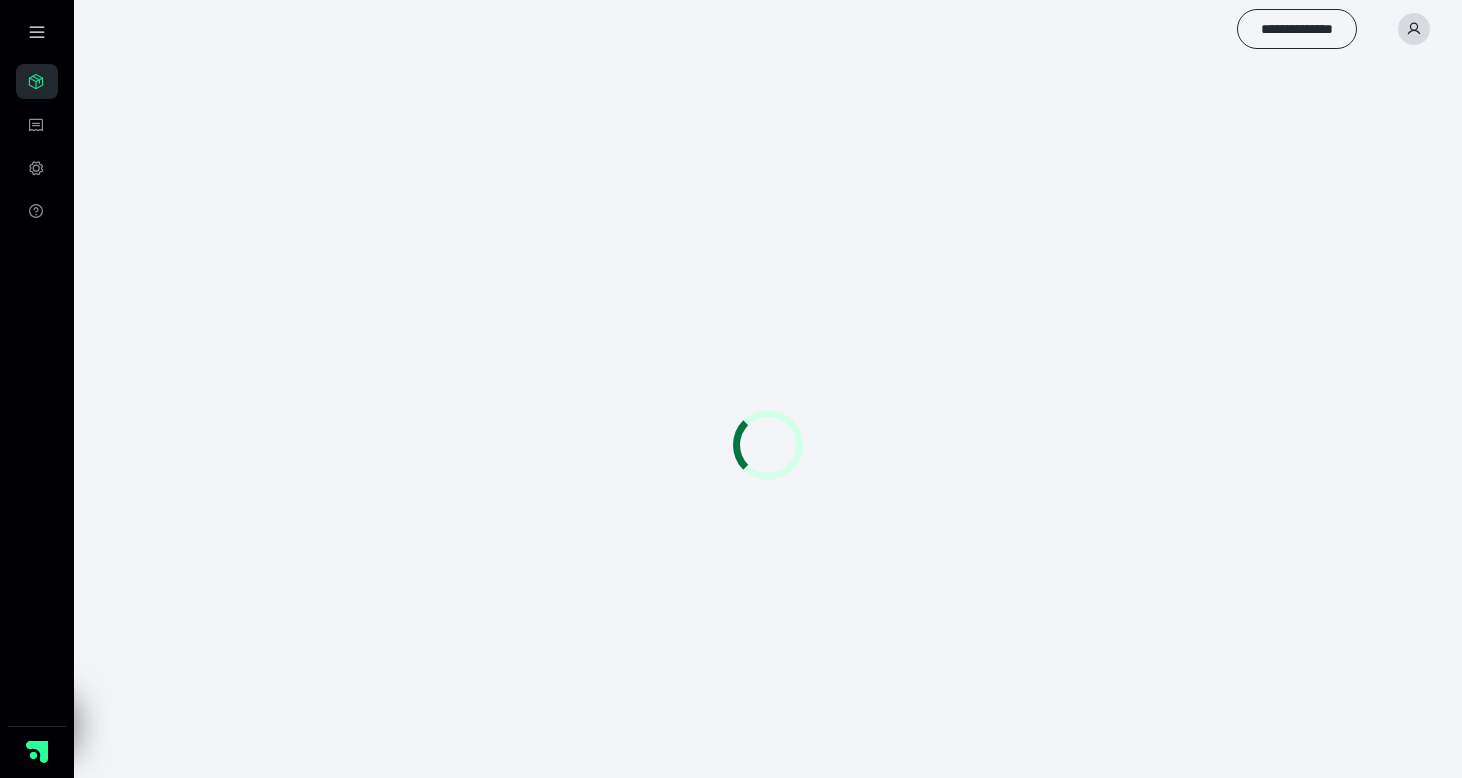 scroll, scrollTop: 0, scrollLeft: 0, axis: both 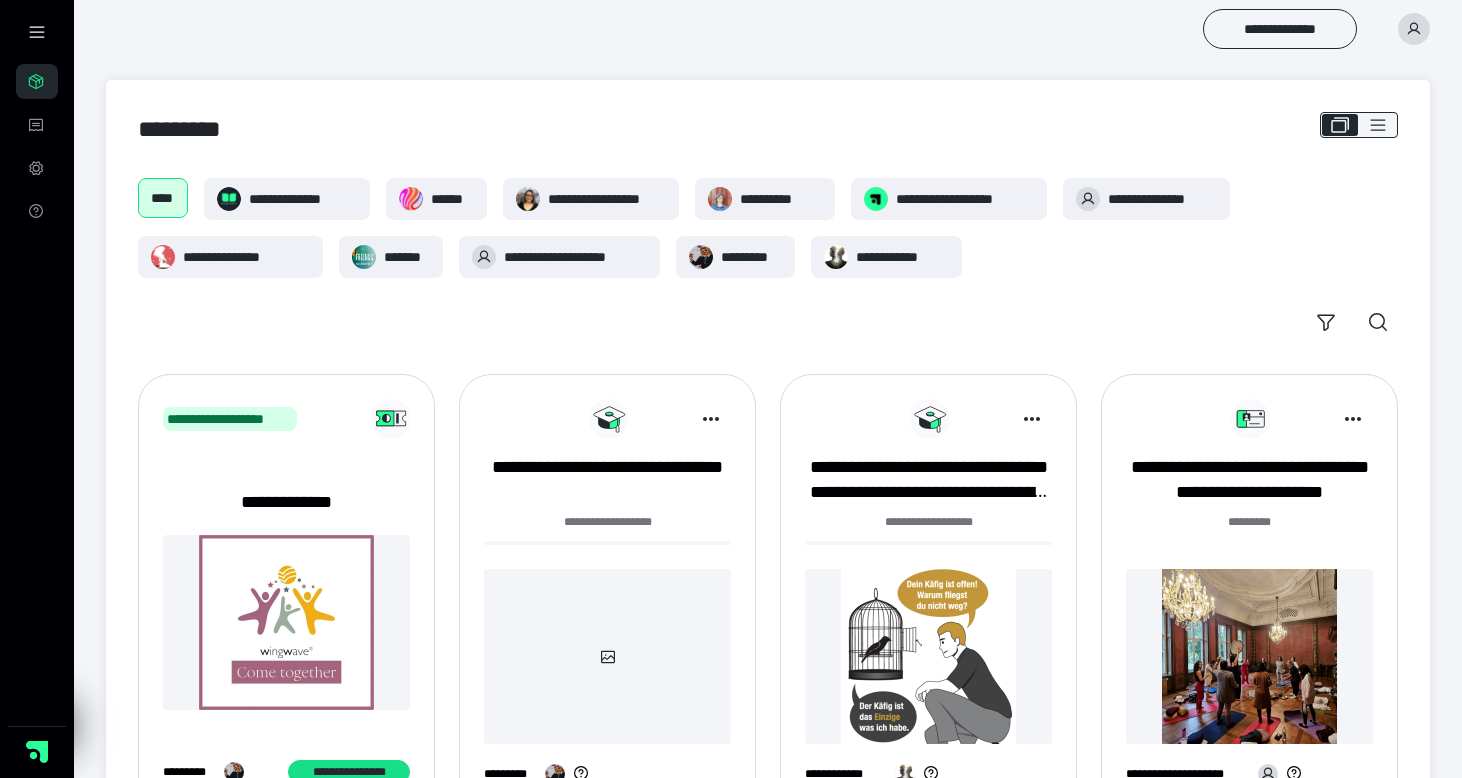 click at bounding box center (1414, 29) 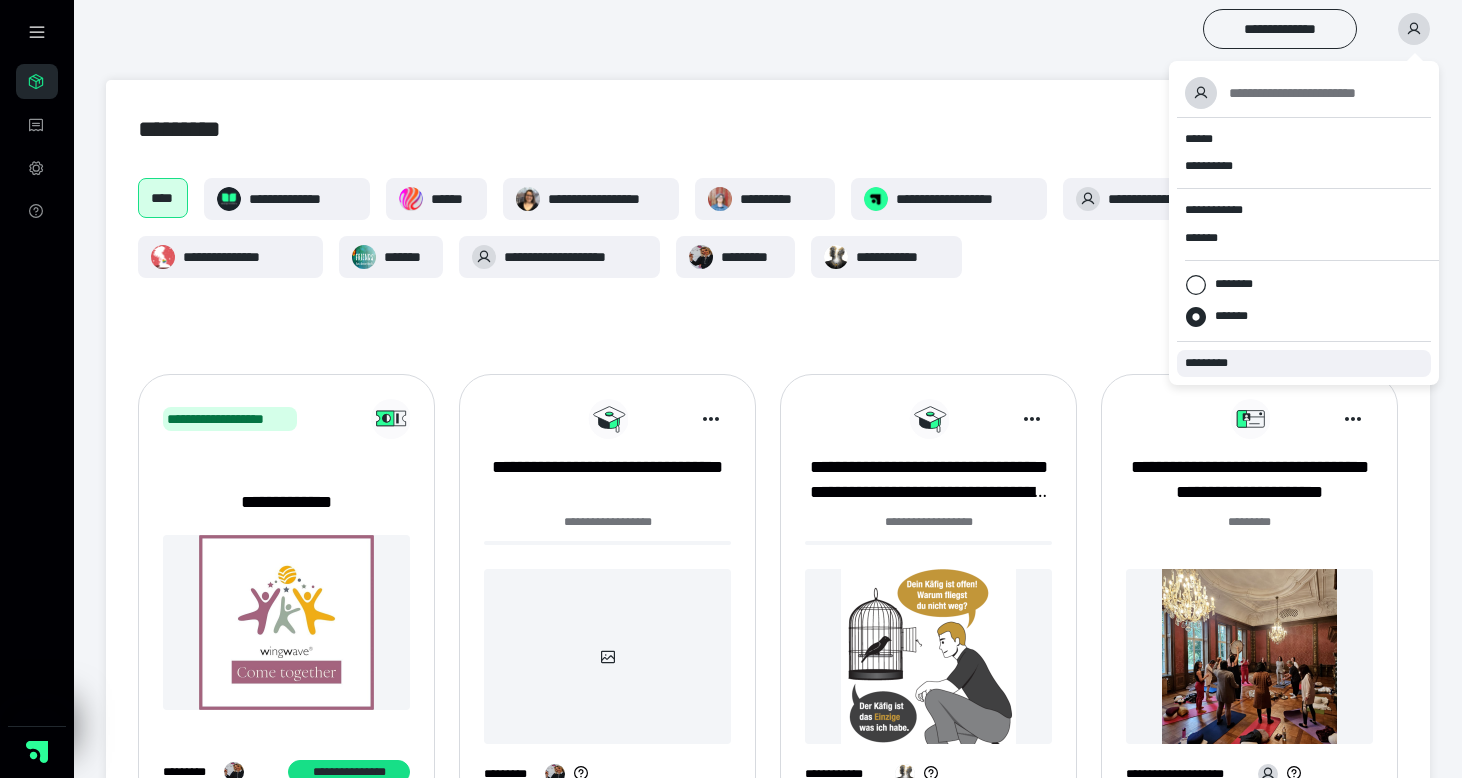 click on "*********" at bounding box center (1215, 363) 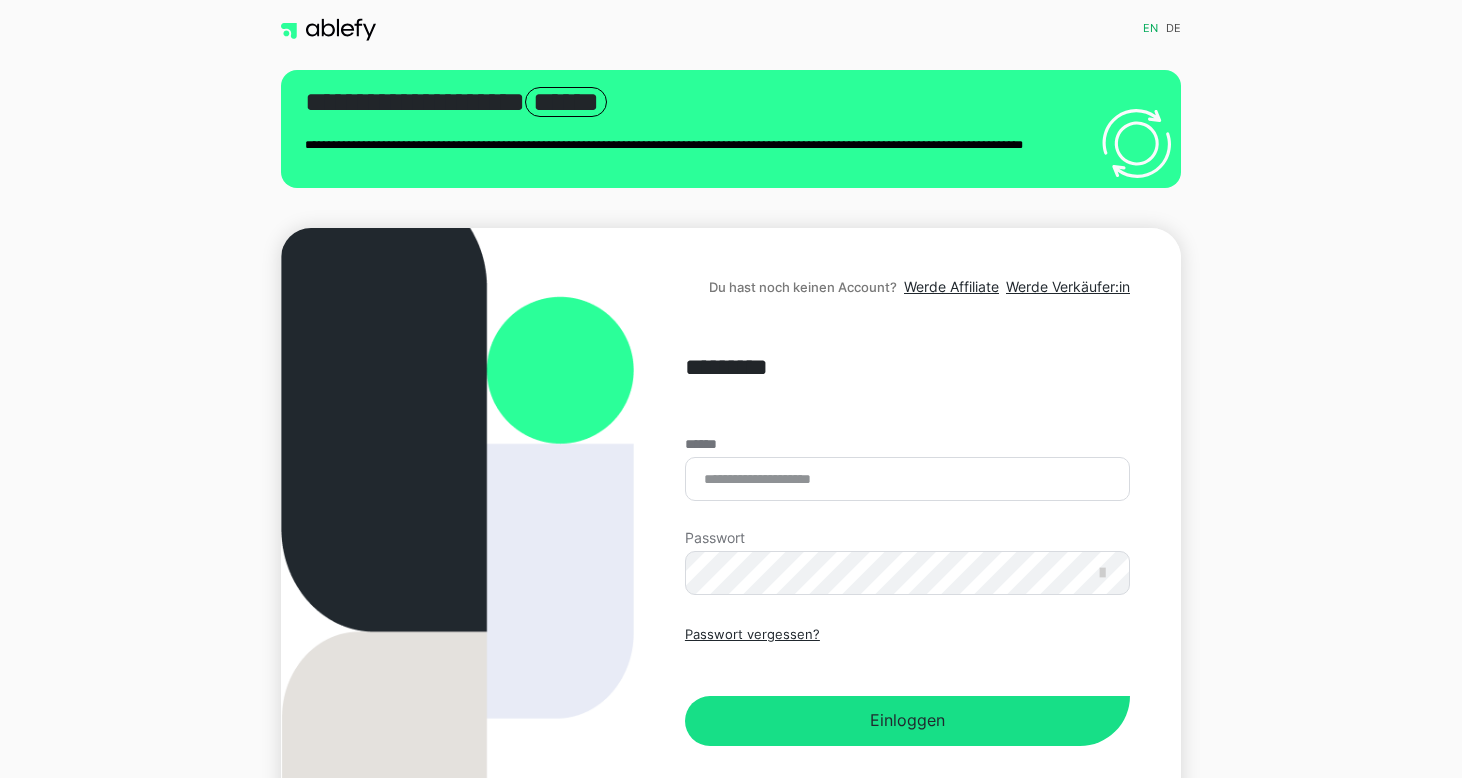 scroll, scrollTop: 0, scrollLeft: 0, axis: both 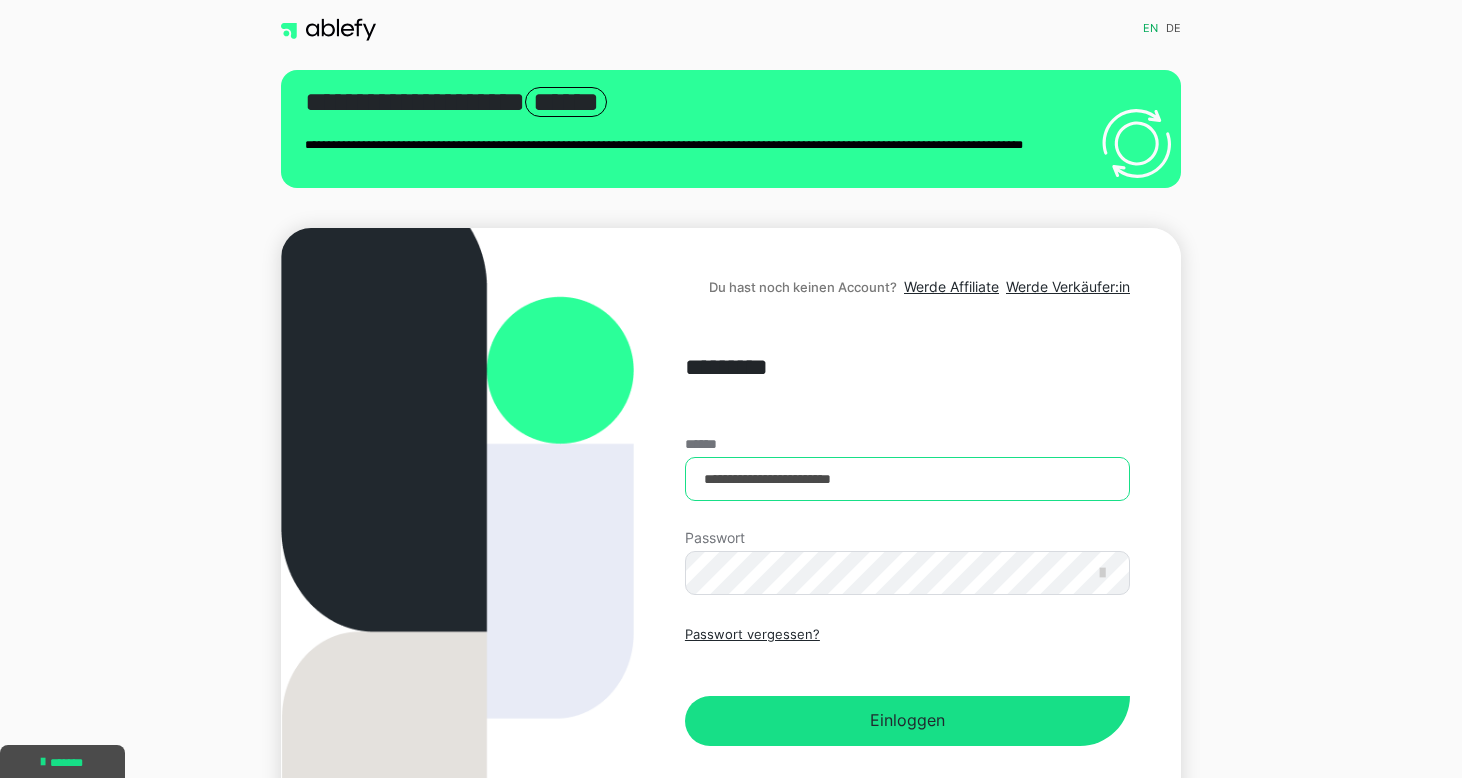 click on "**********" at bounding box center [907, 479] 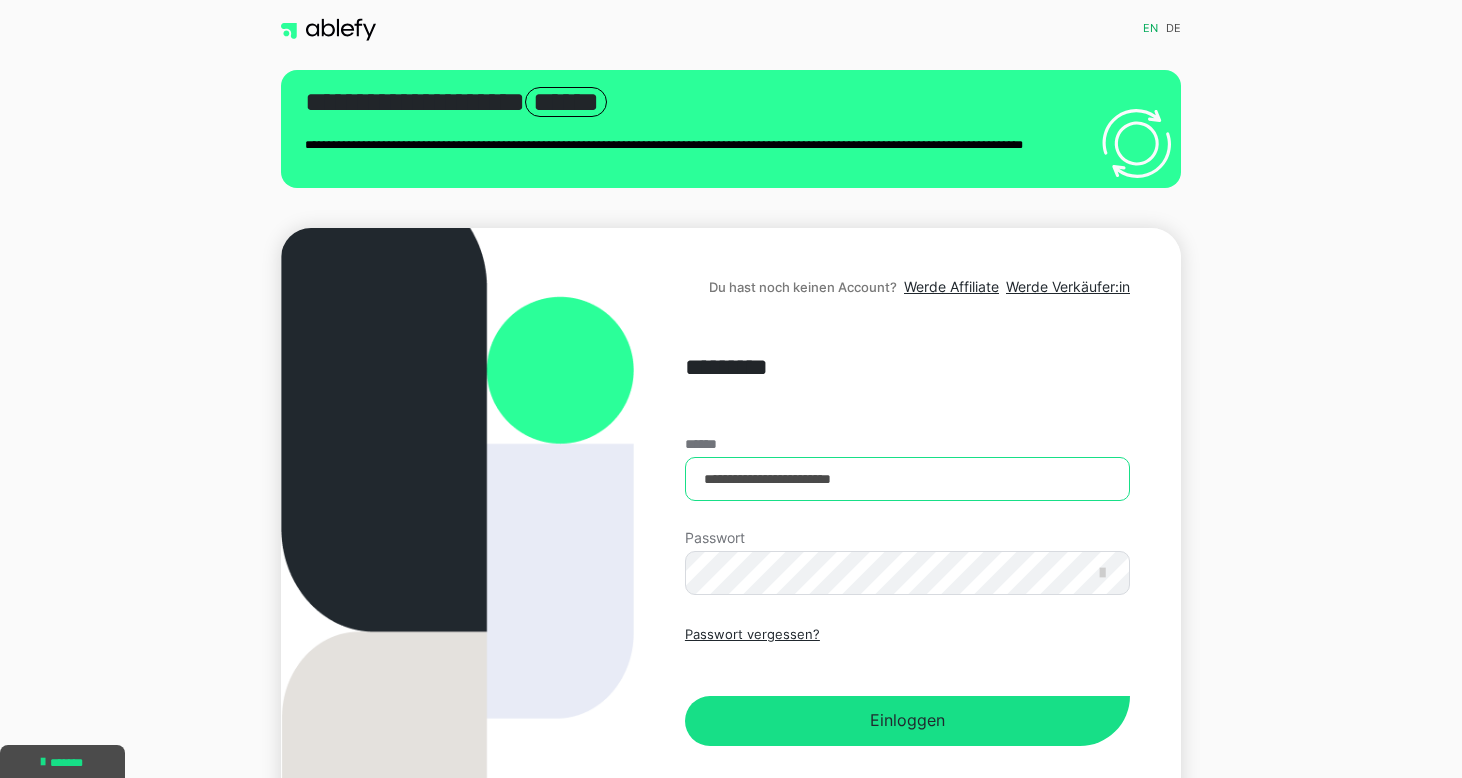 type on "**********" 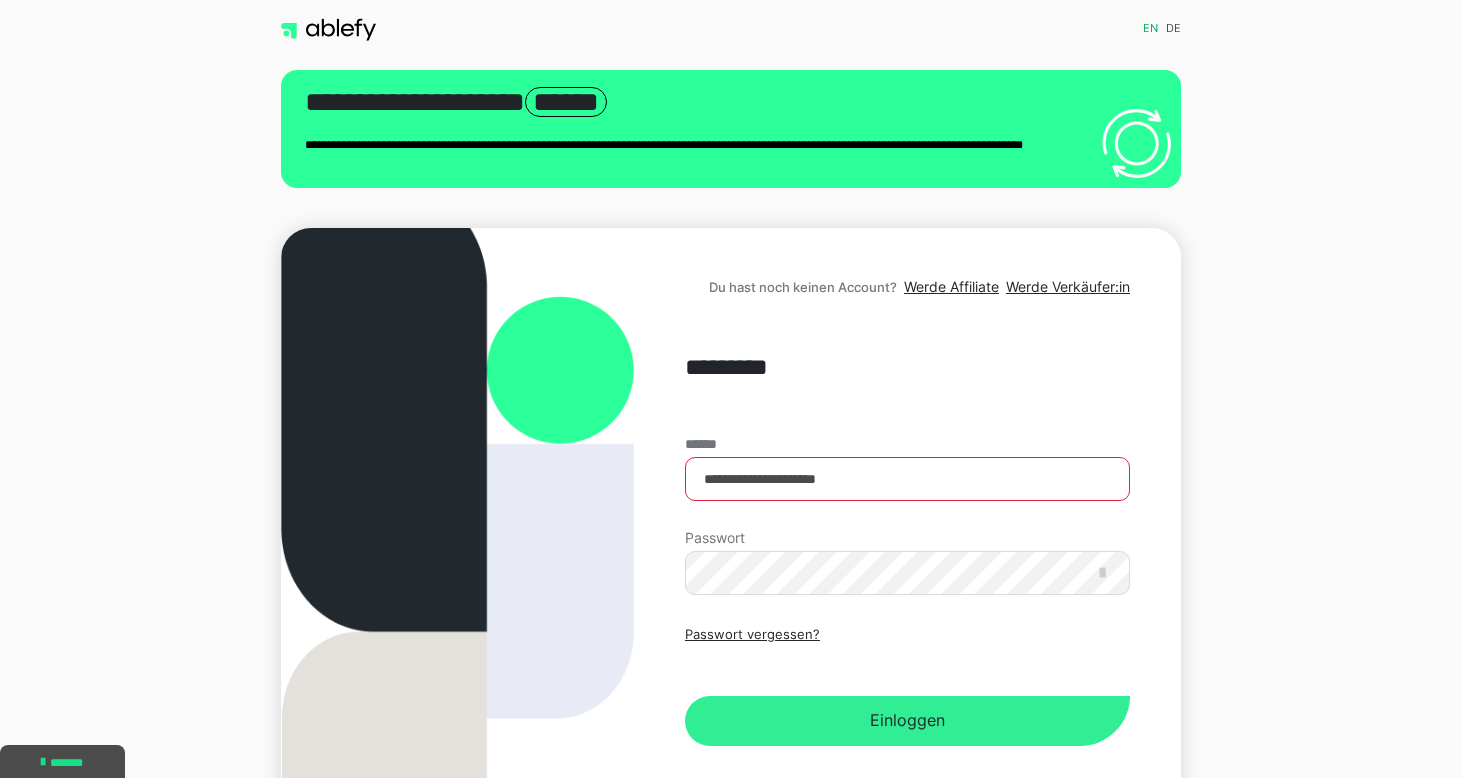 click on "Einloggen" at bounding box center (907, 721) 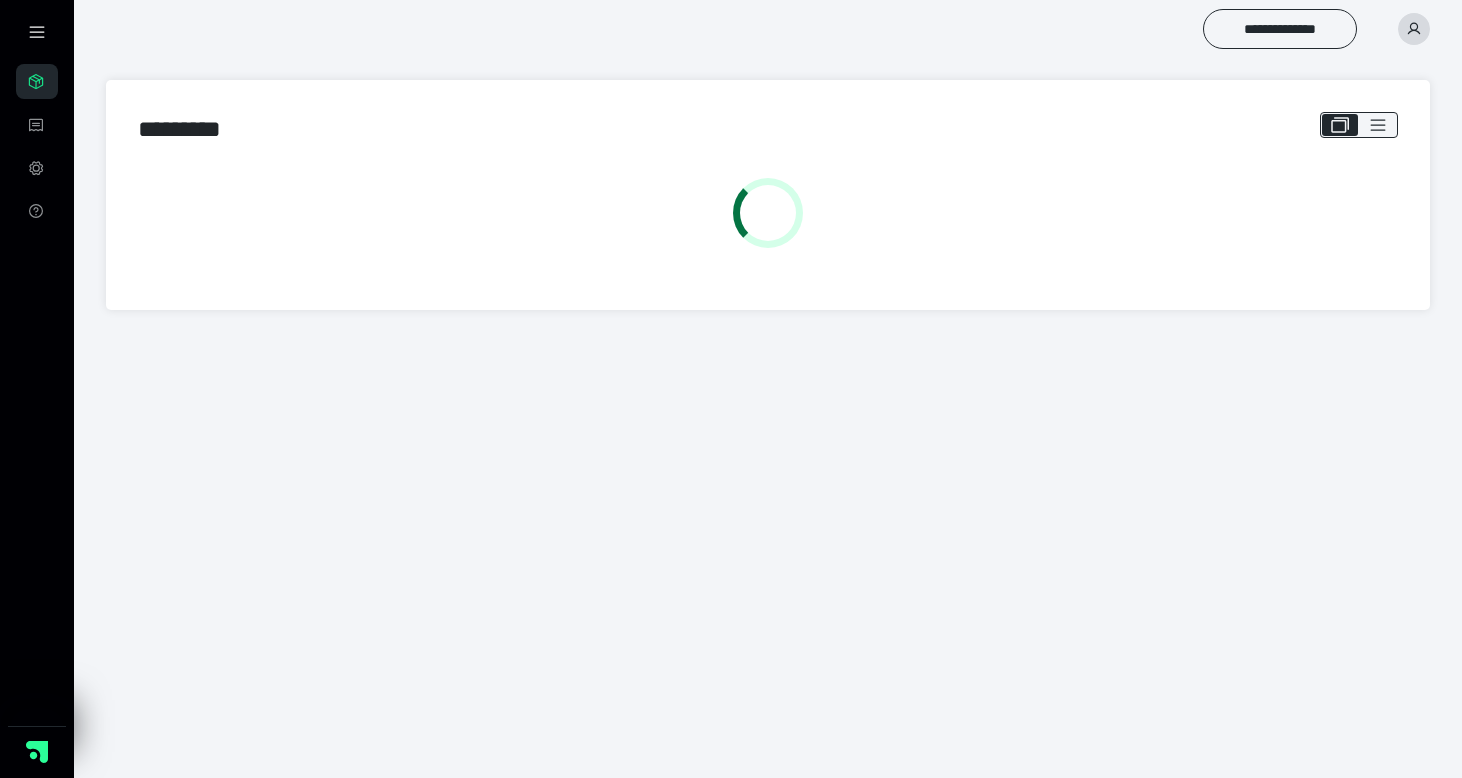 scroll, scrollTop: 0, scrollLeft: 0, axis: both 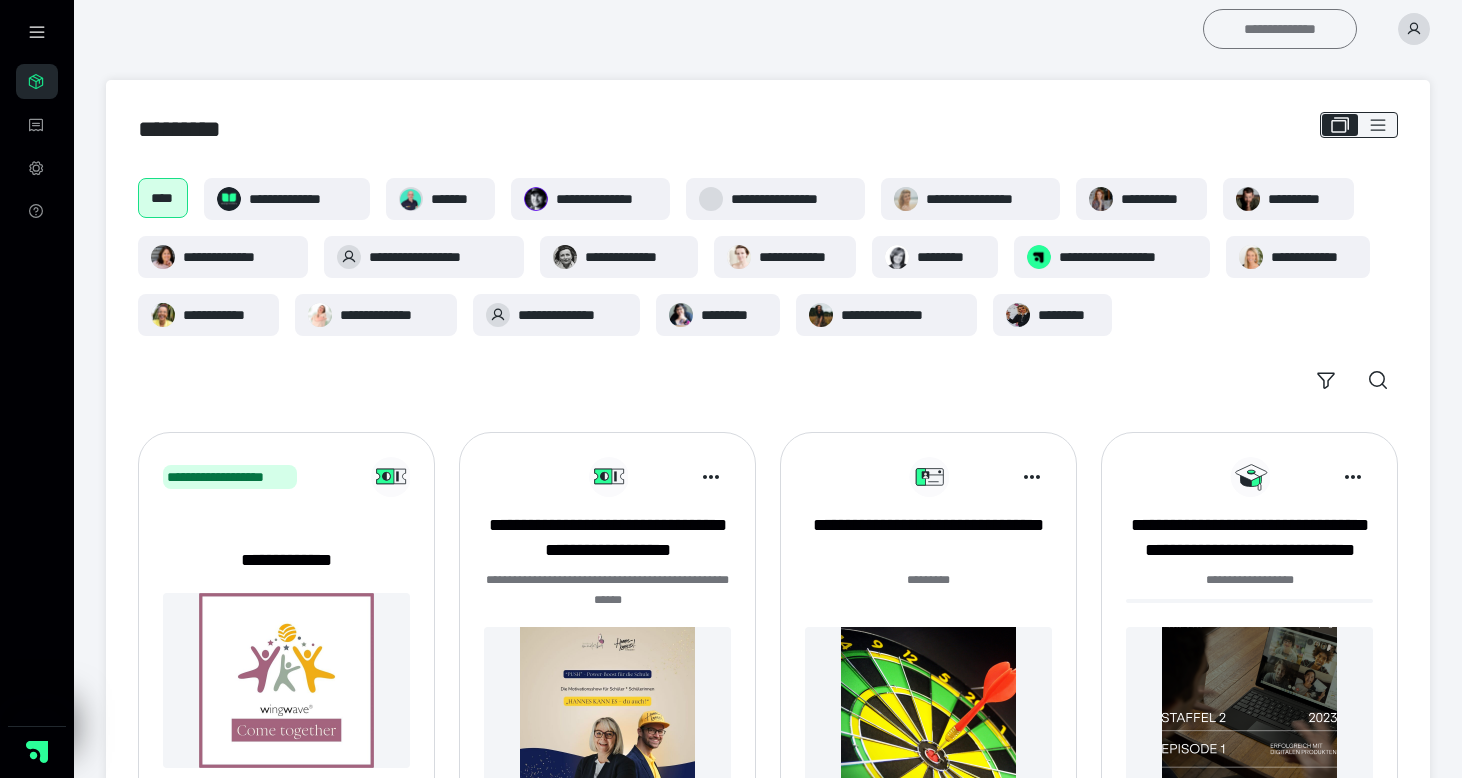 click on "**********" at bounding box center (1280, 29) 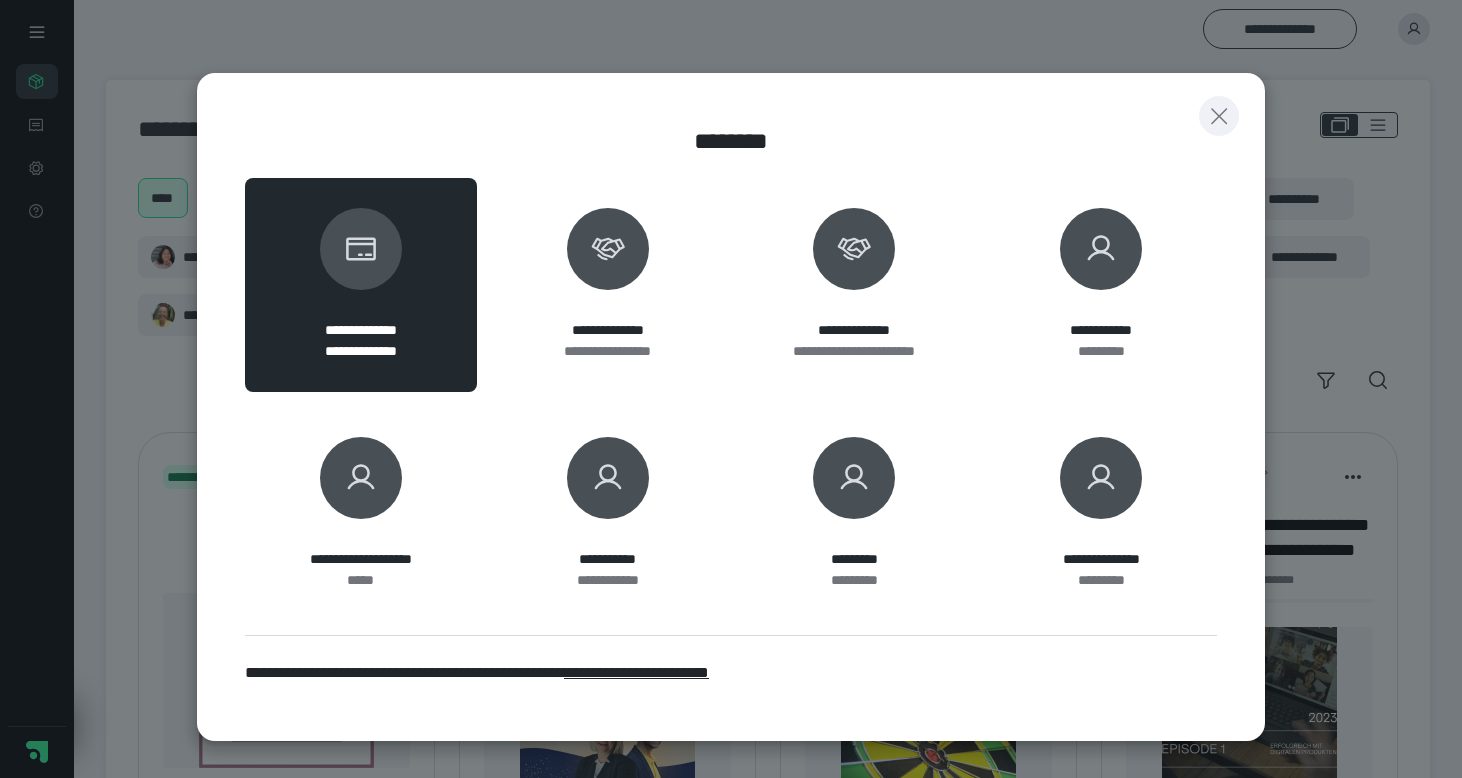 click at bounding box center (1219, 116) 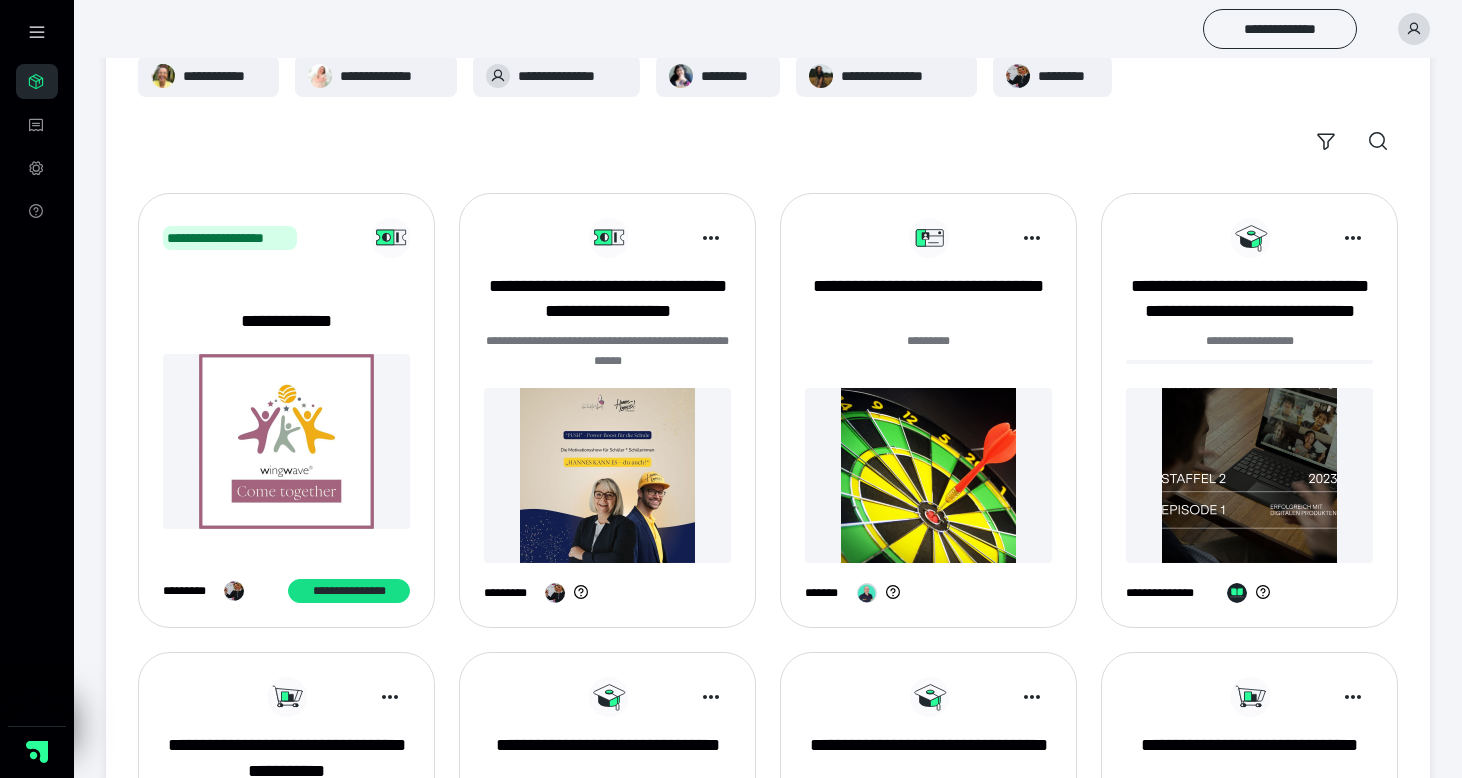 scroll, scrollTop: 0, scrollLeft: 0, axis: both 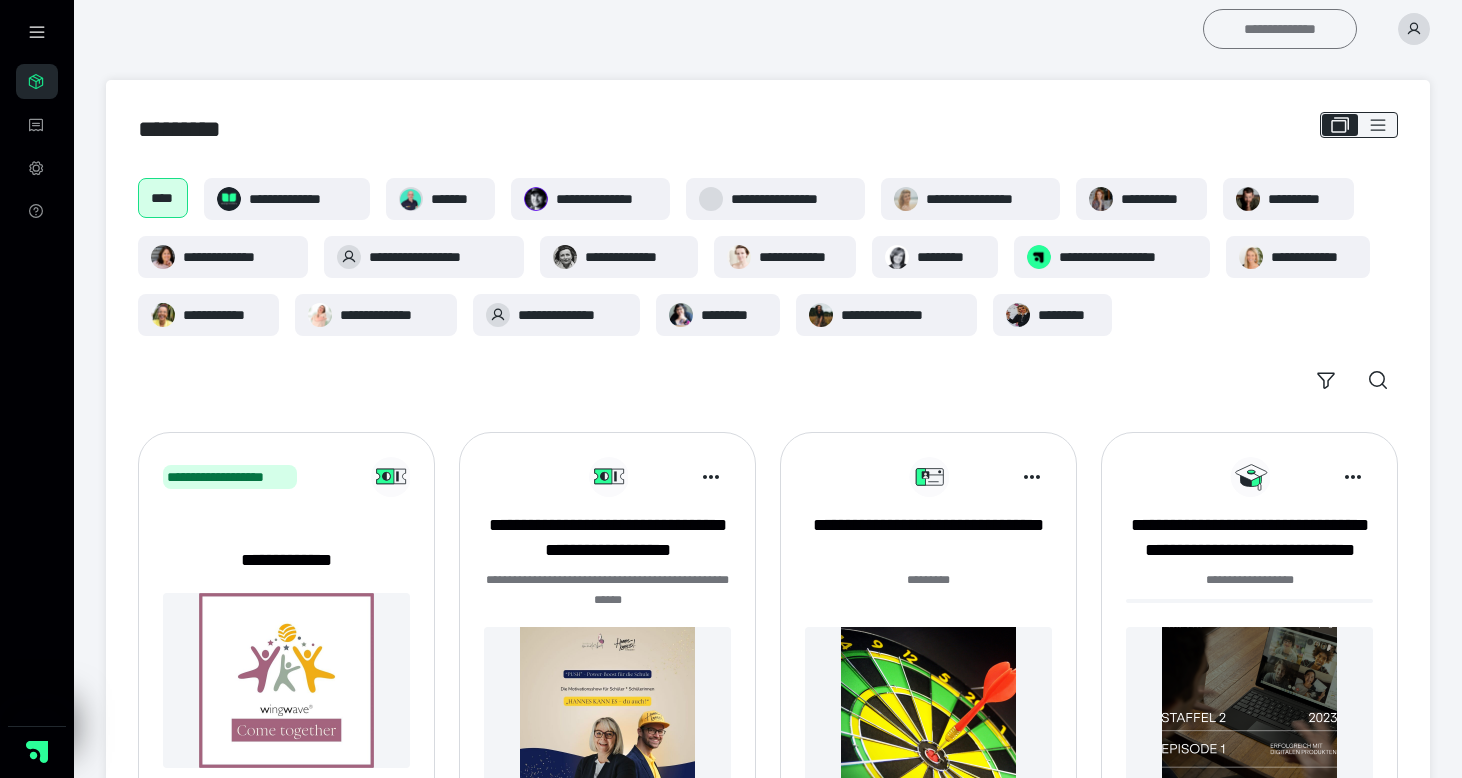 click on "**********" at bounding box center (1280, 29) 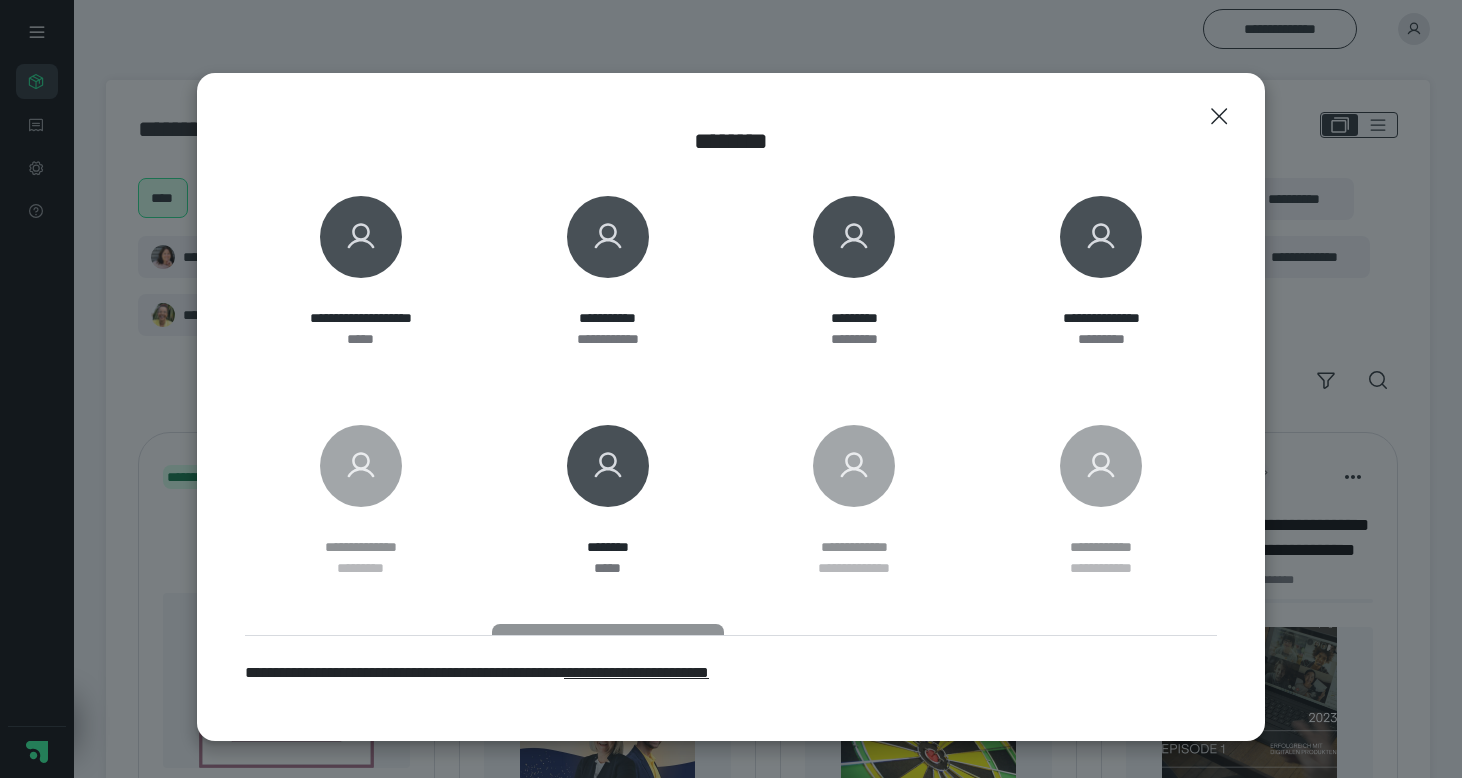 scroll, scrollTop: 202, scrollLeft: 0, axis: vertical 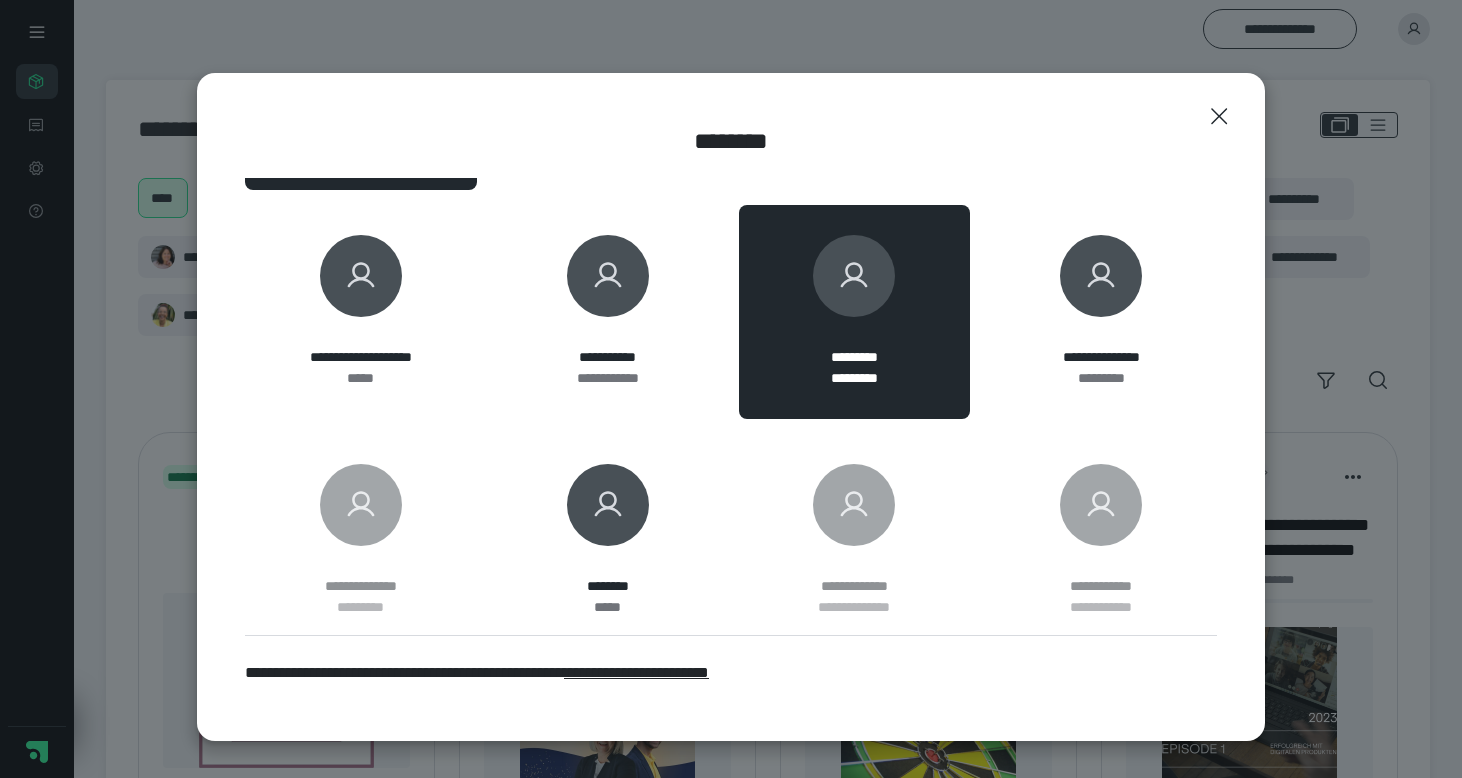 click on "********* *********" at bounding box center [855, 312] 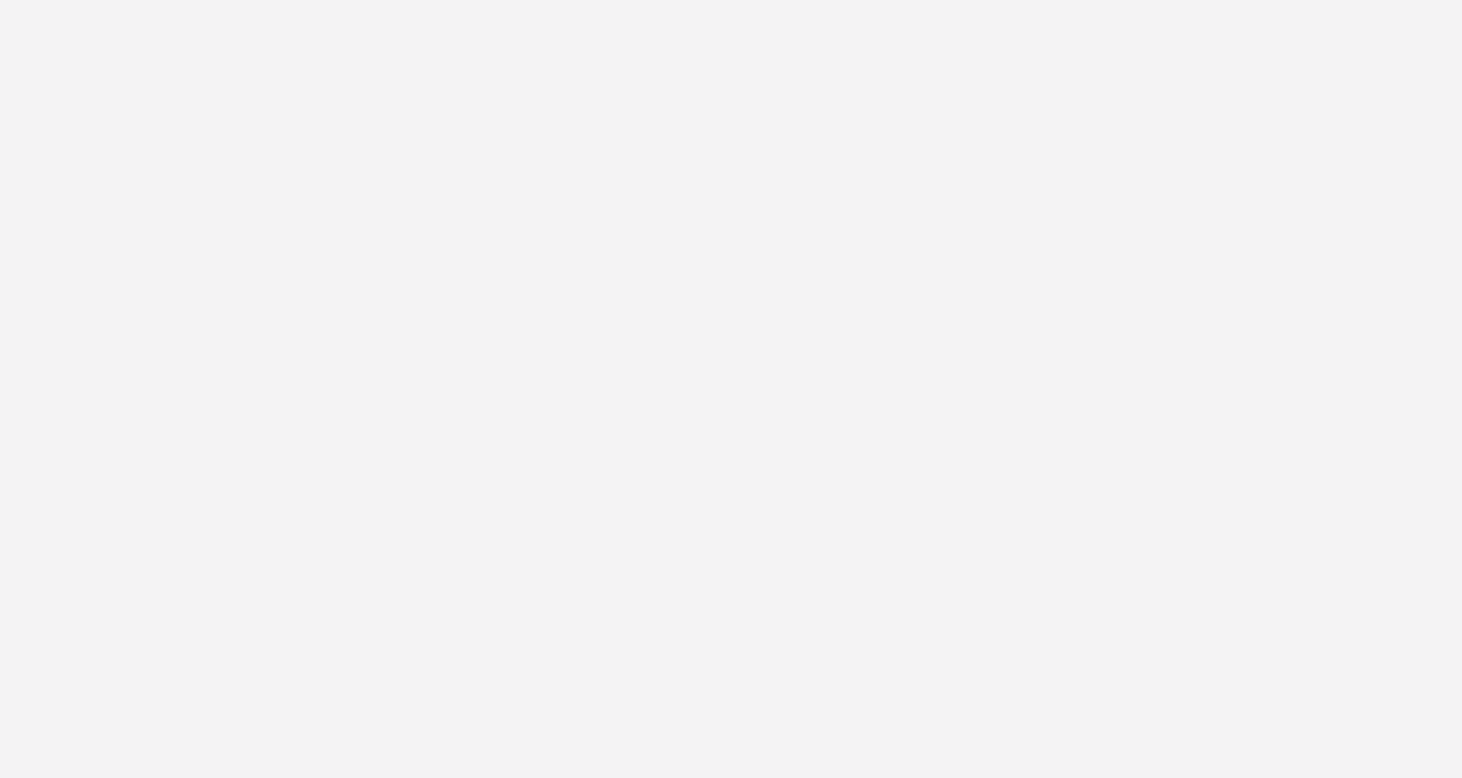scroll, scrollTop: 0, scrollLeft: 0, axis: both 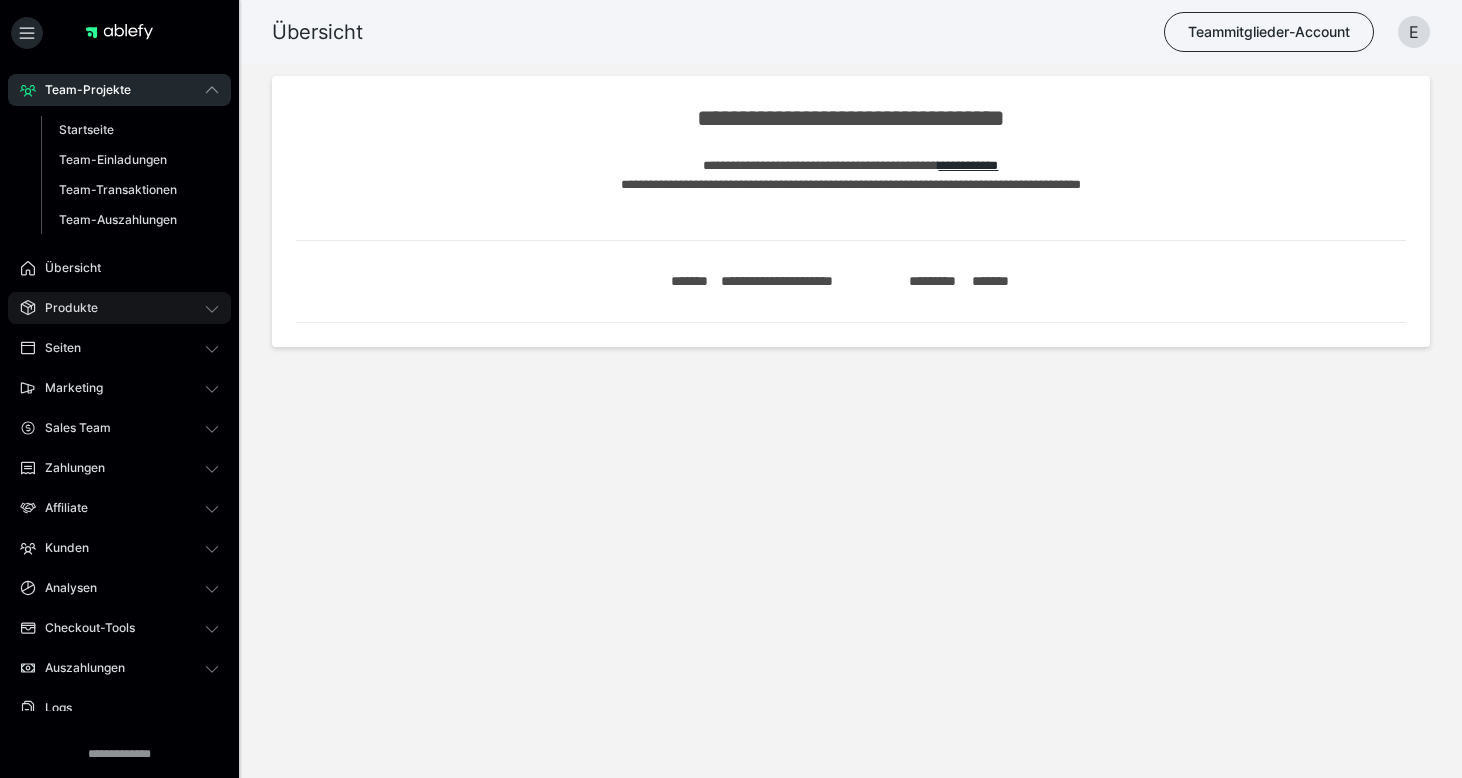 click on "Produkte" at bounding box center [64, 308] 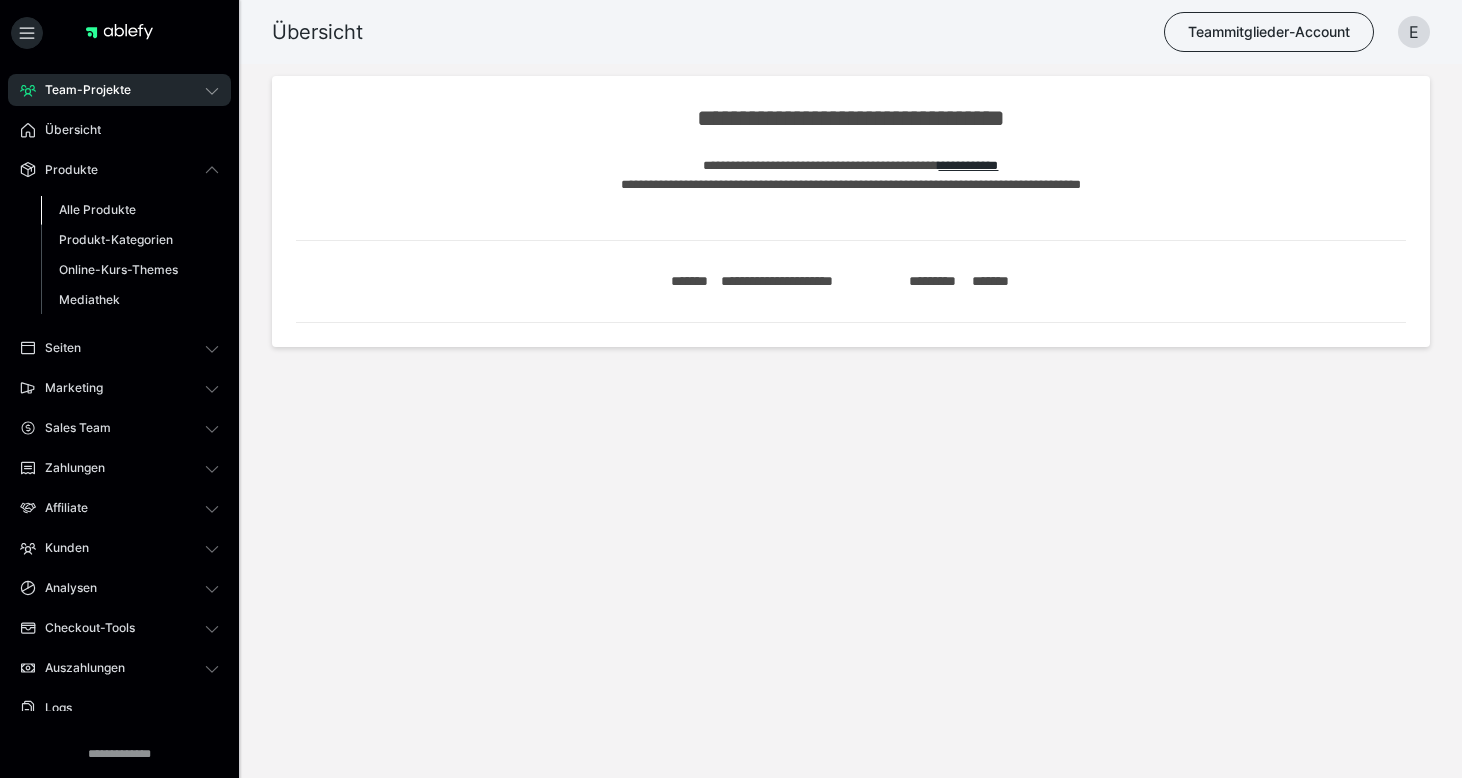 click on "Alle Produkte" at bounding box center (97, 209) 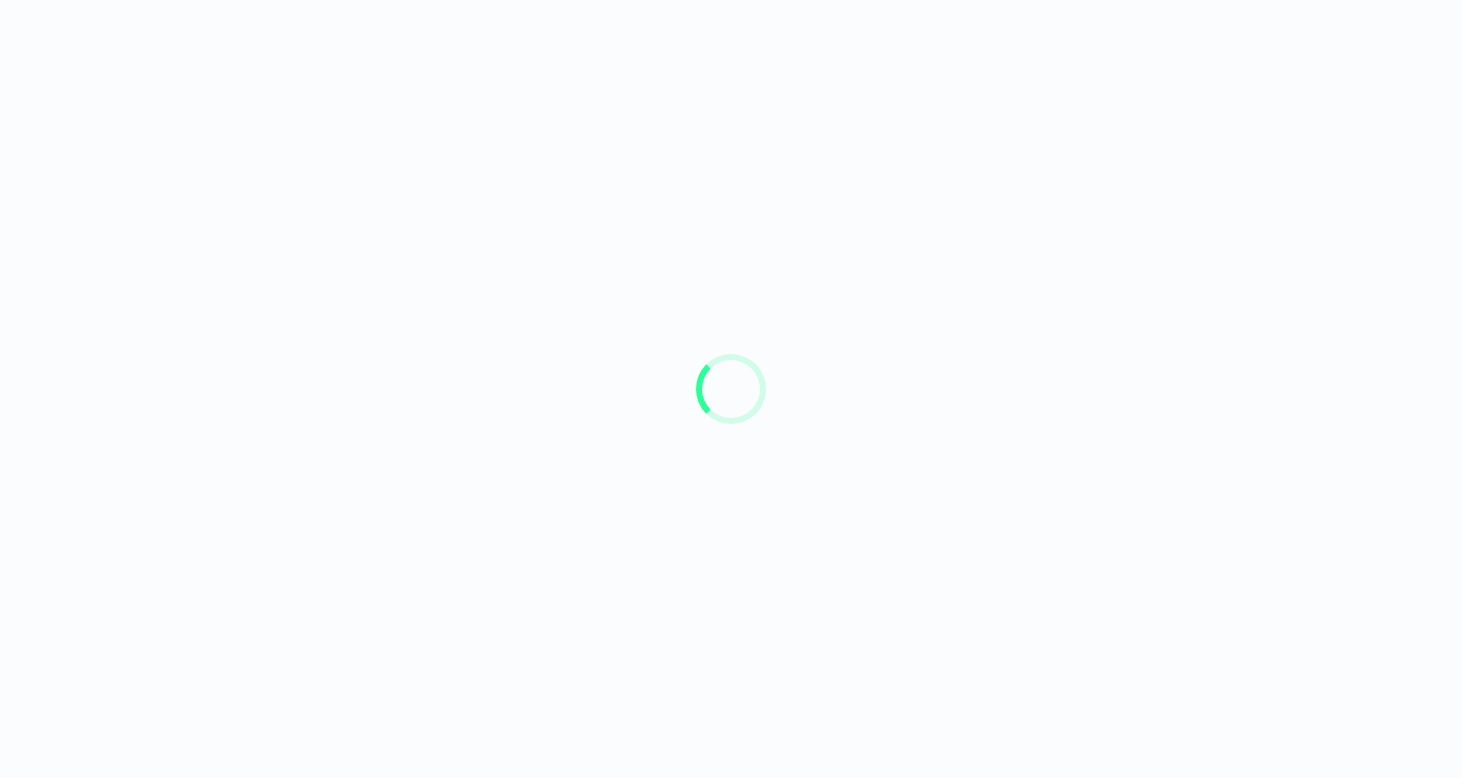 scroll, scrollTop: 0, scrollLeft: 0, axis: both 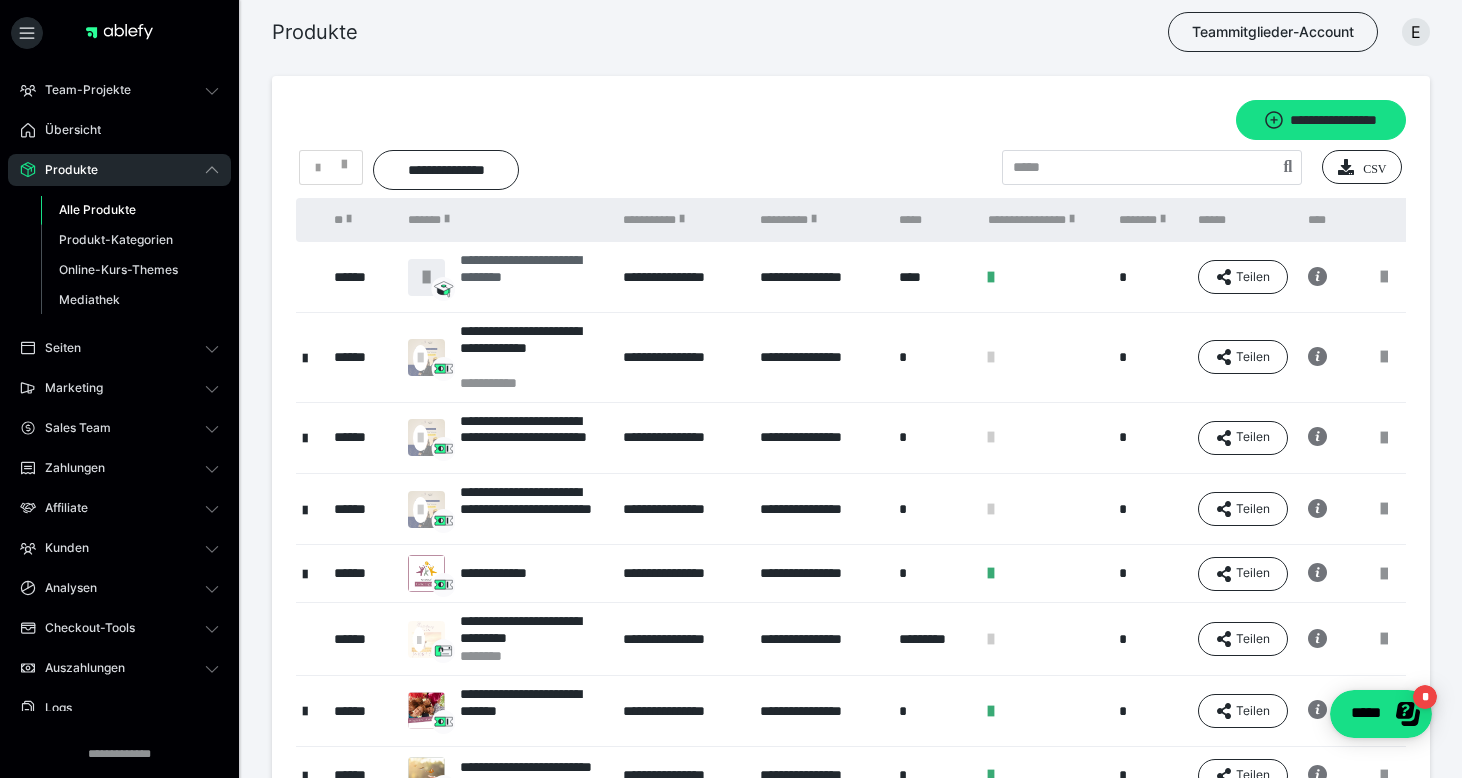 click on "**********" at bounding box center (531, 277) 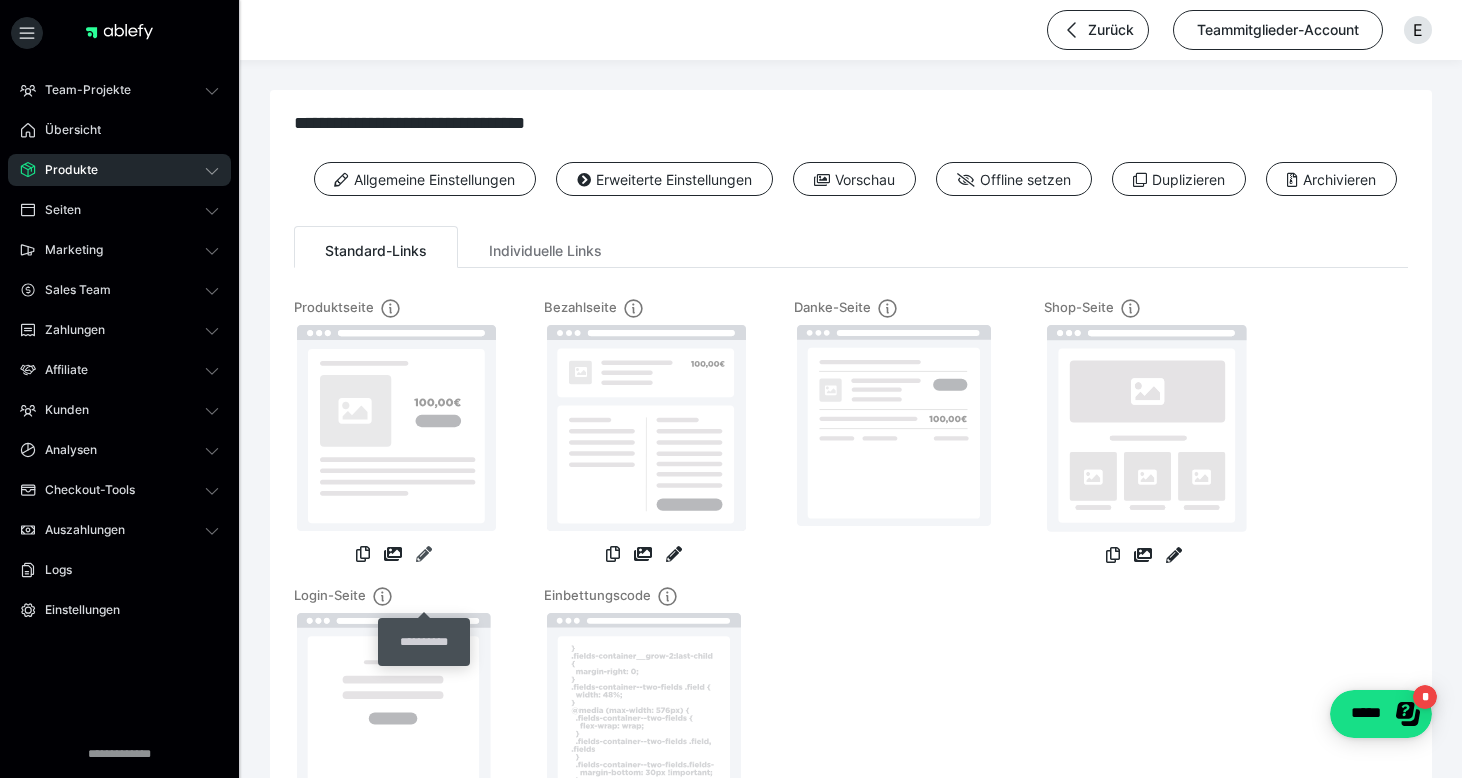 click at bounding box center [424, 554] 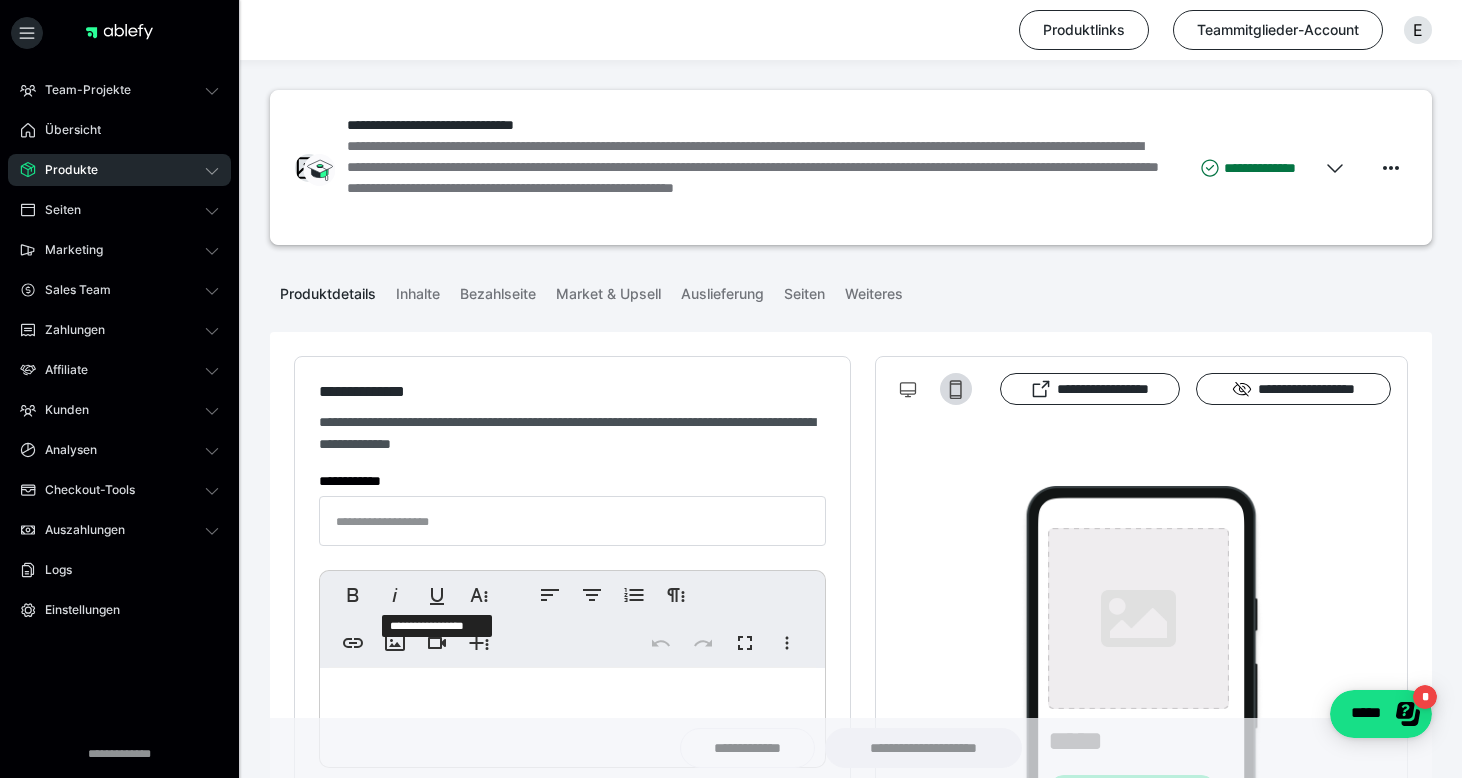 type on "**********" 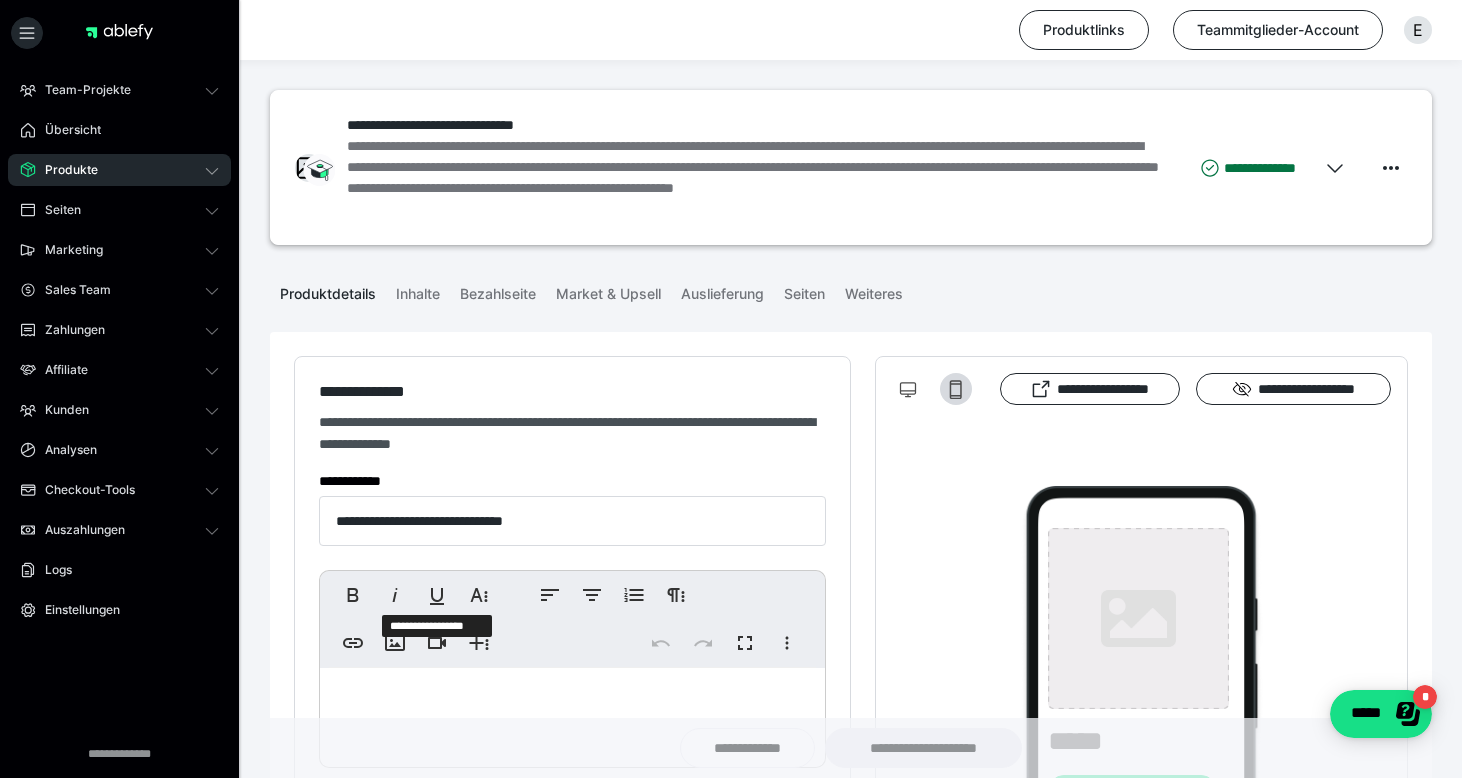 type on "**********" 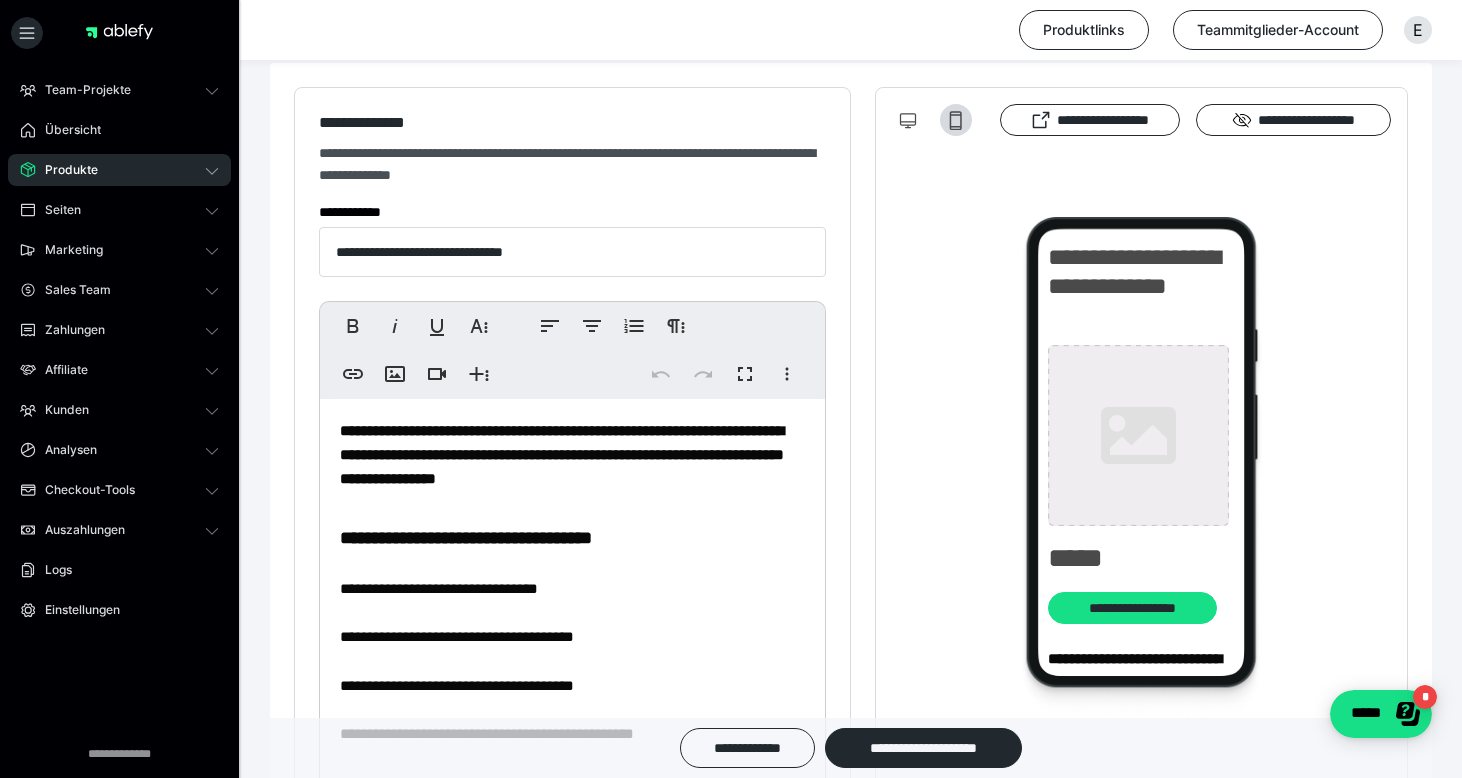 scroll, scrollTop: 294, scrollLeft: 0, axis: vertical 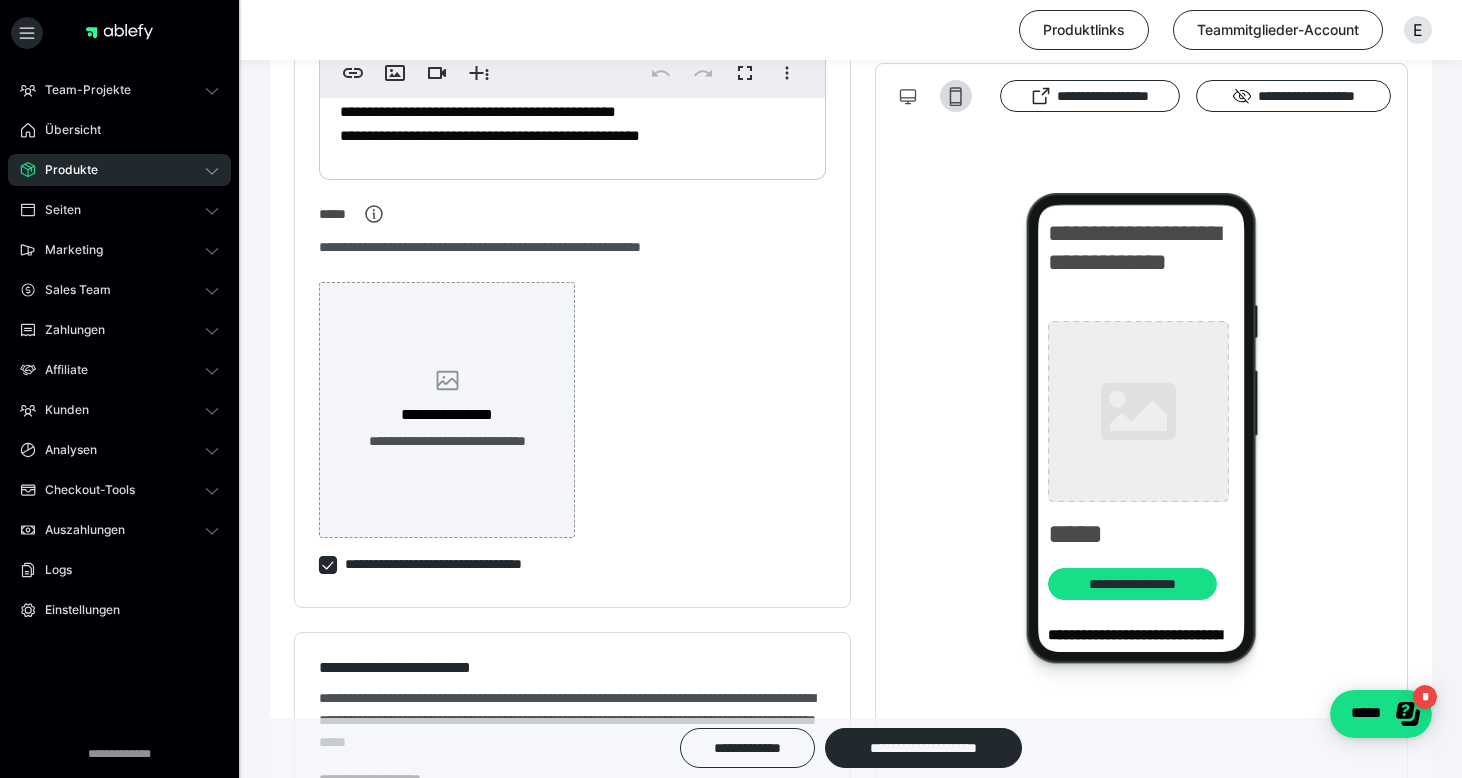click on "**********" at bounding box center [447, 441] 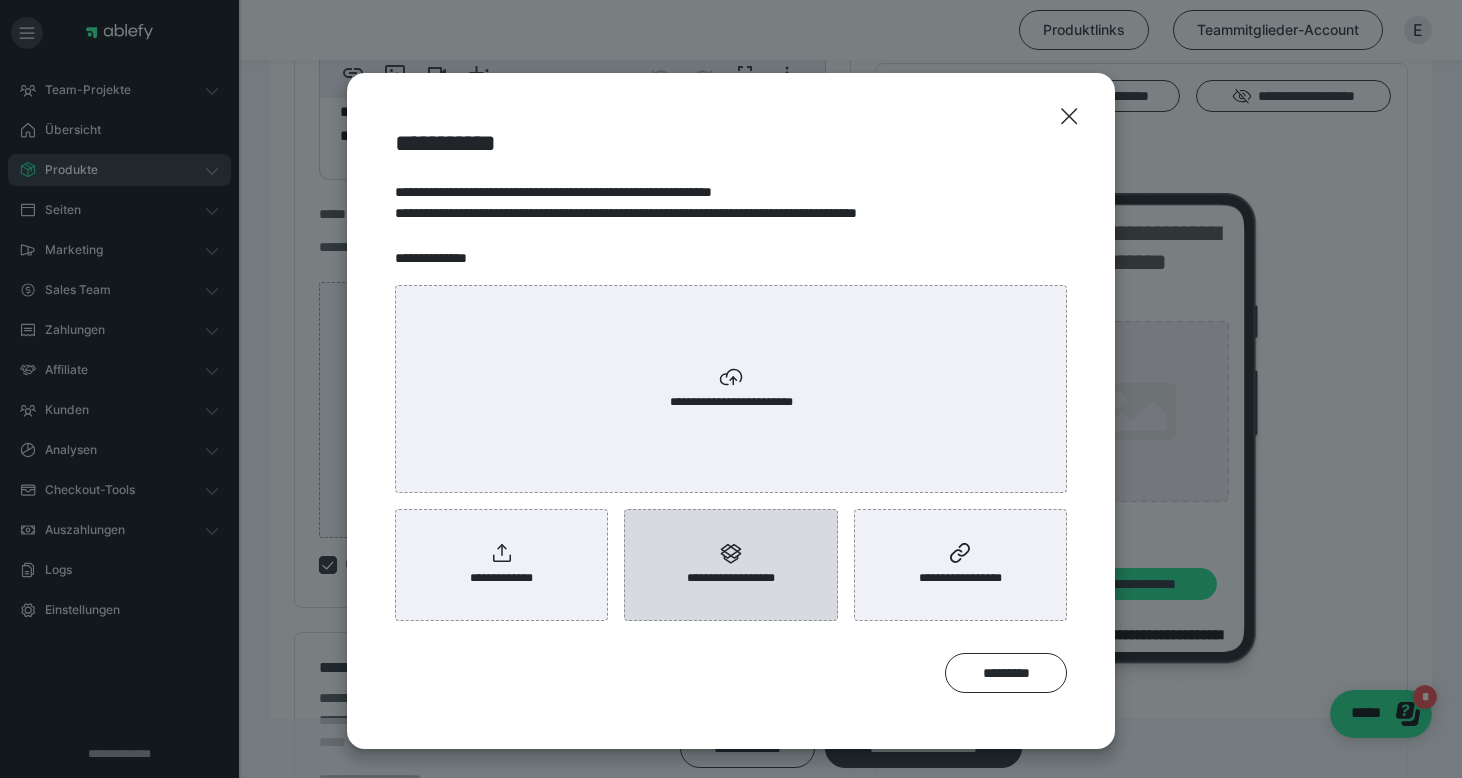 click on "**********" at bounding box center [730, 578] 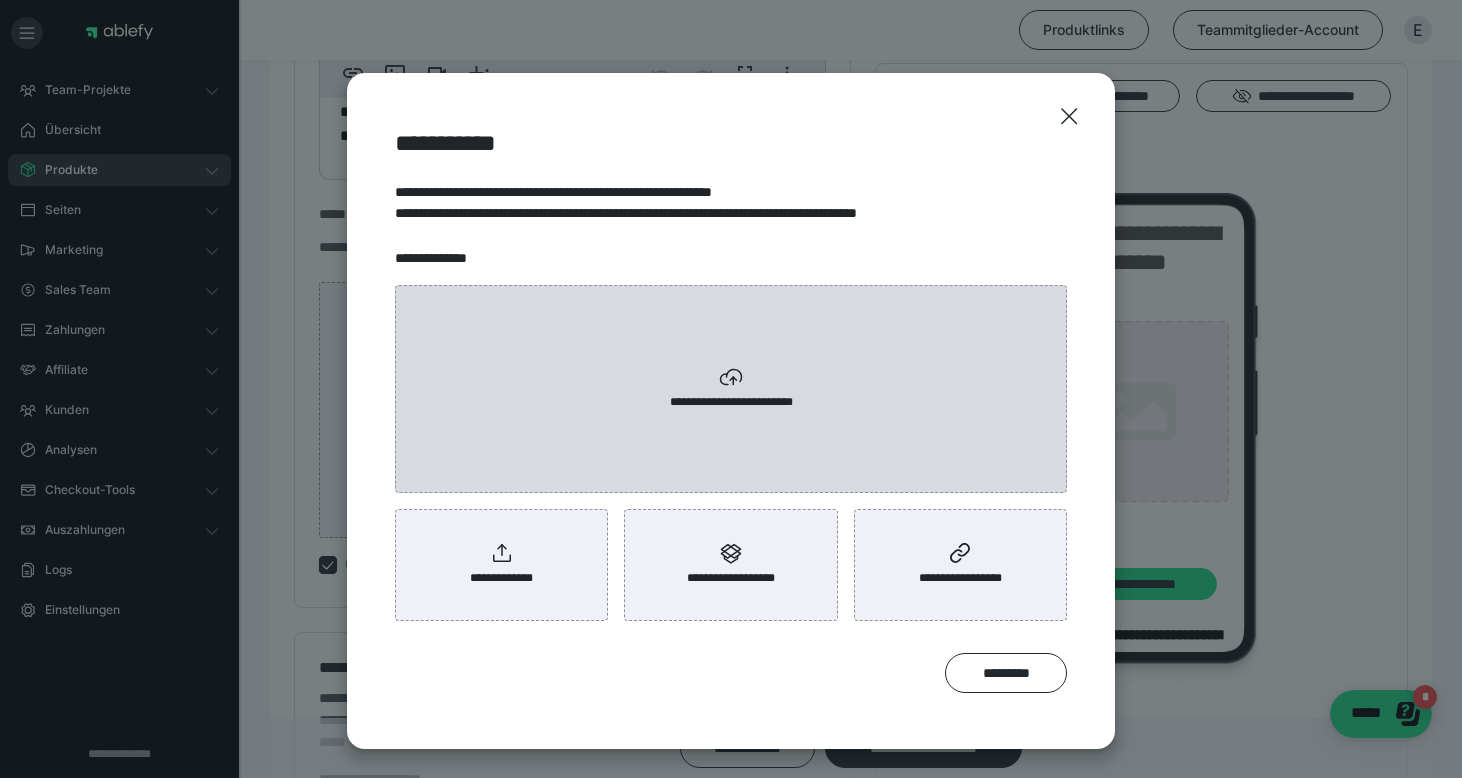 click on "**********" at bounding box center [731, 389] 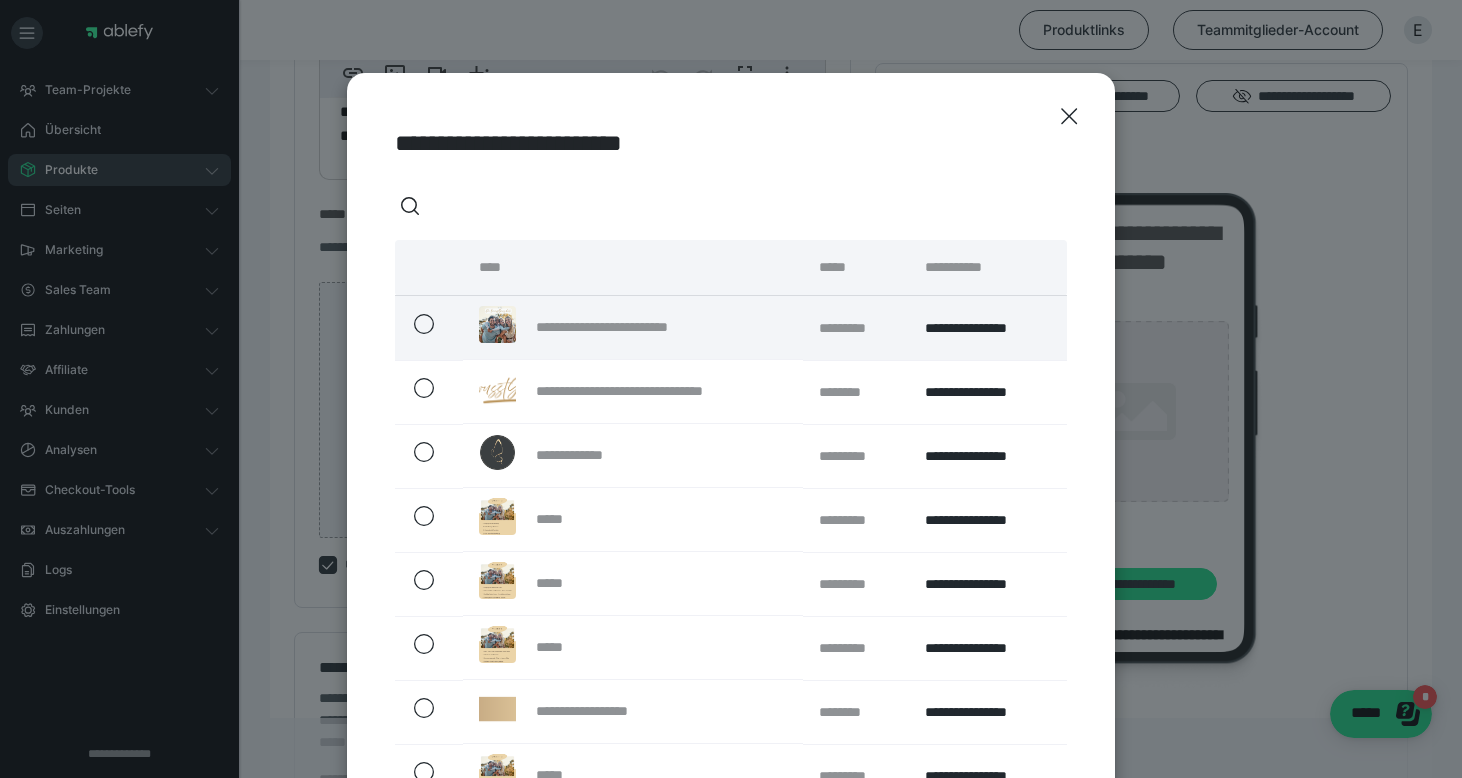 click 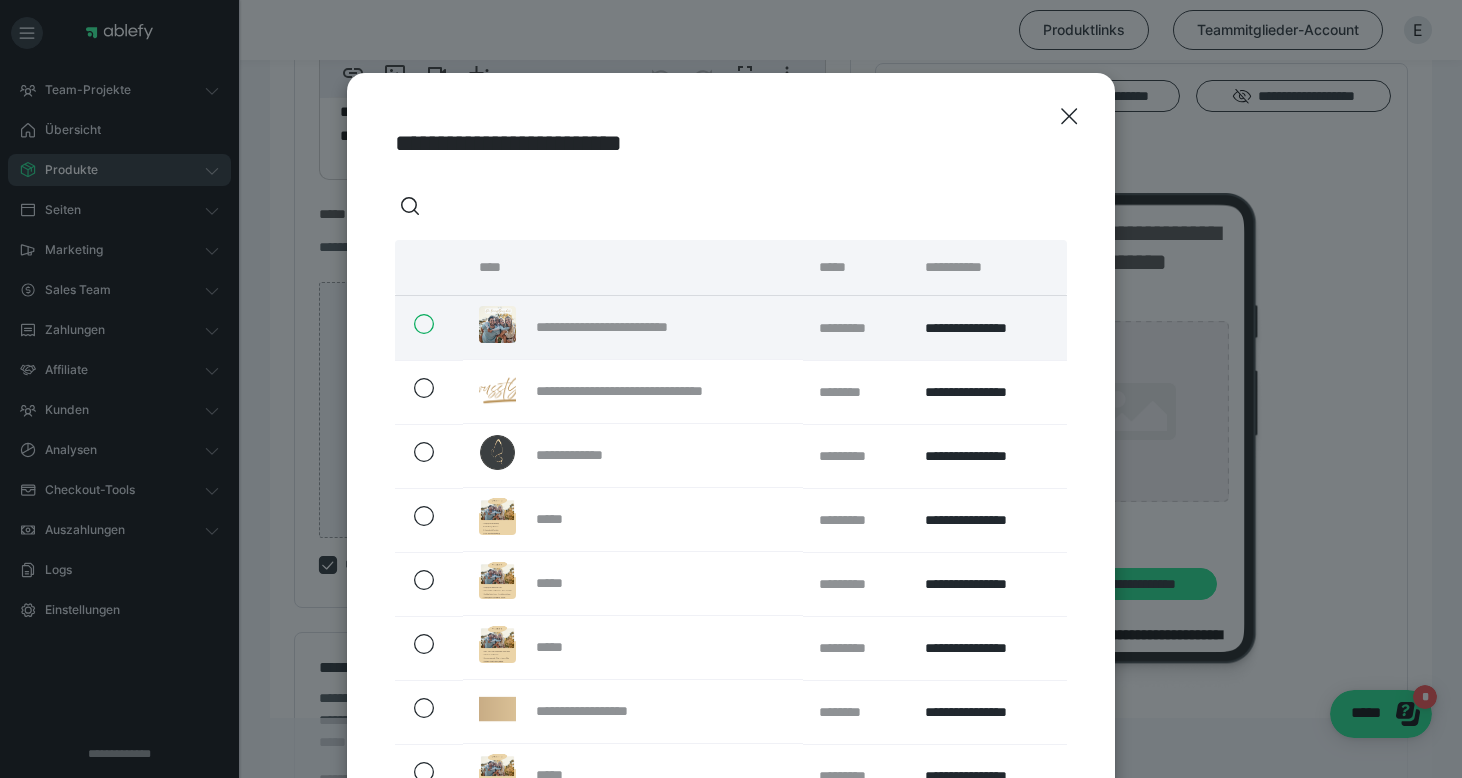 click at bounding box center (413, 324) 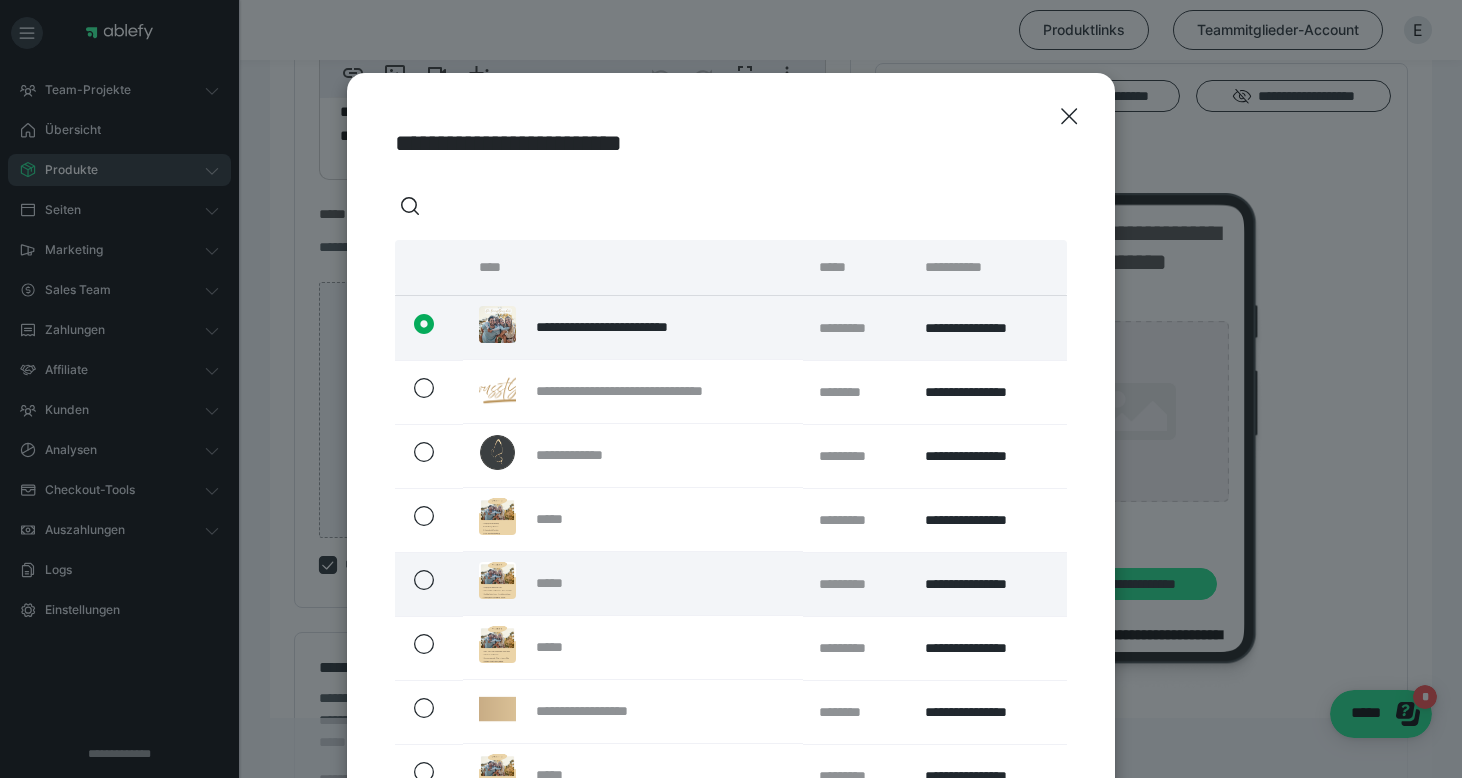 scroll, scrollTop: 365, scrollLeft: 0, axis: vertical 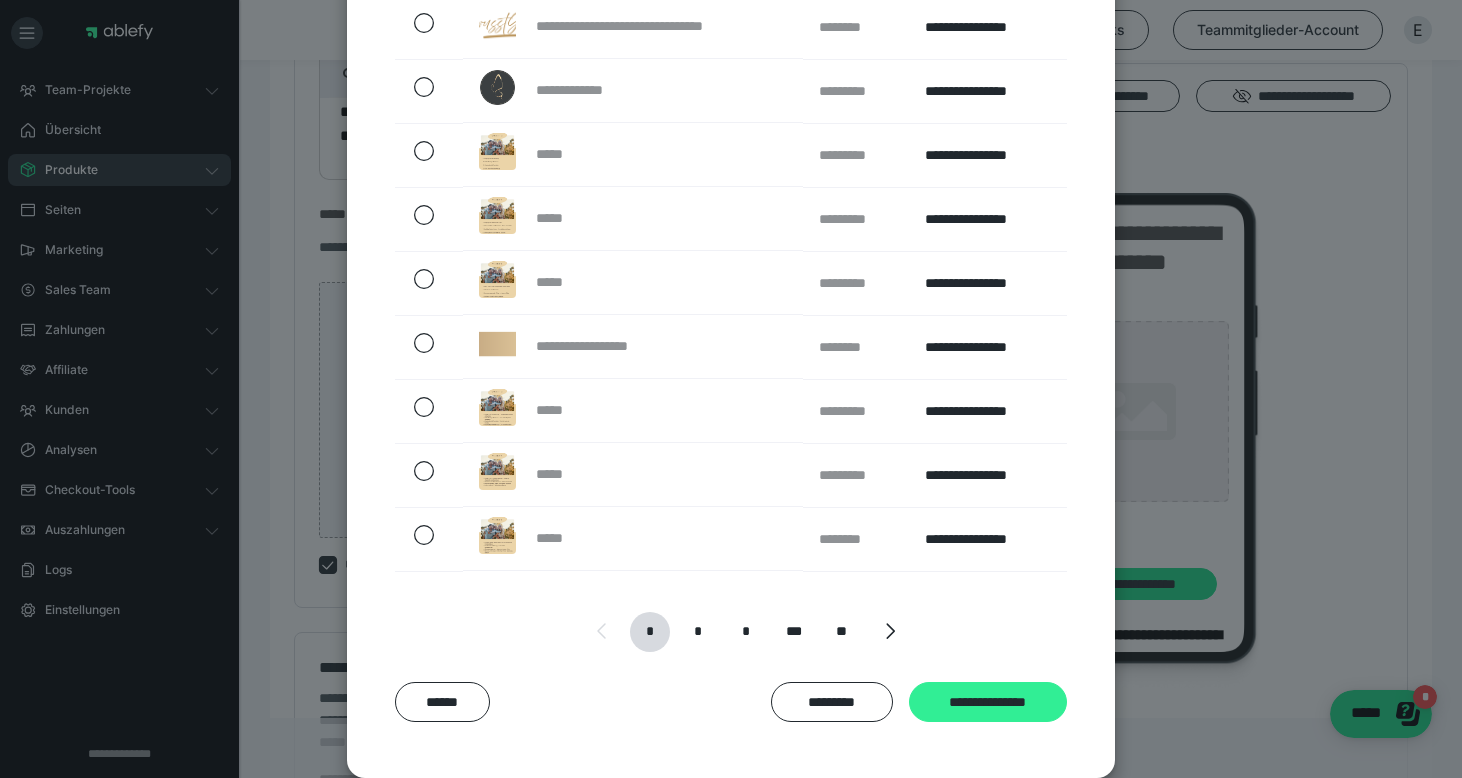 click on "**********" at bounding box center (988, 702) 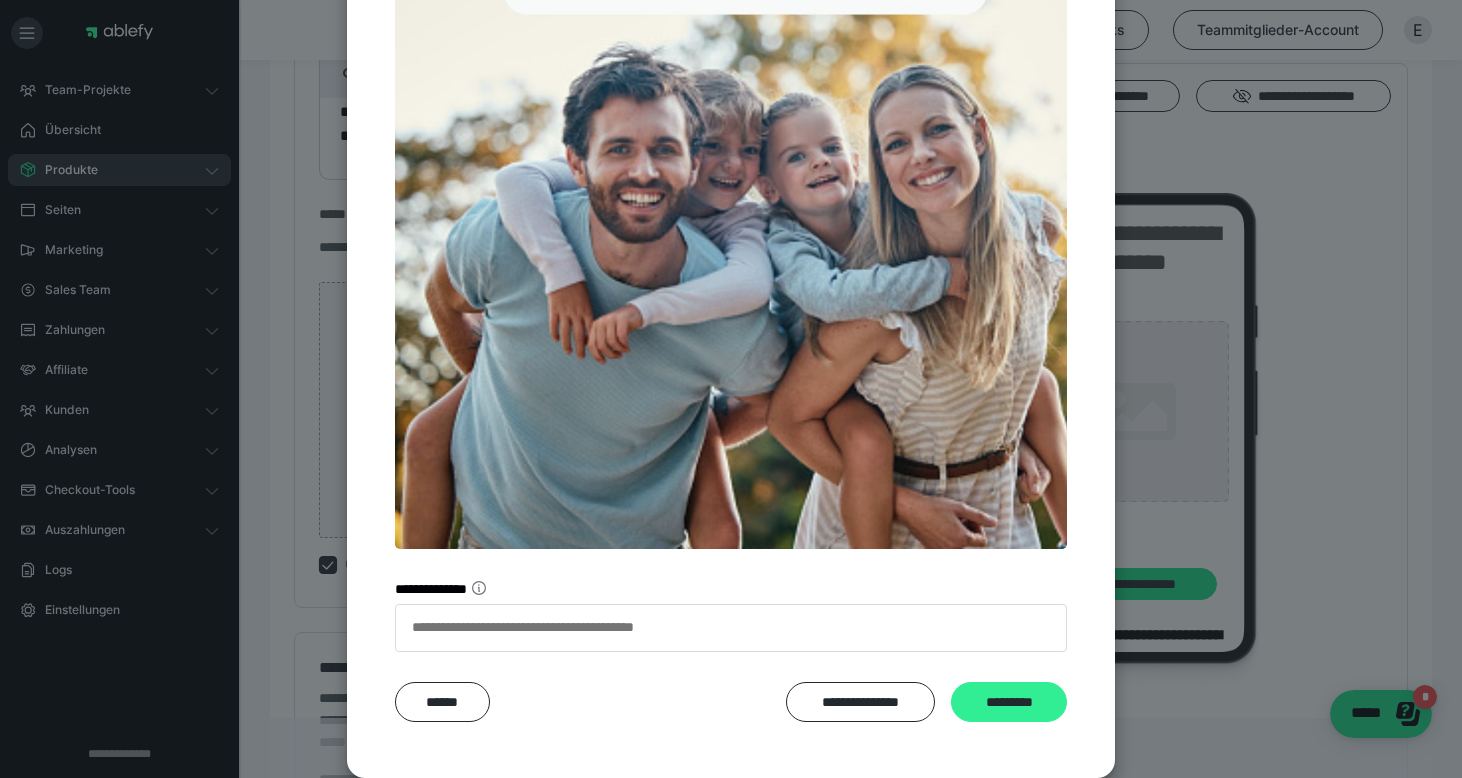 click on "*********" at bounding box center (1009, 702) 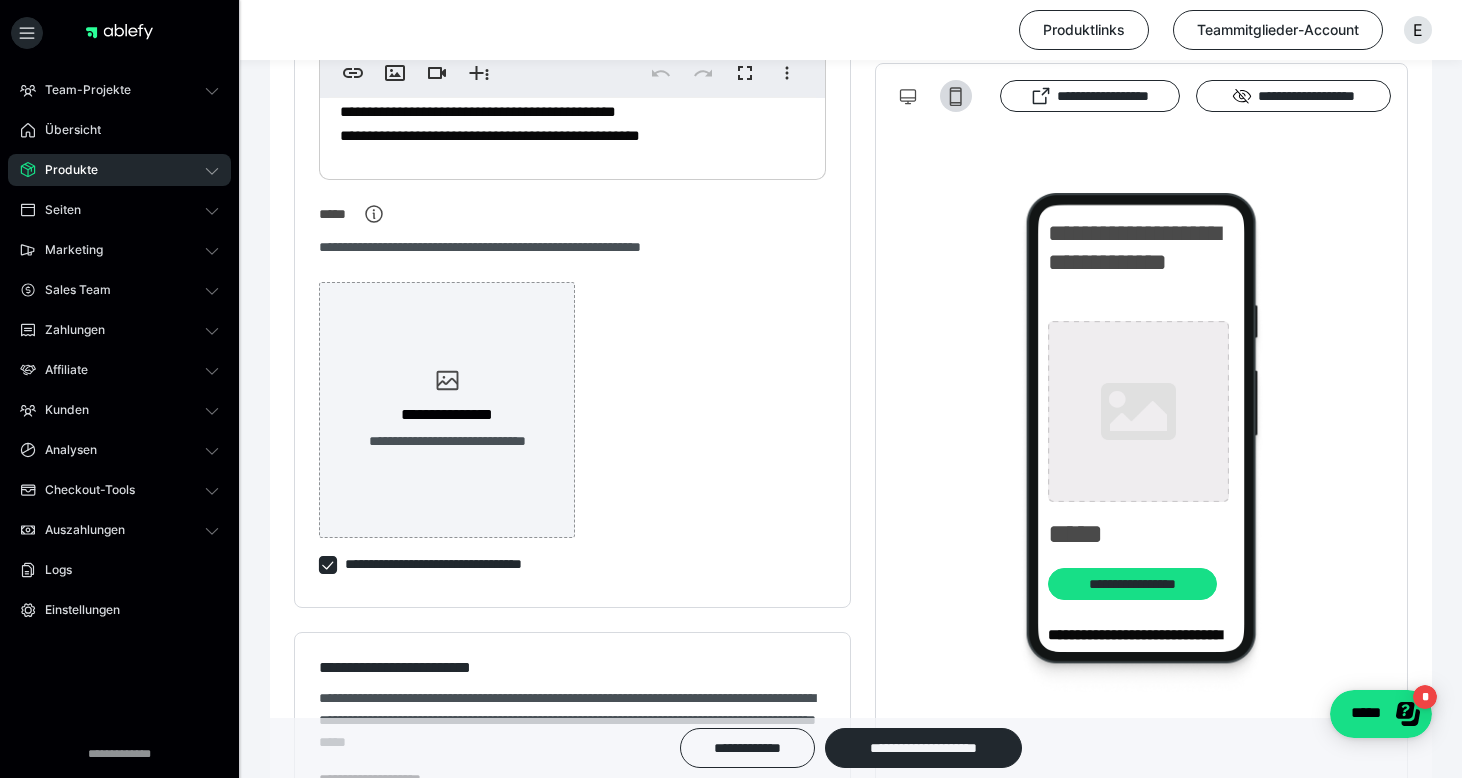 click at bounding box center (328, 565) 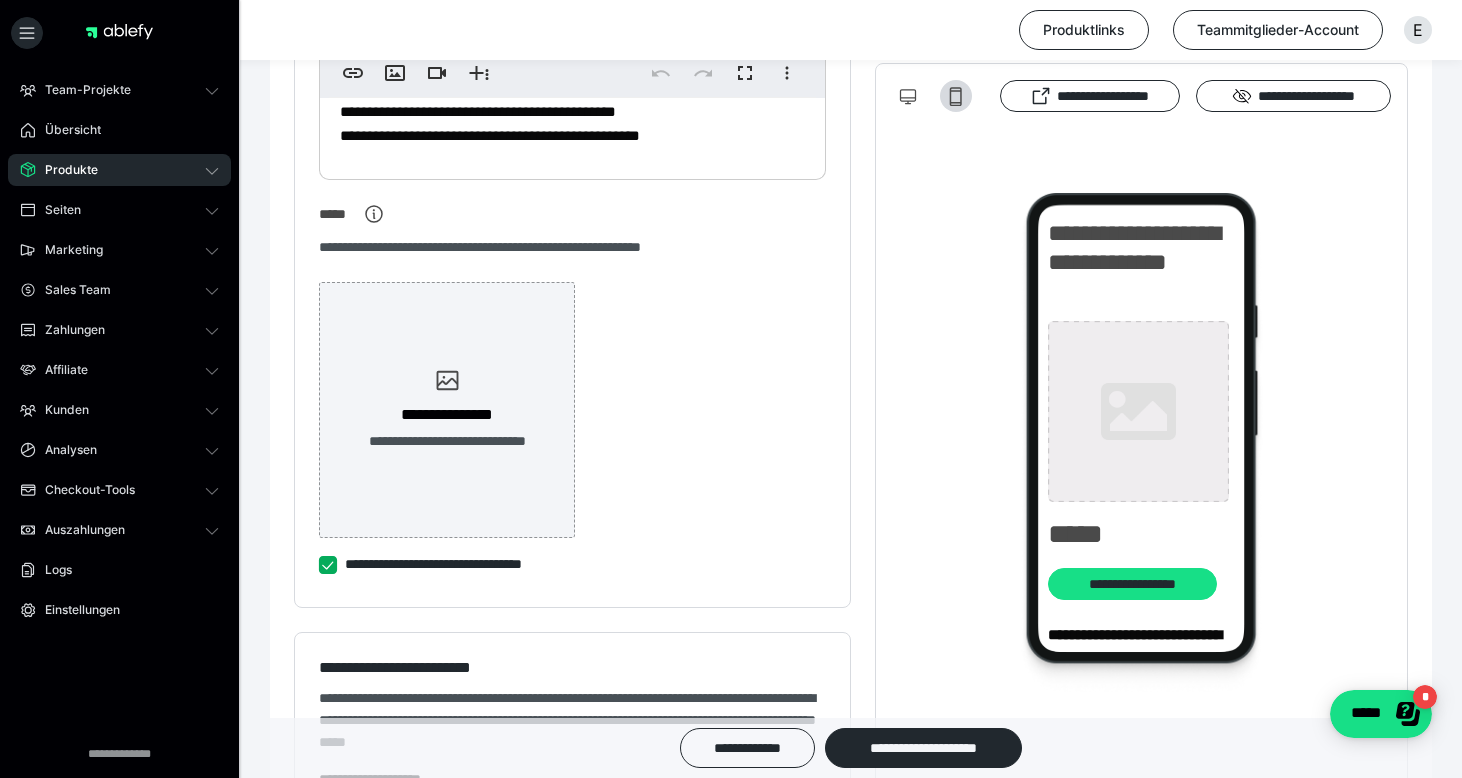 click on "**********" at bounding box center (319, 565) 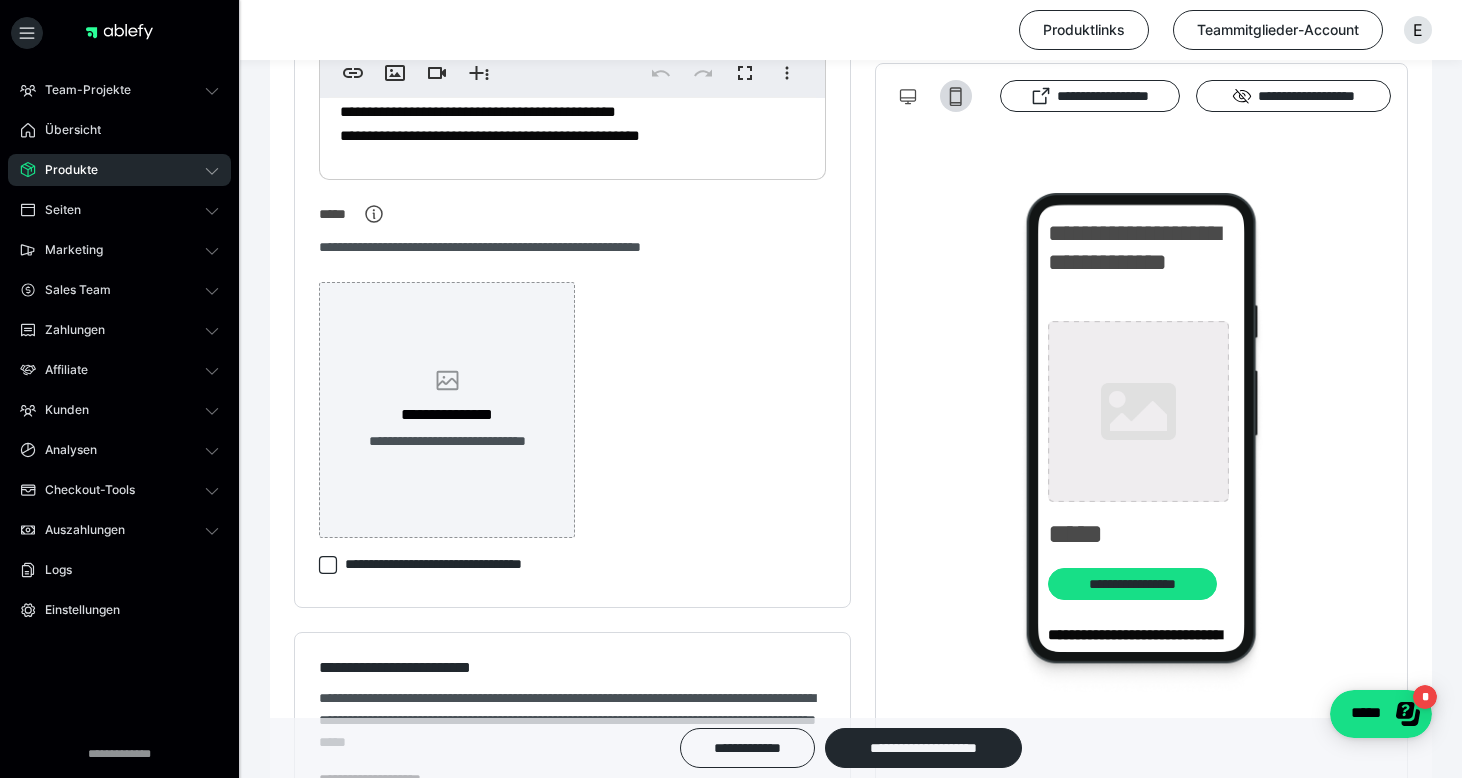 click on "**********" at bounding box center (447, 441) 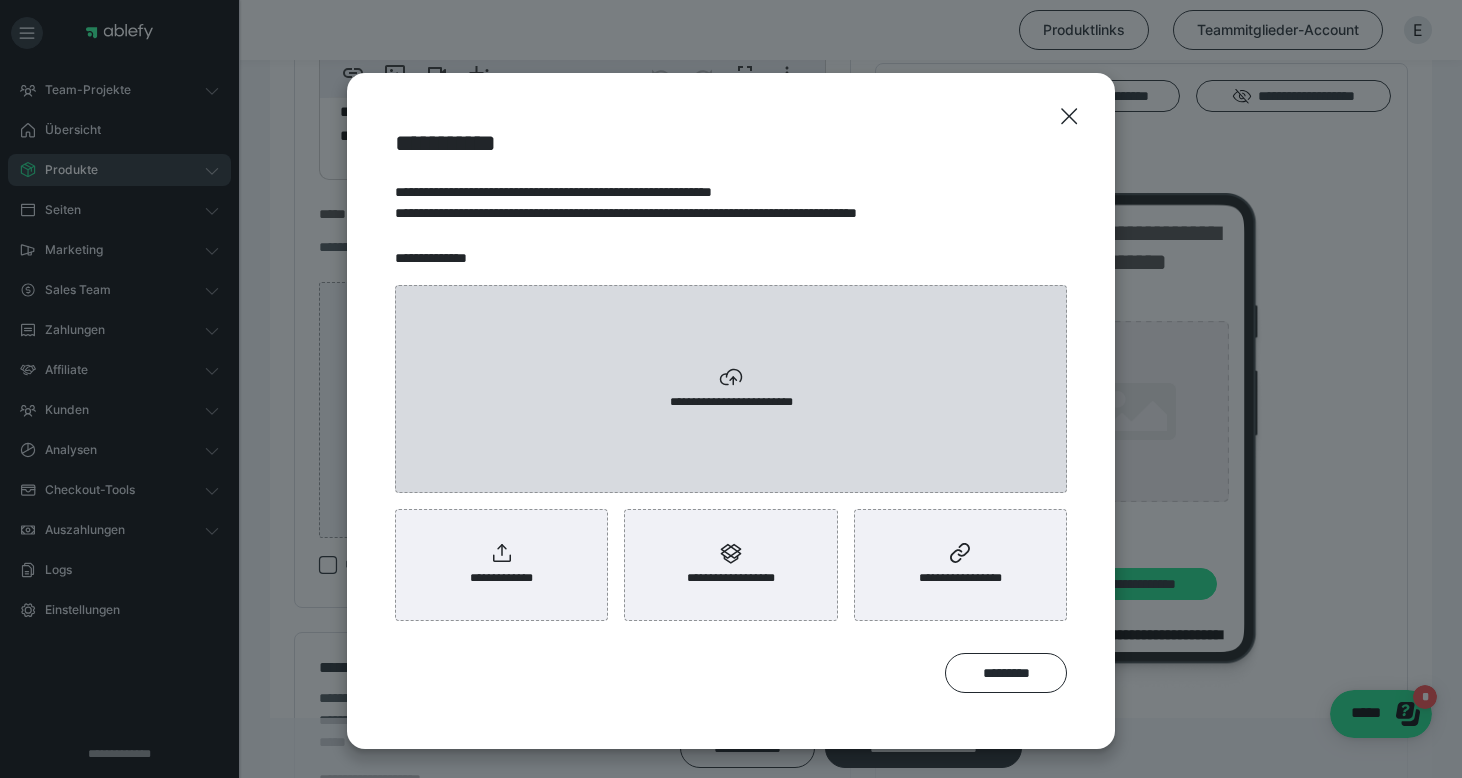 click on "**********" at bounding box center [731, 402] 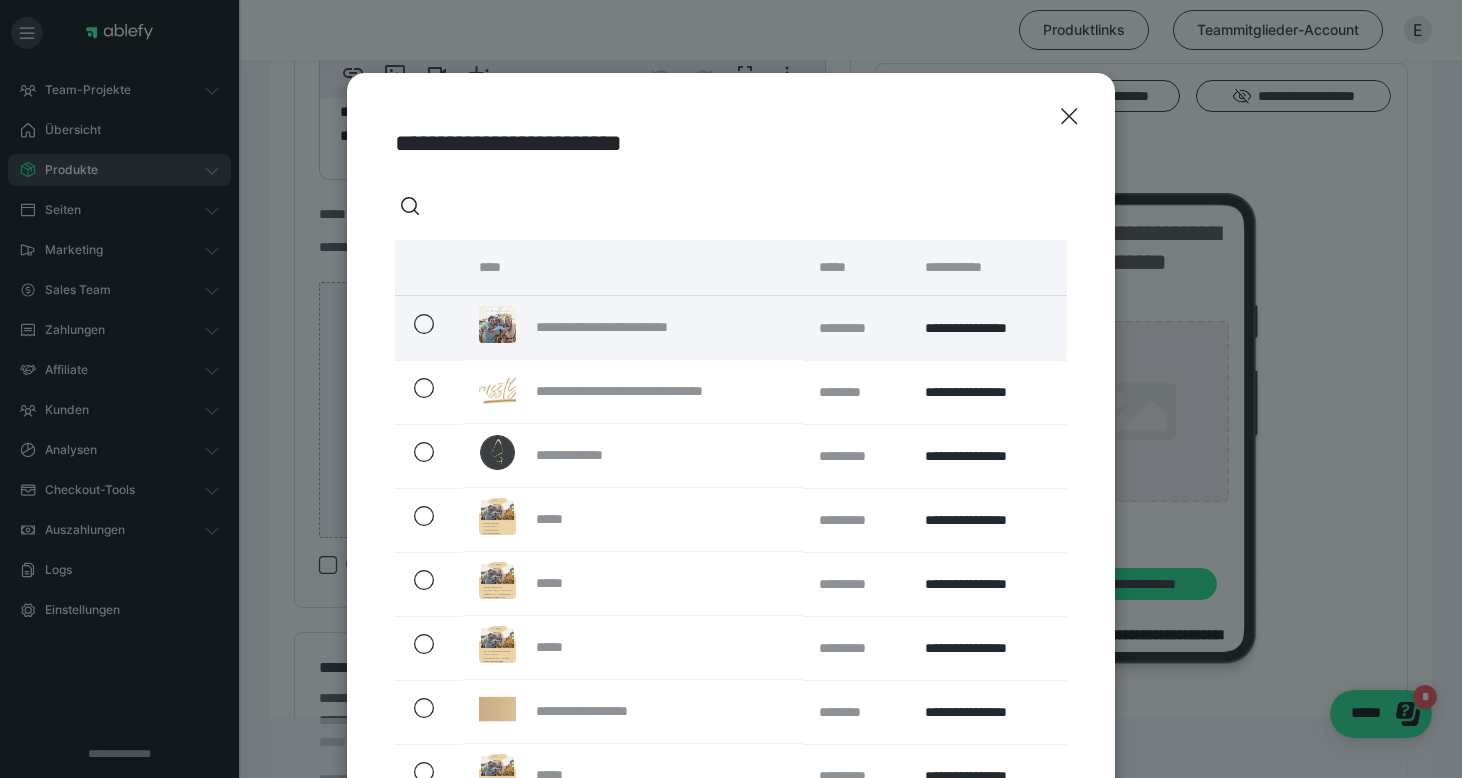click 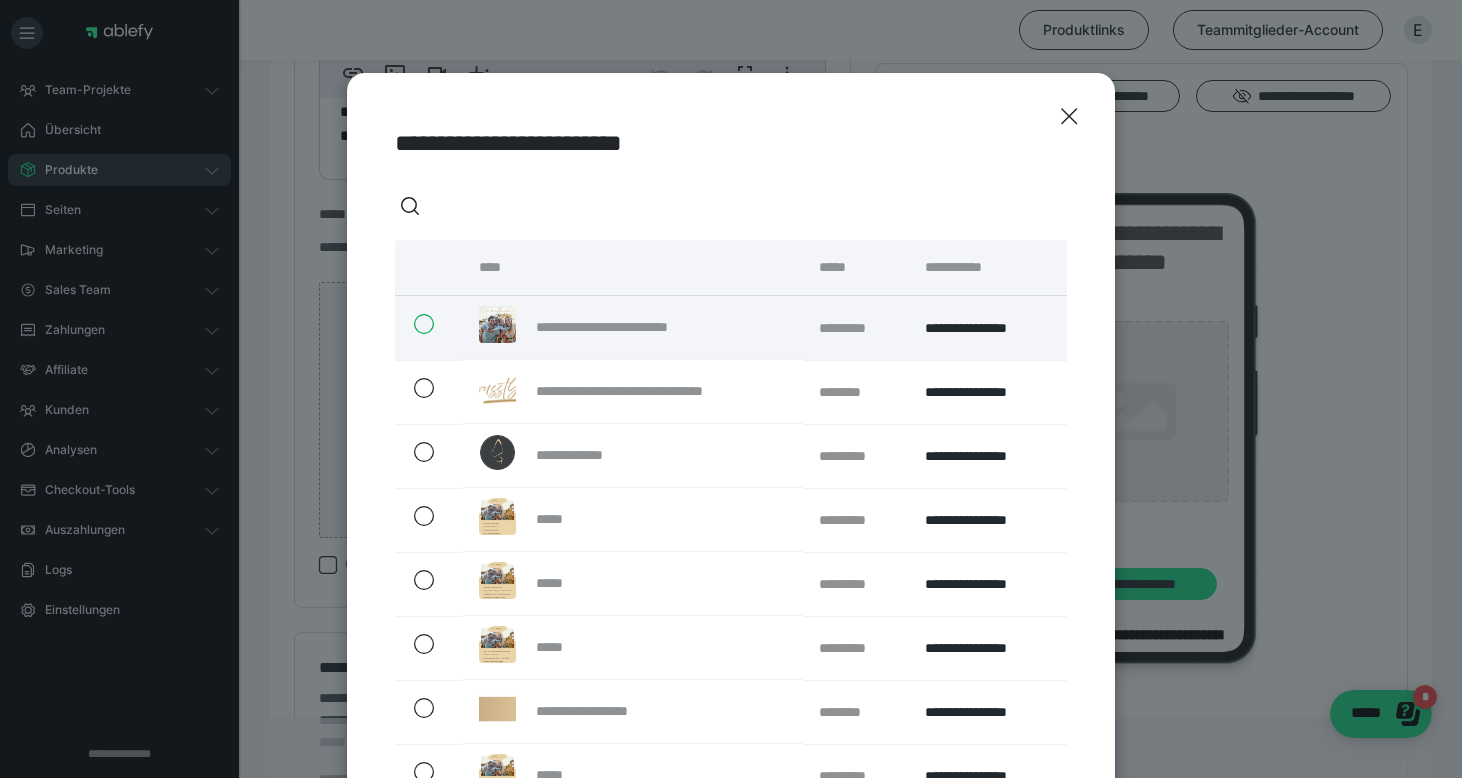 click at bounding box center [413, 324] 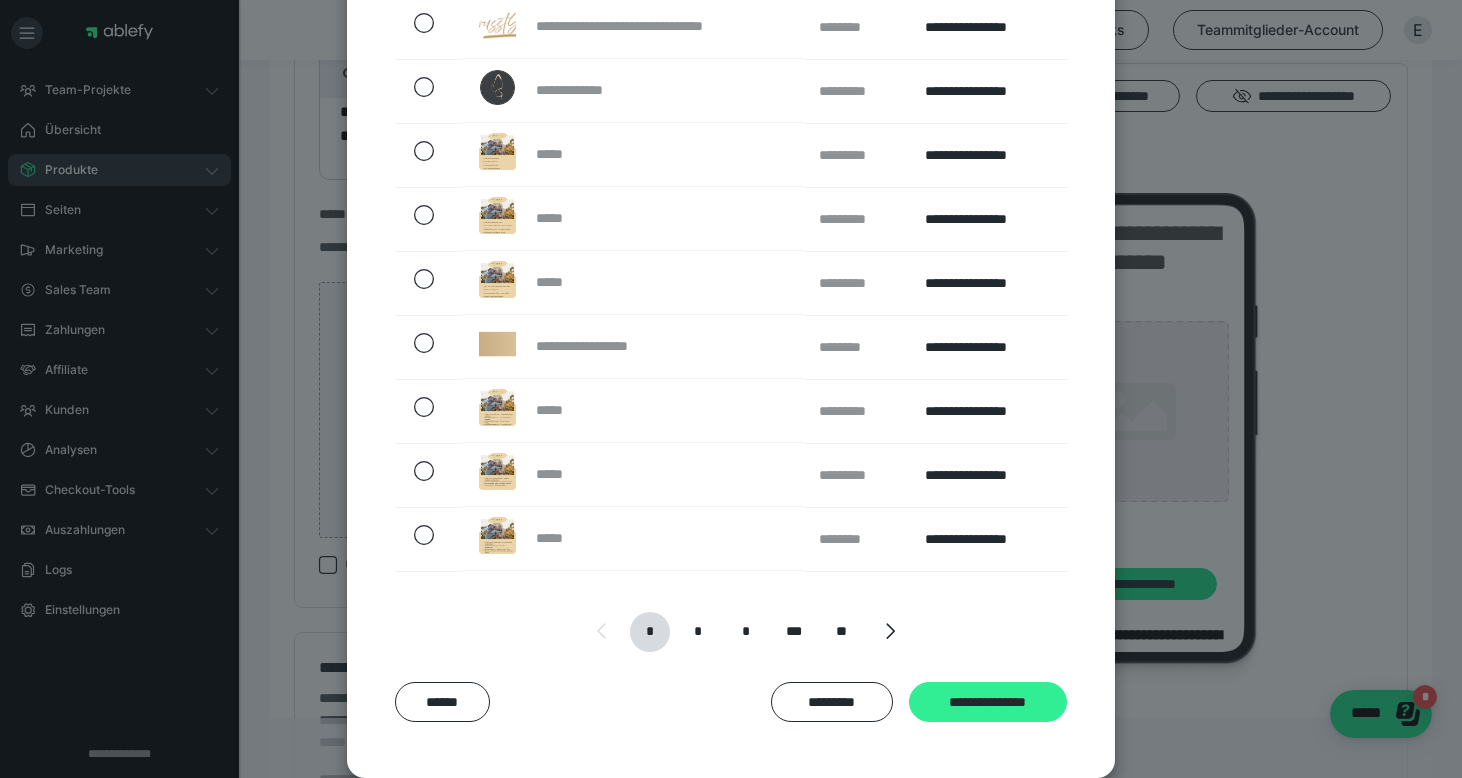 click on "**********" at bounding box center [988, 702] 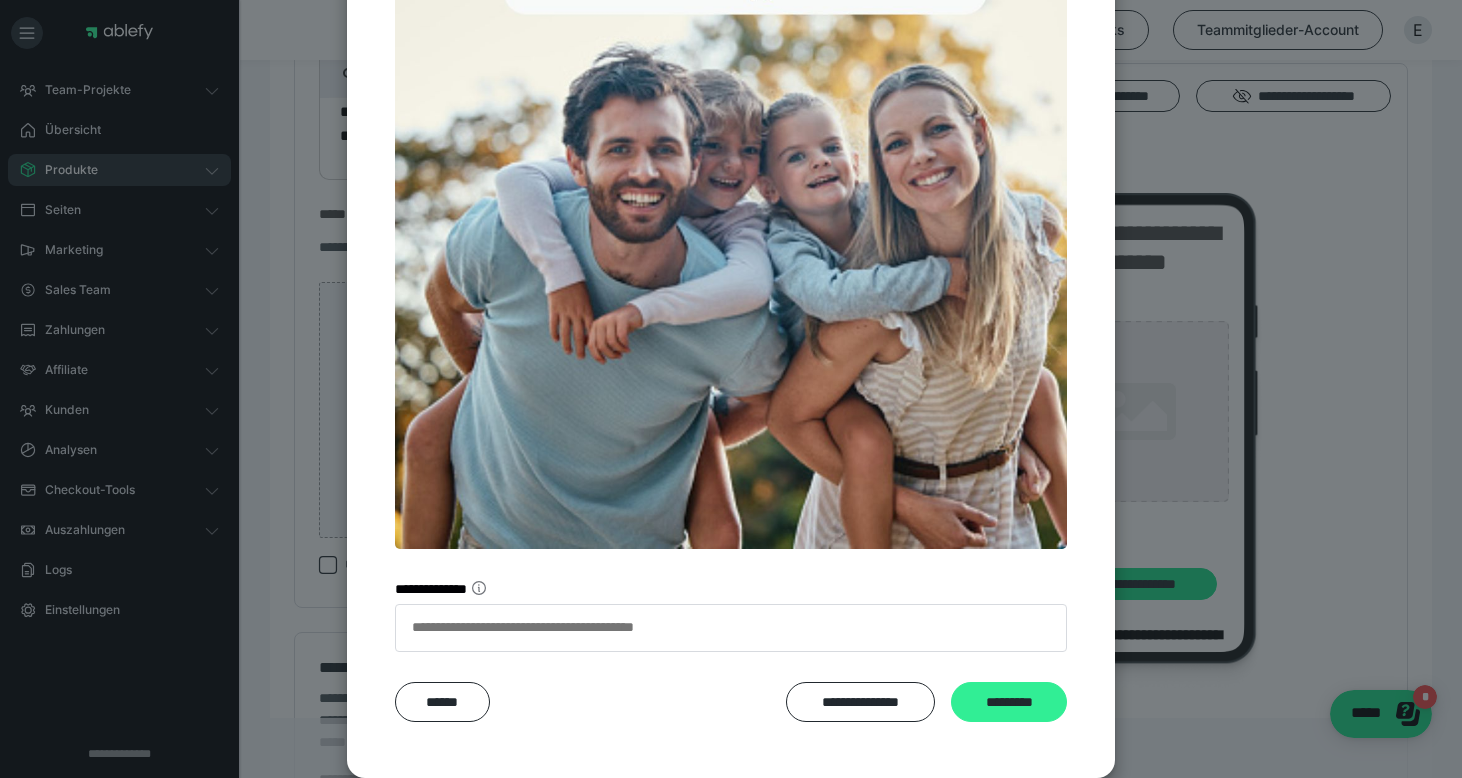 click on "*********" at bounding box center (1009, 702) 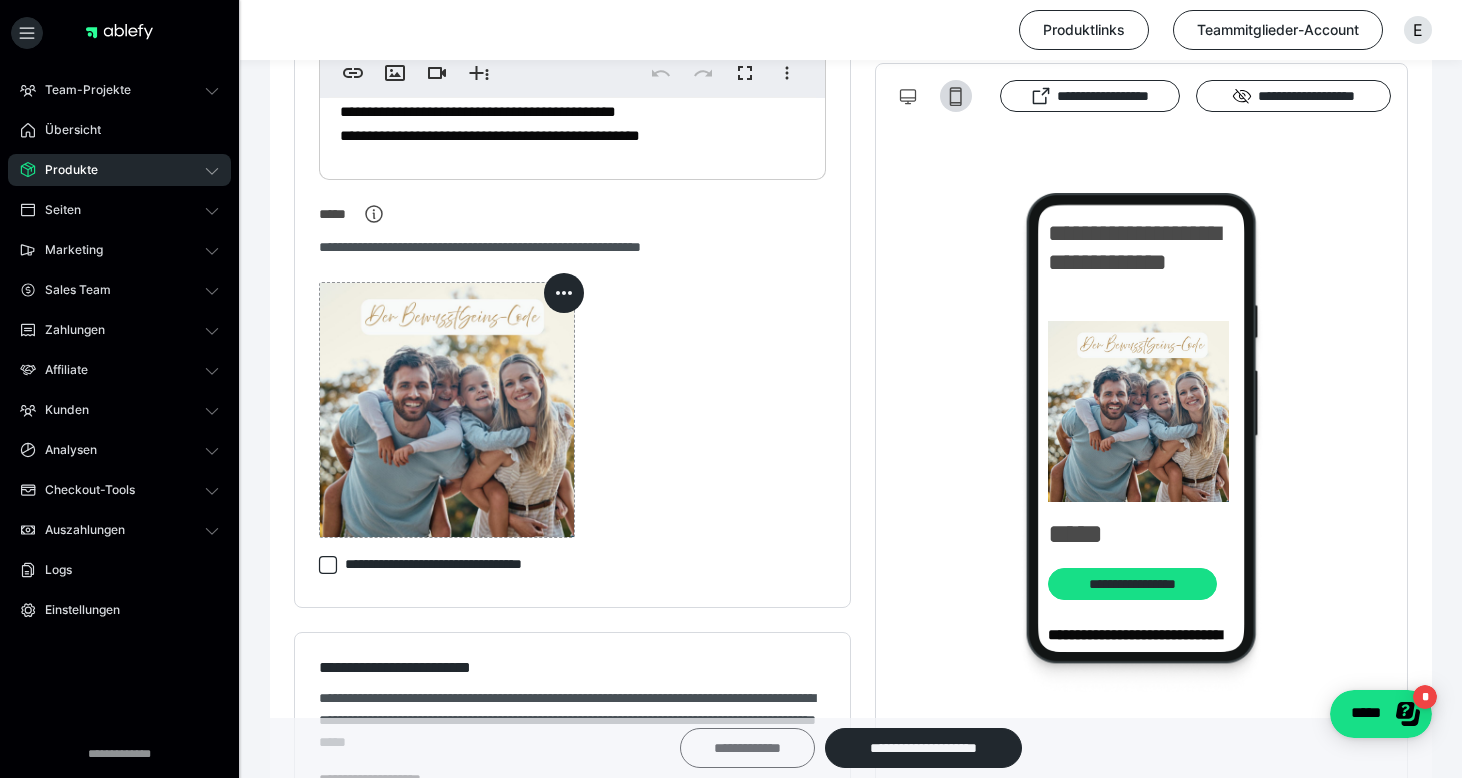 click on "**********" at bounding box center (747, 748) 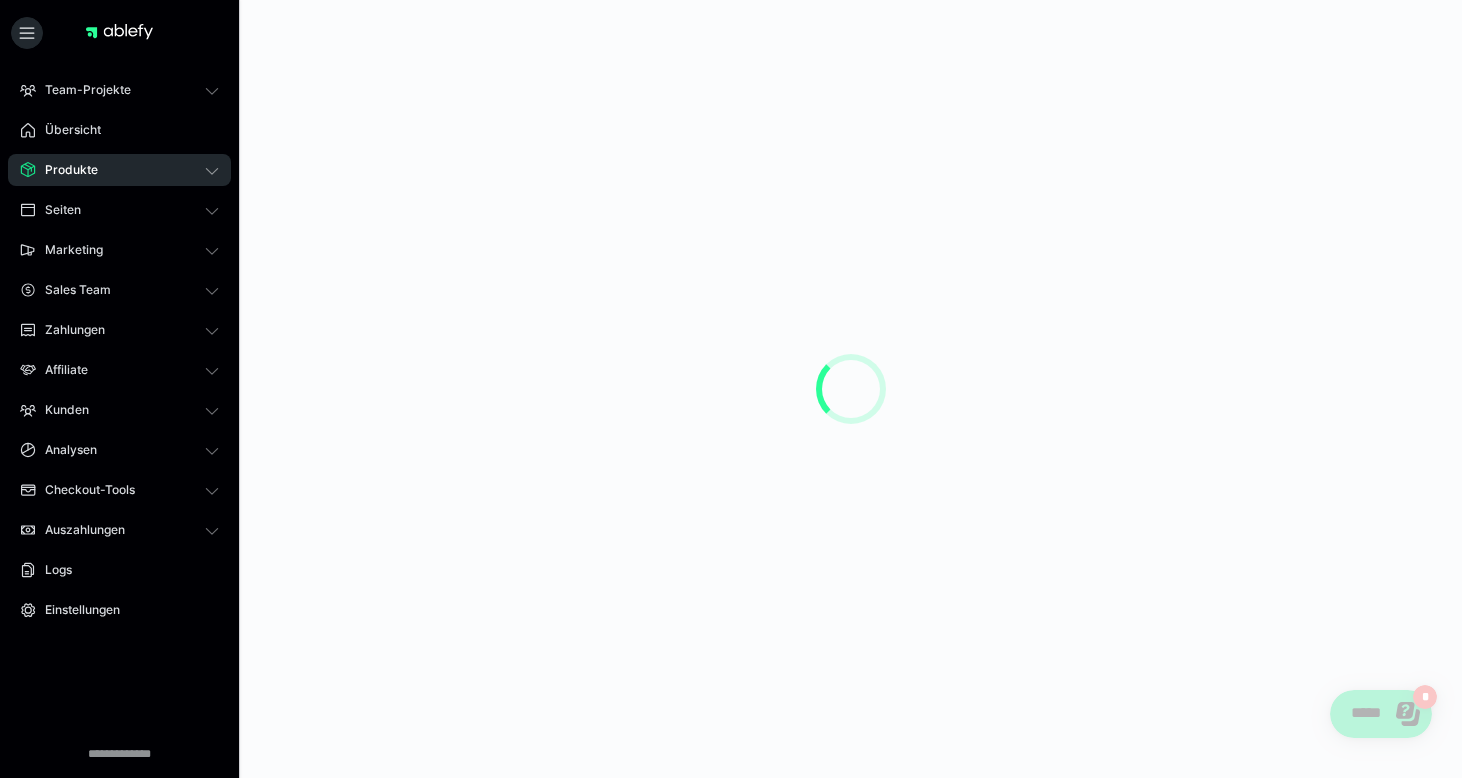 scroll, scrollTop: 0, scrollLeft: 0, axis: both 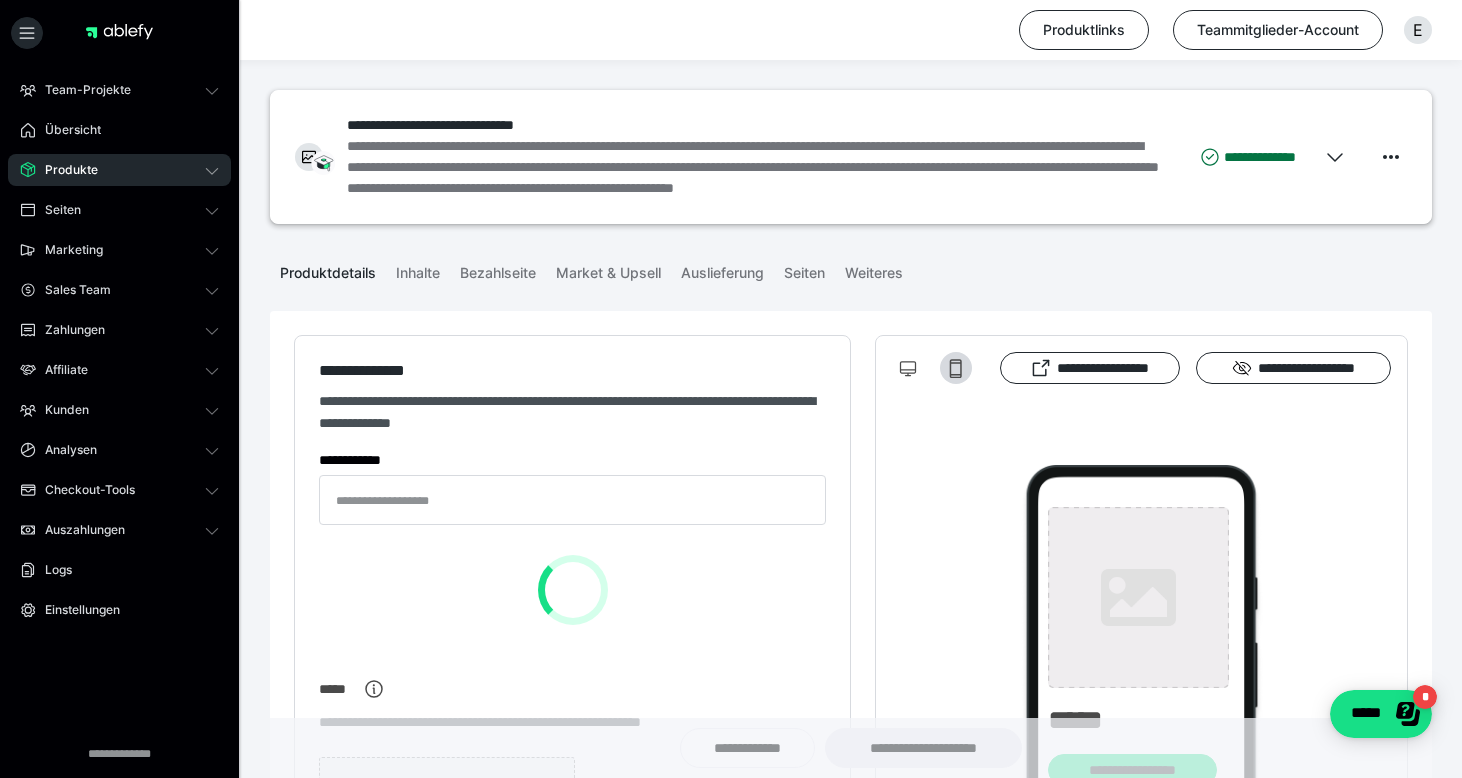 type on "**********" 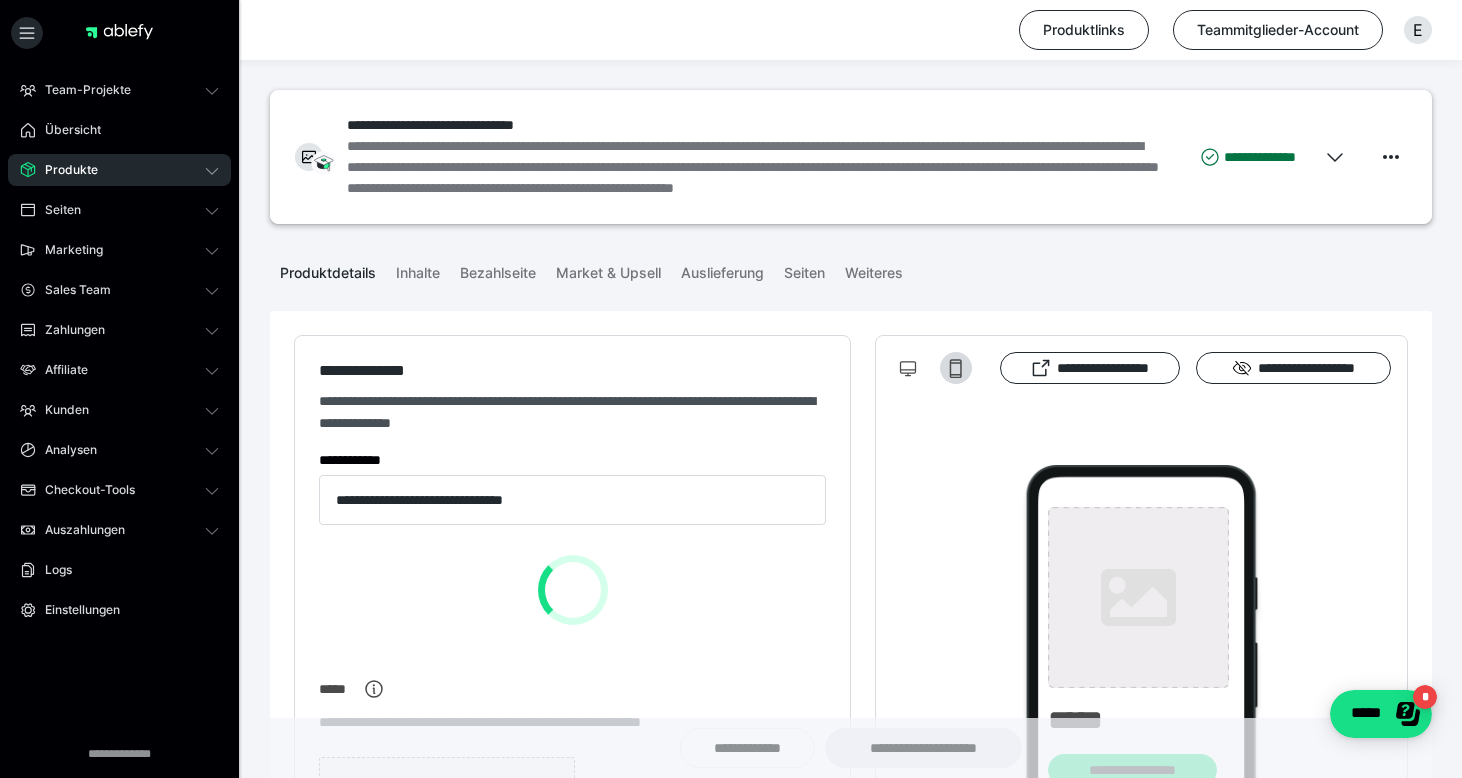 type on "**********" 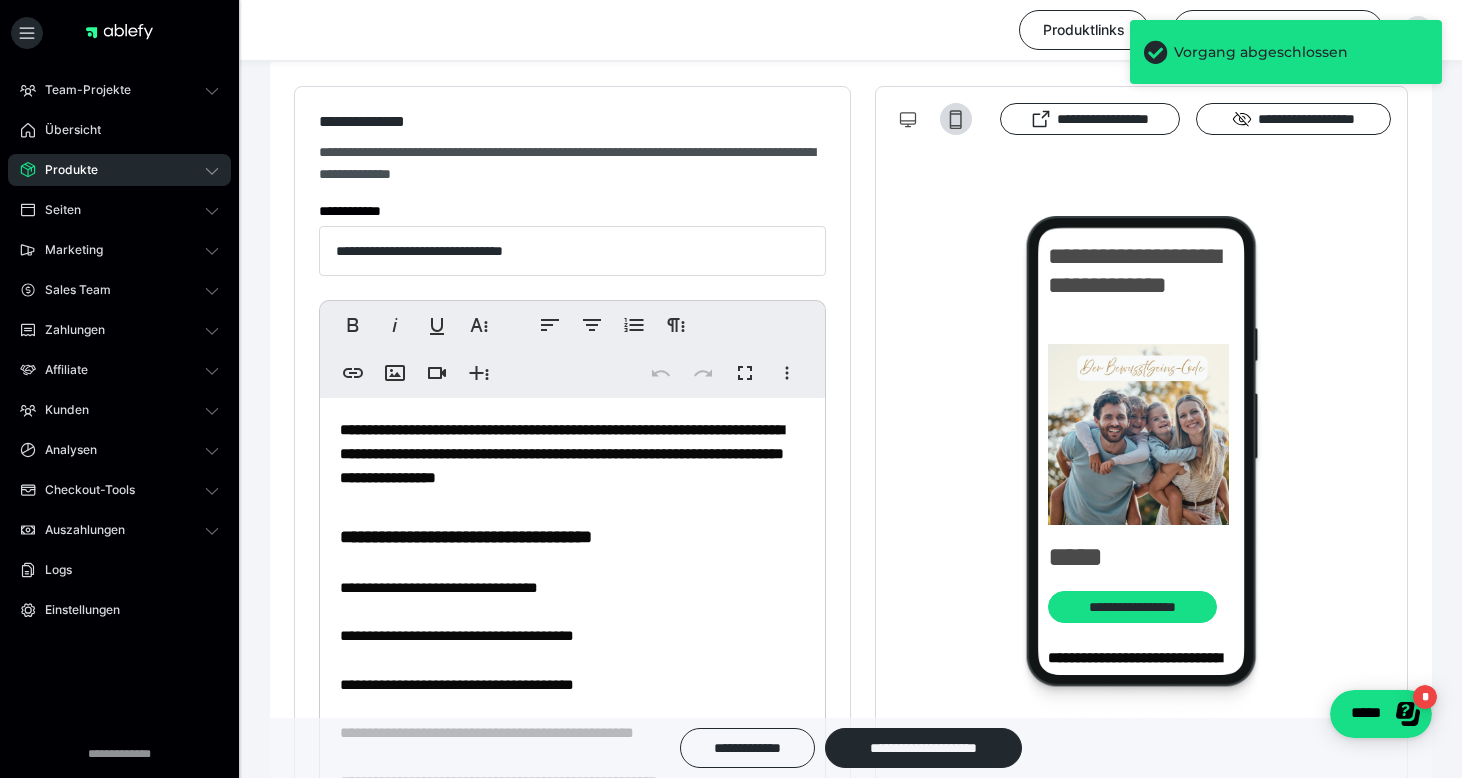 scroll, scrollTop: 273, scrollLeft: 0, axis: vertical 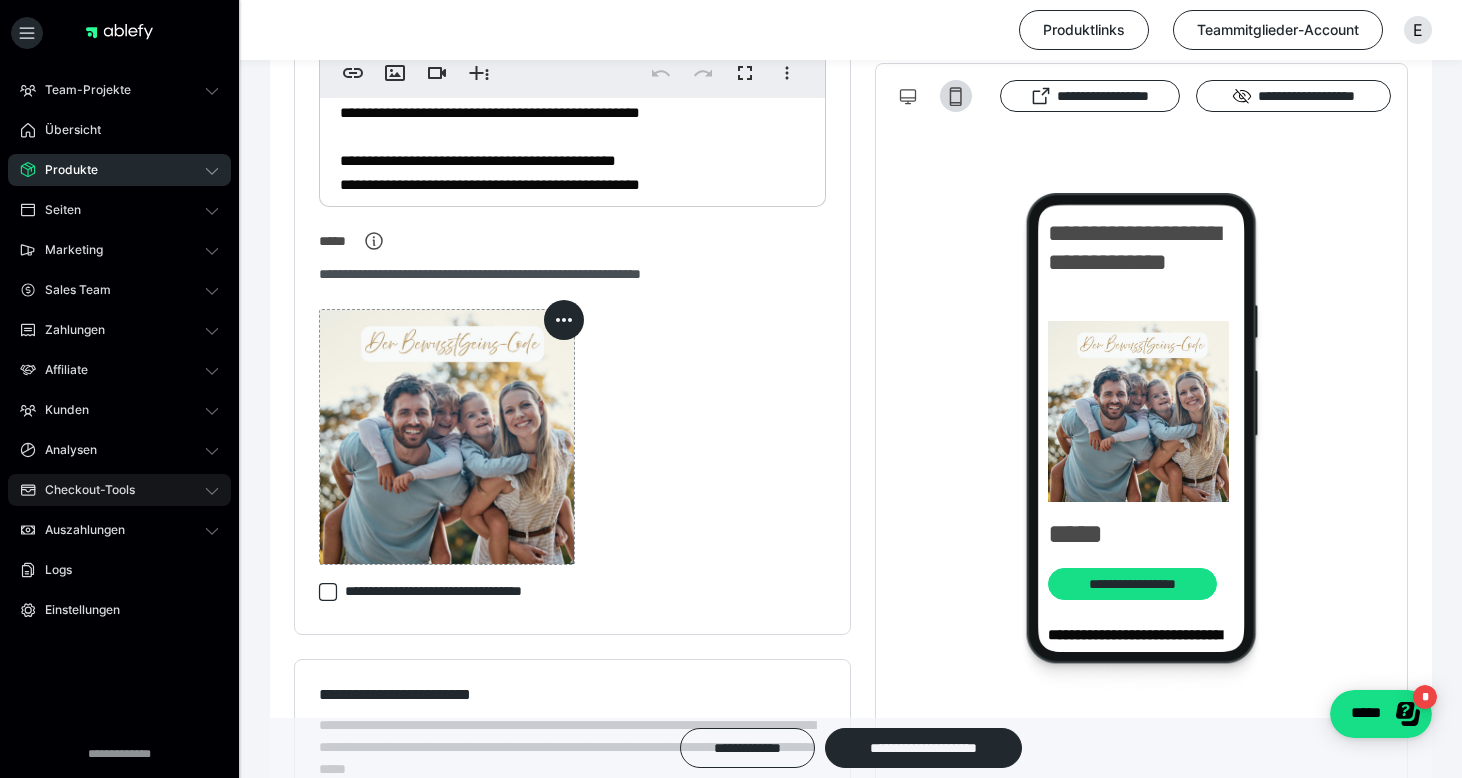 click on "Checkout-Tools" at bounding box center (83, 490) 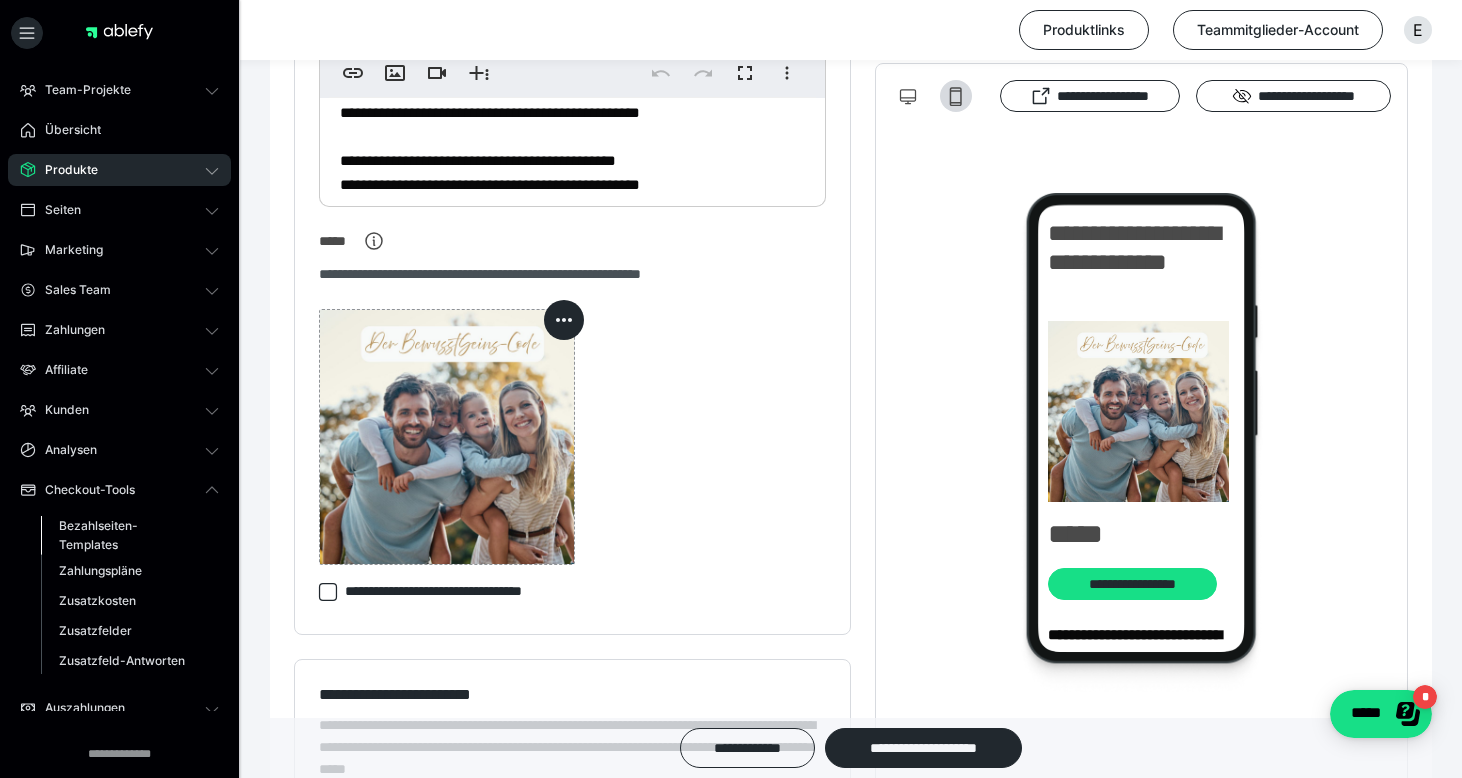 click on "Bezahlseiten-Templates" at bounding box center (126, 535) 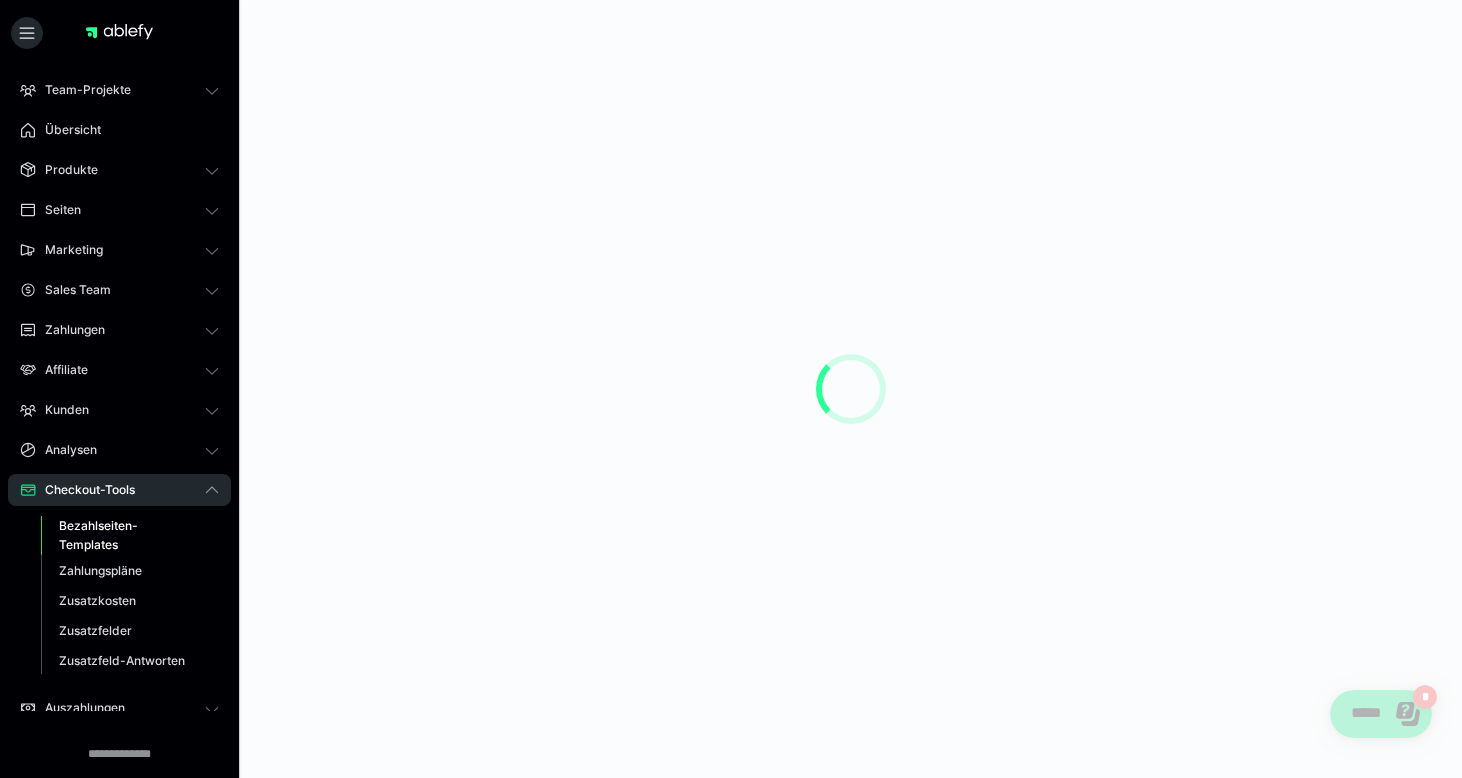 scroll, scrollTop: 0, scrollLeft: 0, axis: both 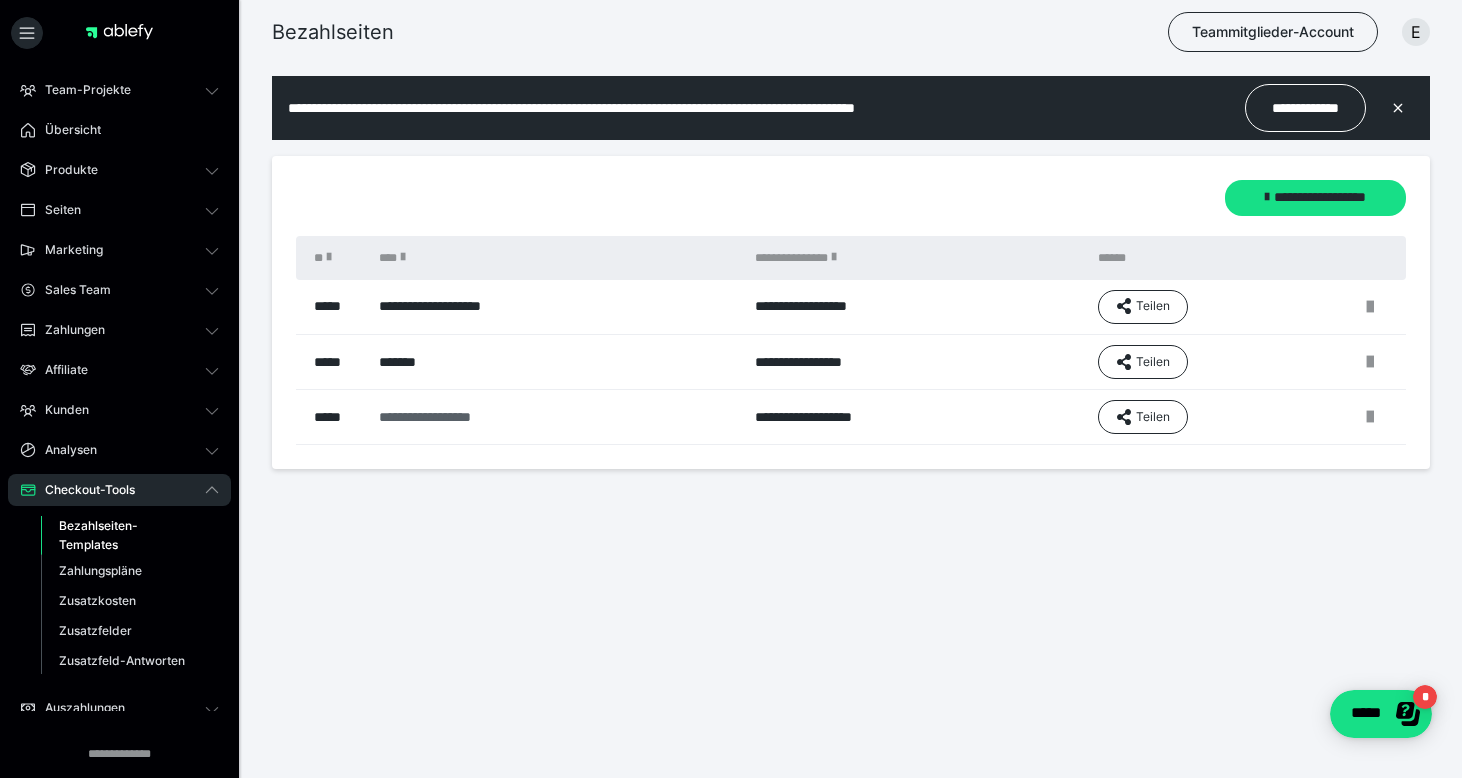 click on "**********" at bounding box center [543, 417] 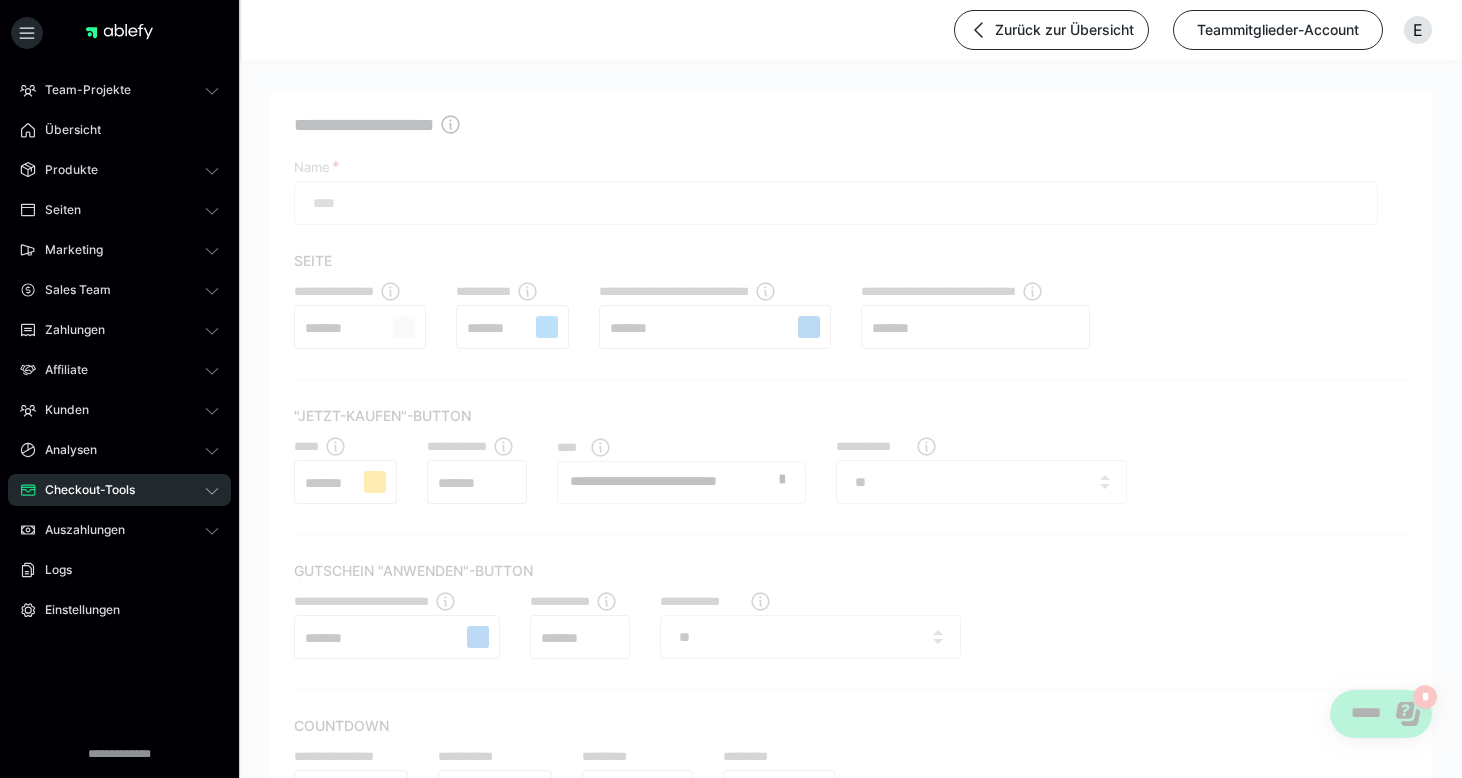 type on "**********" 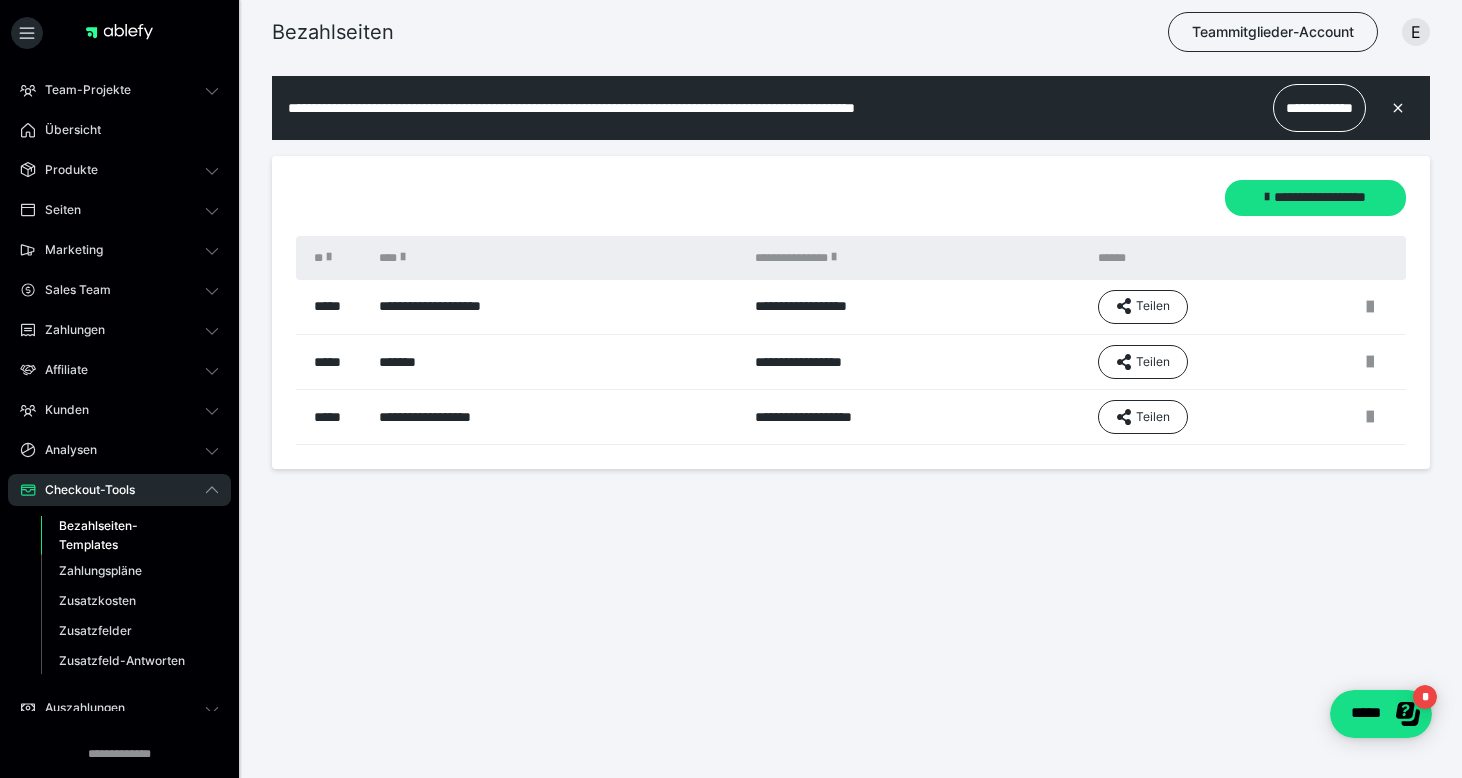 scroll, scrollTop: 0, scrollLeft: 0, axis: both 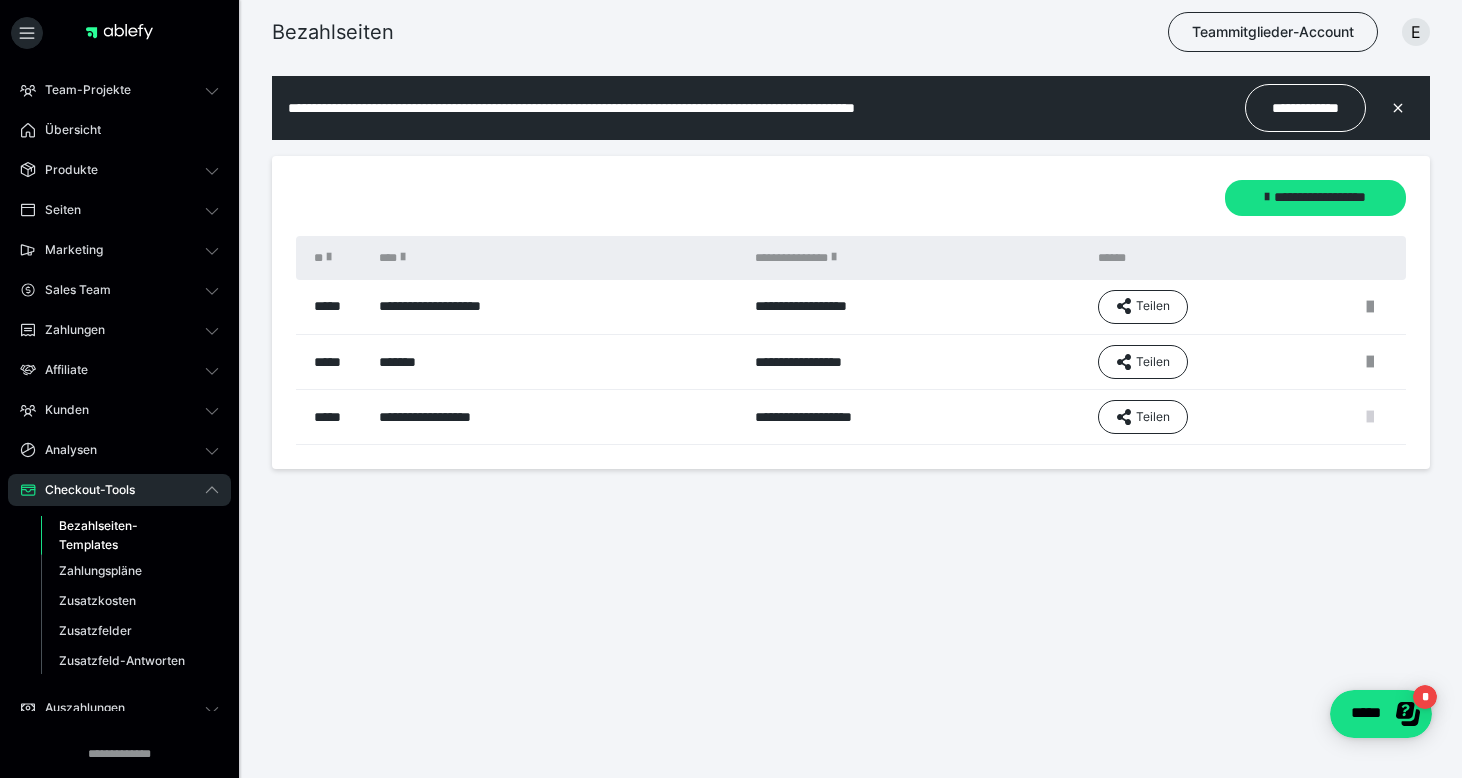 click at bounding box center (1370, 417) 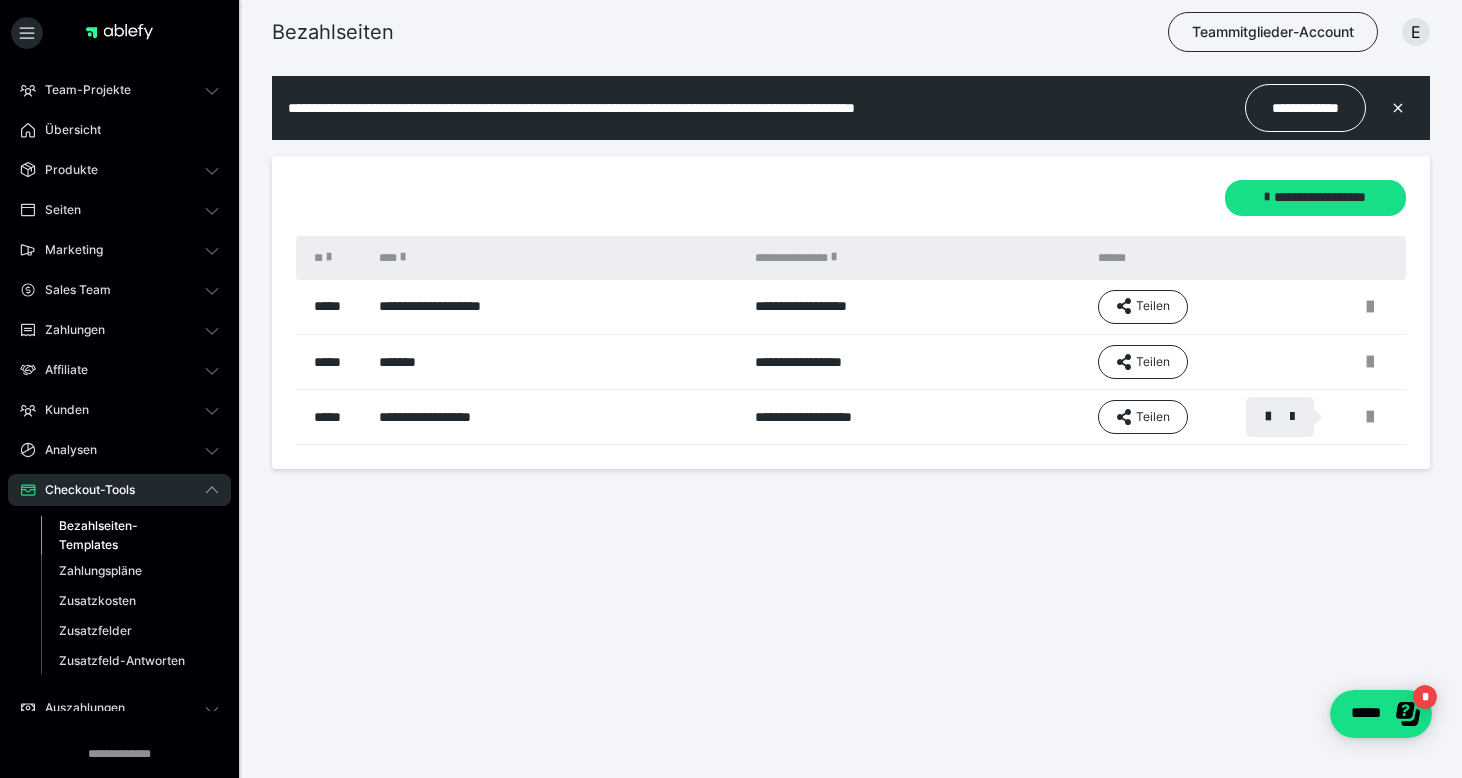 click at bounding box center (731, 389) 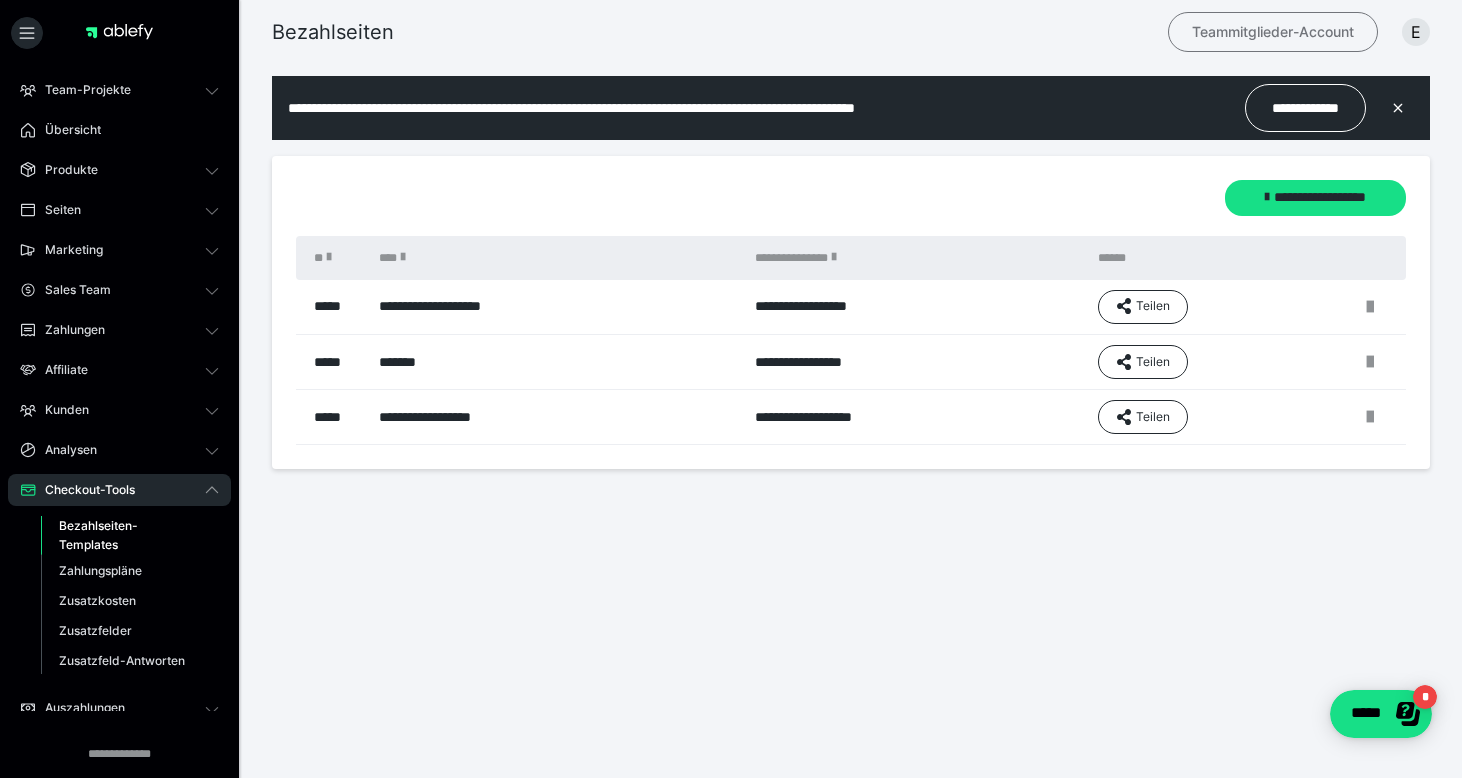 click on "Teammitglieder-Account" at bounding box center (1273, 32) 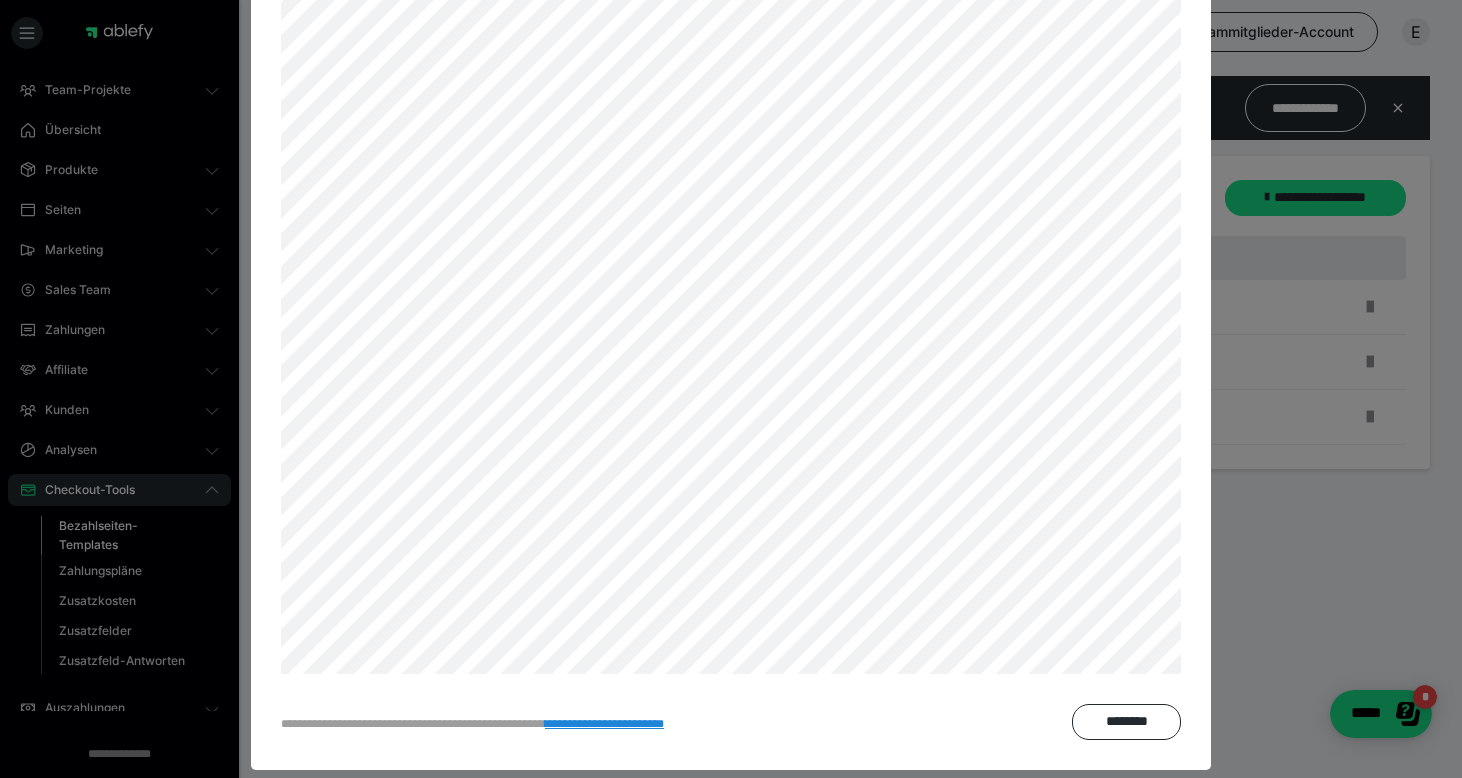 scroll, scrollTop: 677, scrollLeft: 0, axis: vertical 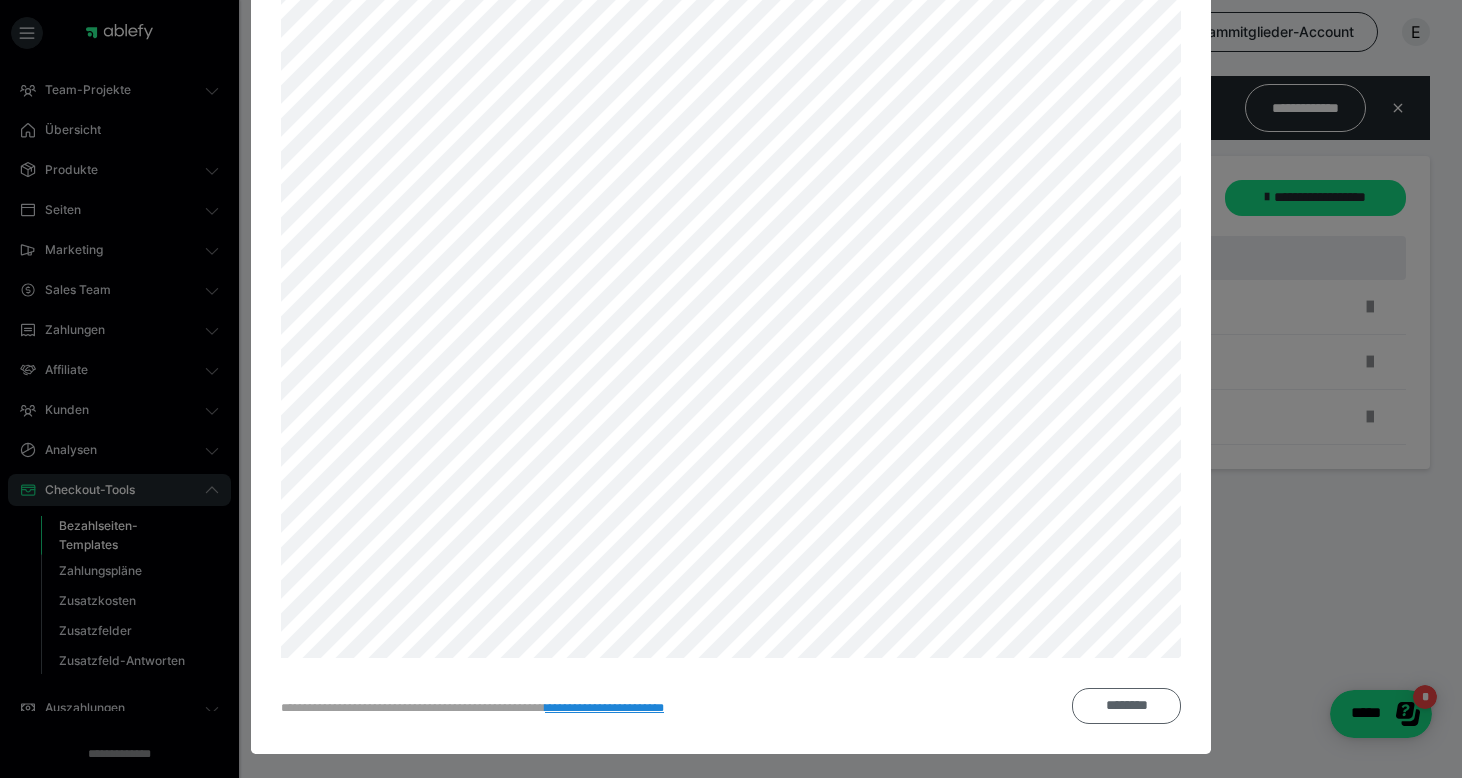 click on "********" at bounding box center [1126, 706] 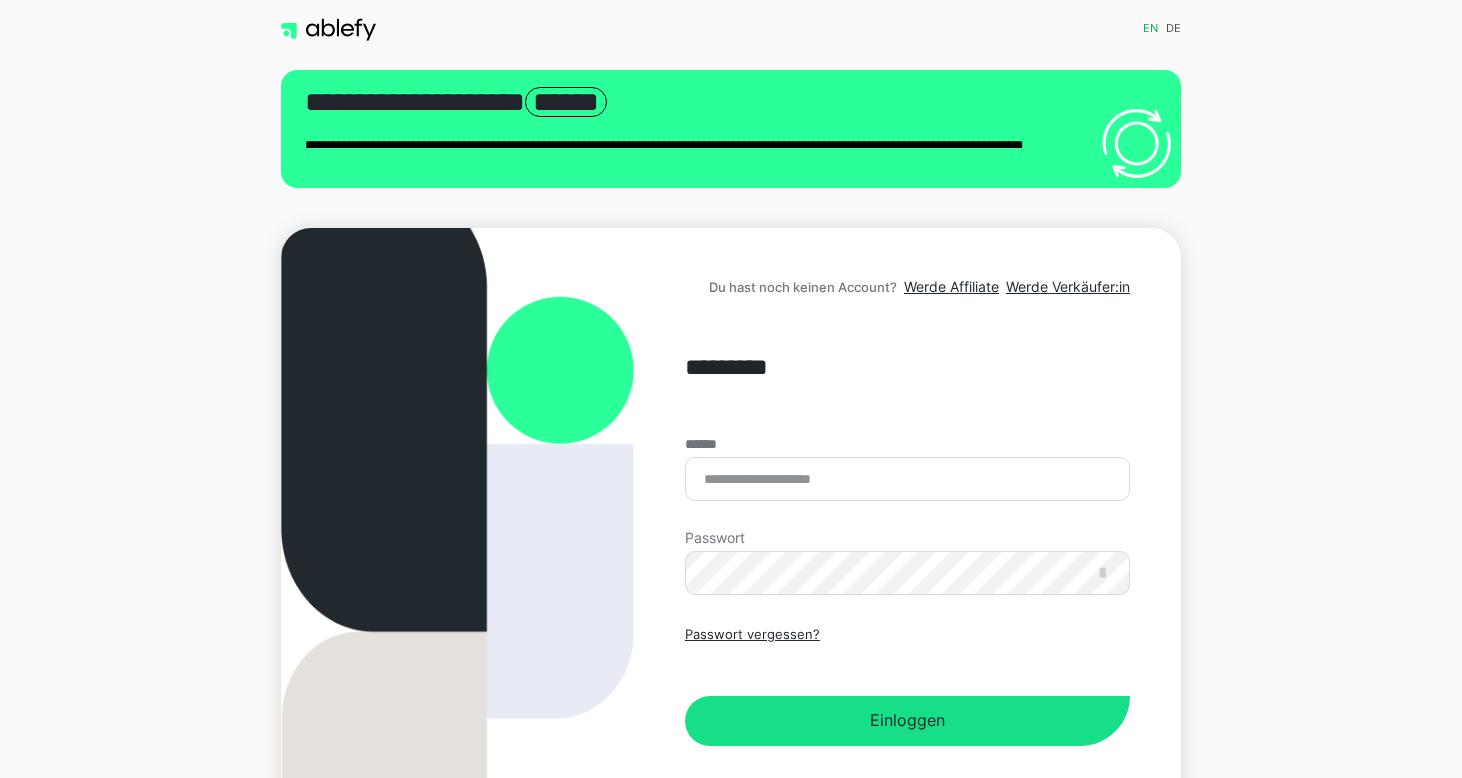 scroll, scrollTop: 0, scrollLeft: 0, axis: both 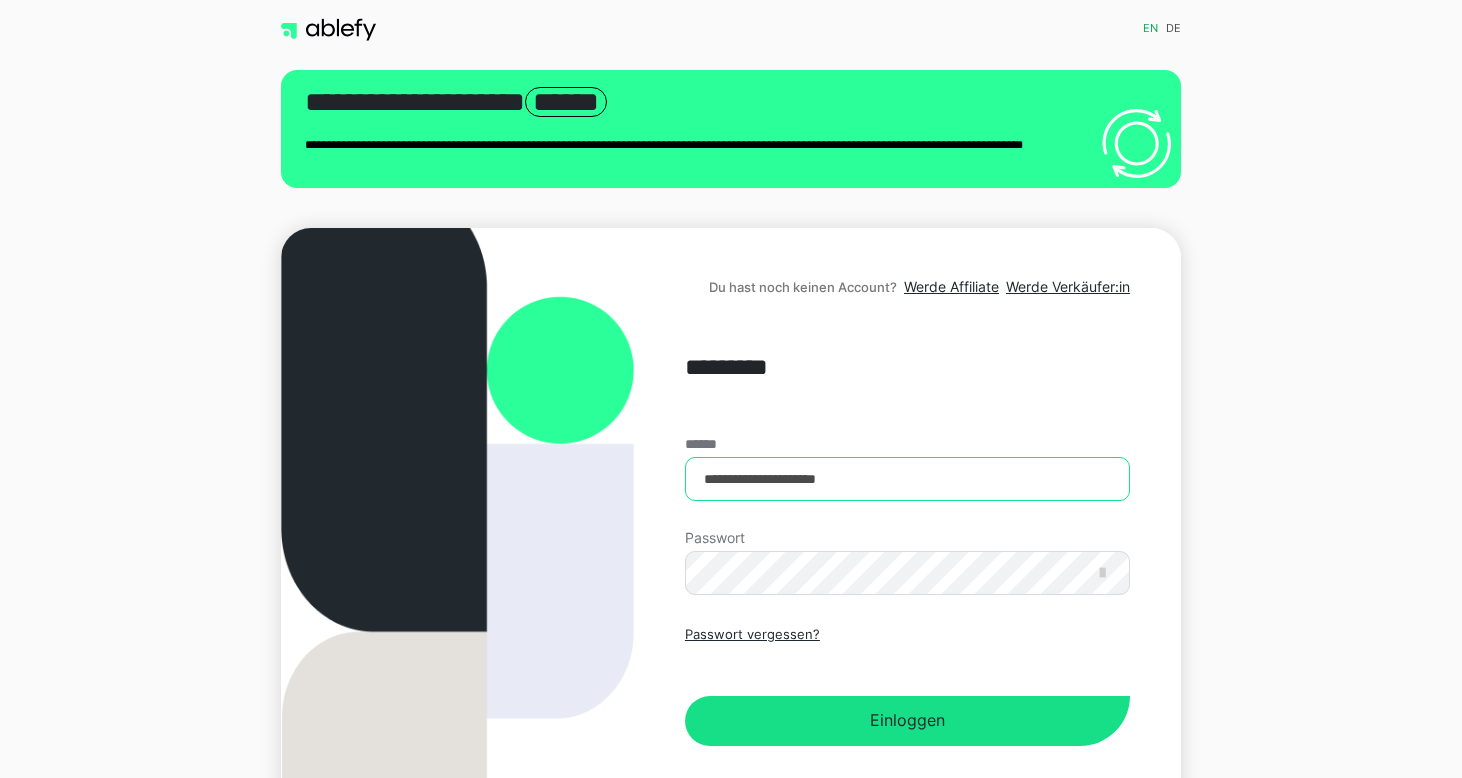 click on "**********" at bounding box center [907, 479] 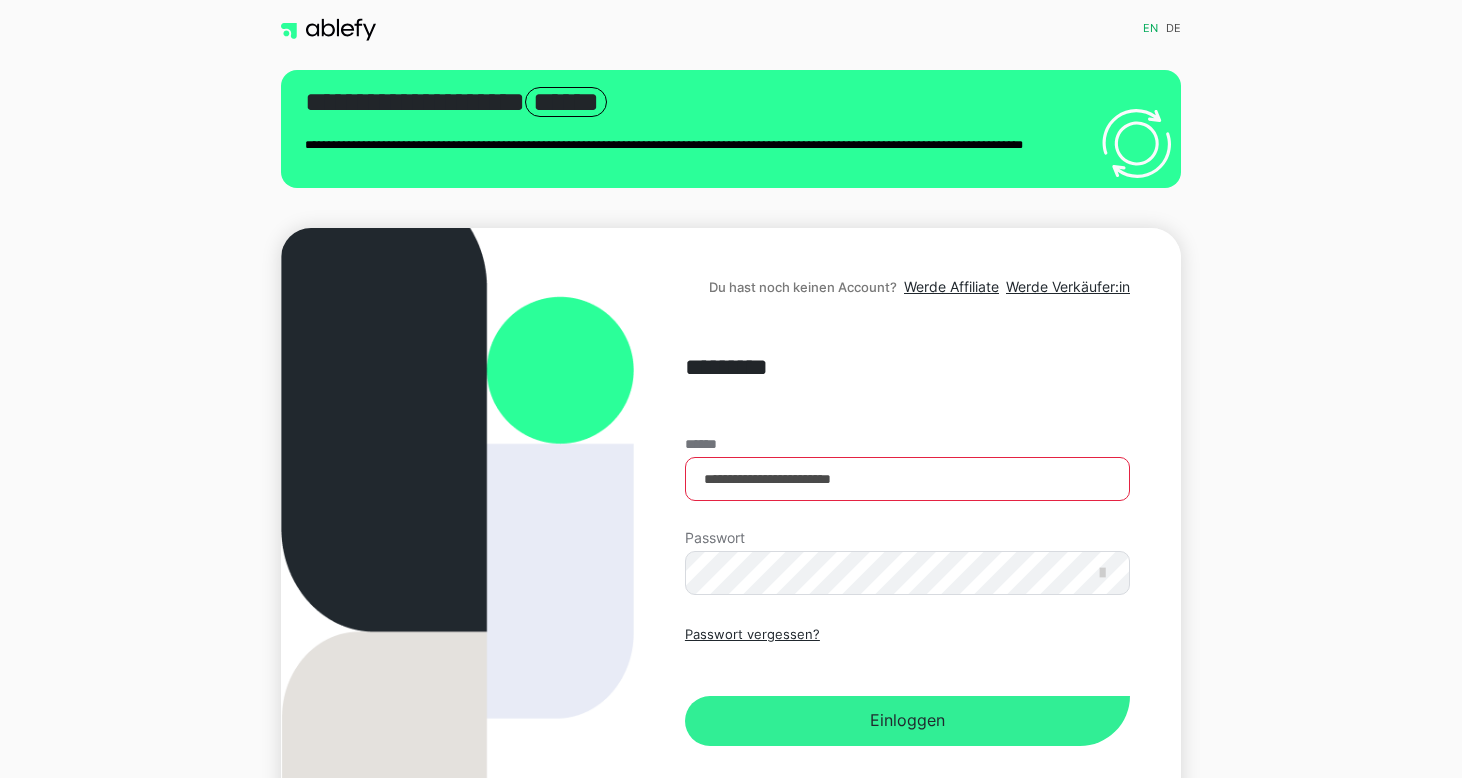 click on "Einloggen" at bounding box center [907, 721] 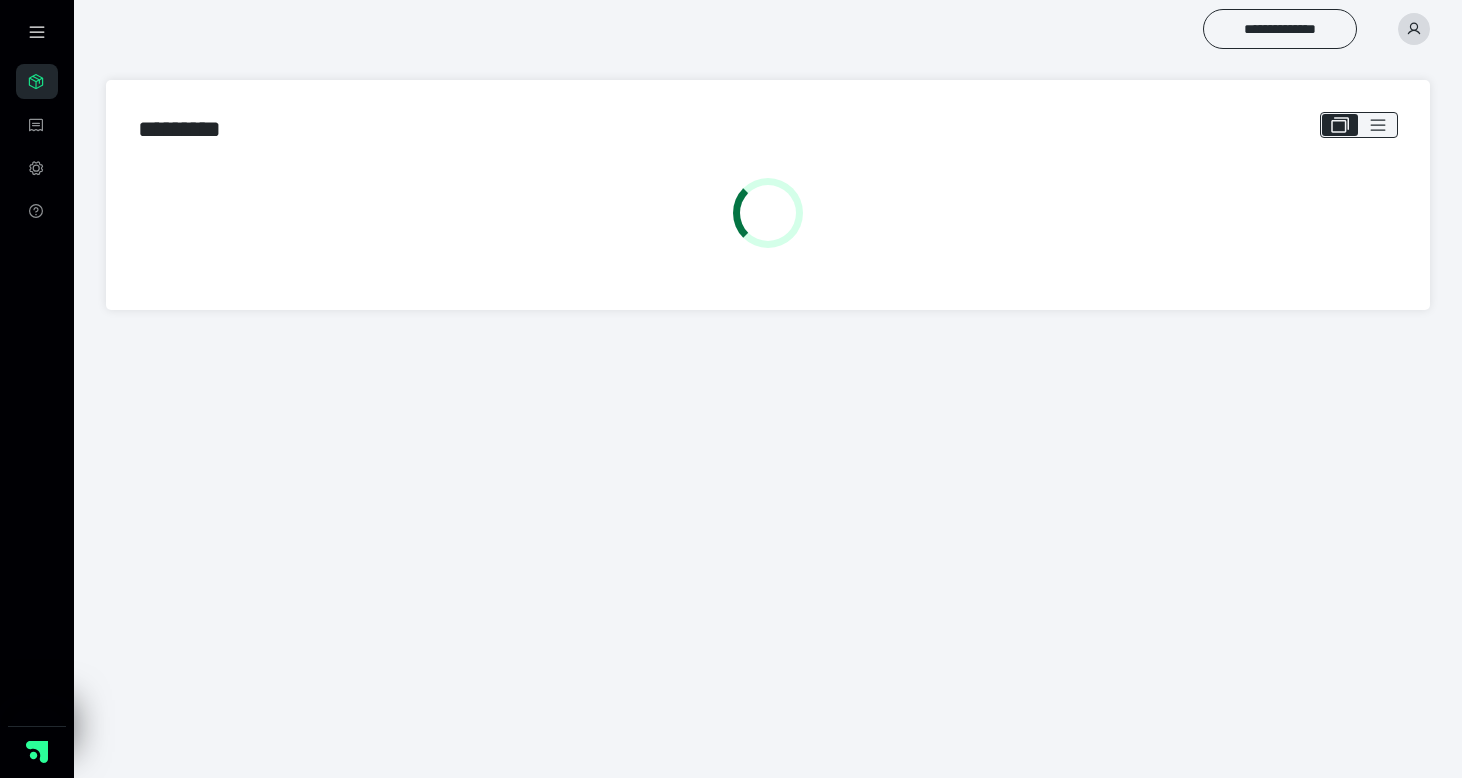 scroll, scrollTop: 0, scrollLeft: 0, axis: both 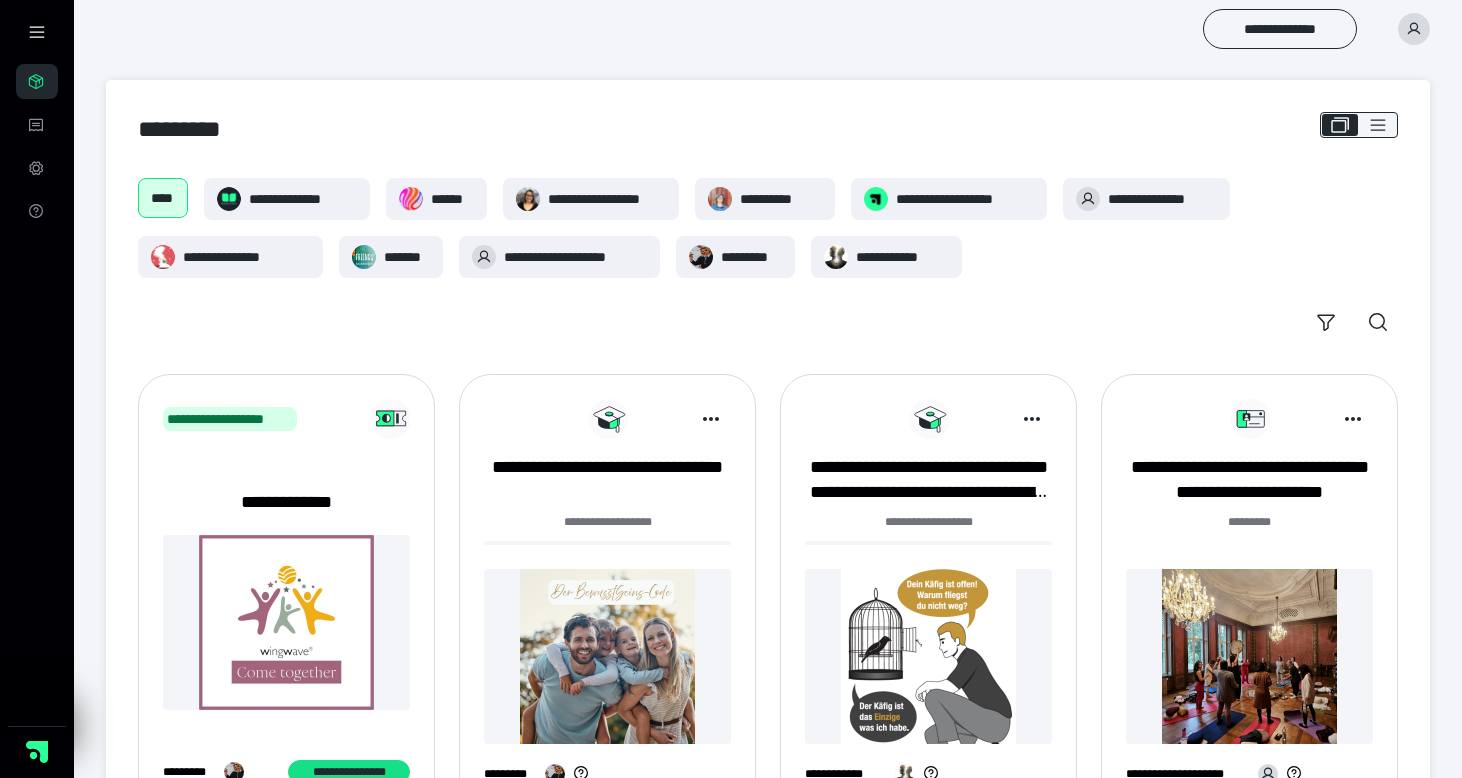 click at bounding box center [607, 656] 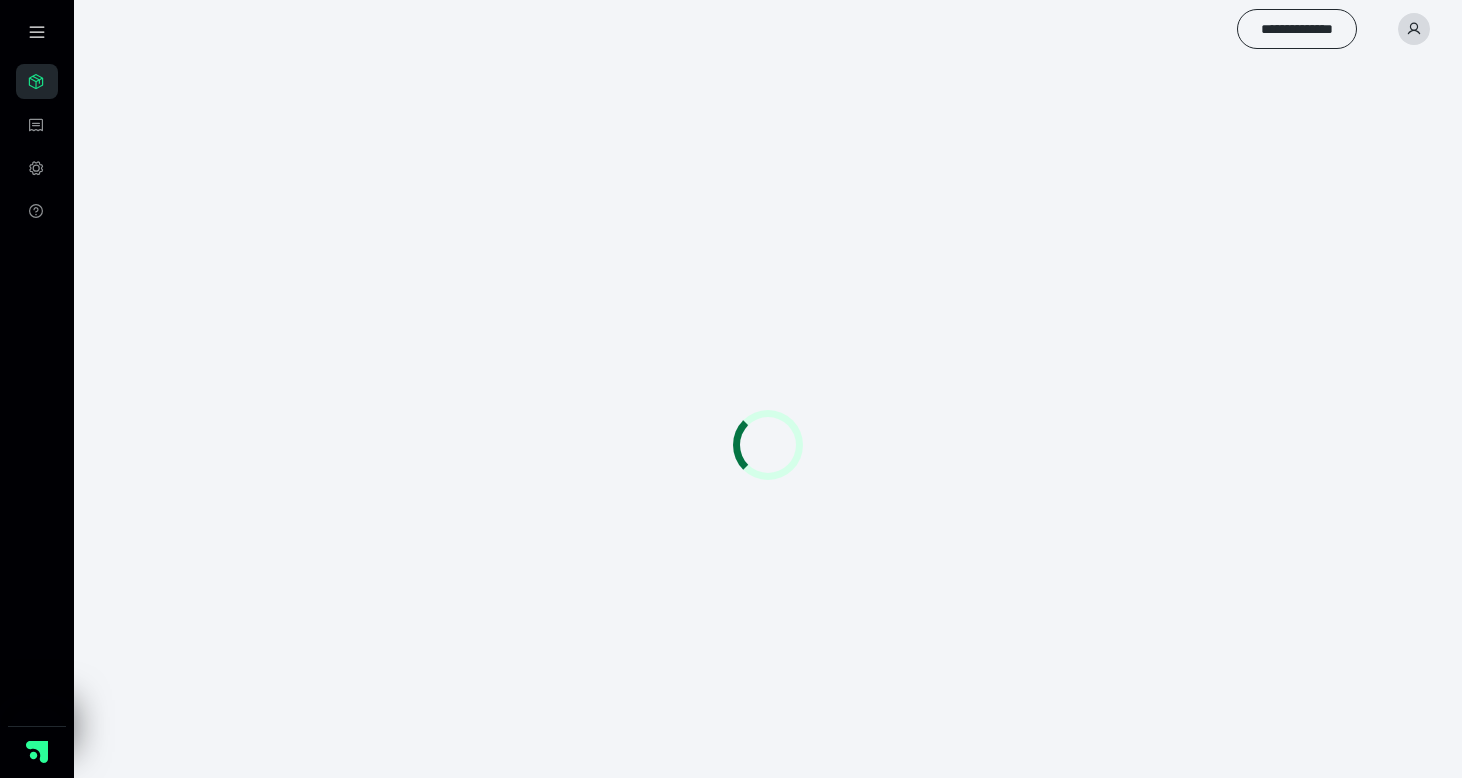 scroll, scrollTop: 0, scrollLeft: 0, axis: both 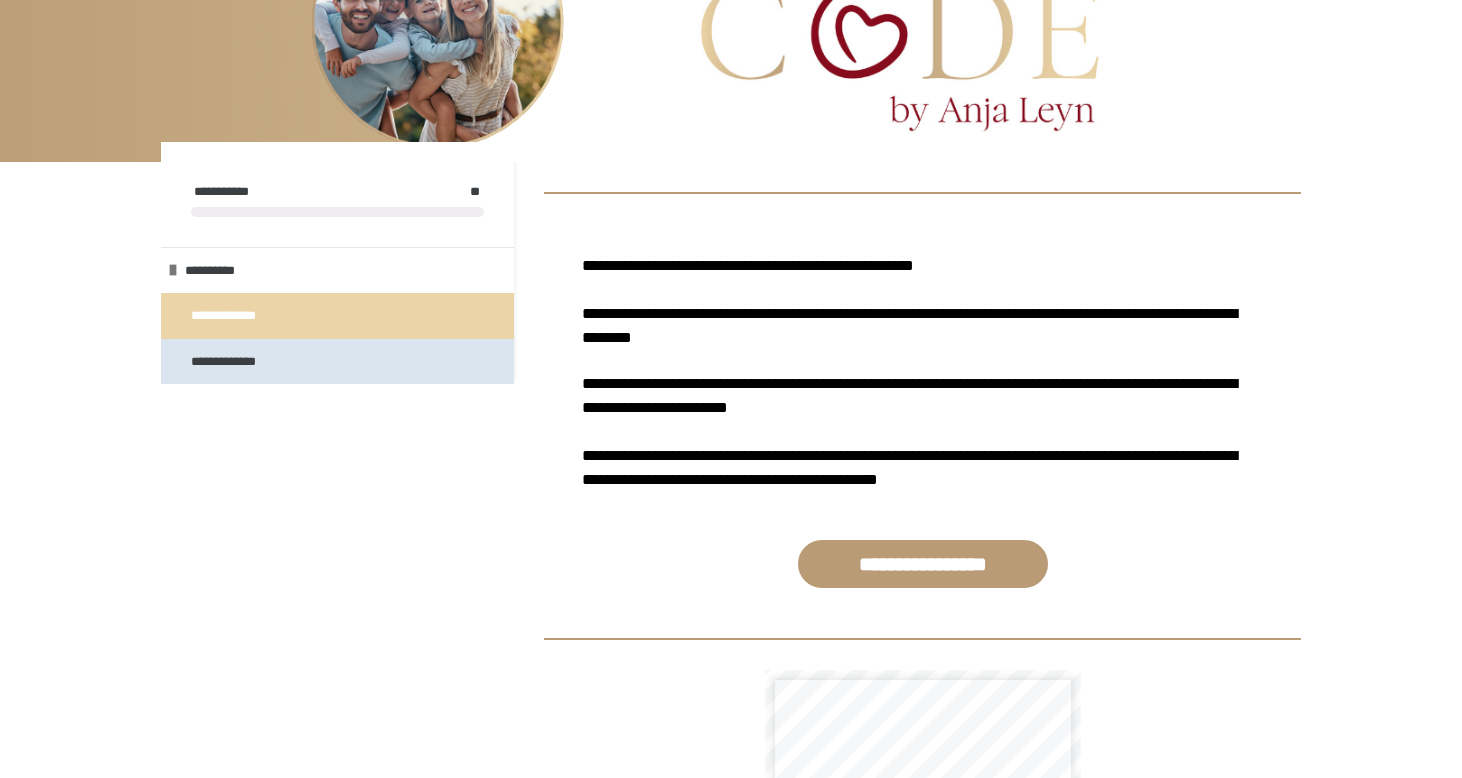 click on "**********" at bounding box center [337, 362] 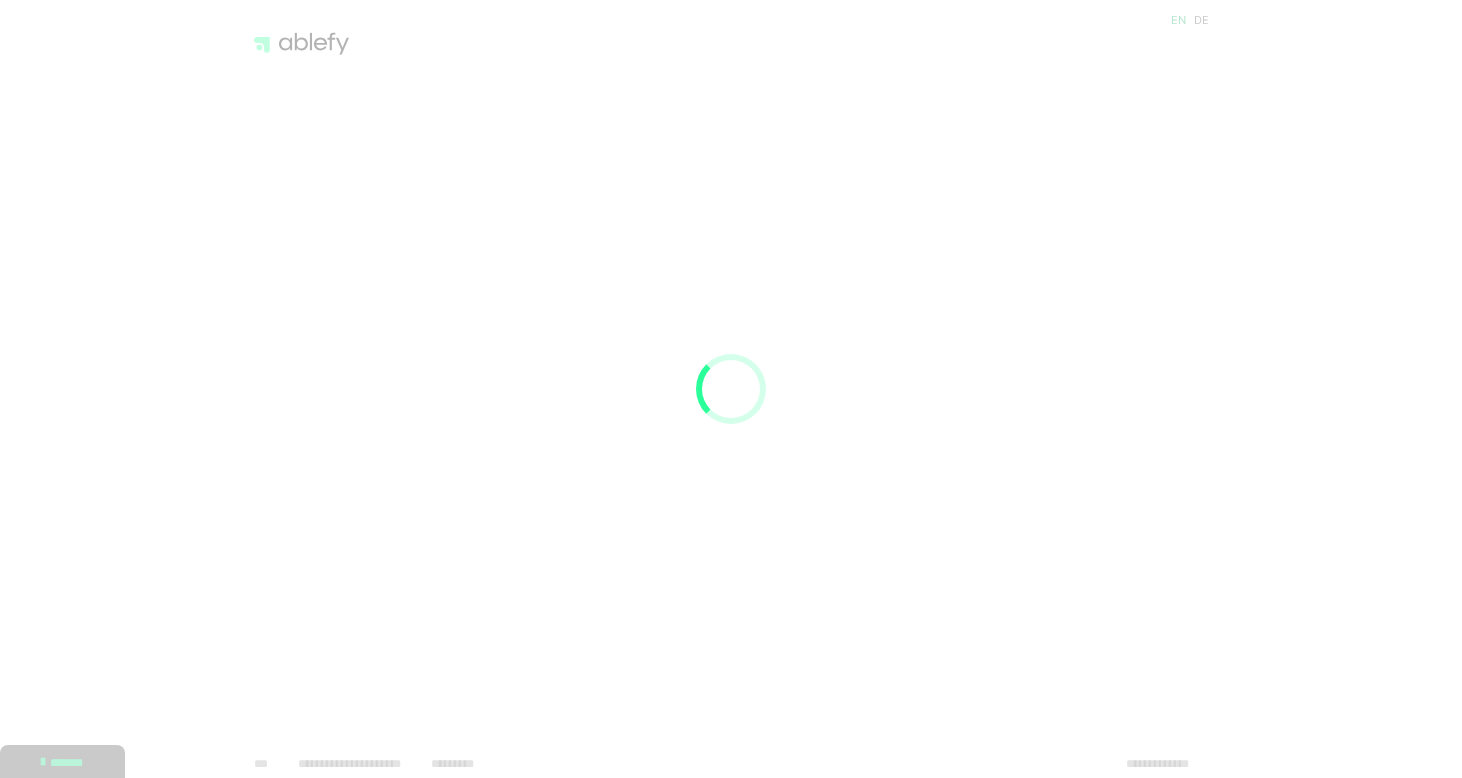 scroll, scrollTop: 0, scrollLeft: 0, axis: both 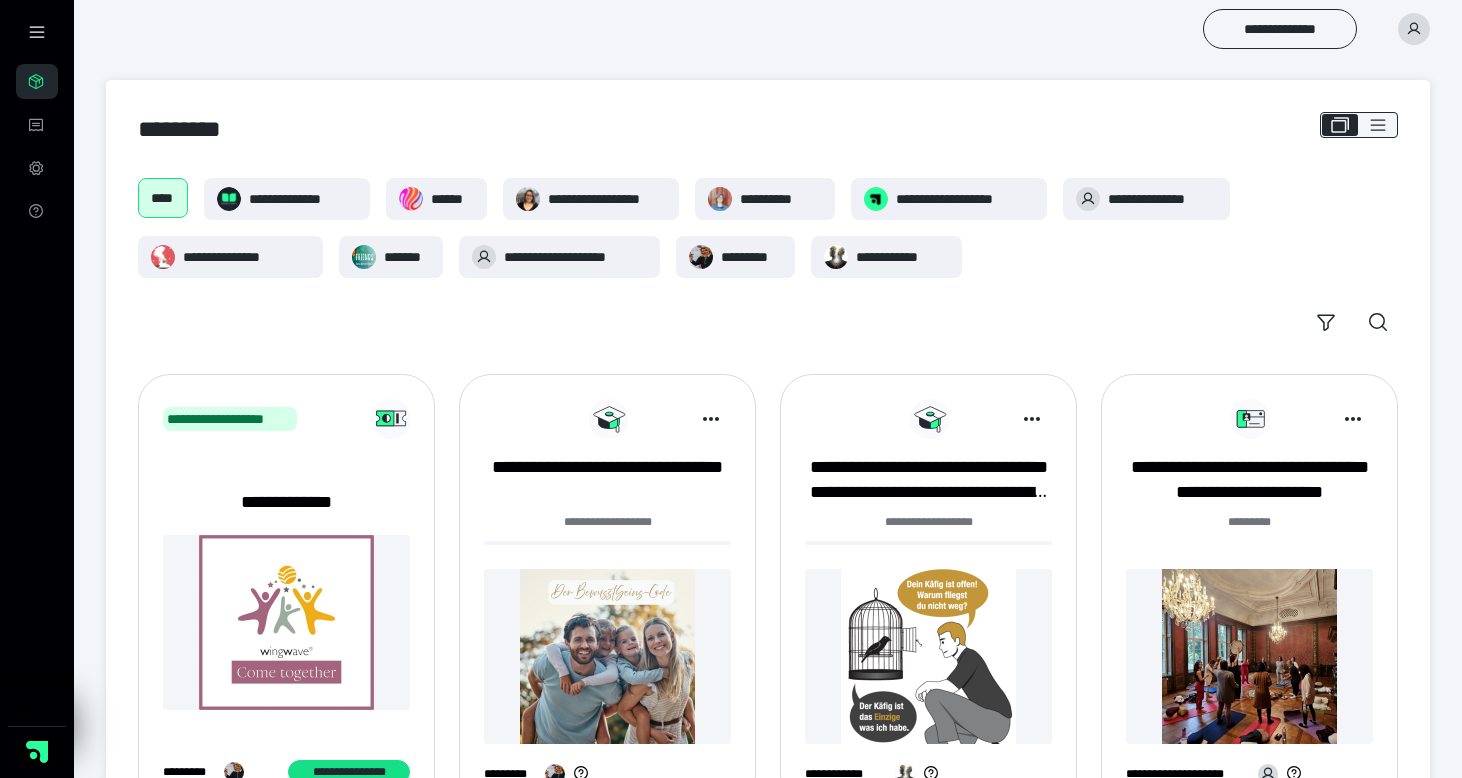 click 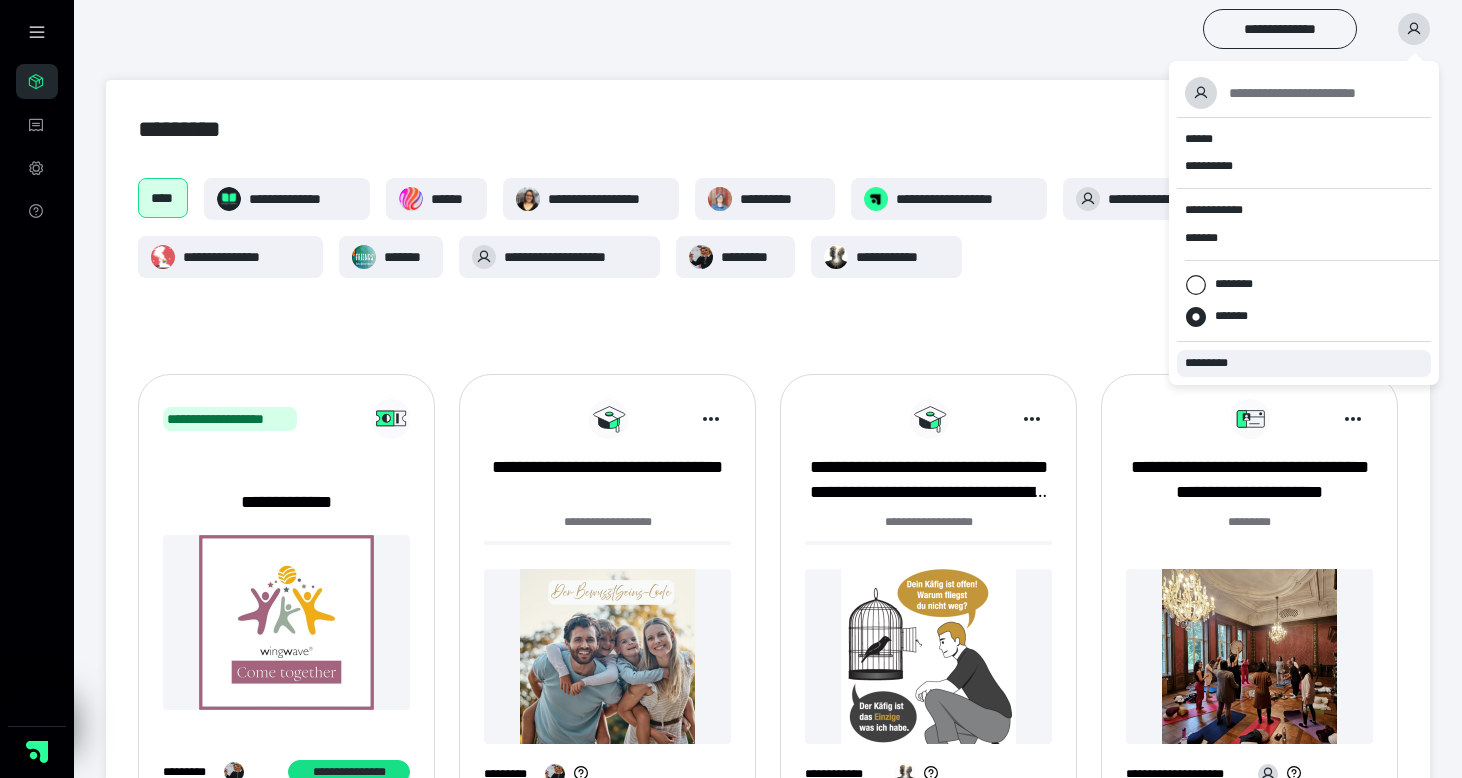 click on "*********" at bounding box center [1215, 363] 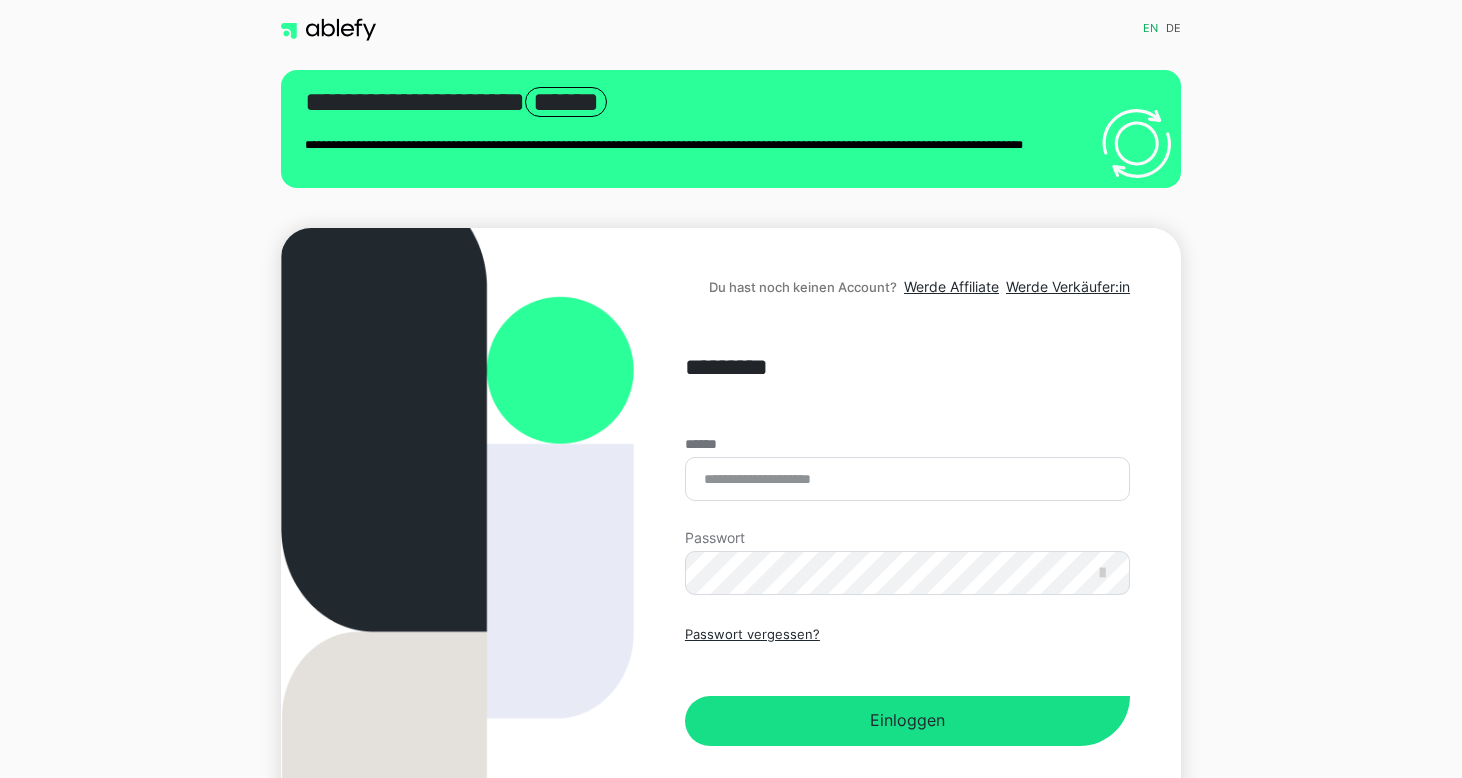 scroll, scrollTop: 0, scrollLeft: 0, axis: both 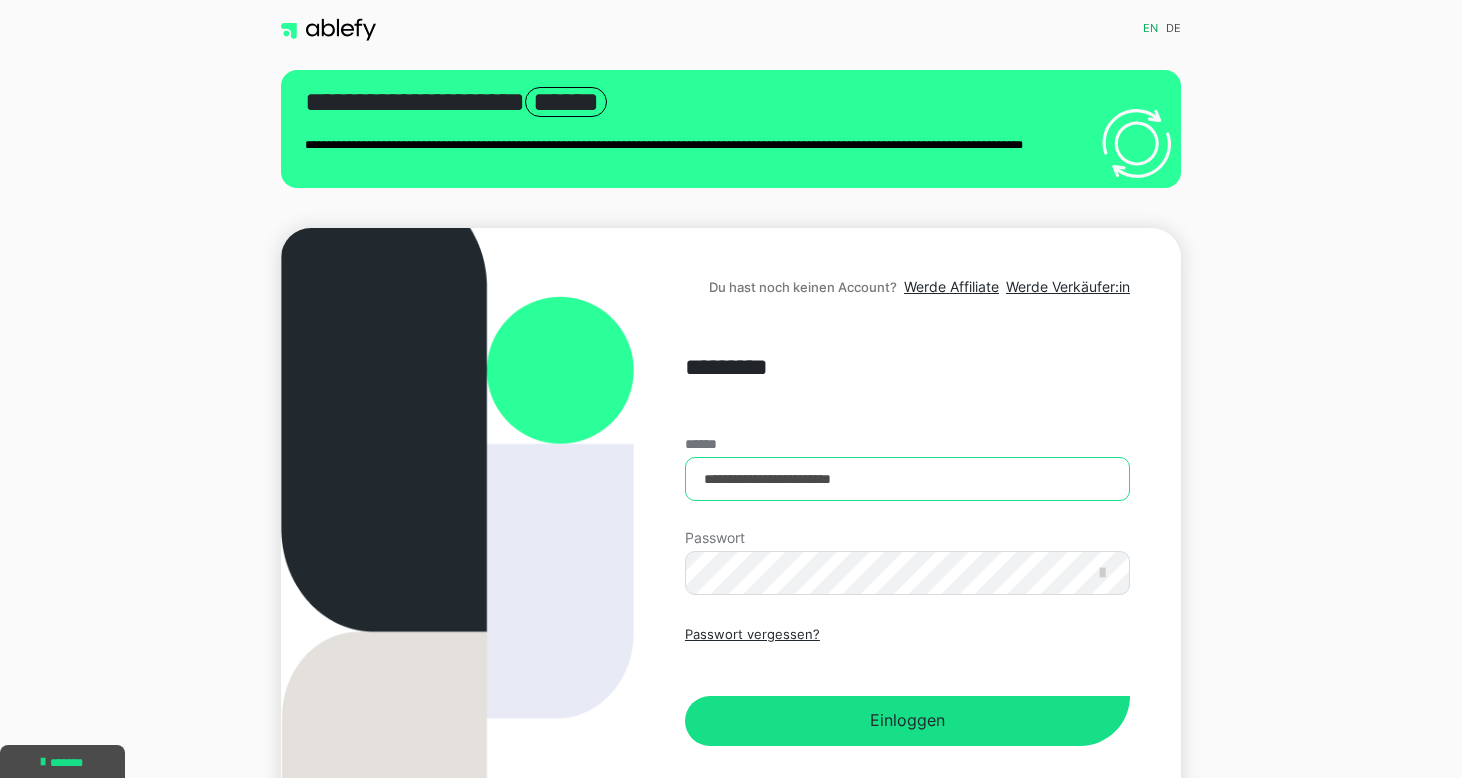 click on "**********" at bounding box center [907, 479] 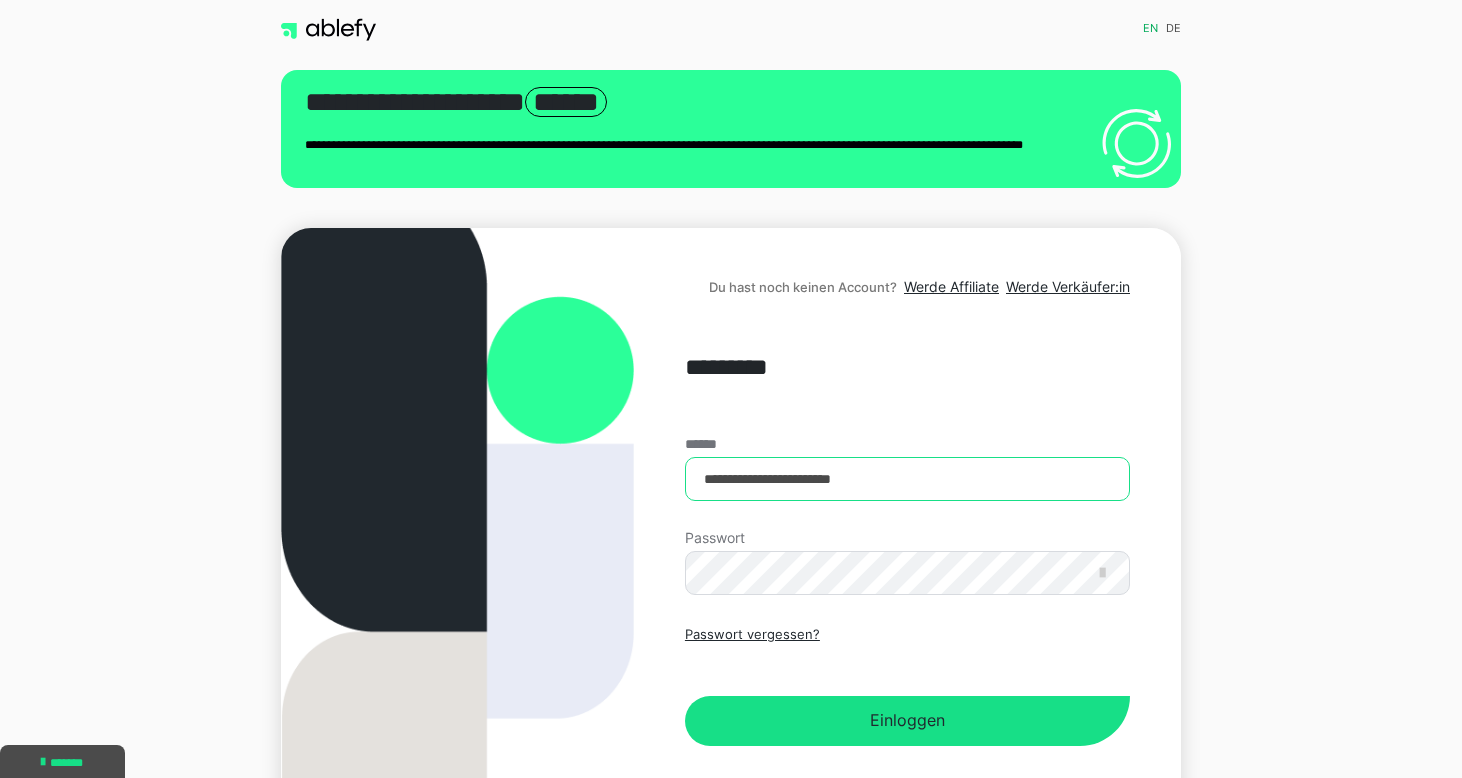 type on "**********" 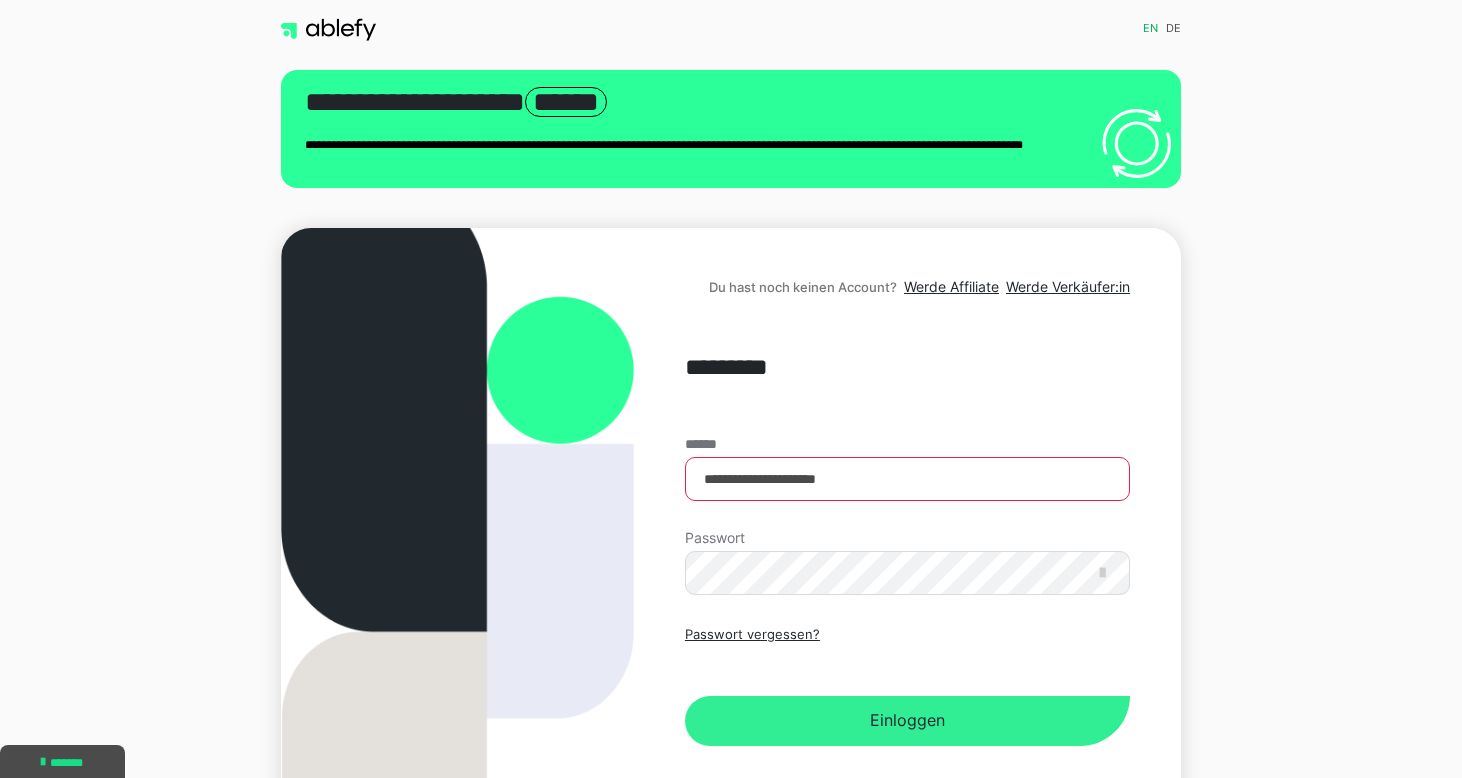 click on "Einloggen" at bounding box center [907, 721] 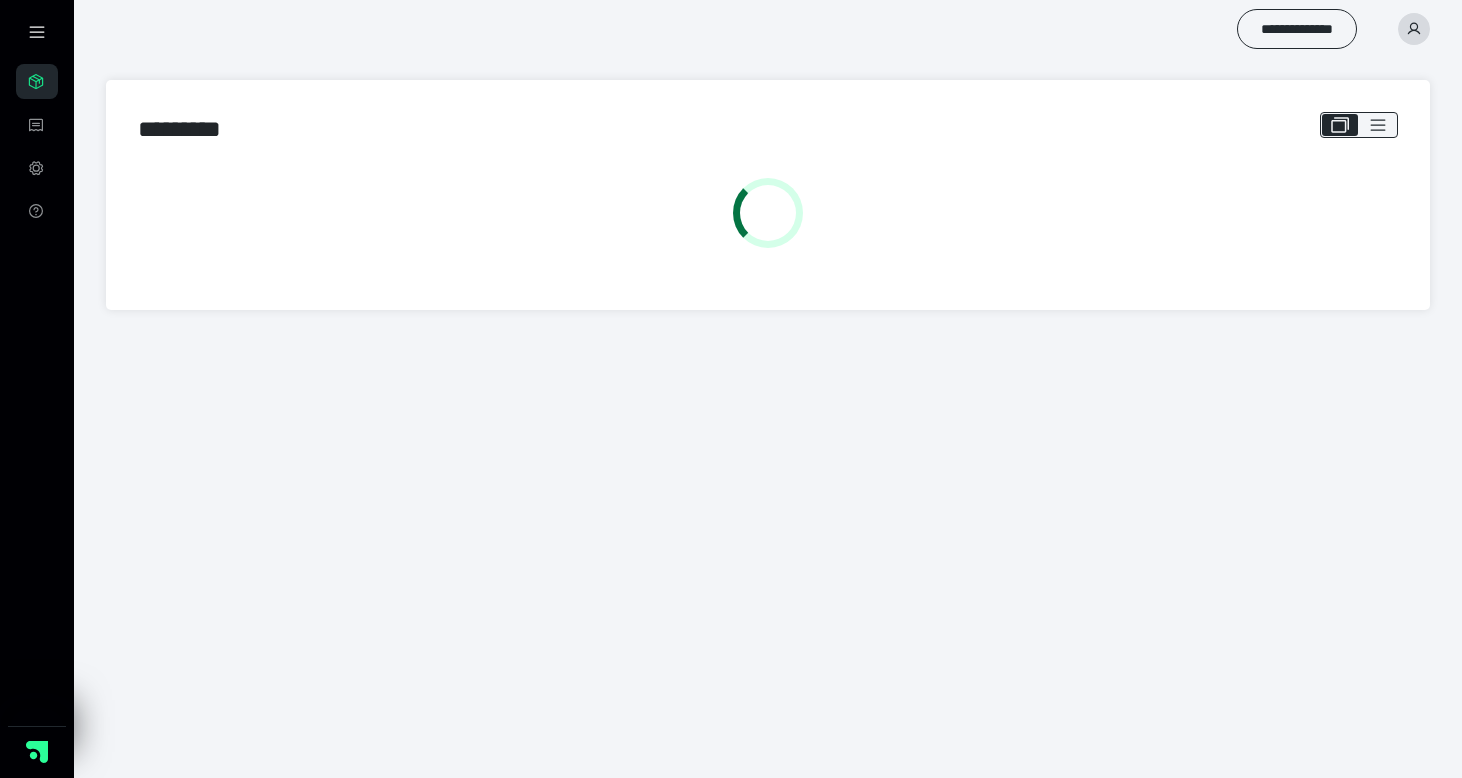 scroll, scrollTop: 0, scrollLeft: 0, axis: both 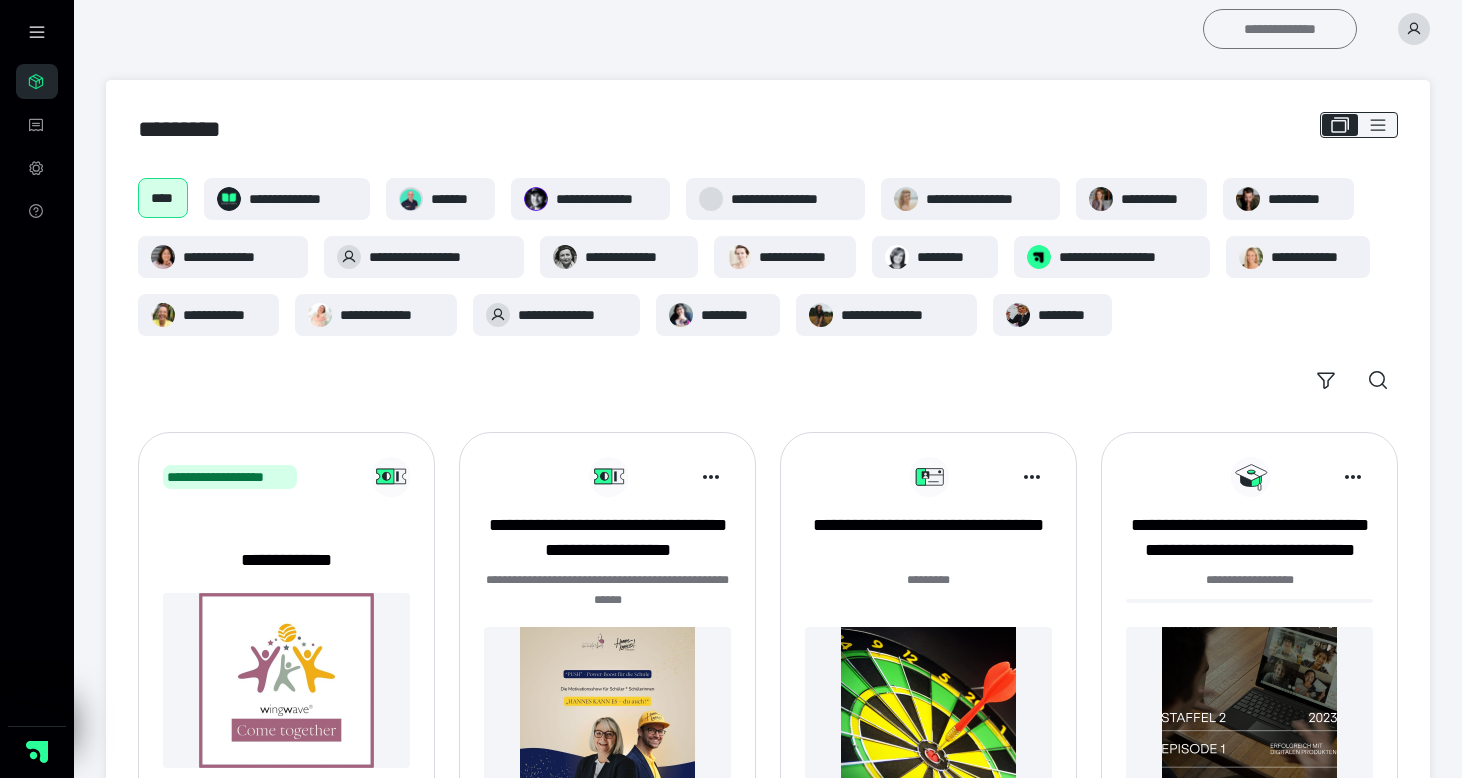 click on "**********" at bounding box center (1280, 29) 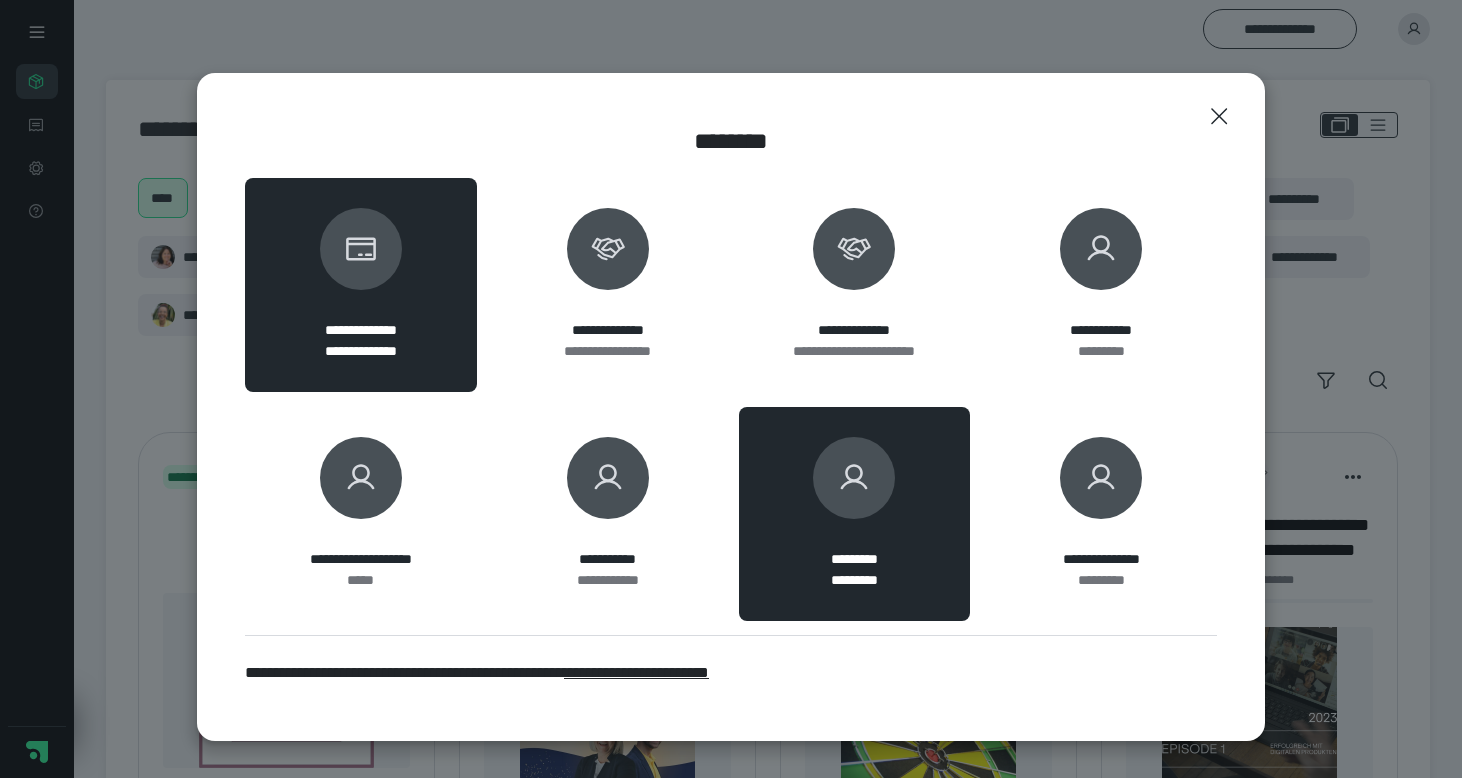 click on "********* *********" at bounding box center [855, 514] 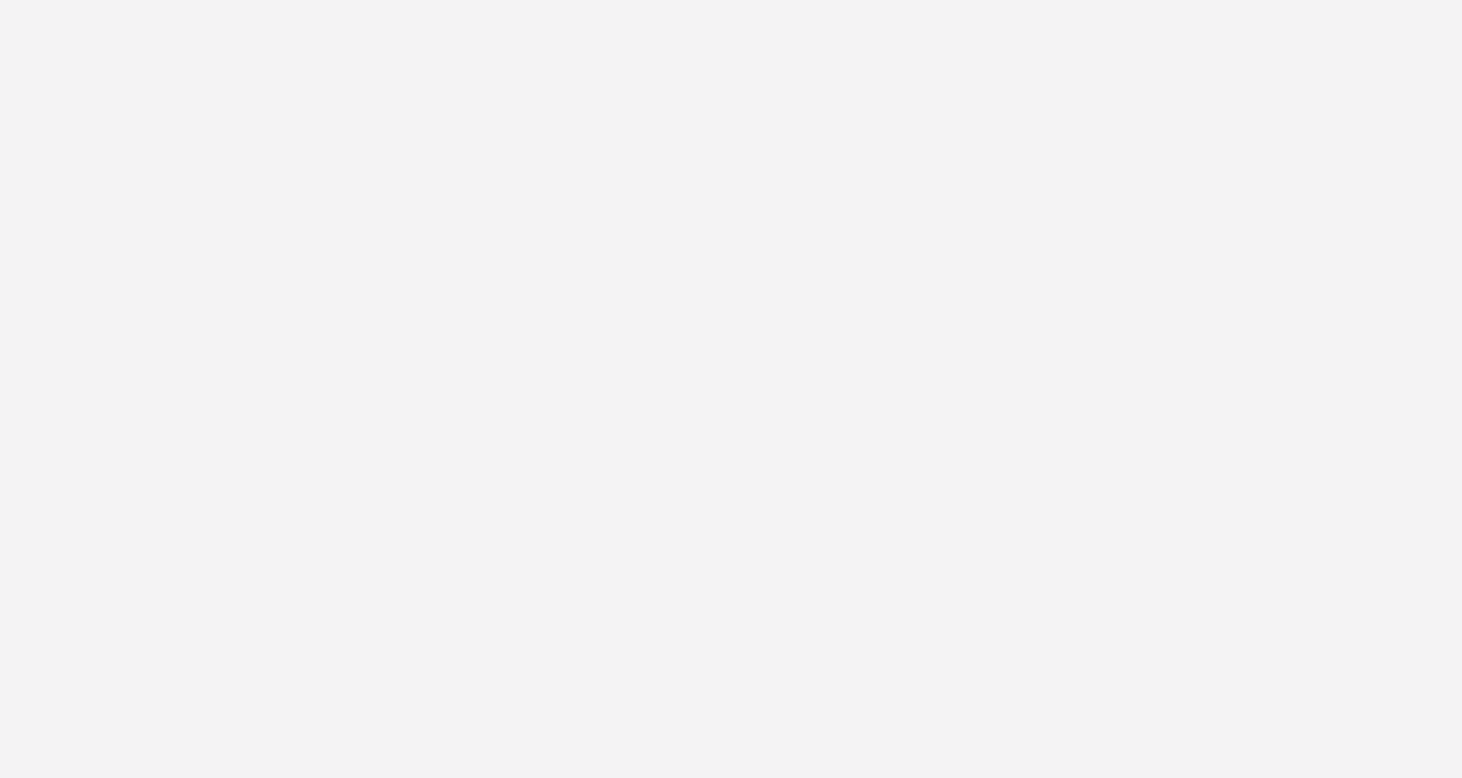 scroll, scrollTop: 0, scrollLeft: 0, axis: both 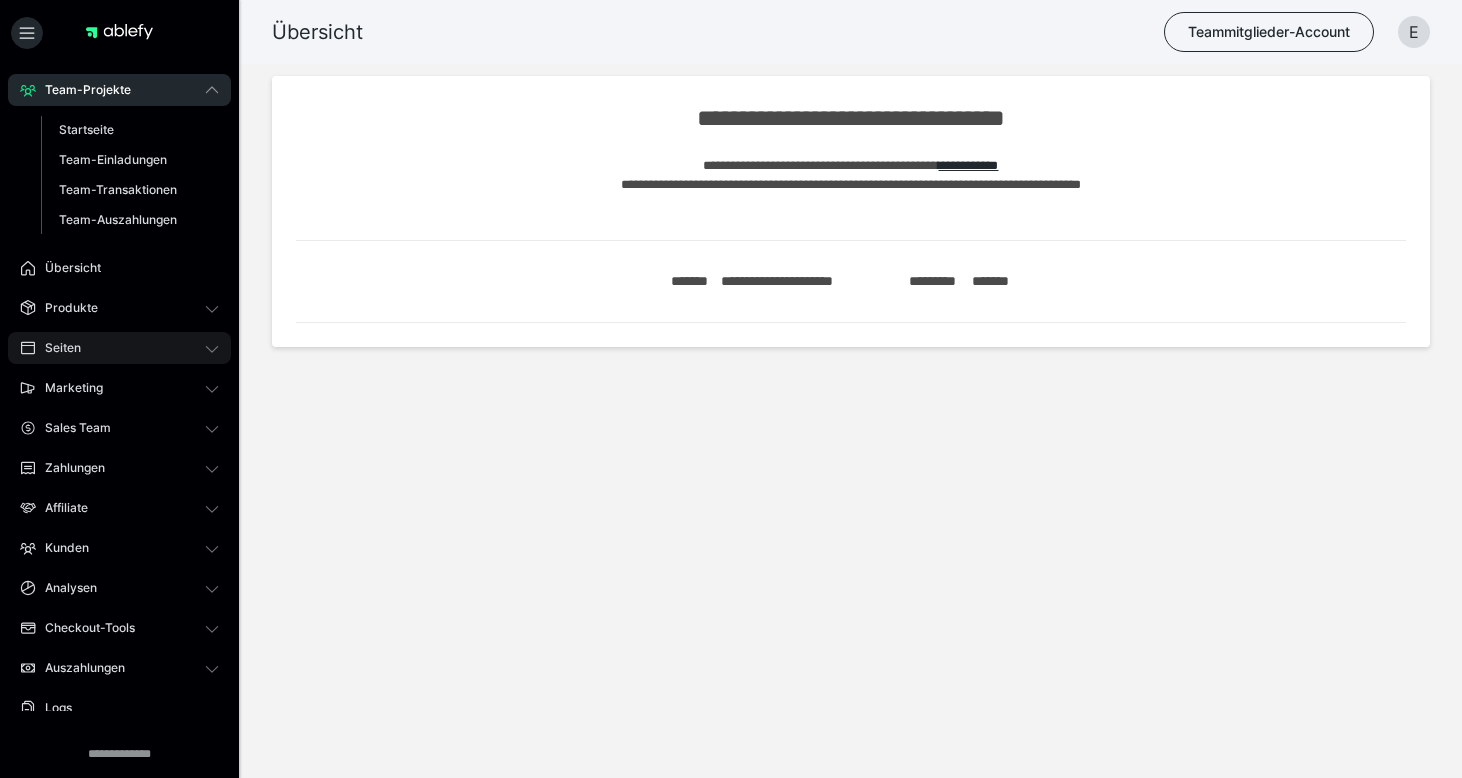 click on "Seiten" at bounding box center [56, 348] 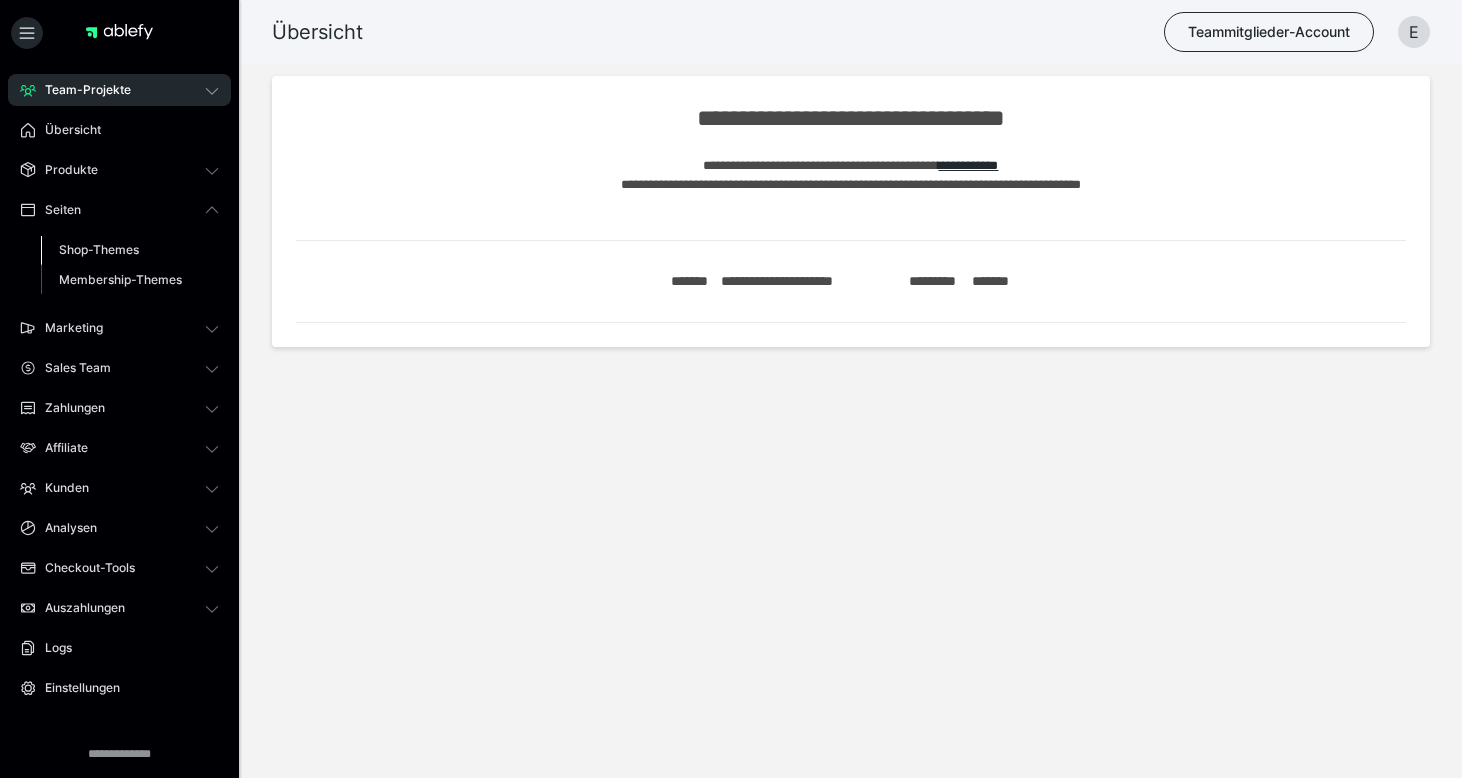 click on "Shop-Themes" at bounding box center (99, 249) 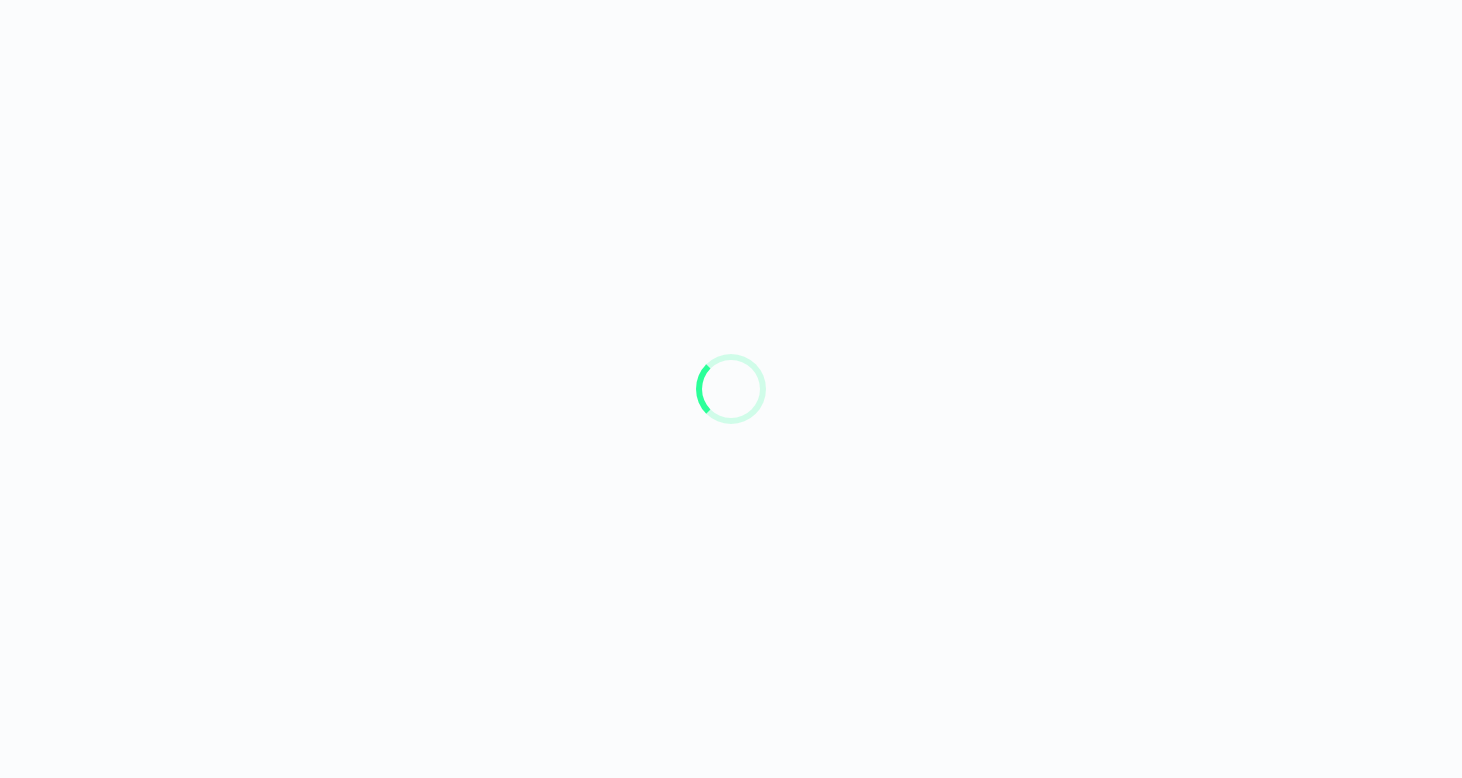 scroll, scrollTop: 0, scrollLeft: 0, axis: both 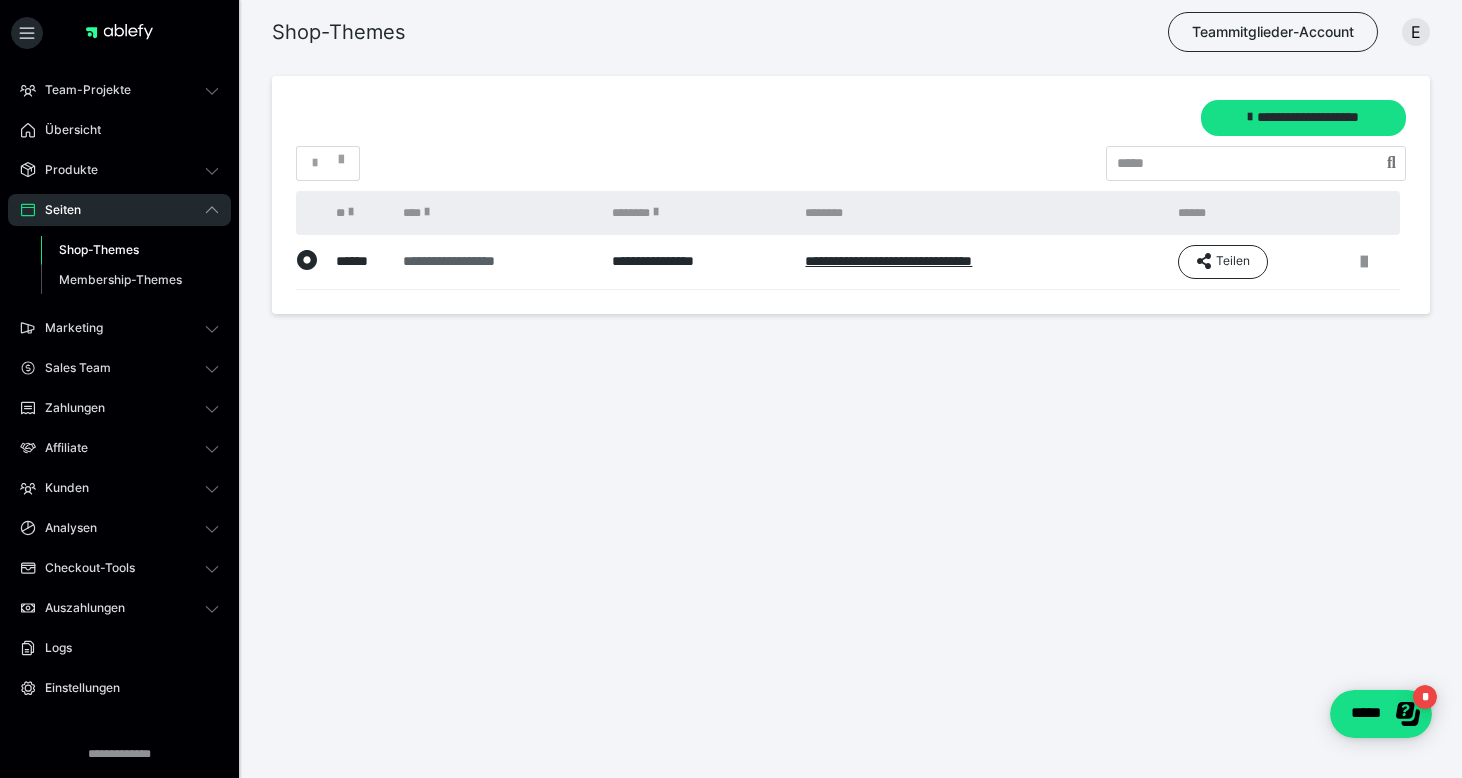 click on "**********" at bounding box center (494, 261) 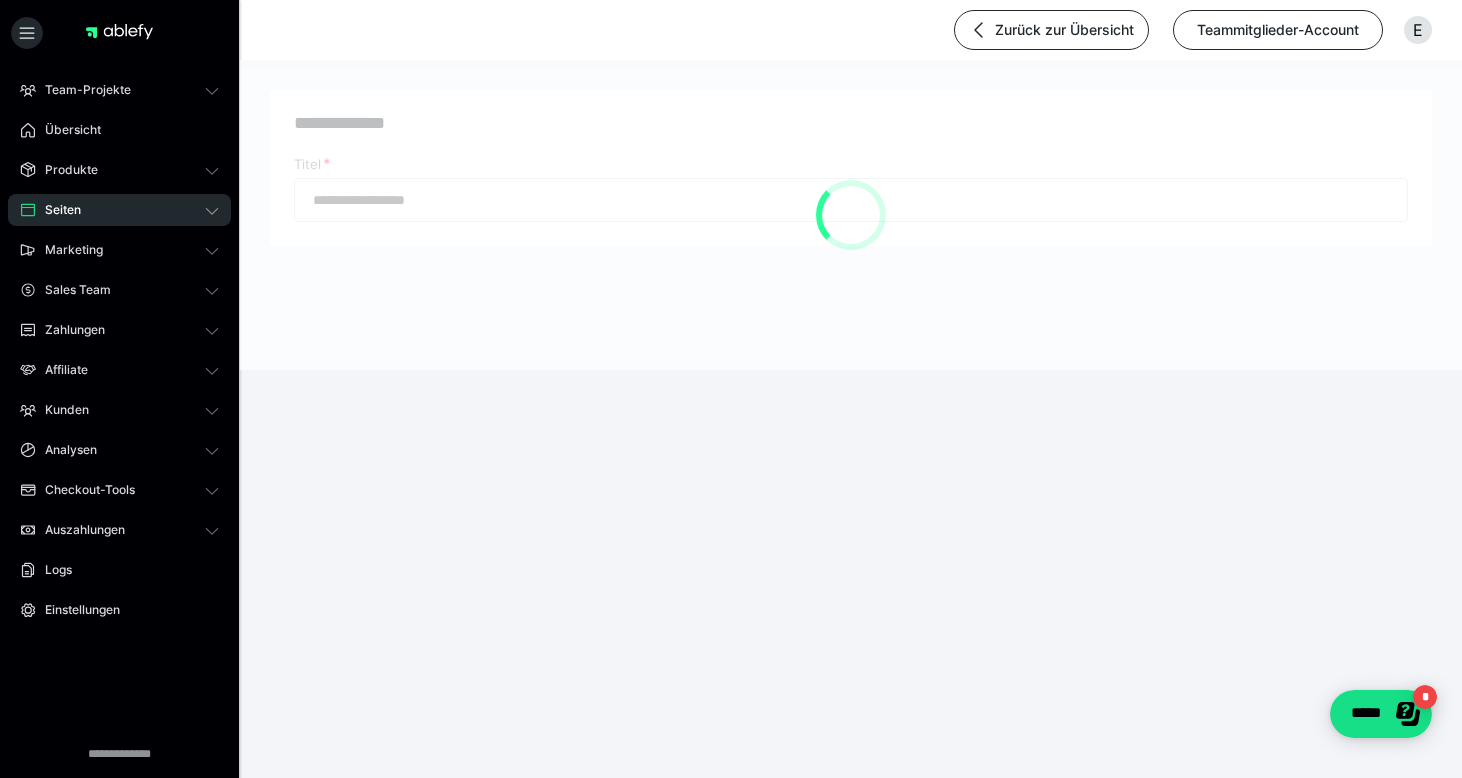type on "**********" 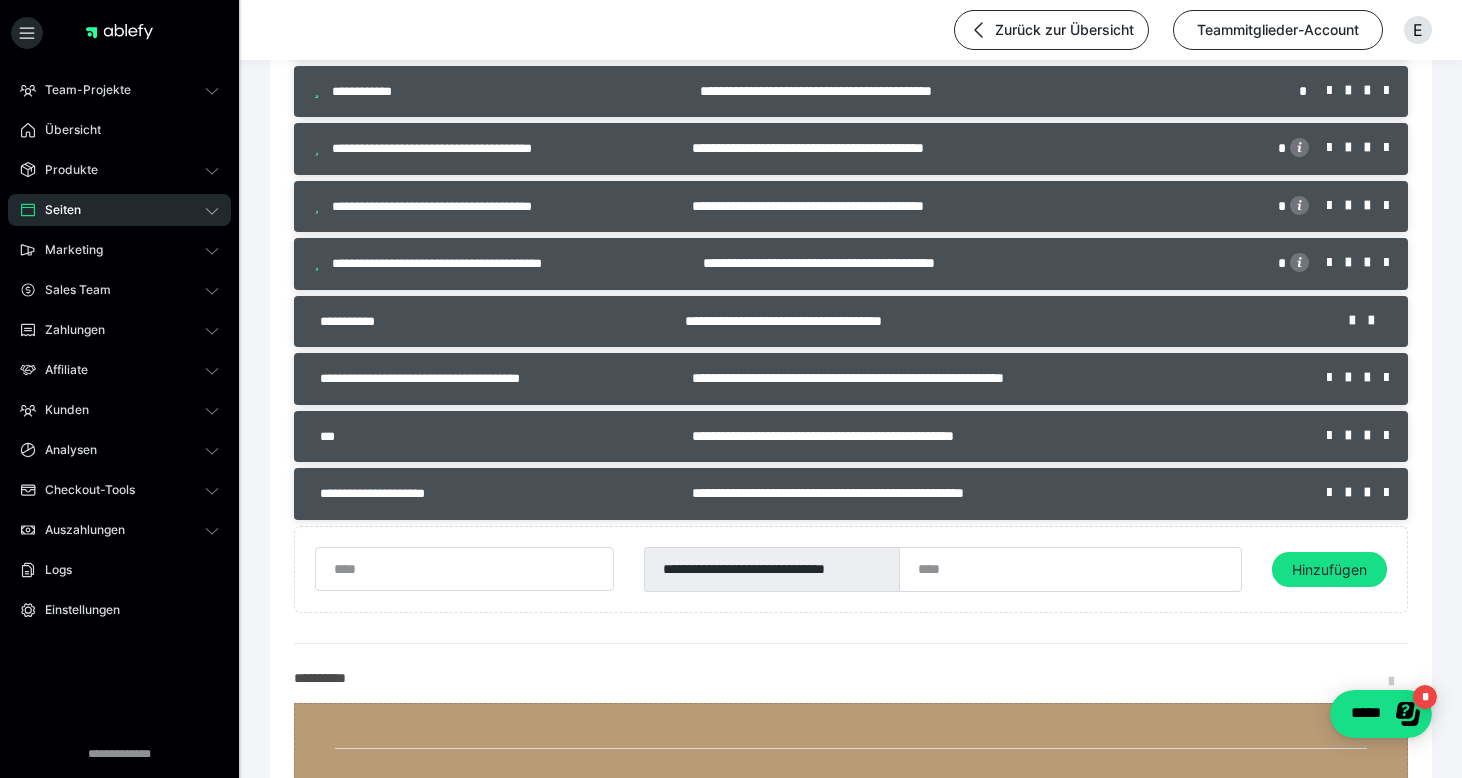 scroll, scrollTop: 498, scrollLeft: 0, axis: vertical 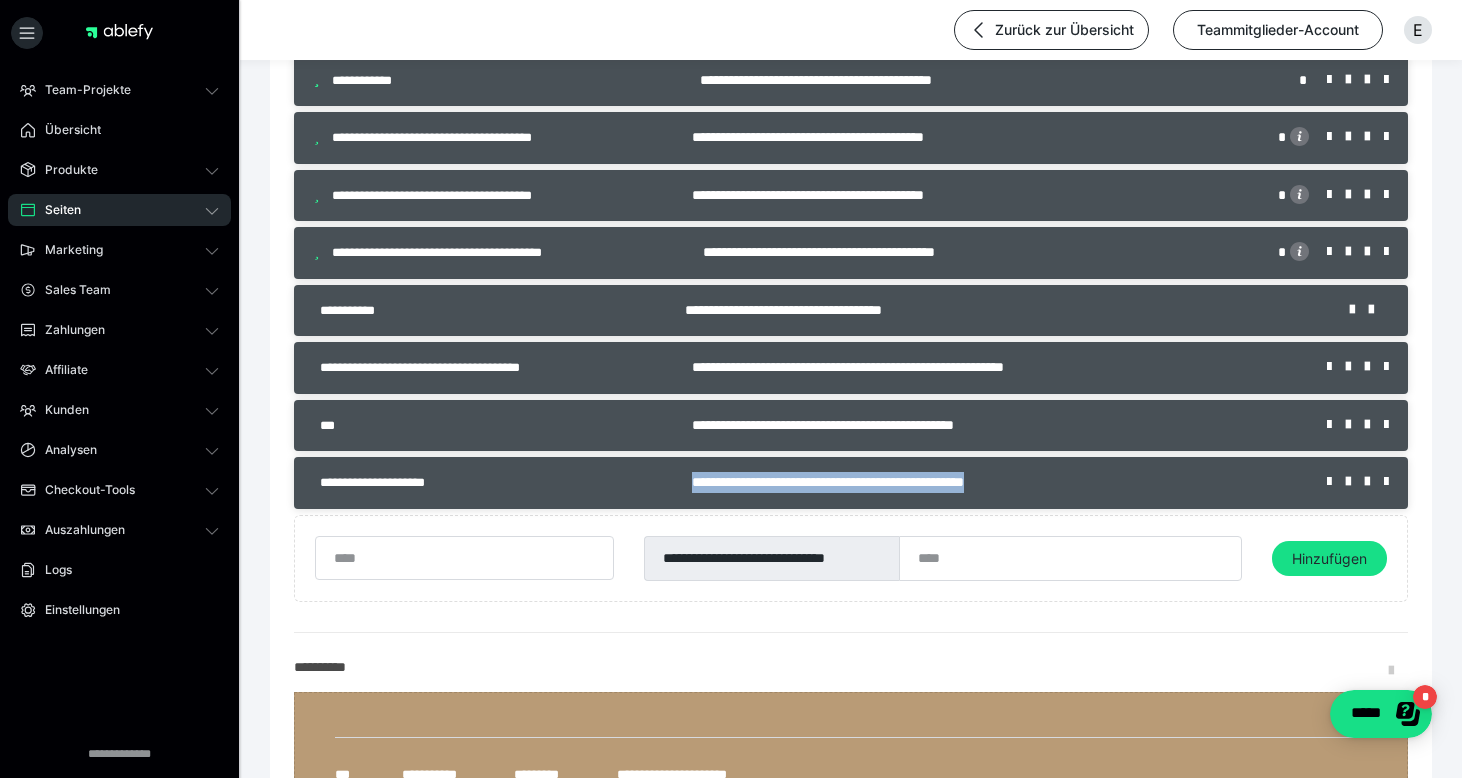 drag, startPoint x: 646, startPoint y: 482, endPoint x: 1028, endPoint y: 484, distance: 382.00525 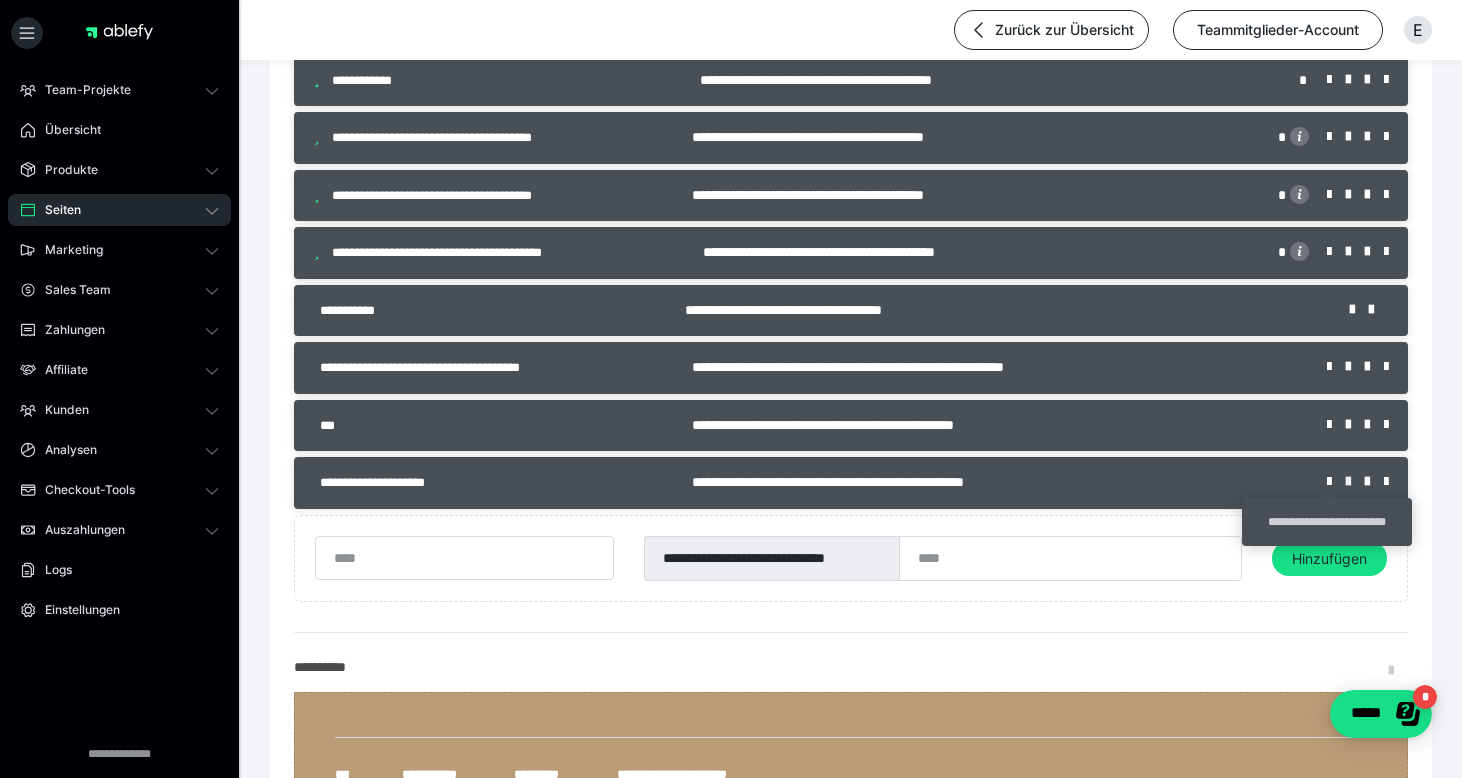 click at bounding box center [1355, 482] 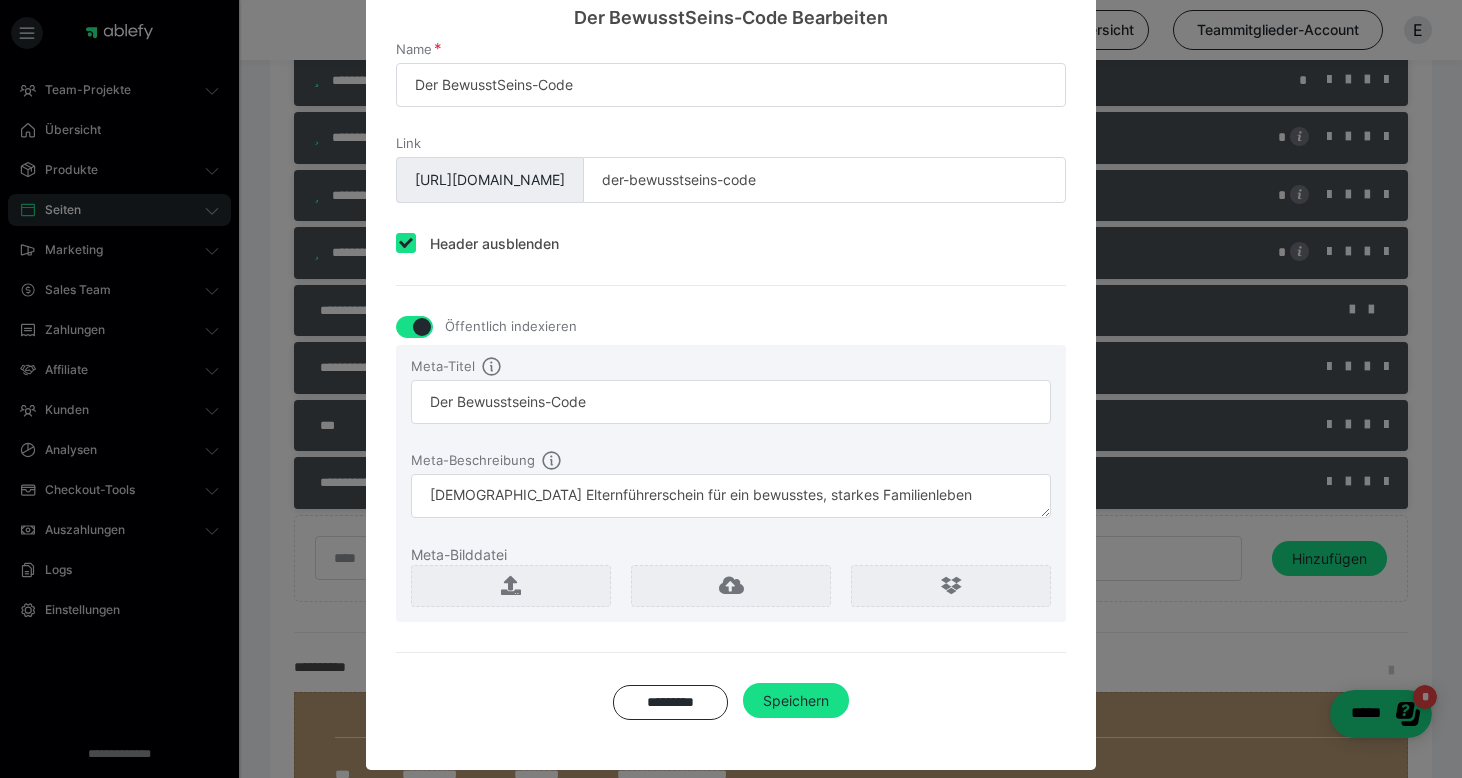scroll, scrollTop: 92, scrollLeft: 0, axis: vertical 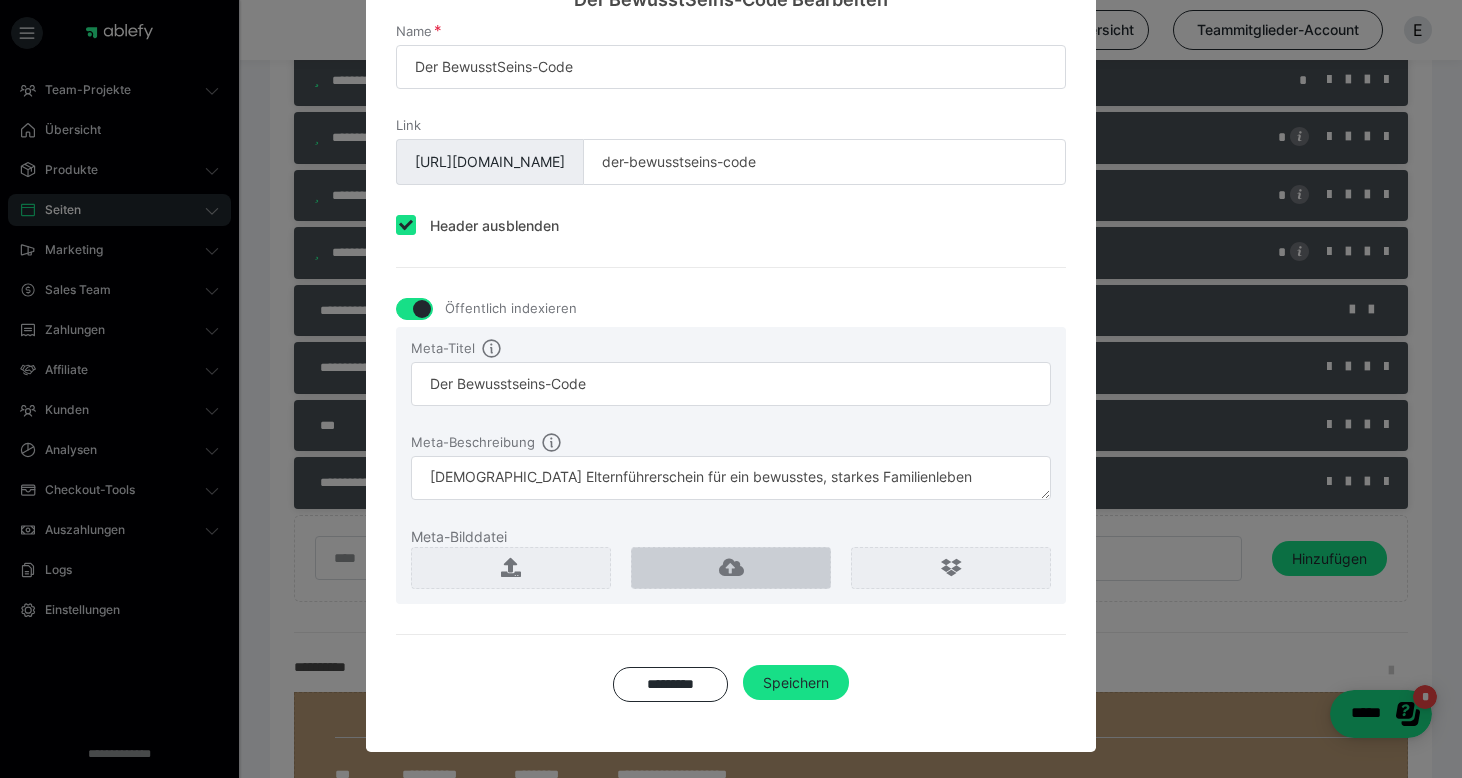 click at bounding box center (731, 568) 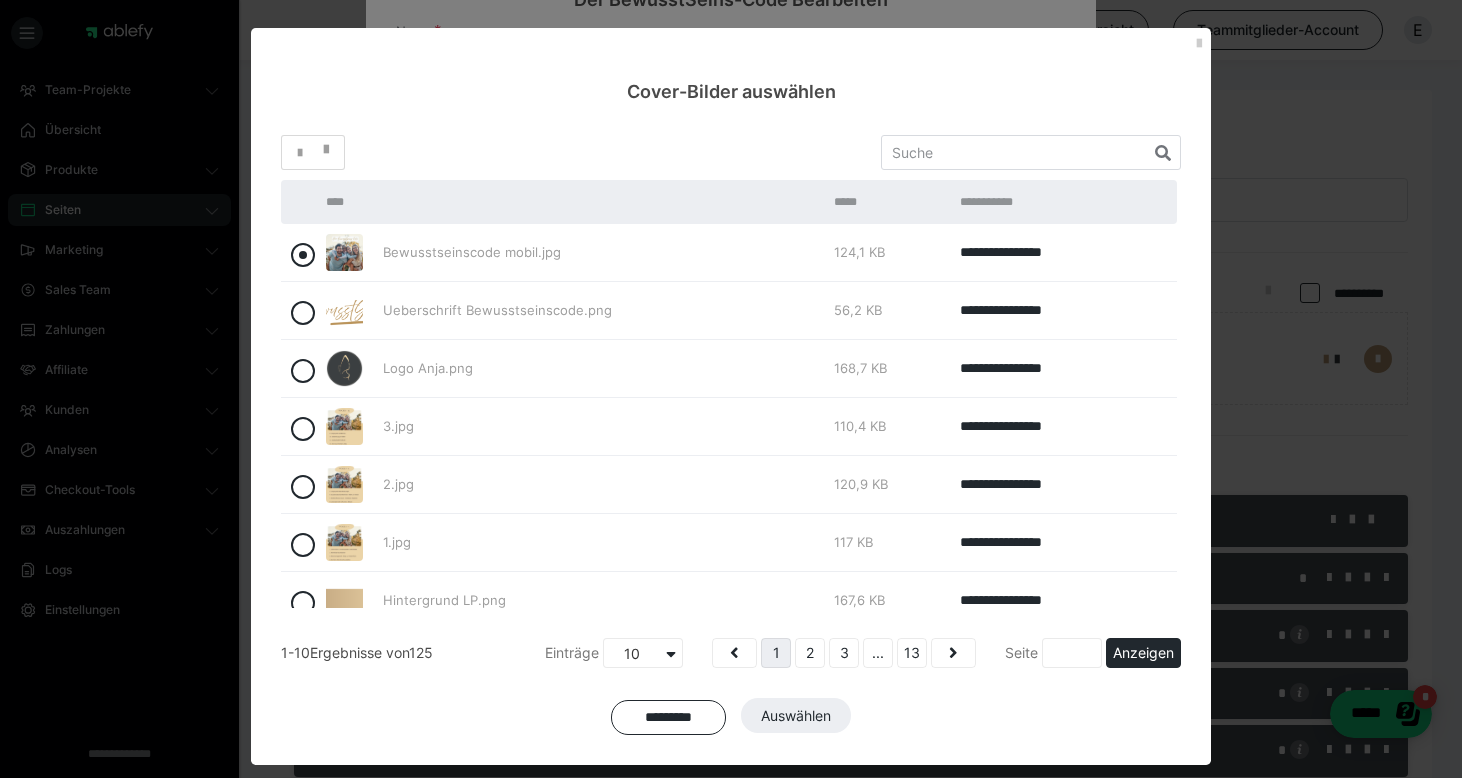 click at bounding box center (303, 255) 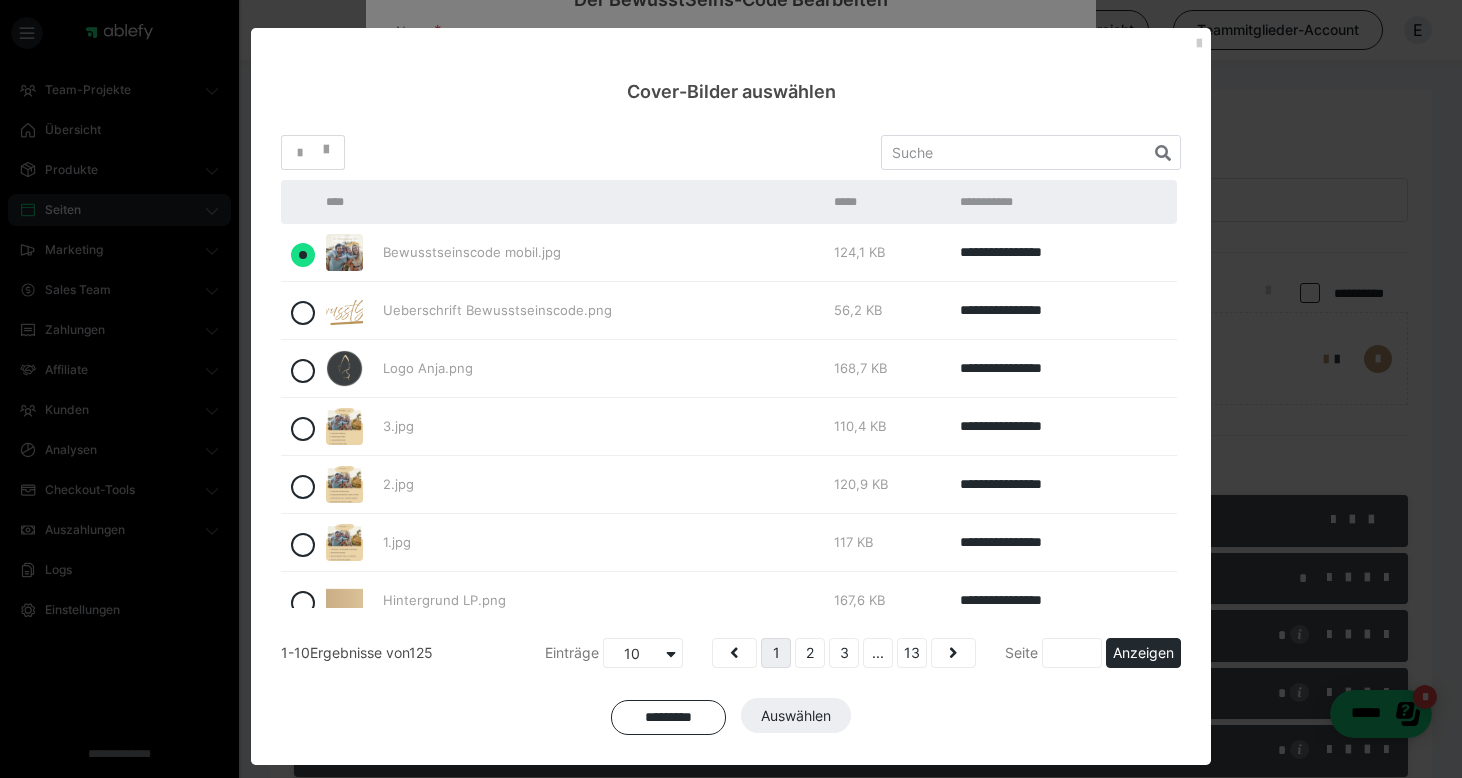 radio on "true" 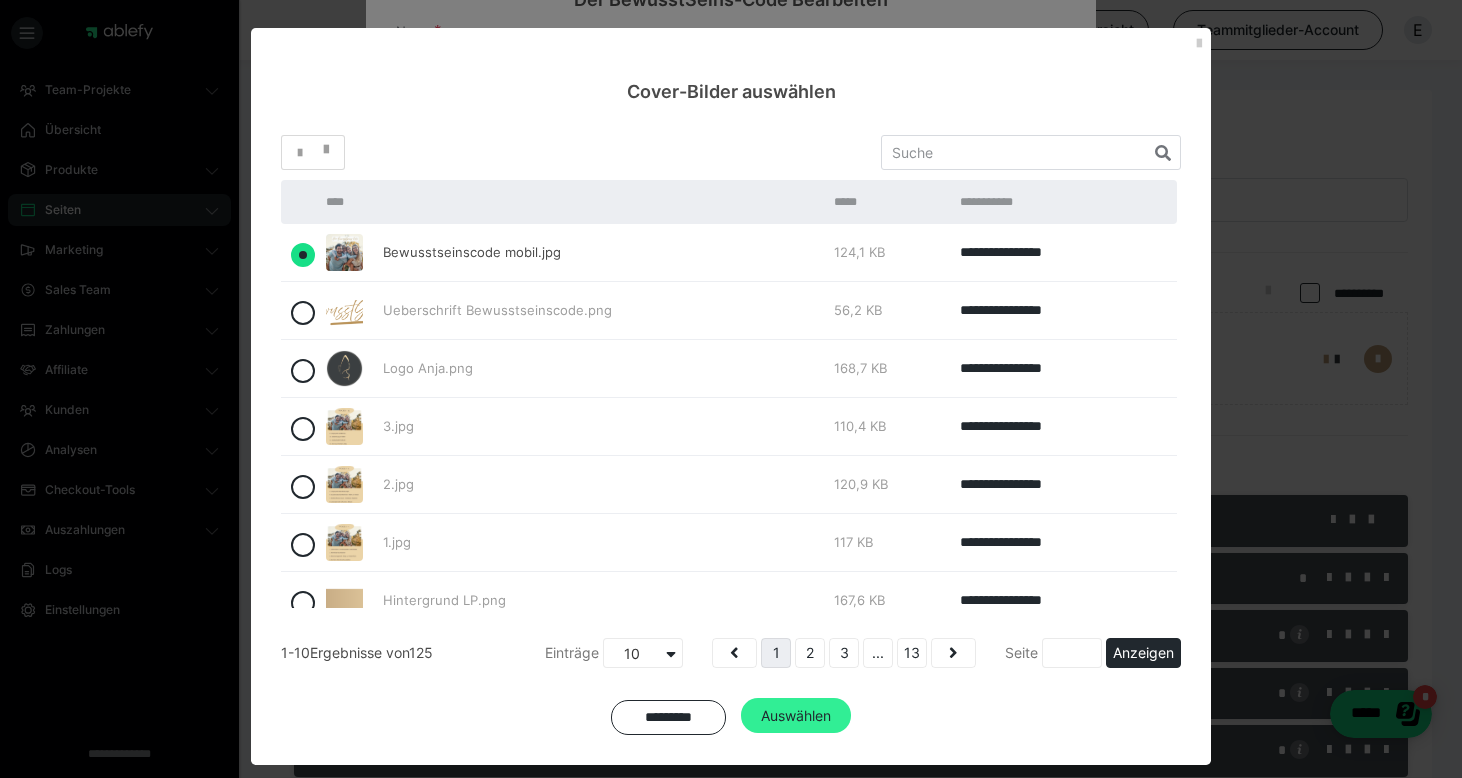 click on "Auswählen" at bounding box center (796, 716) 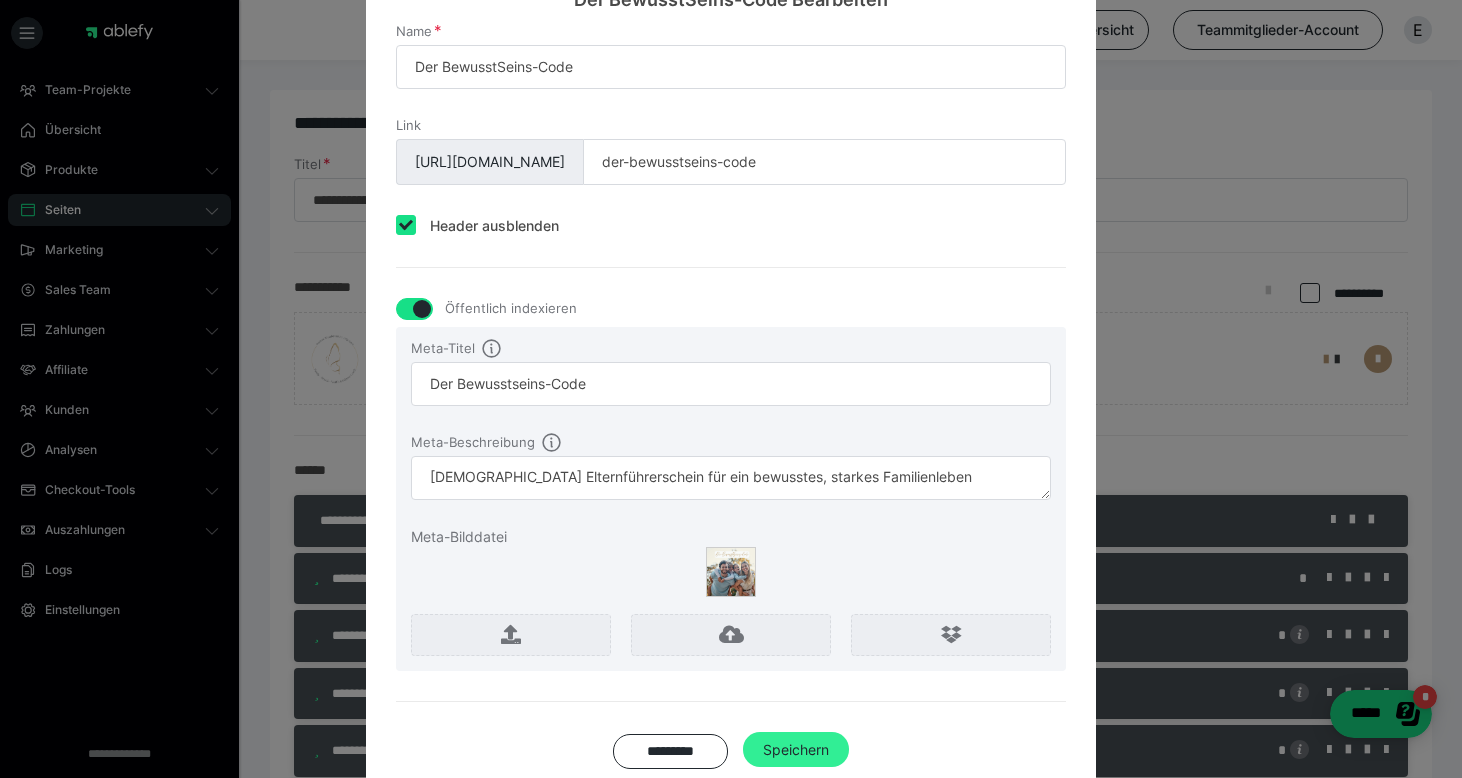 click on "Speichern" at bounding box center (796, 750) 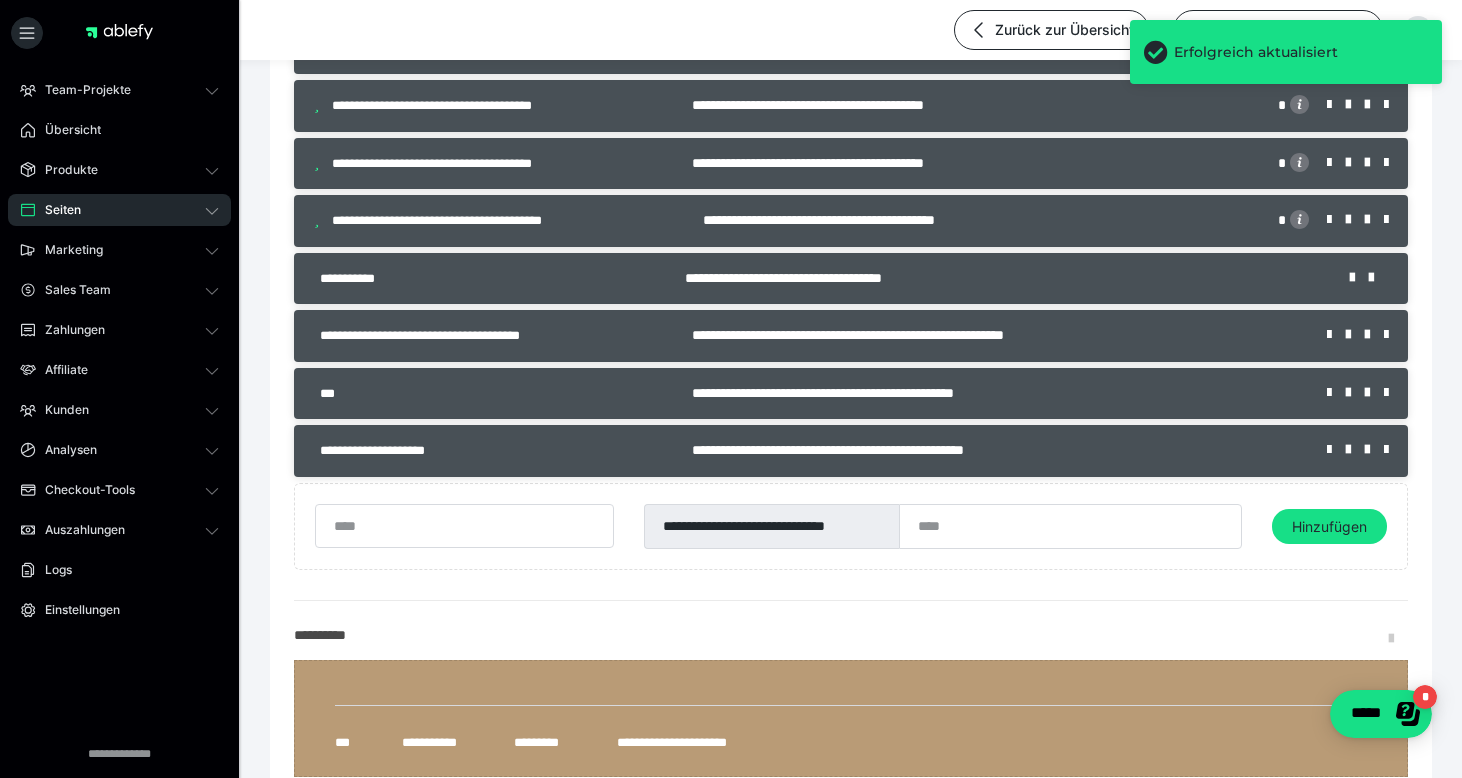 scroll, scrollTop: 535, scrollLeft: 0, axis: vertical 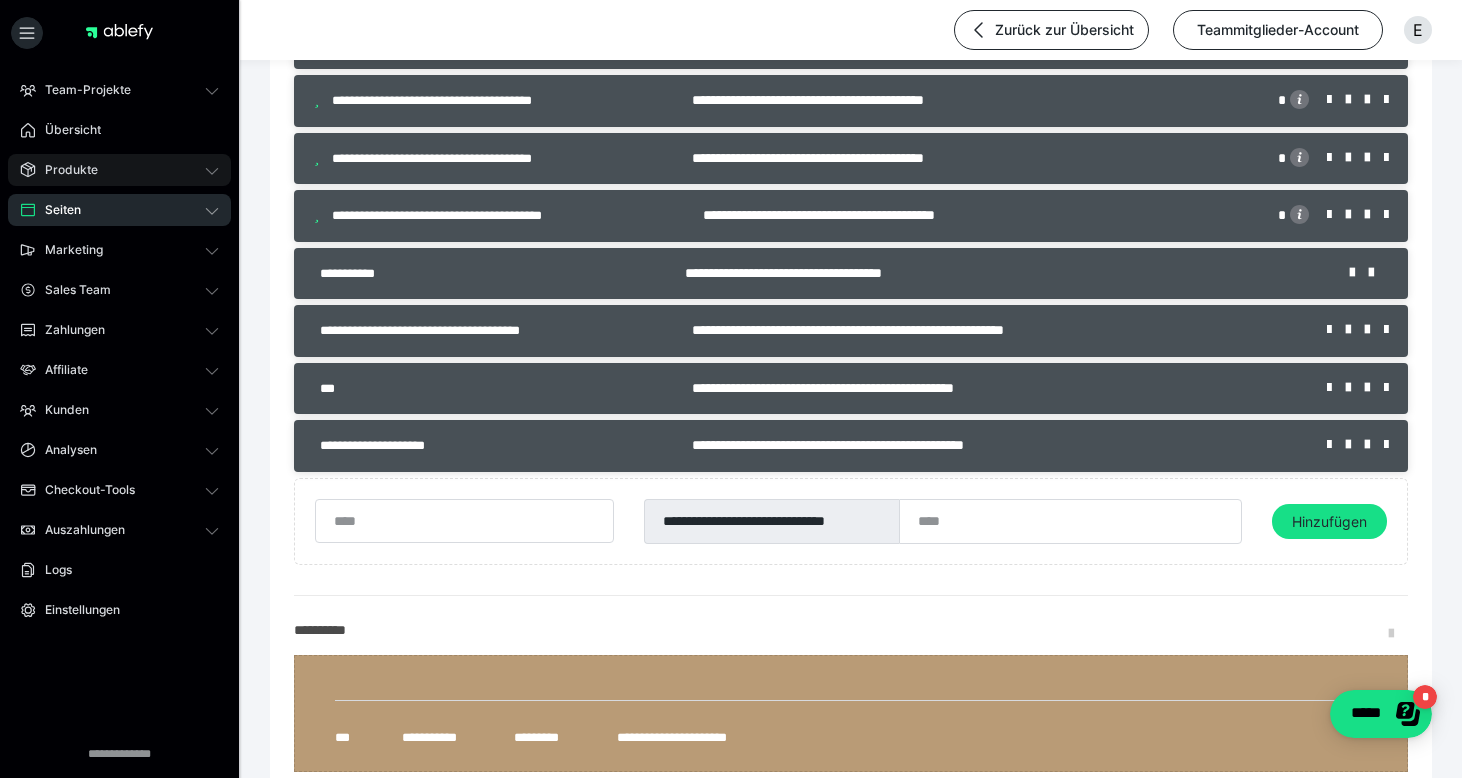 click on "Produkte" at bounding box center [64, 170] 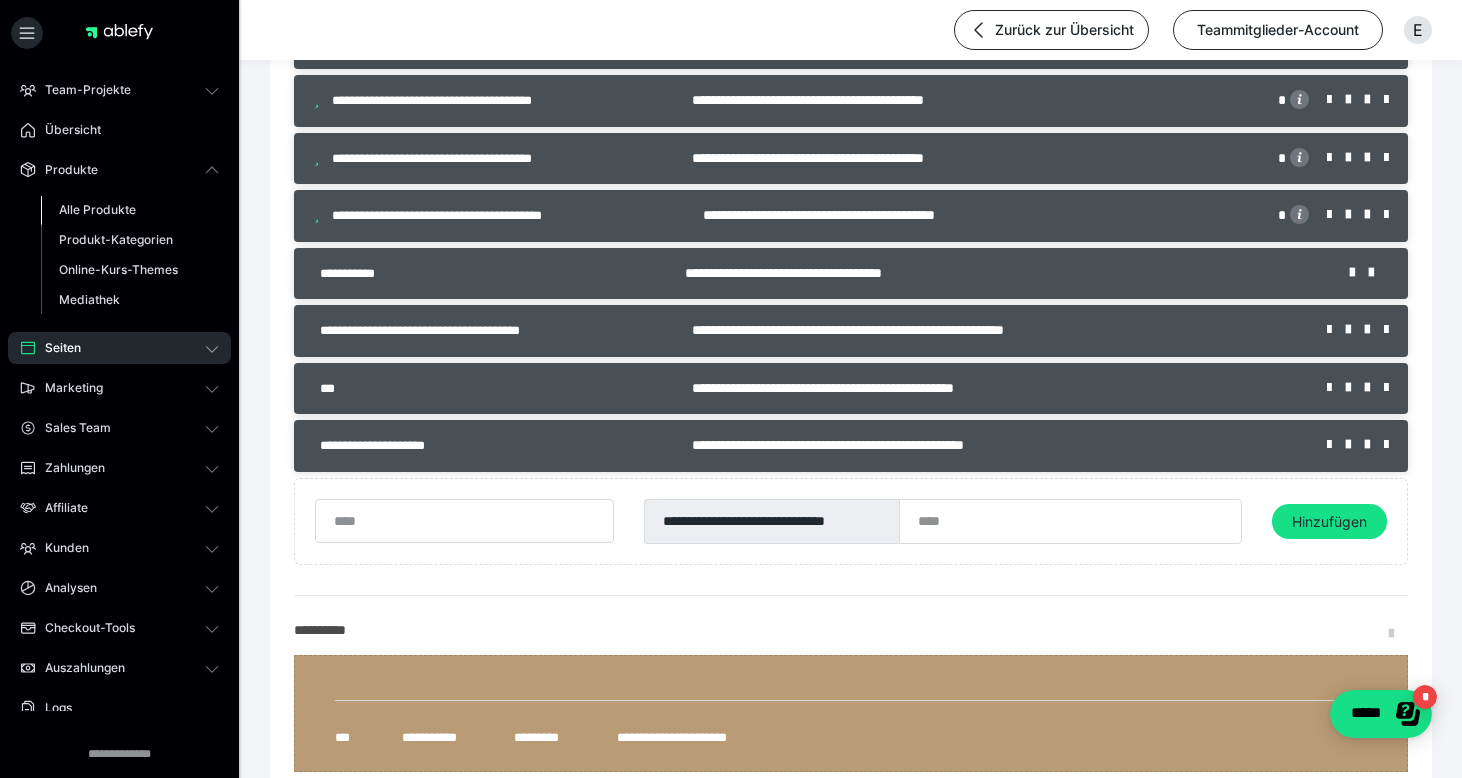 click on "Alle Produkte" at bounding box center [97, 209] 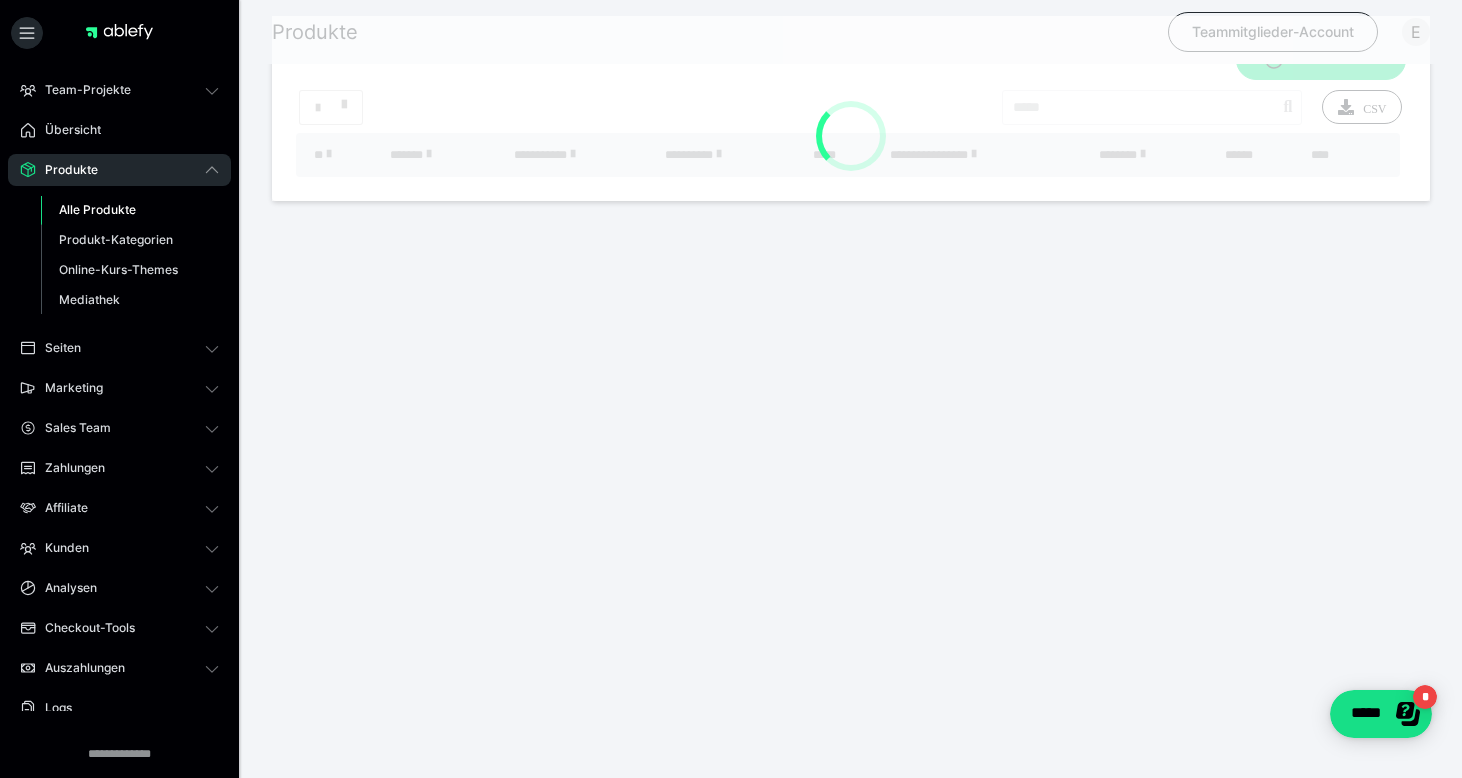scroll, scrollTop: 0, scrollLeft: 0, axis: both 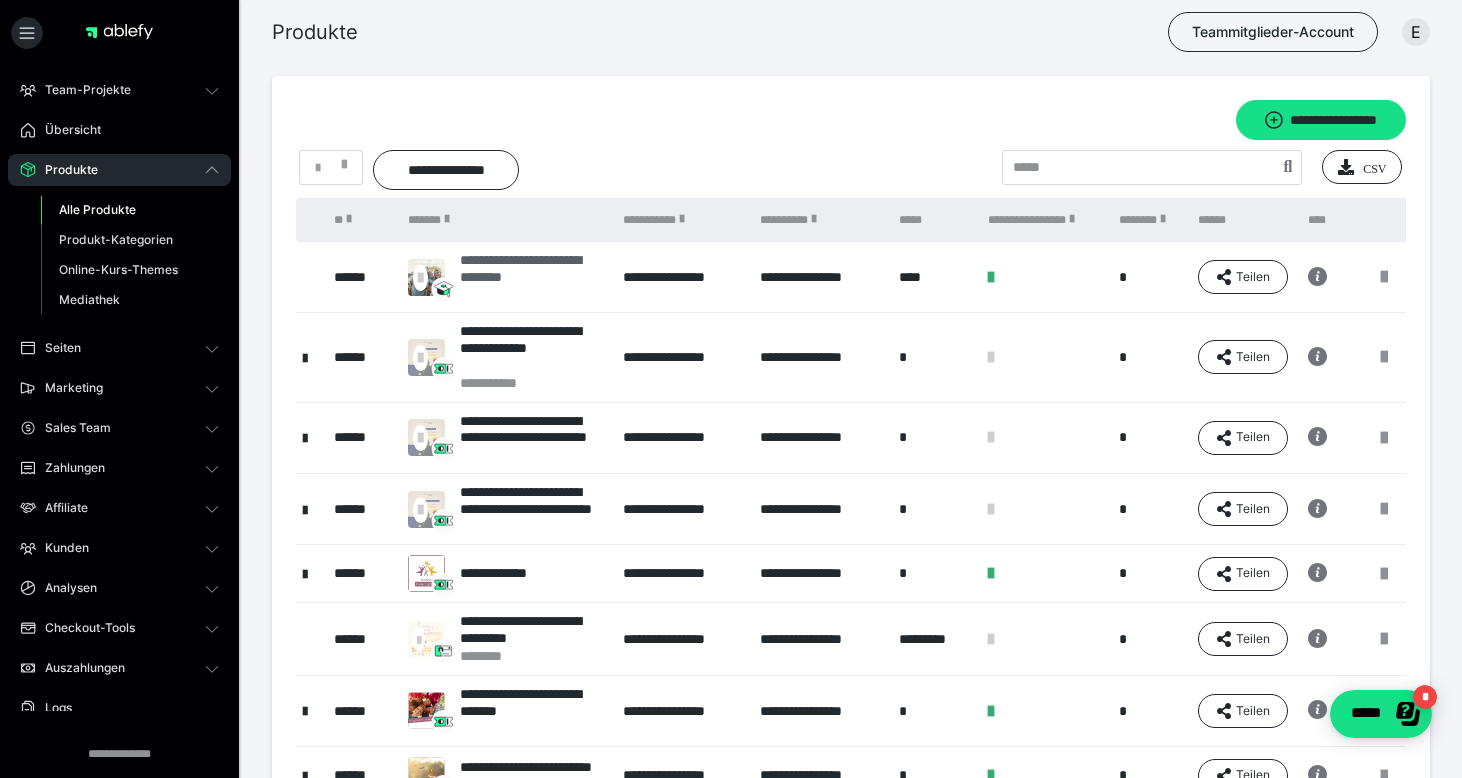 click on "**********" at bounding box center [531, 277] 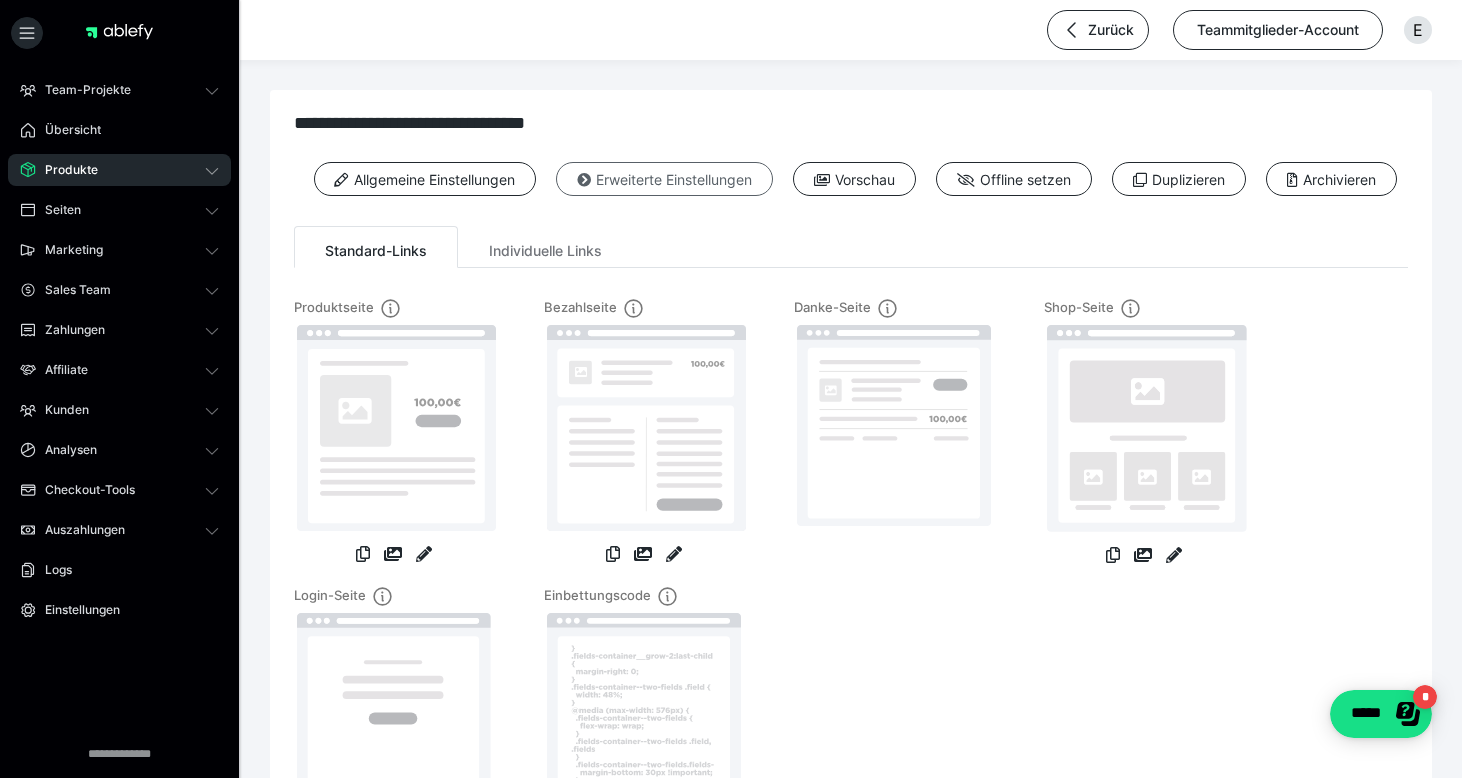click on "Erweiterte Einstellungen" at bounding box center (664, 179) 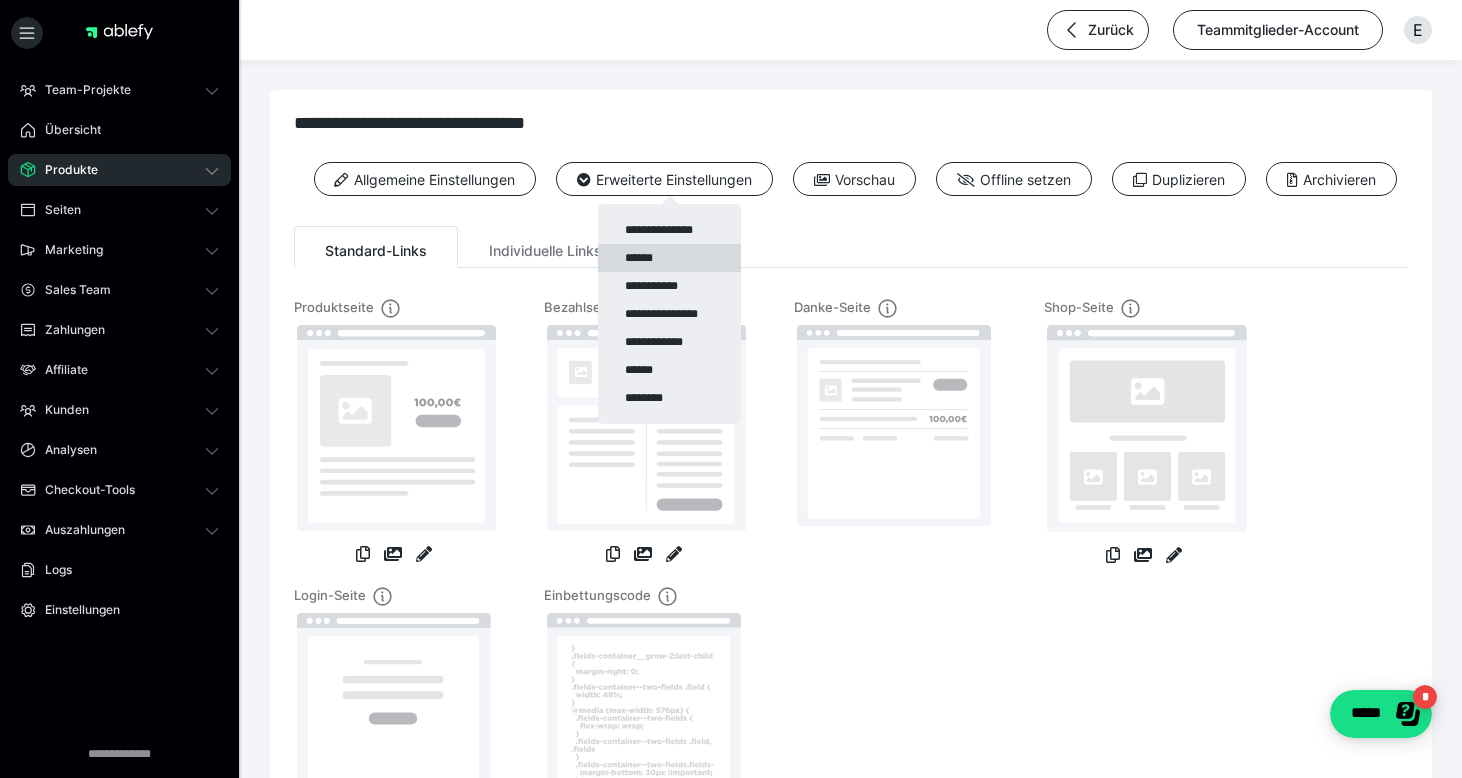 click on "******" at bounding box center (669, 258) 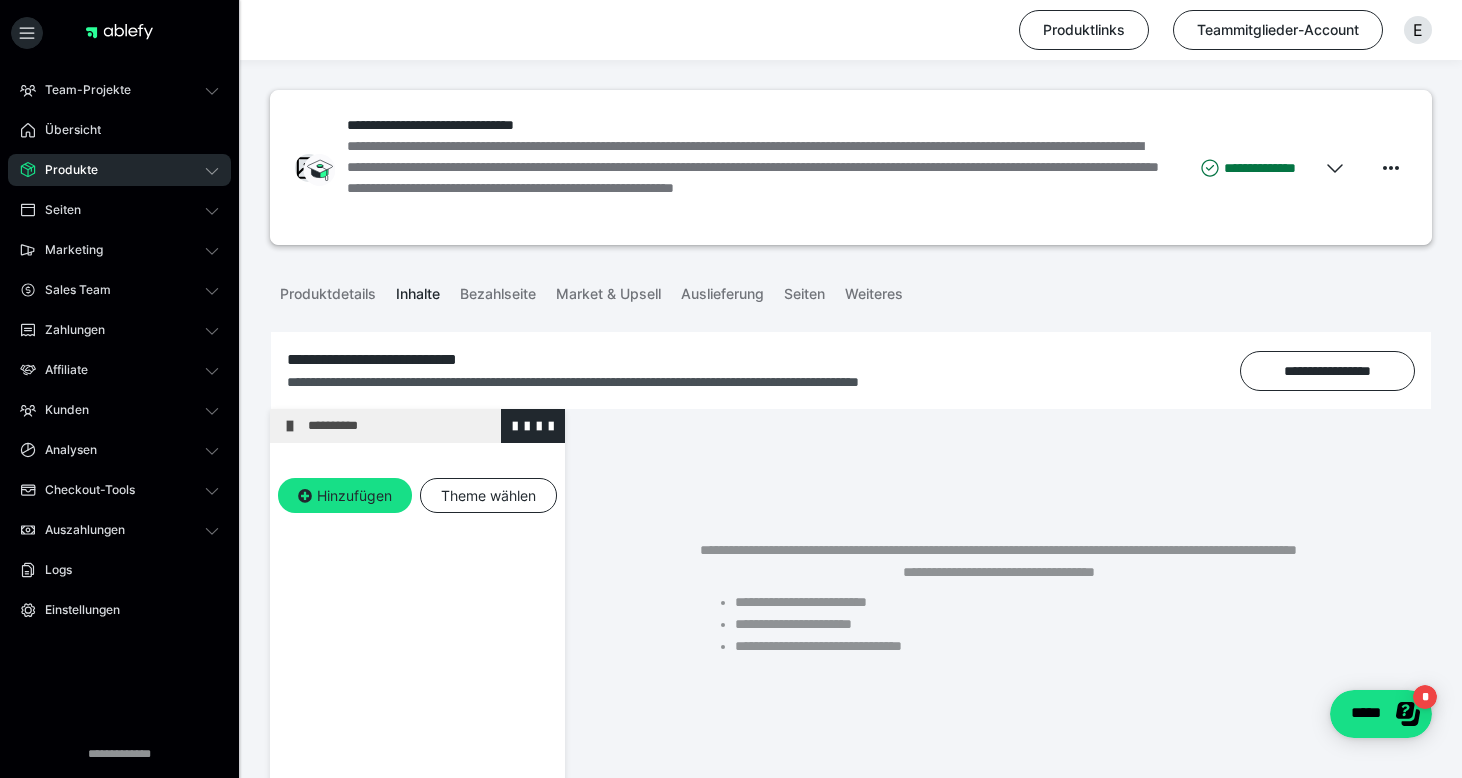 click on "**********" at bounding box center [431, 426] 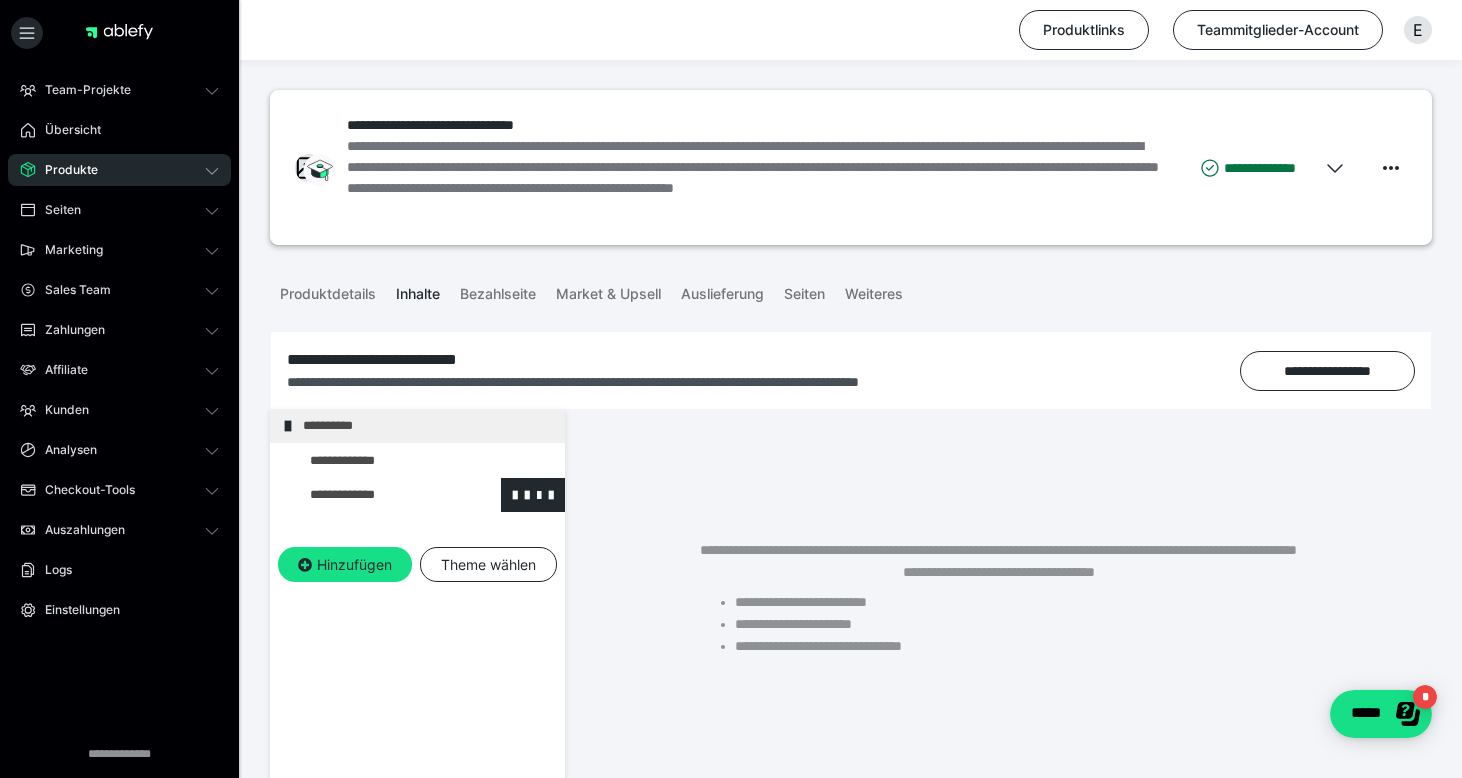 click at bounding box center [375, 495] 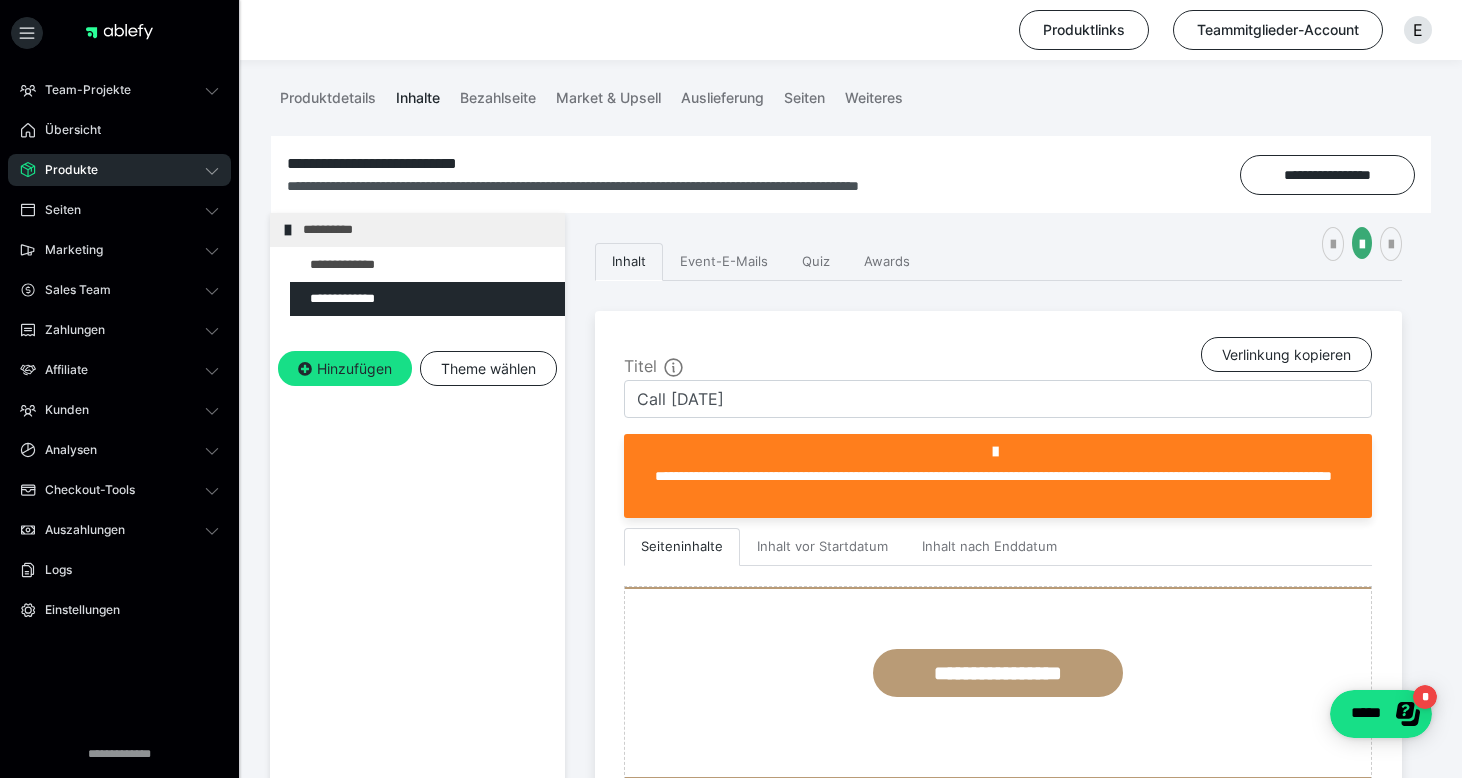 scroll, scrollTop: 219, scrollLeft: 0, axis: vertical 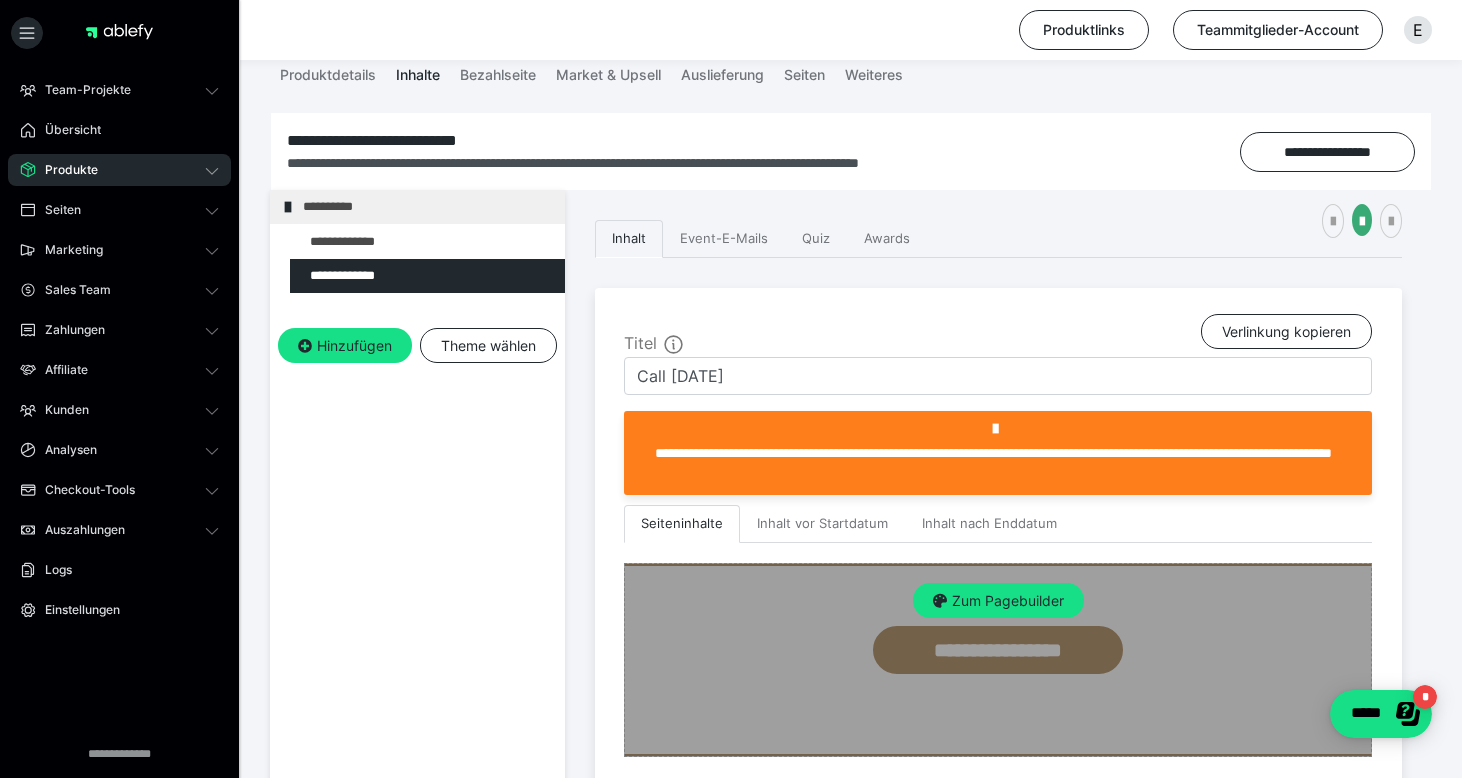 click on "Zum Pagebuilder" at bounding box center [998, 660] 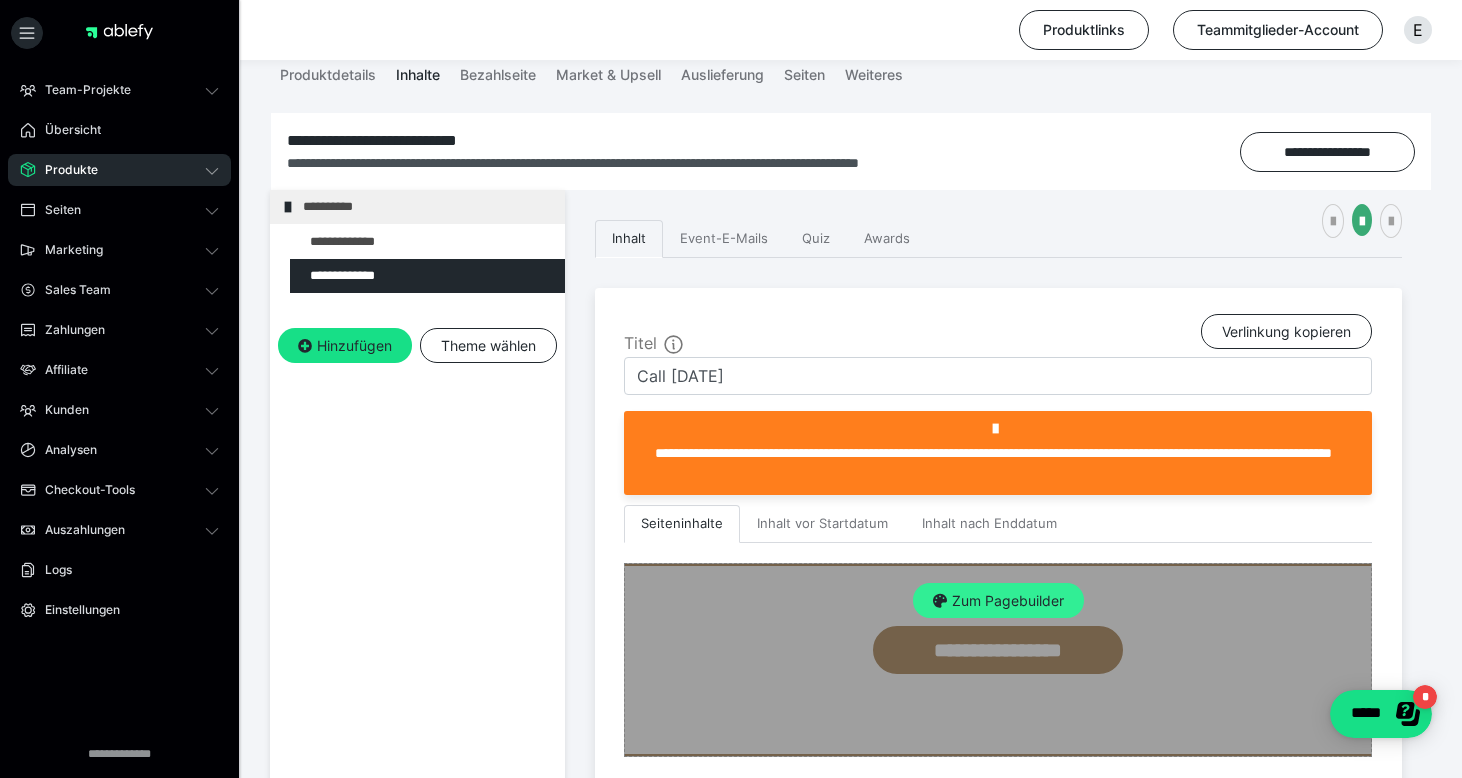 click on "Zum Pagebuilder" at bounding box center (998, 601) 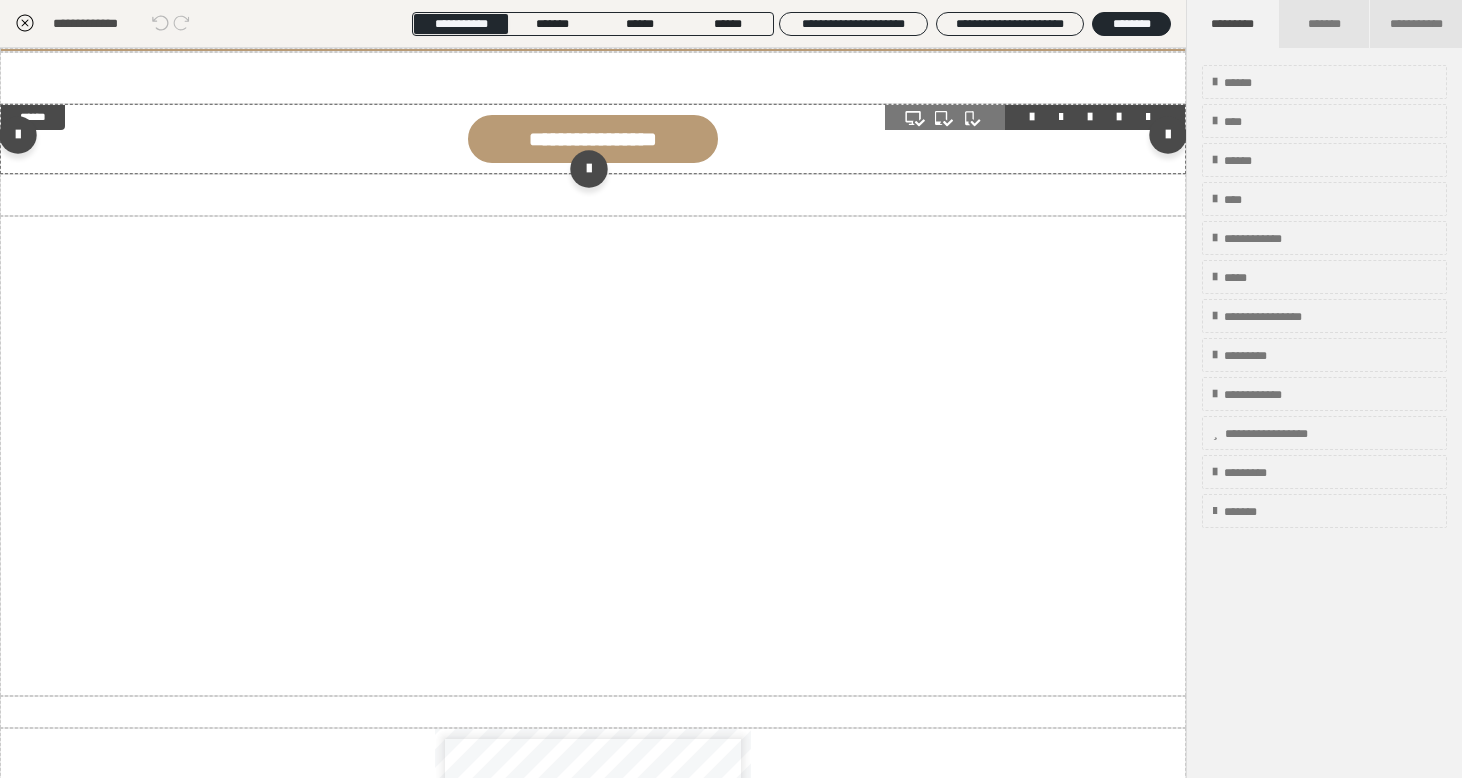 click at bounding box center (593, 139) 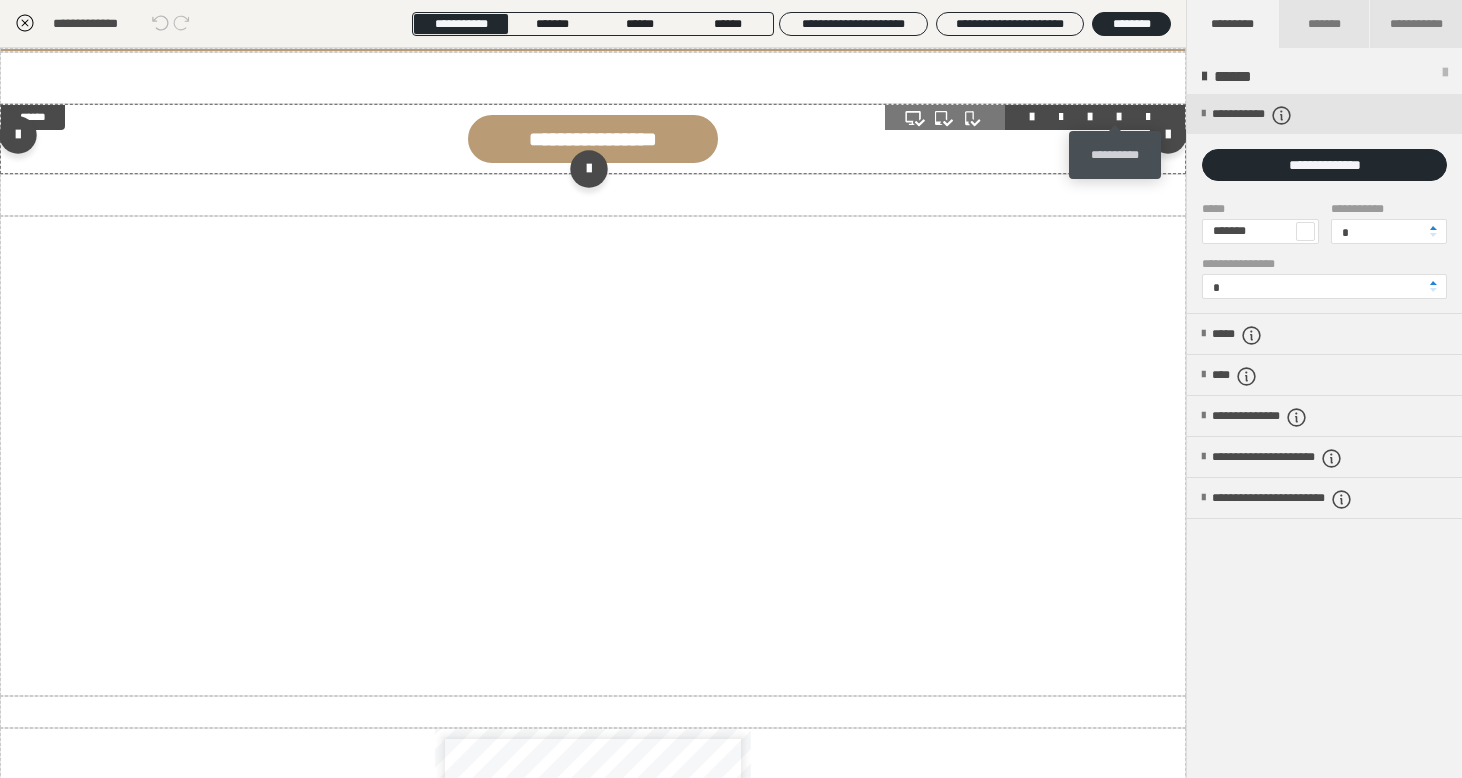 click at bounding box center (1119, 117) 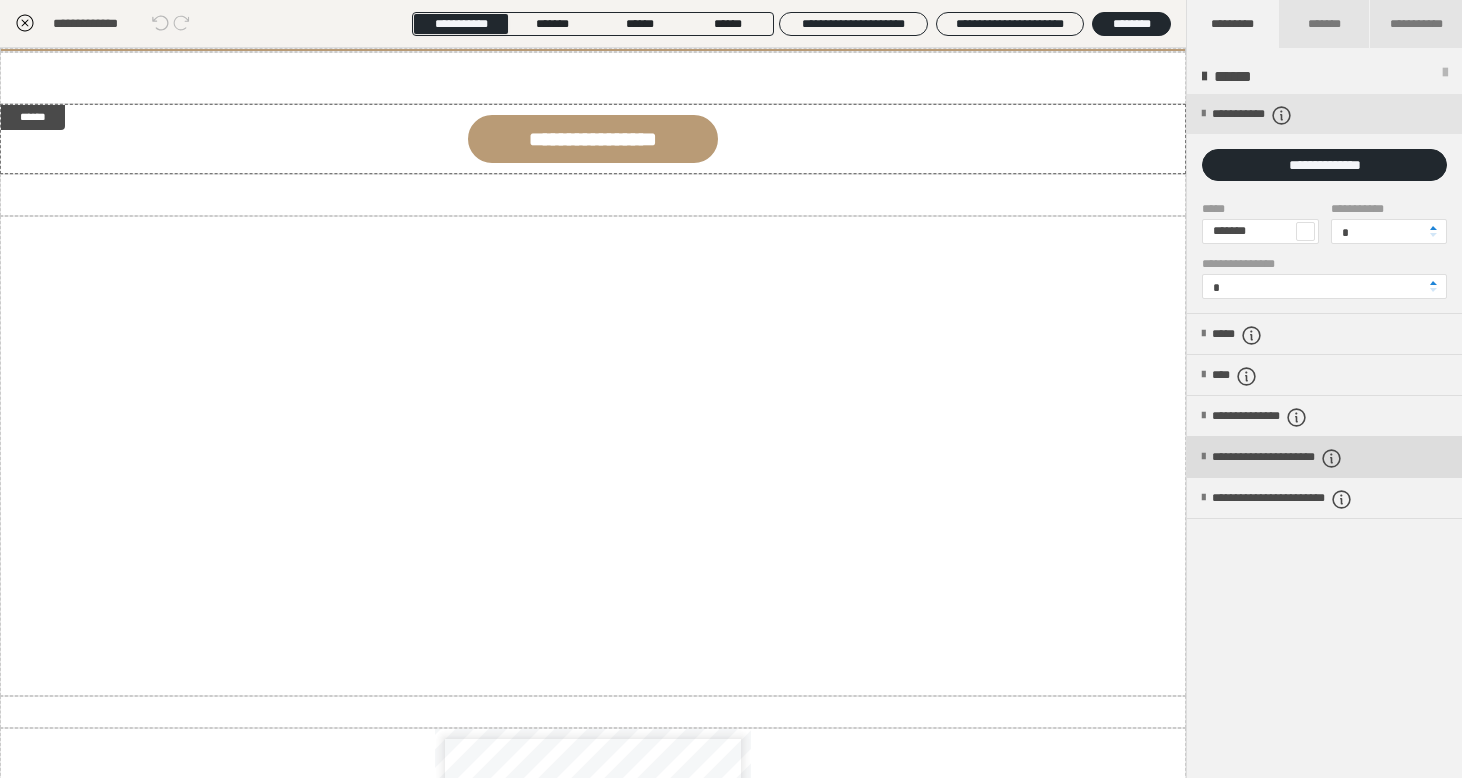 click on "**********" at bounding box center [1308, 458] 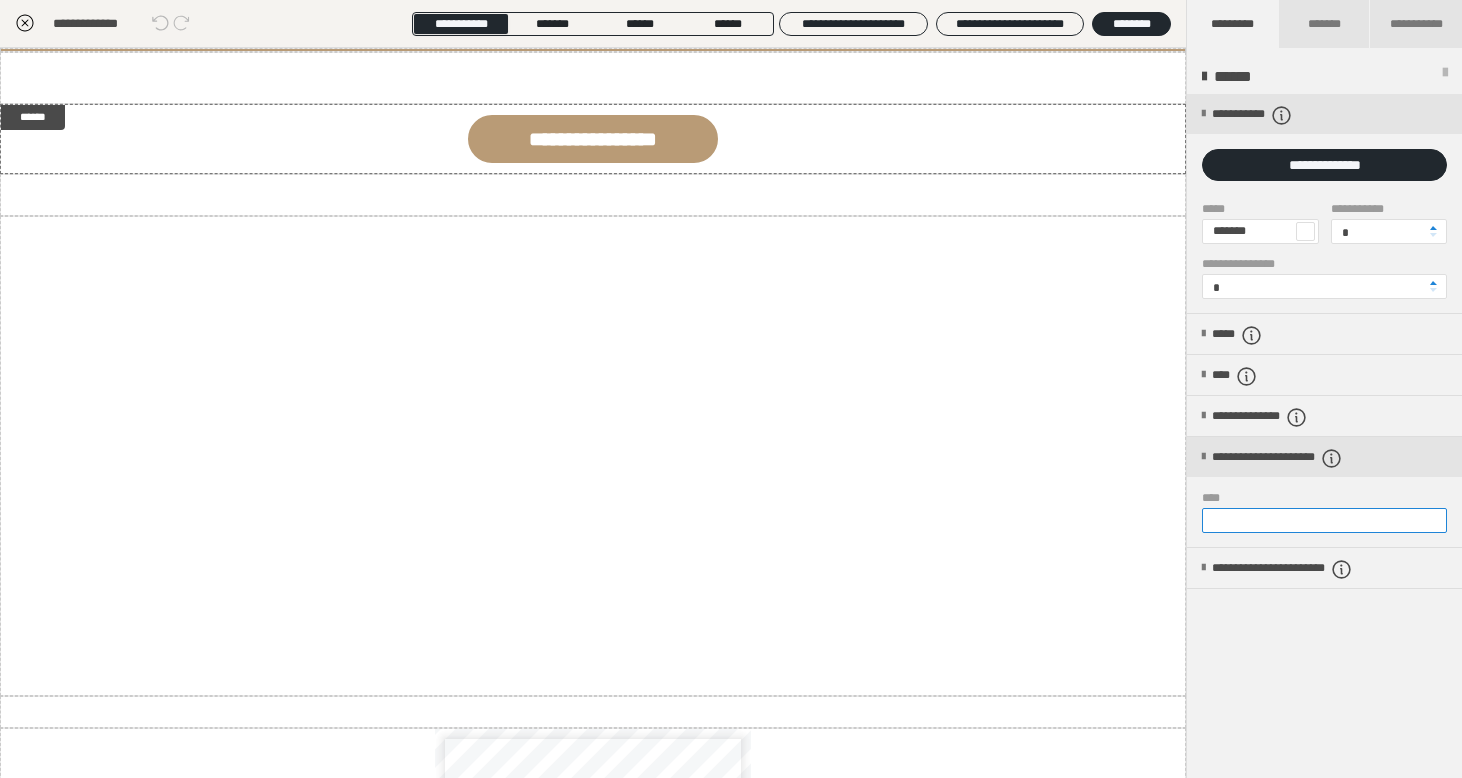 scroll, scrollTop: 0, scrollLeft: 2862, axis: horizontal 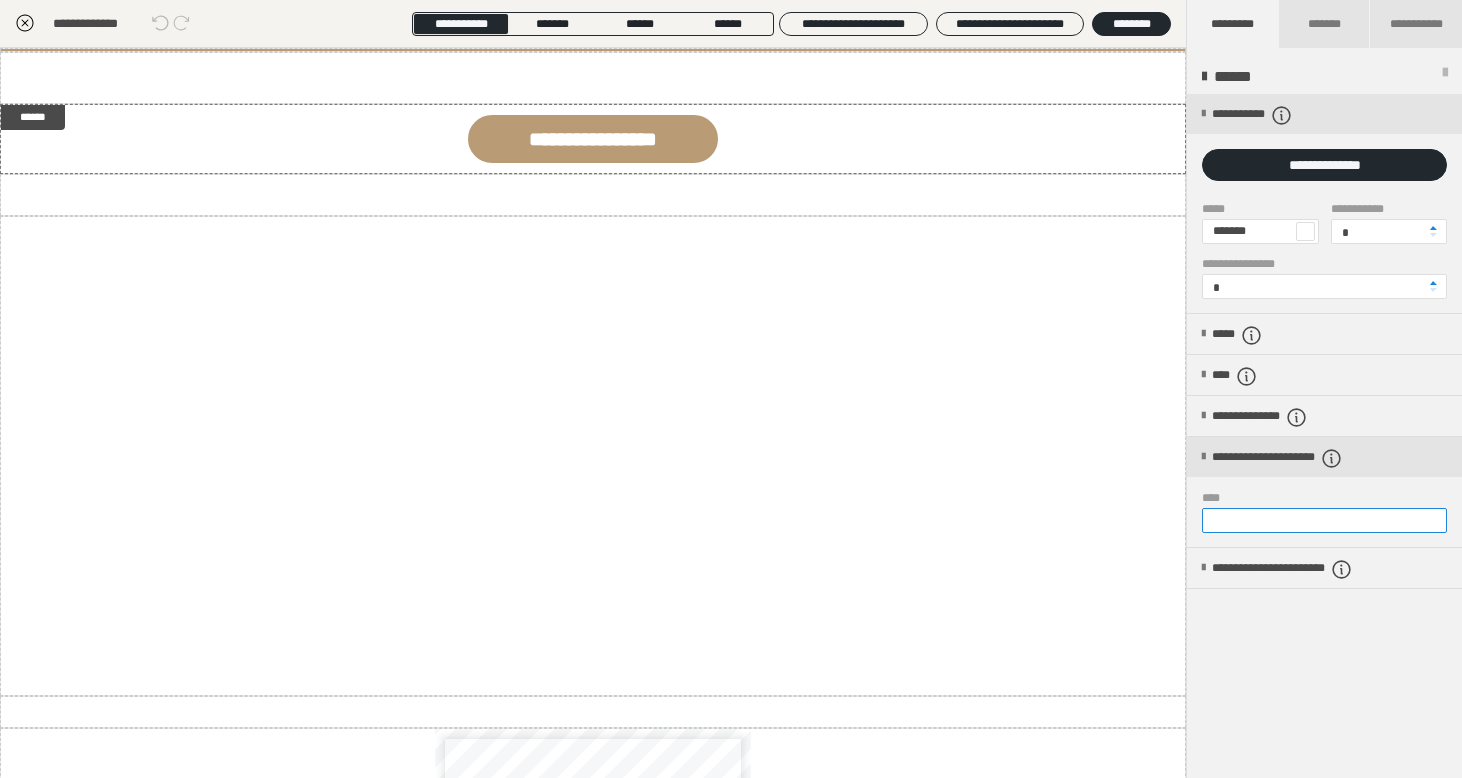 type on "**********" 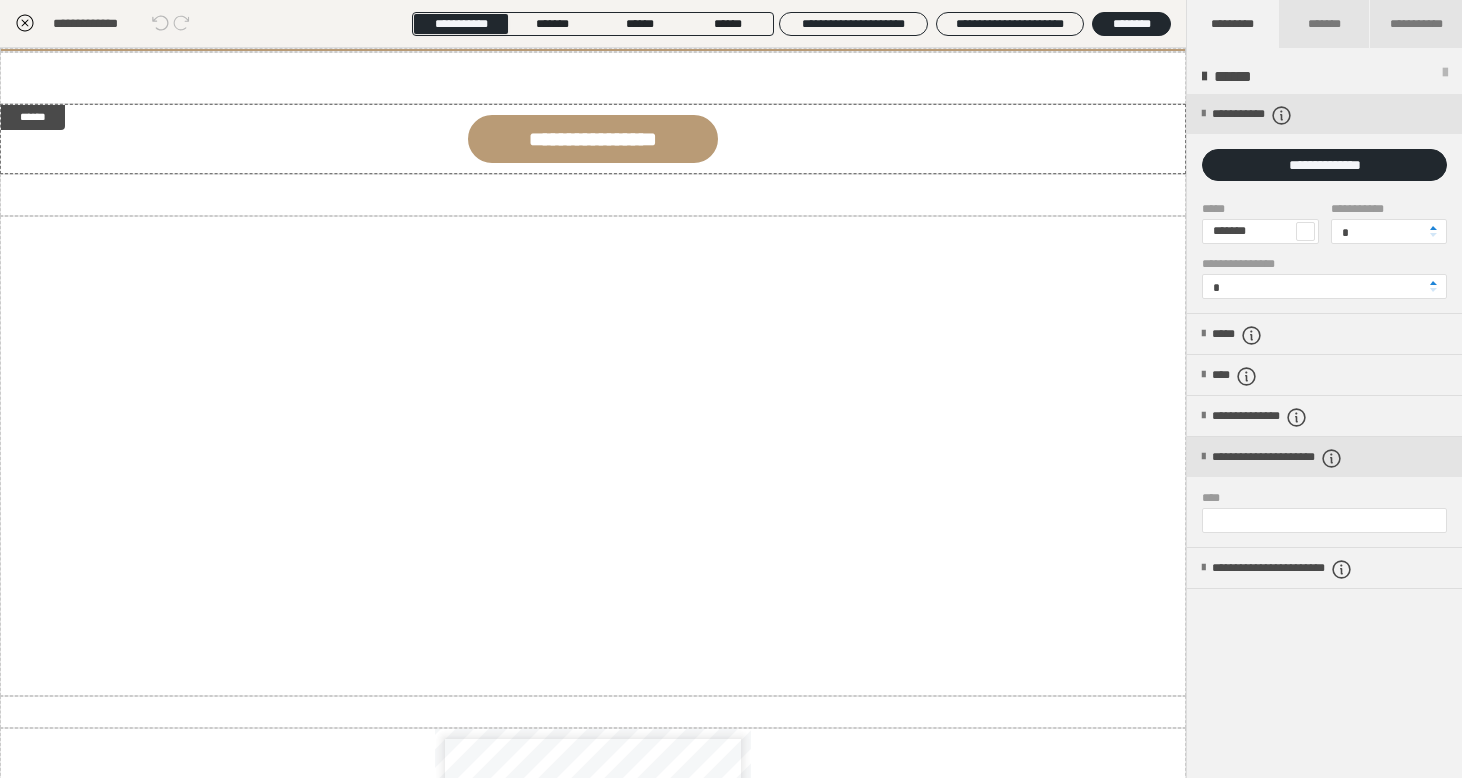 click 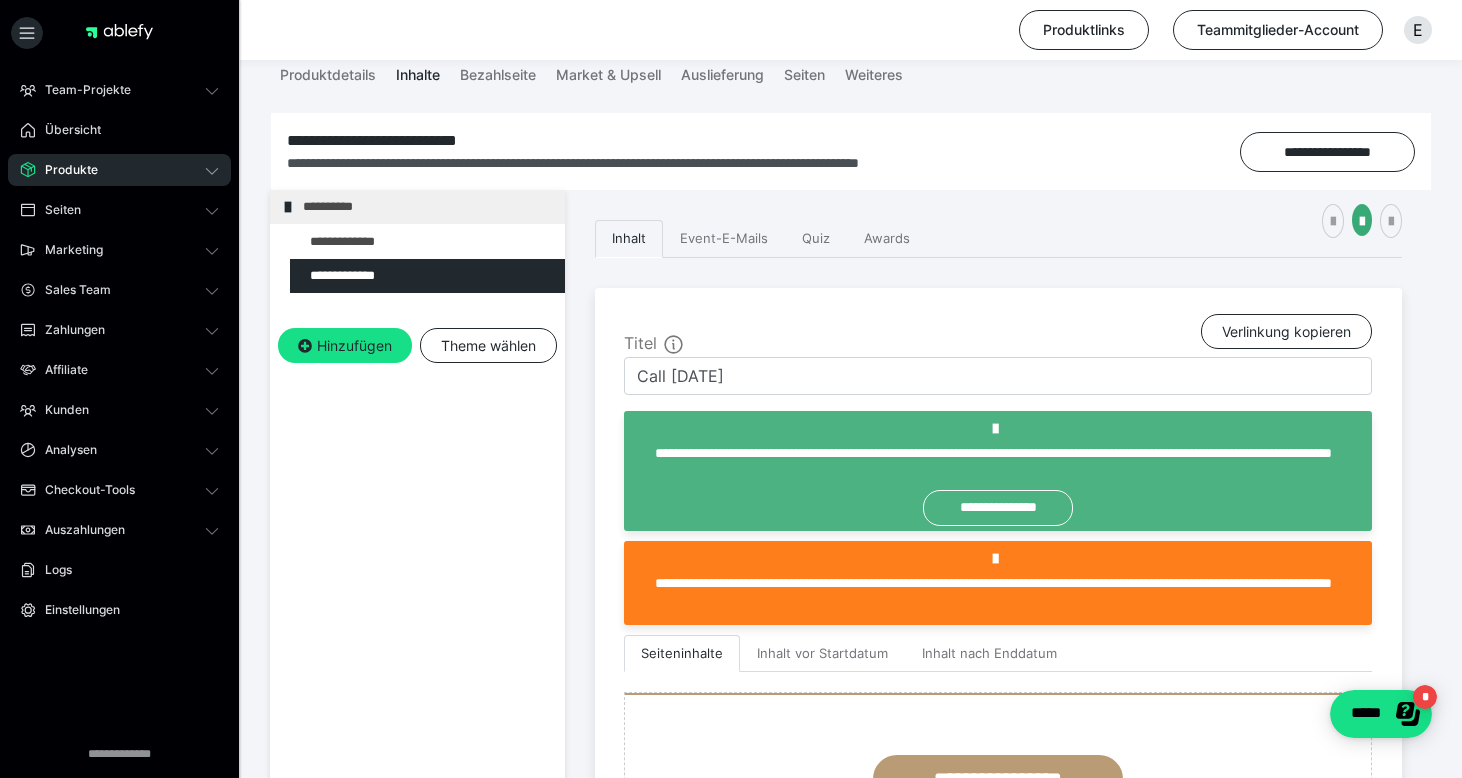 scroll, scrollTop: 525, scrollLeft: 0, axis: vertical 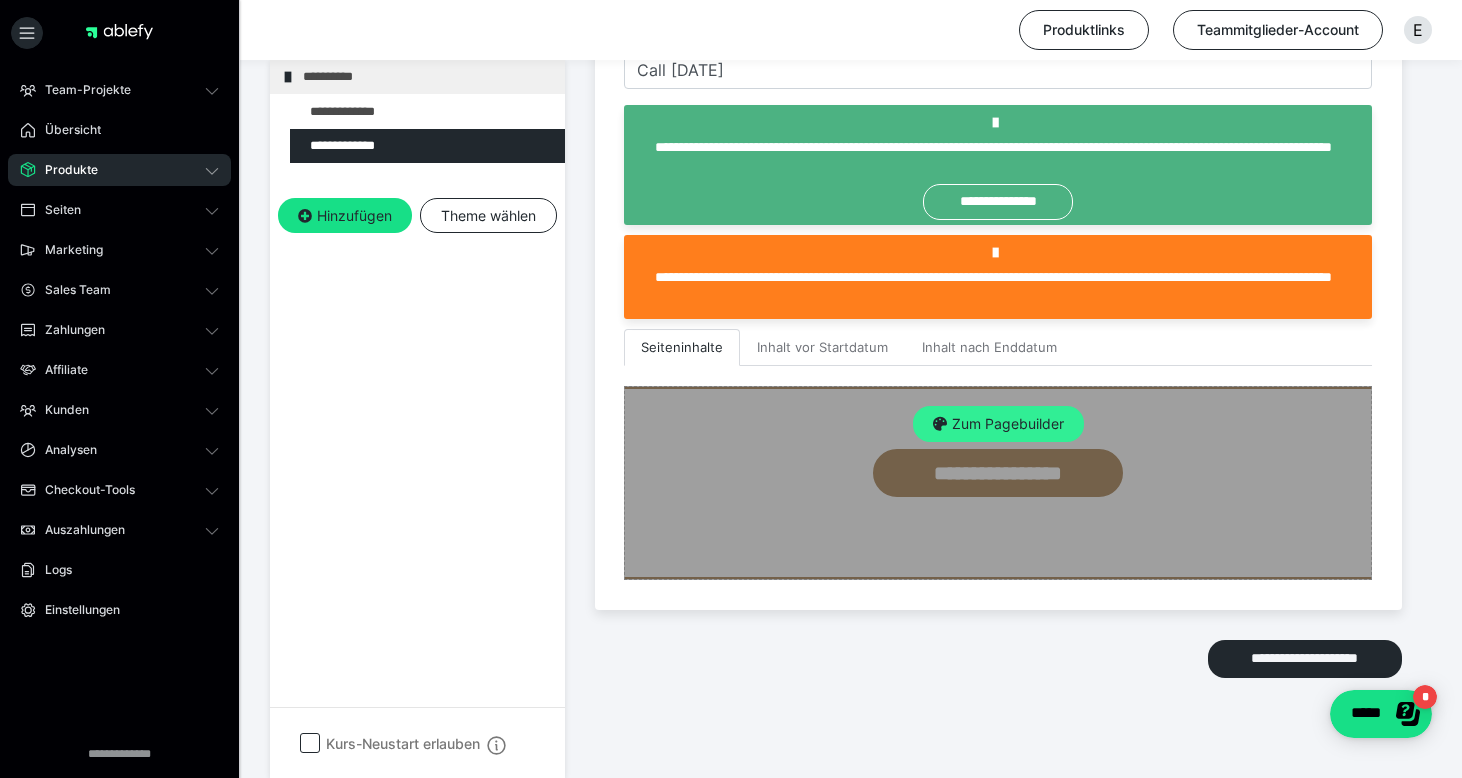 click on "Zum Pagebuilder" at bounding box center [998, 424] 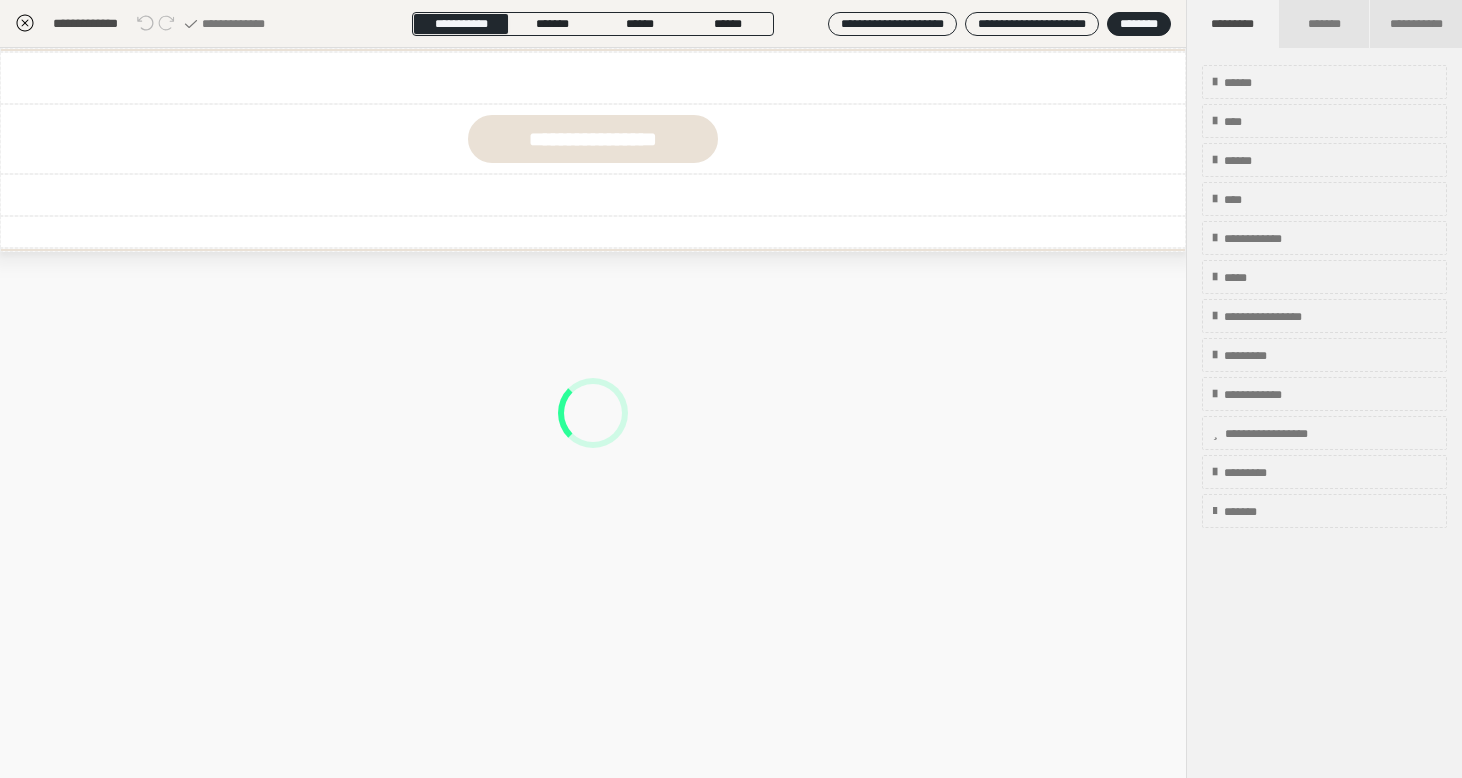 scroll, scrollTop: 349, scrollLeft: 0, axis: vertical 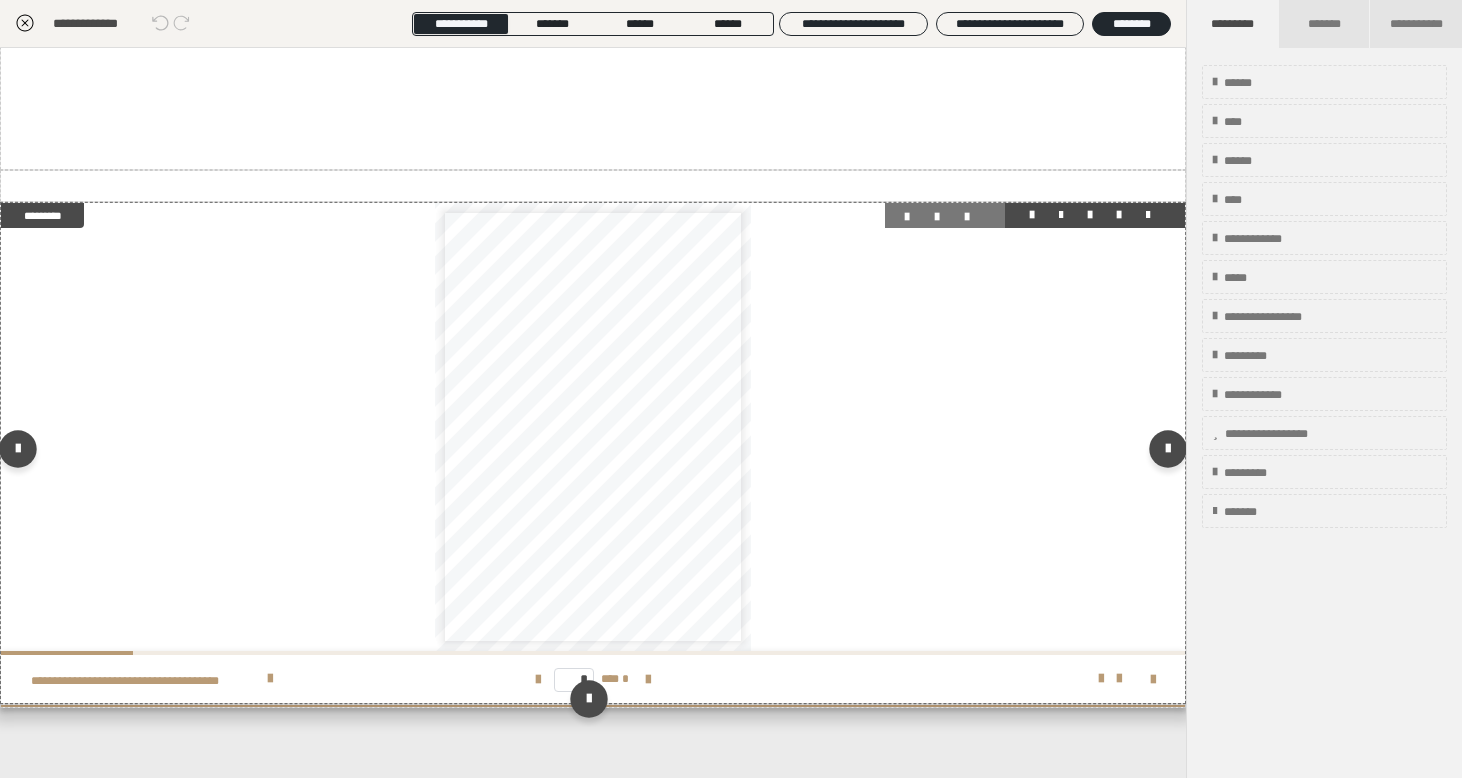 click on "**********" at bounding box center [593, 427] 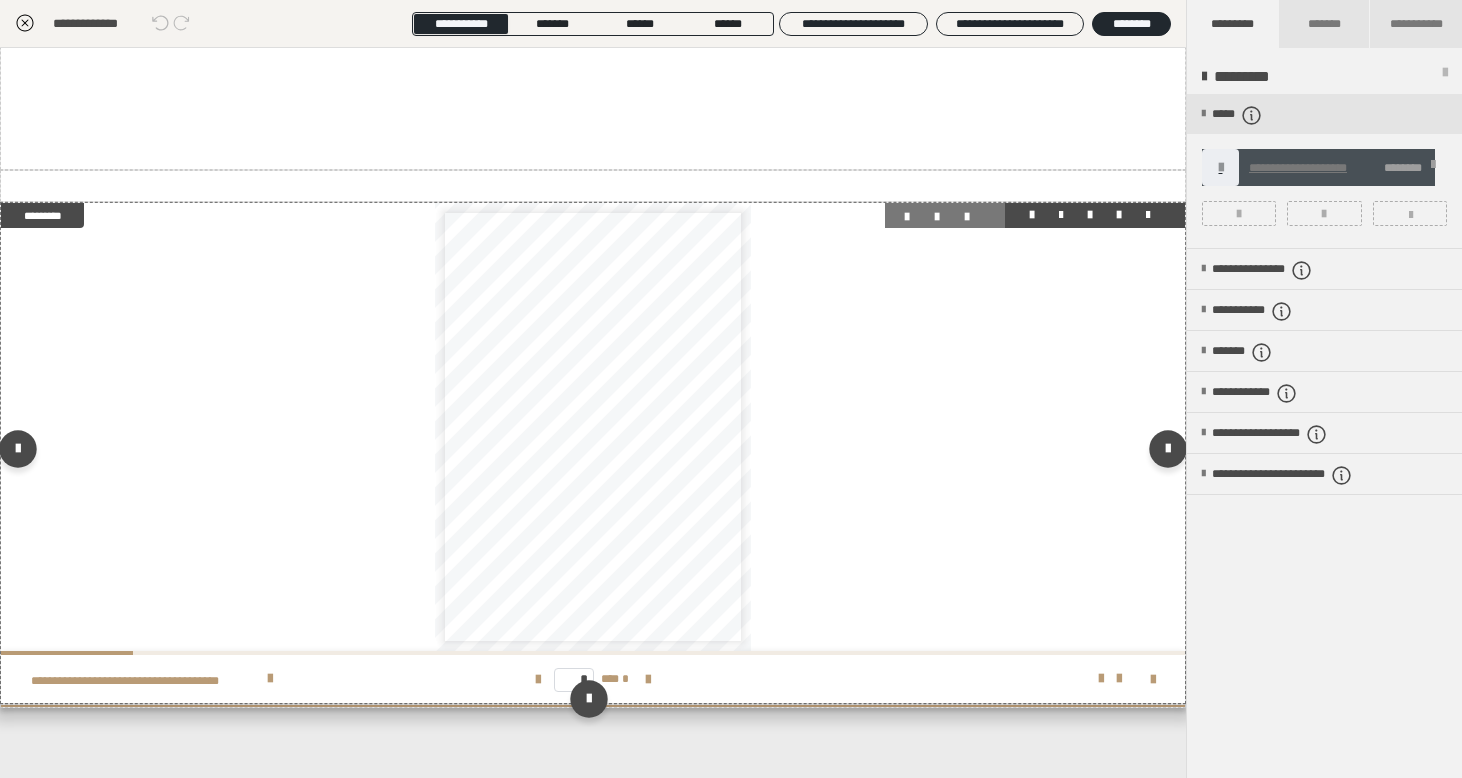 click at bounding box center [915, 217] 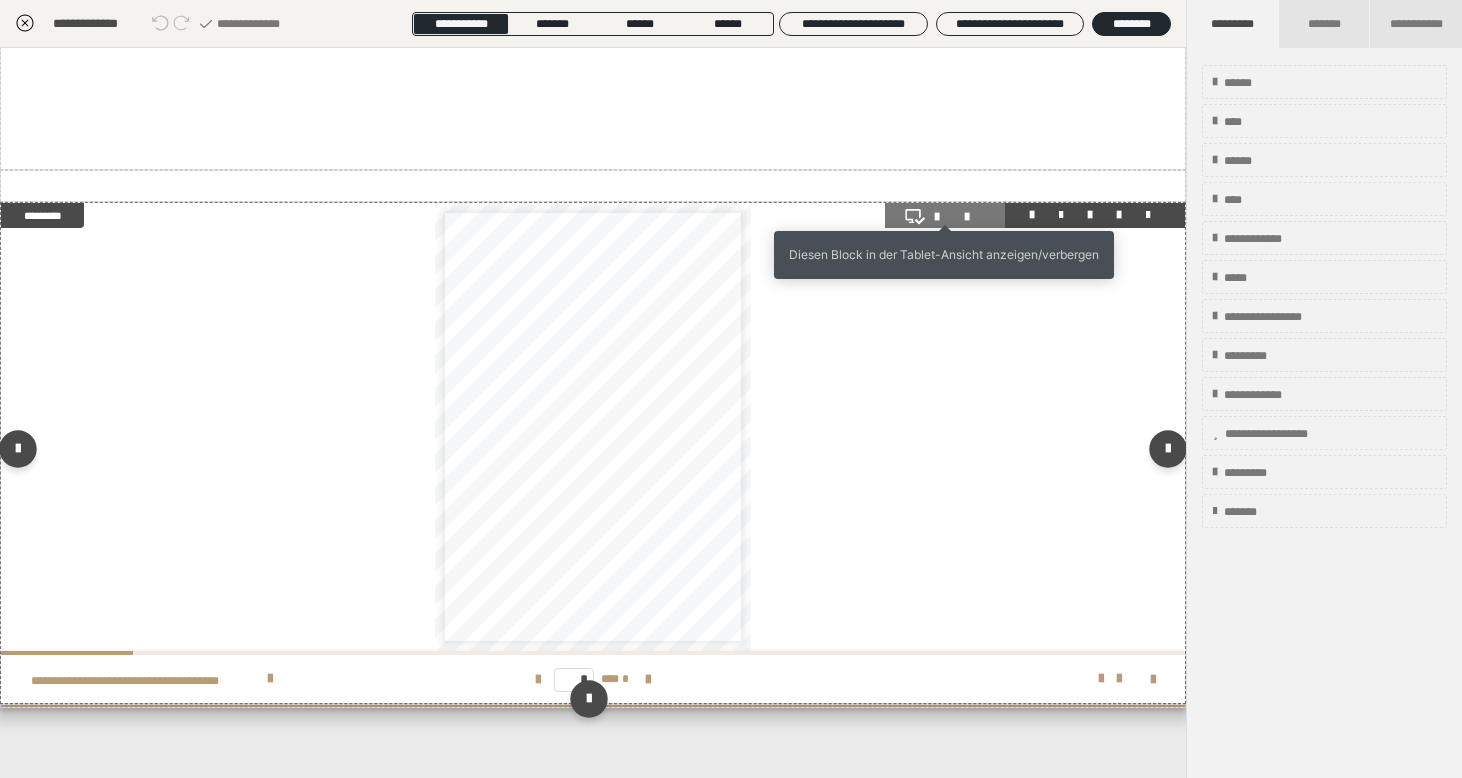 click at bounding box center [945, 217] 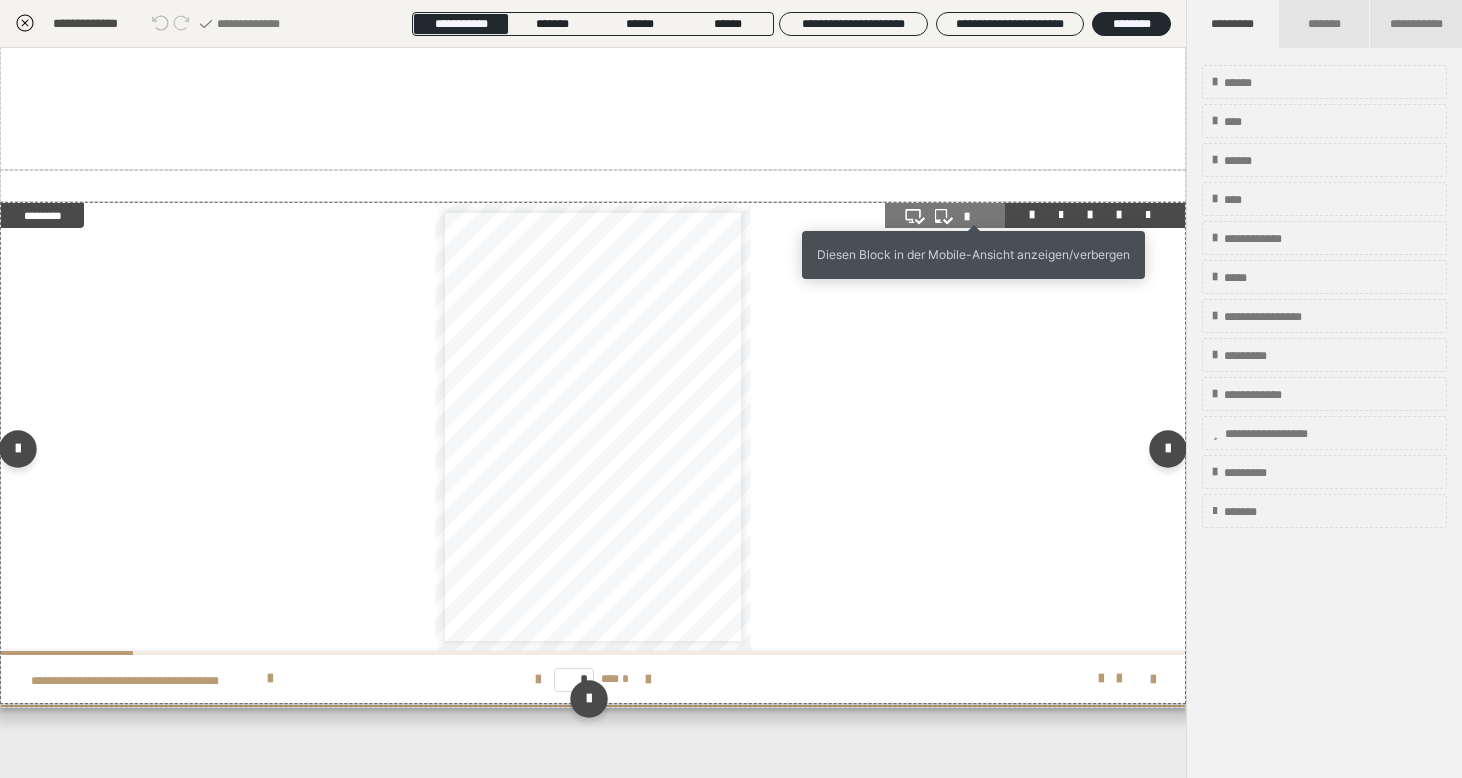 click at bounding box center [975, 217] 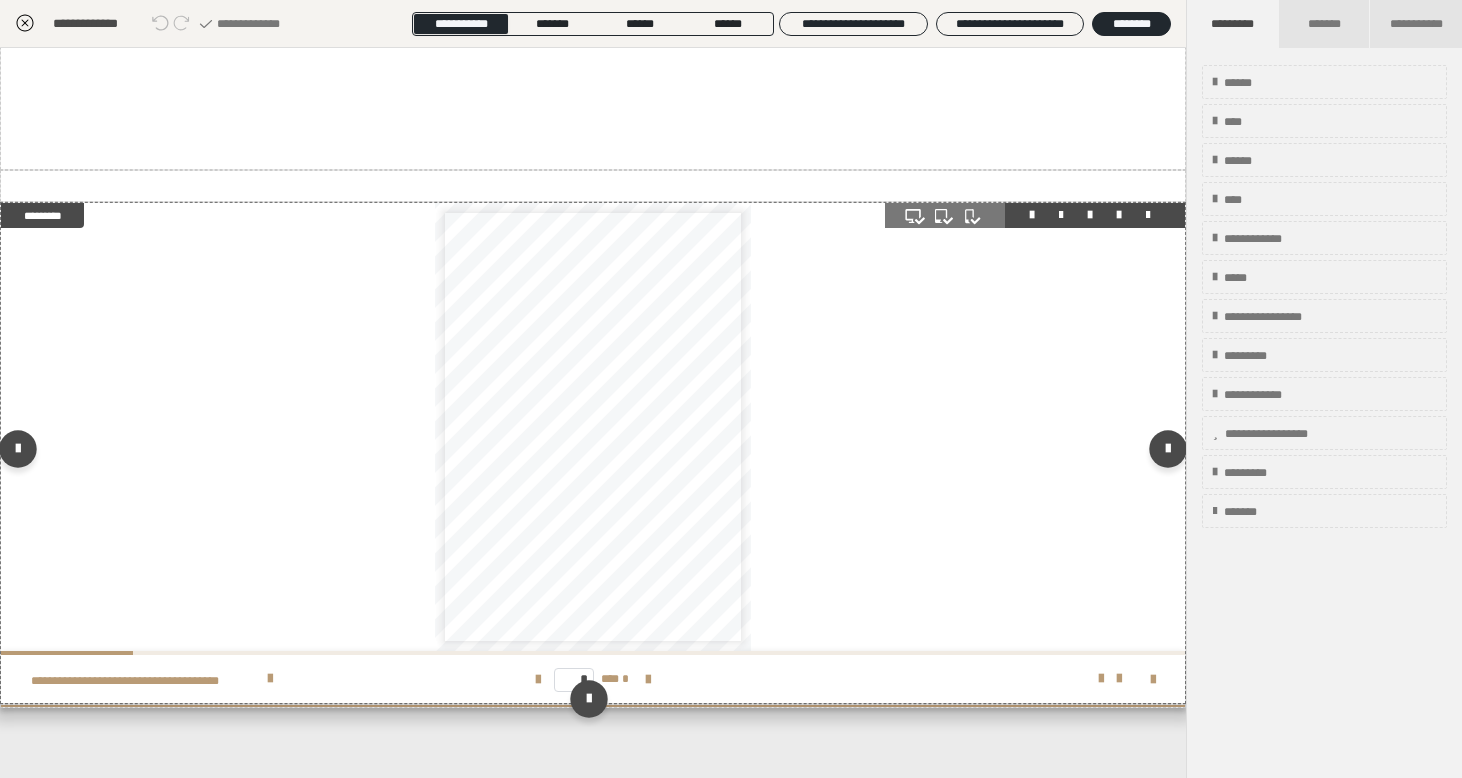 click on "**********" at bounding box center [593, 427] 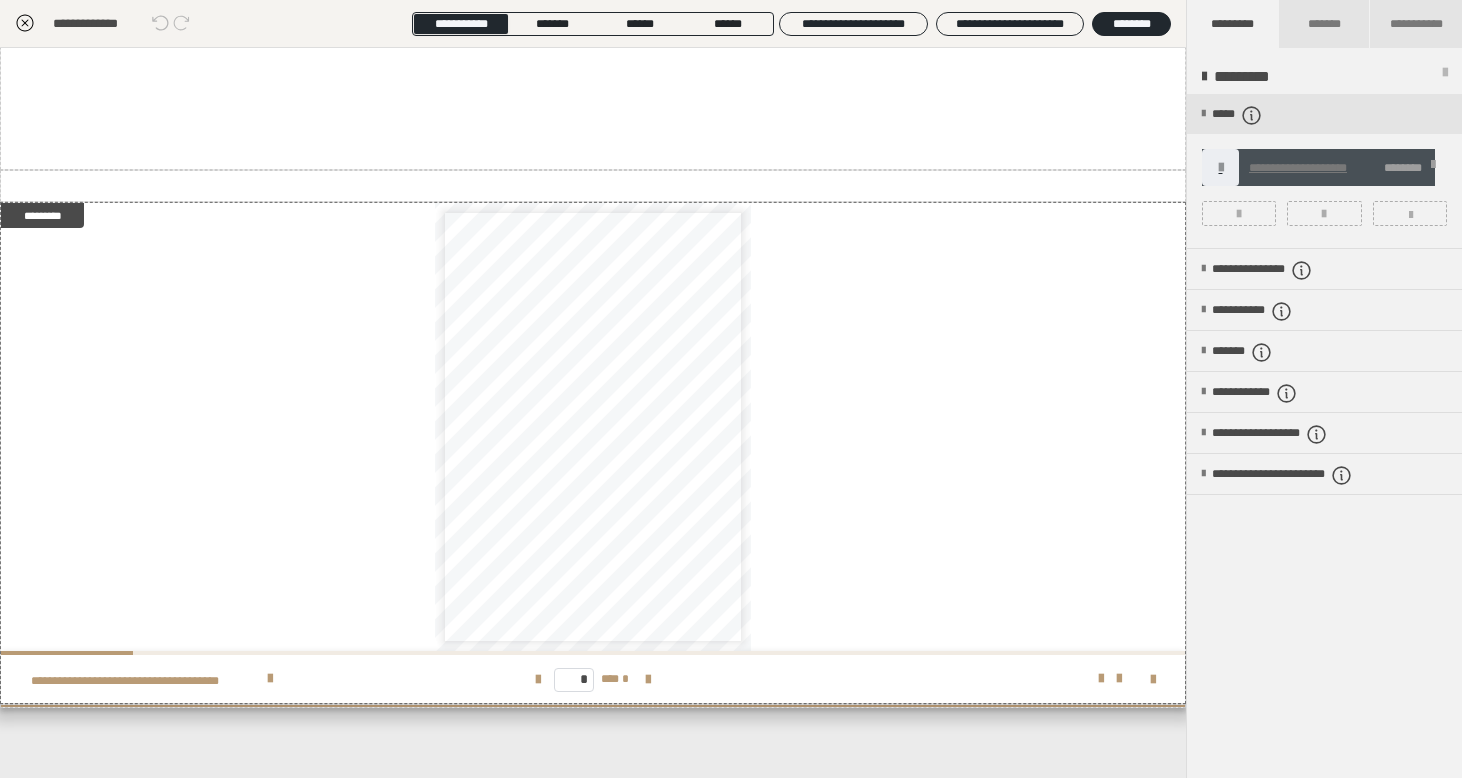 click at bounding box center [1433, 168] 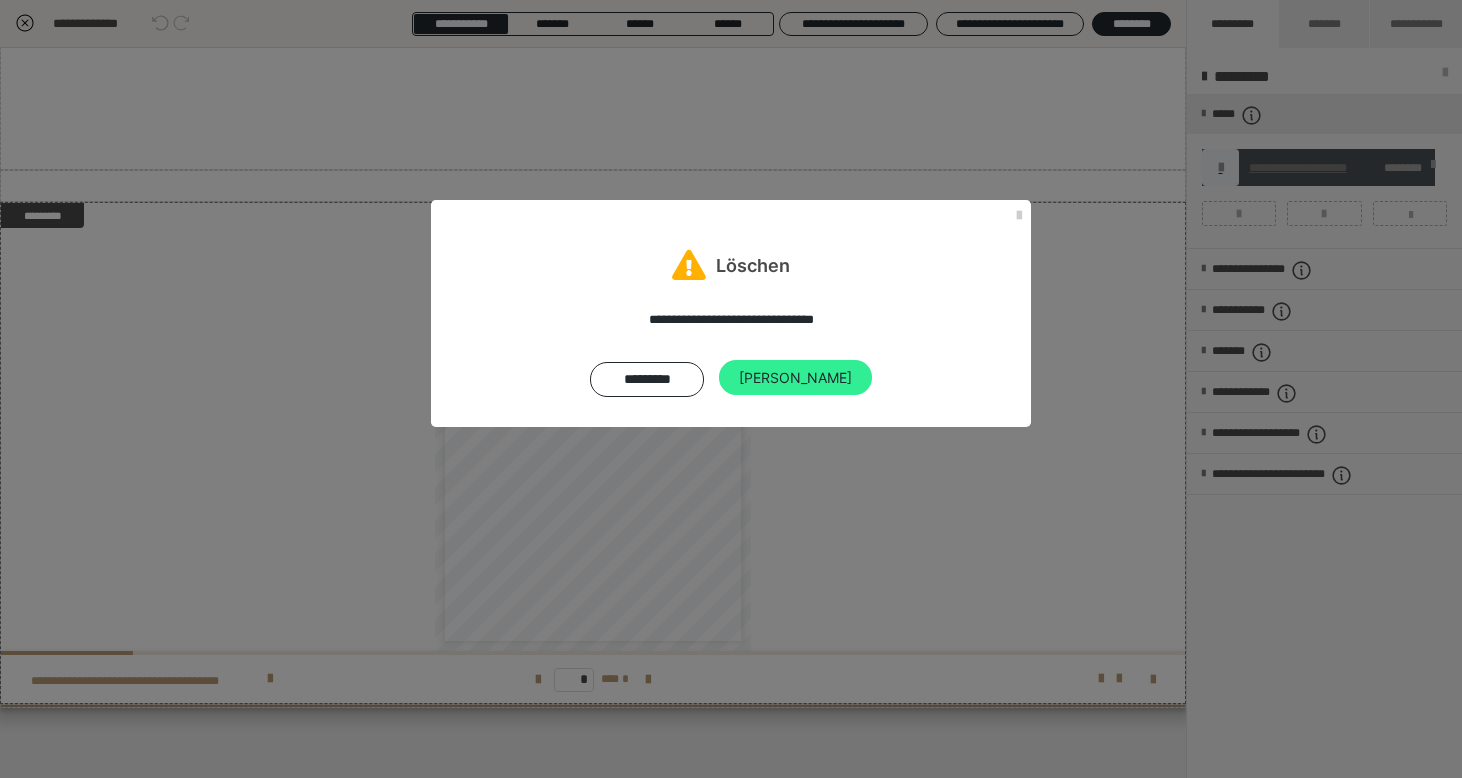 click on "[PERSON_NAME]" at bounding box center [795, 378] 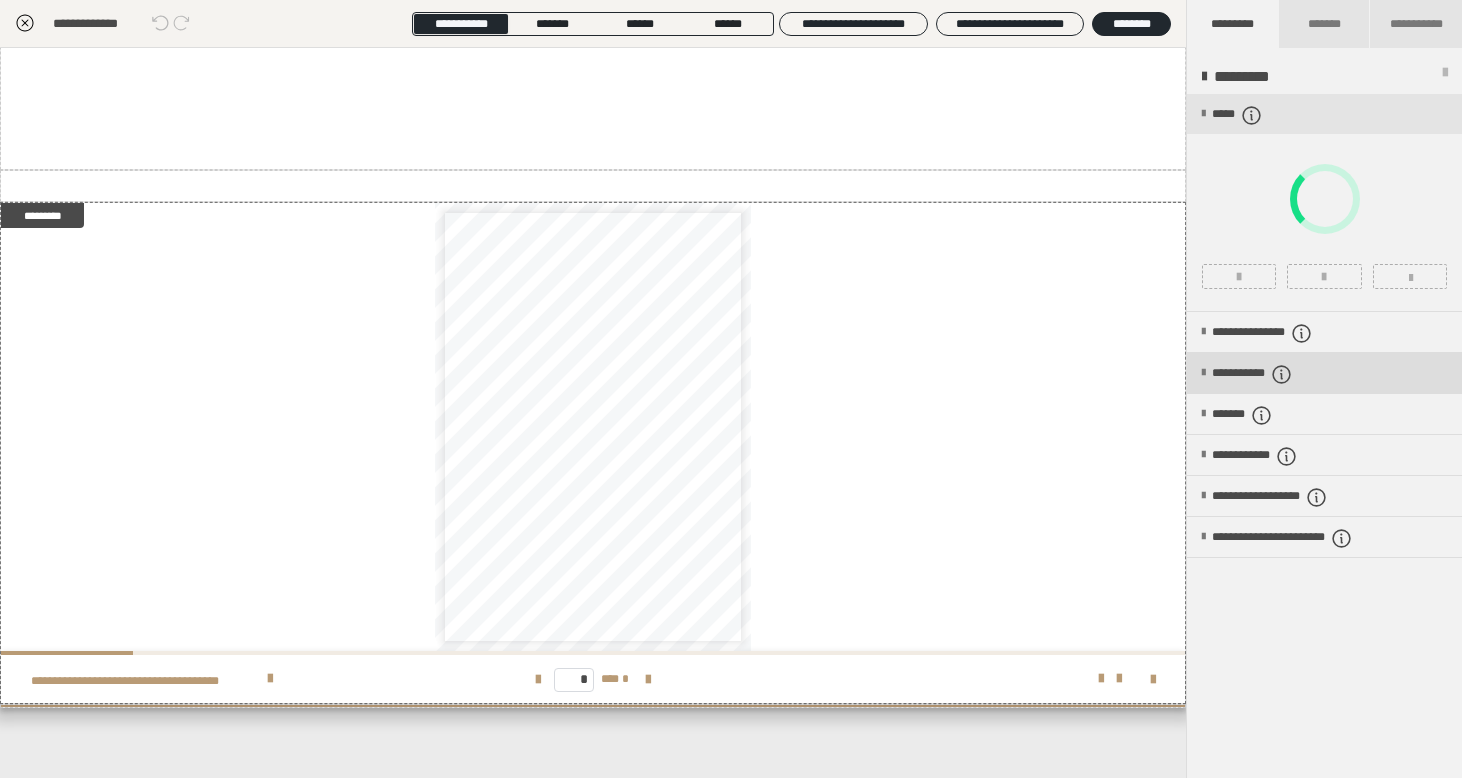 scroll, scrollTop: 326, scrollLeft: 0, axis: vertical 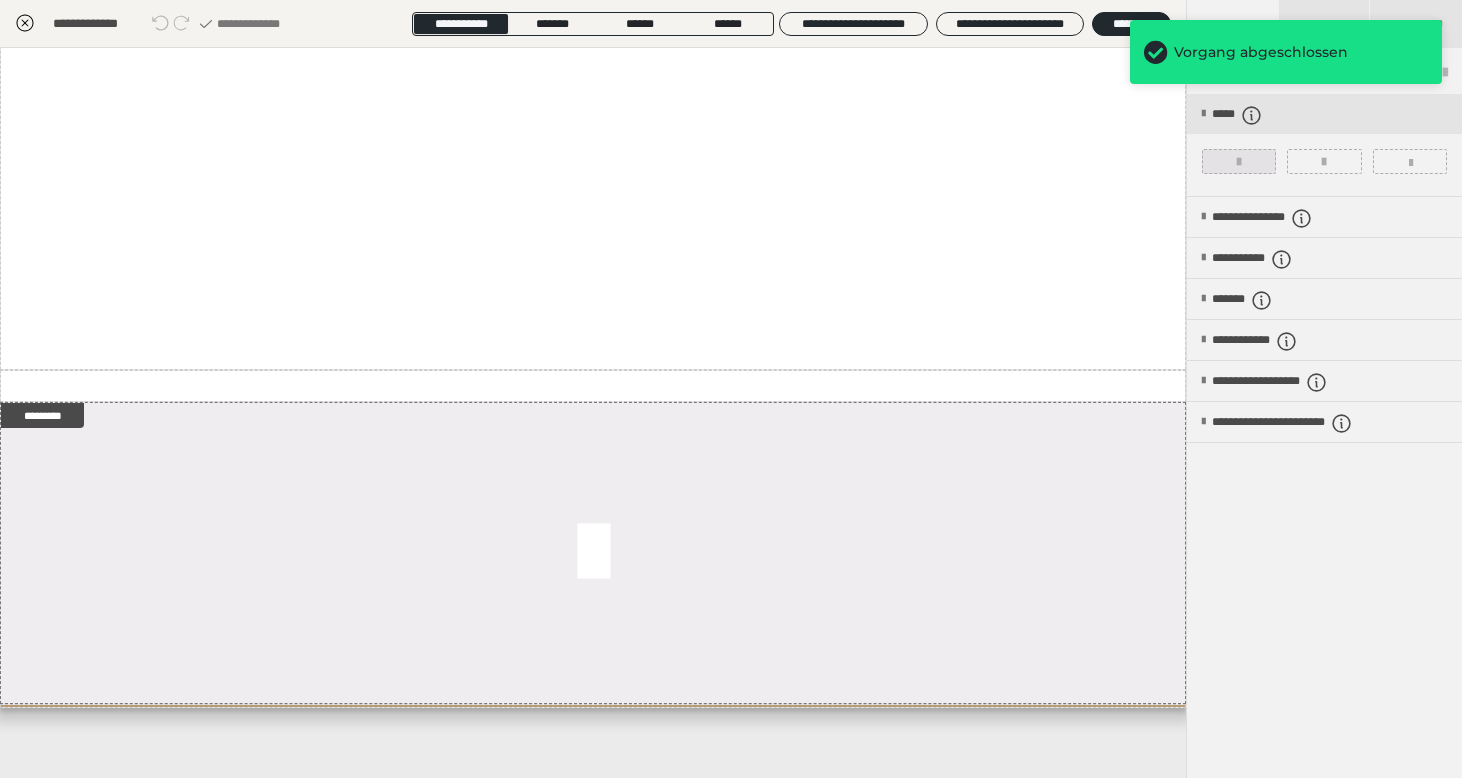 click at bounding box center [1239, 161] 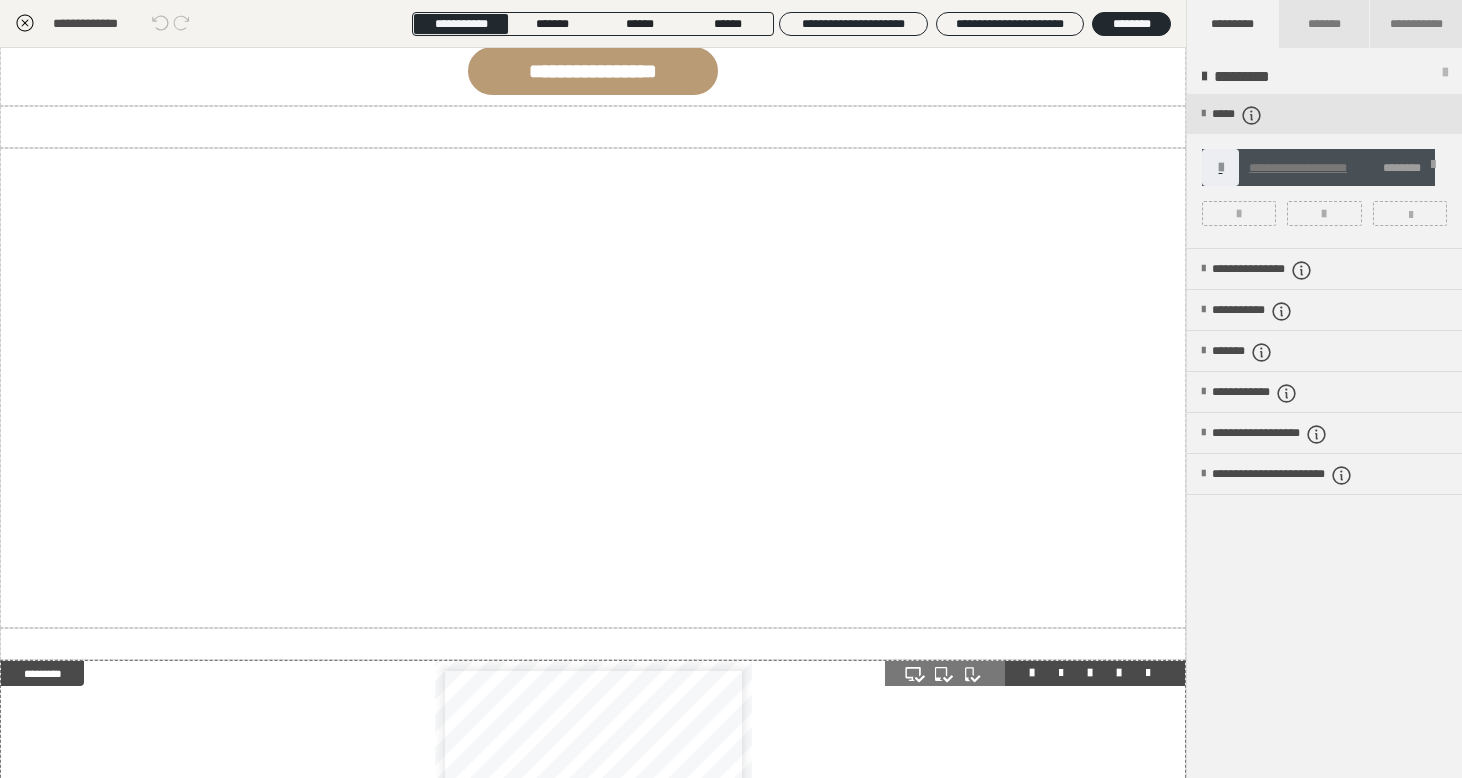 scroll, scrollTop: 0, scrollLeft: 0, axis: both 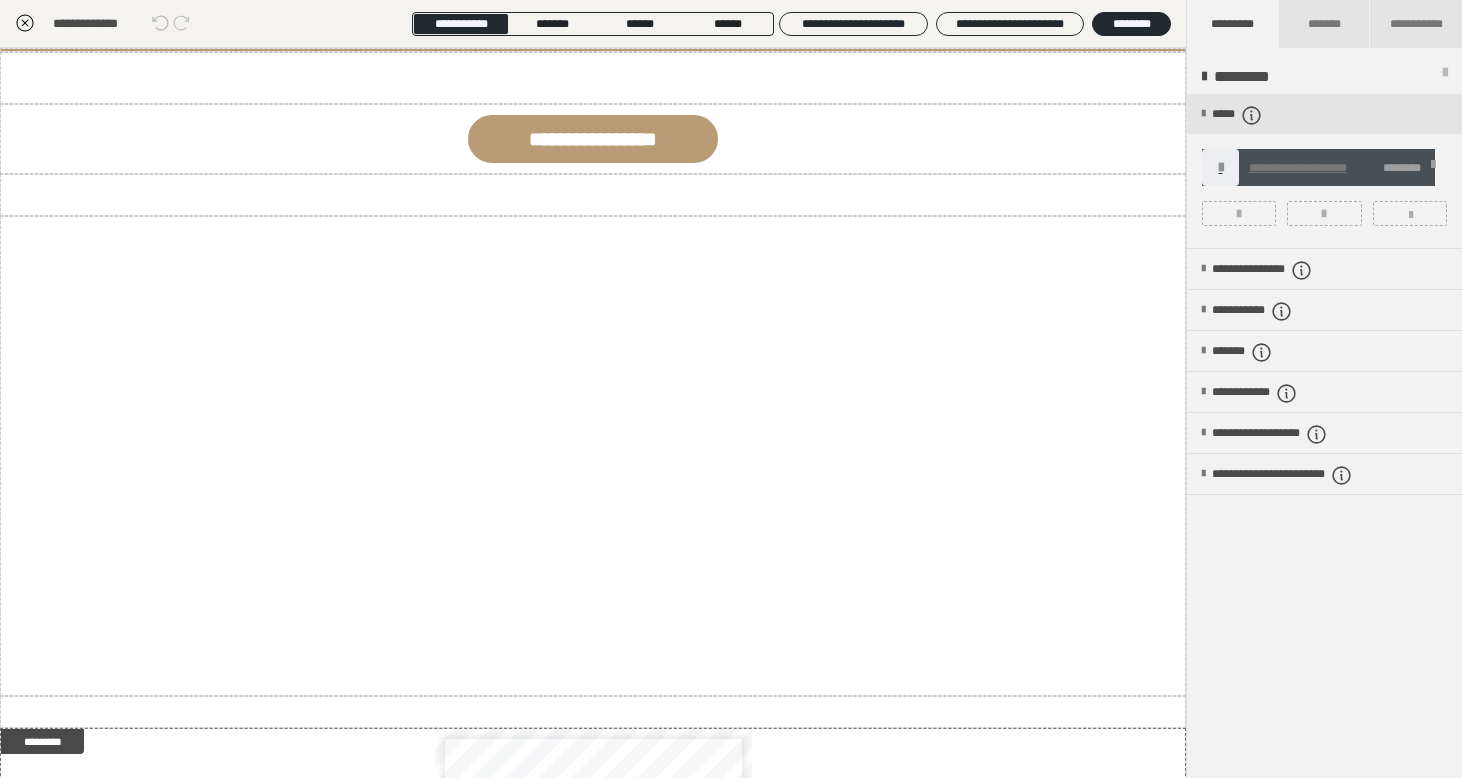 click 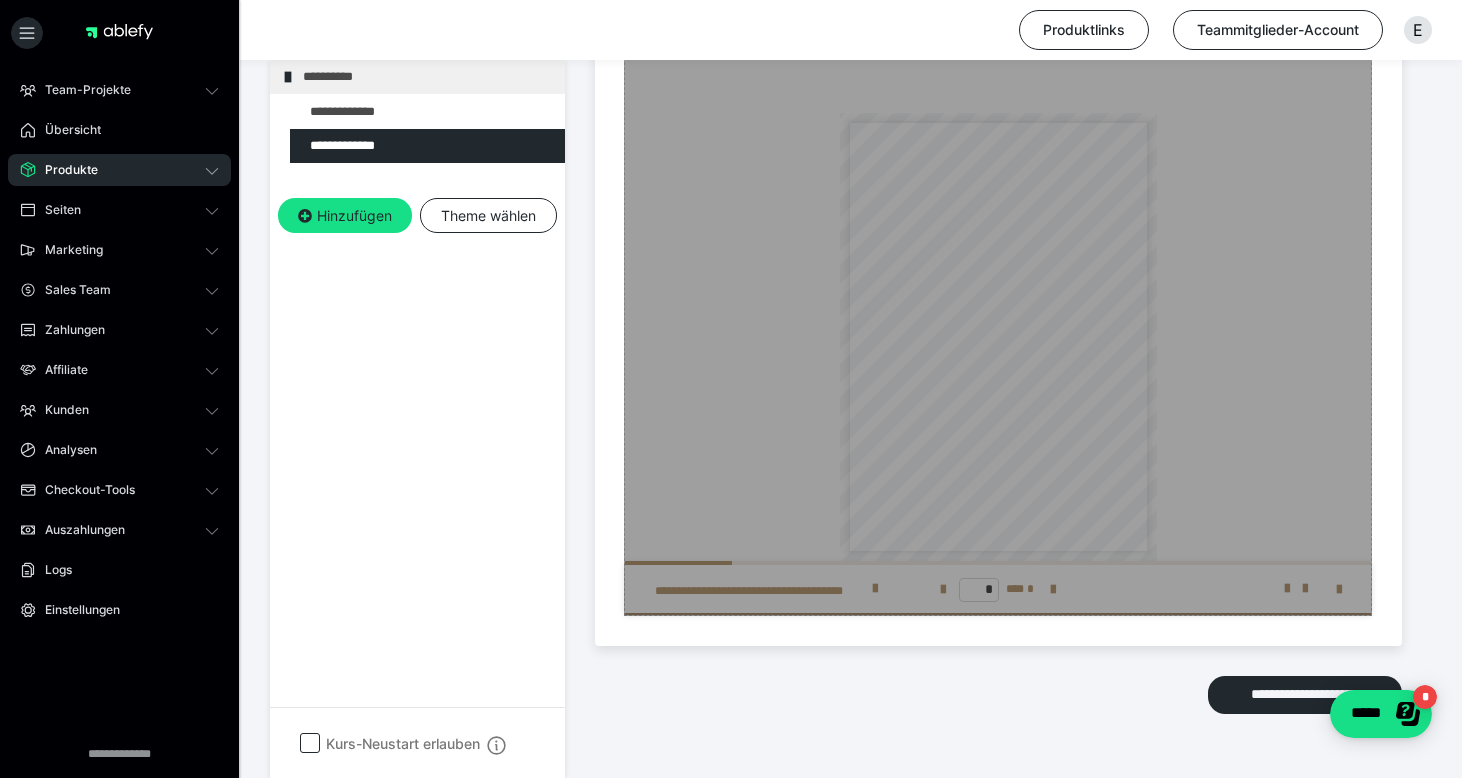 scroll, scrollTop: 993, scrollLeft: 0, axis: vertical 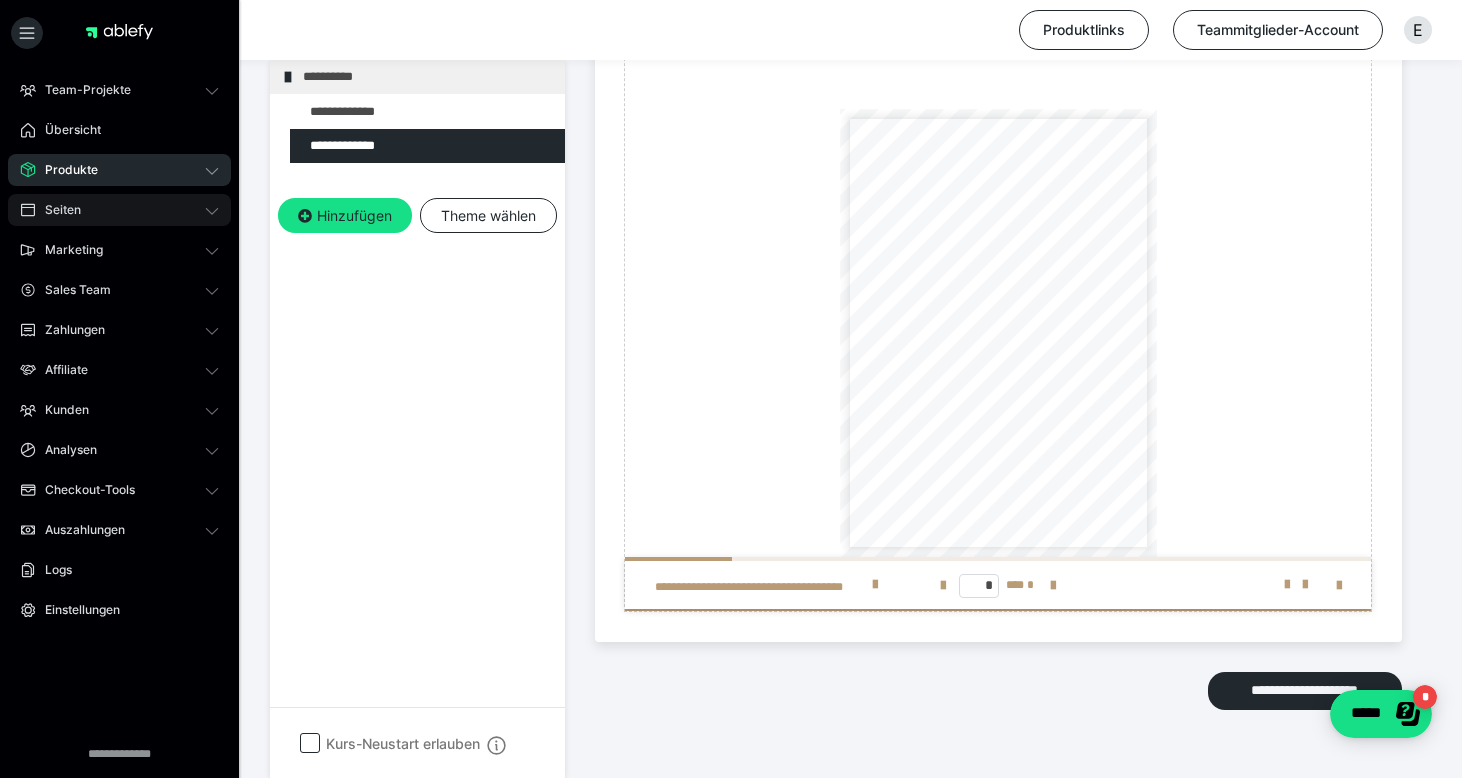 click on "Seiten" at bounding box center [56, 210] 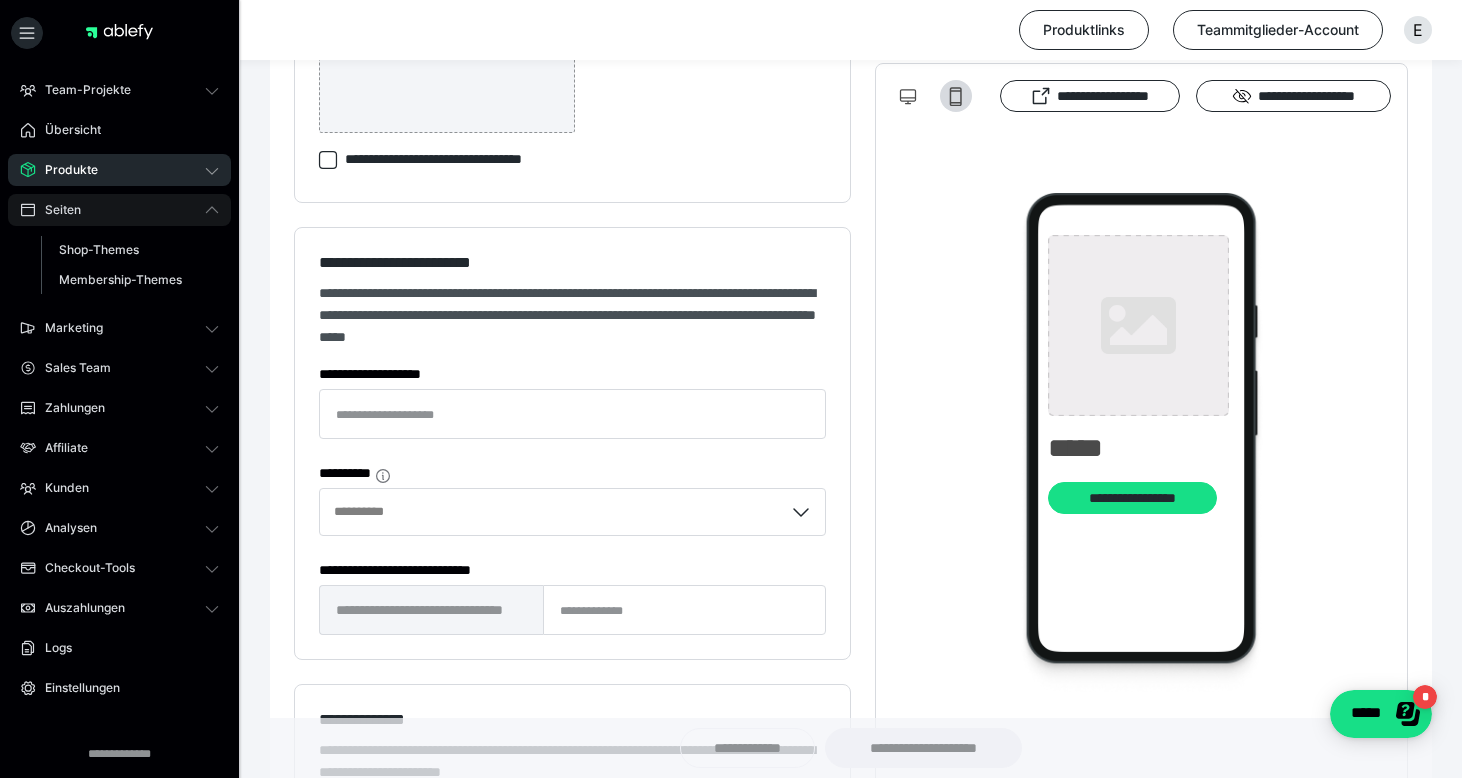 type on "**********" 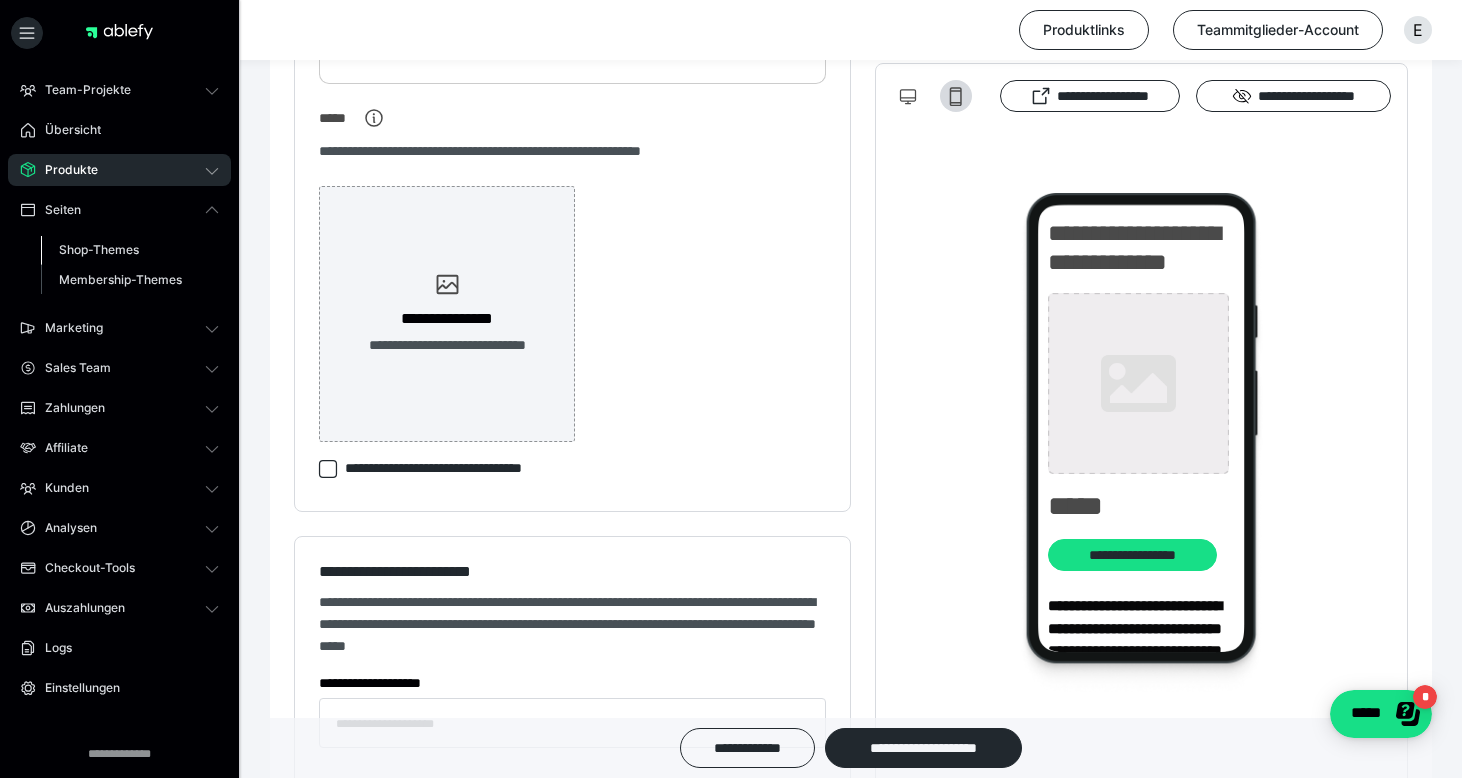 type on "**********" 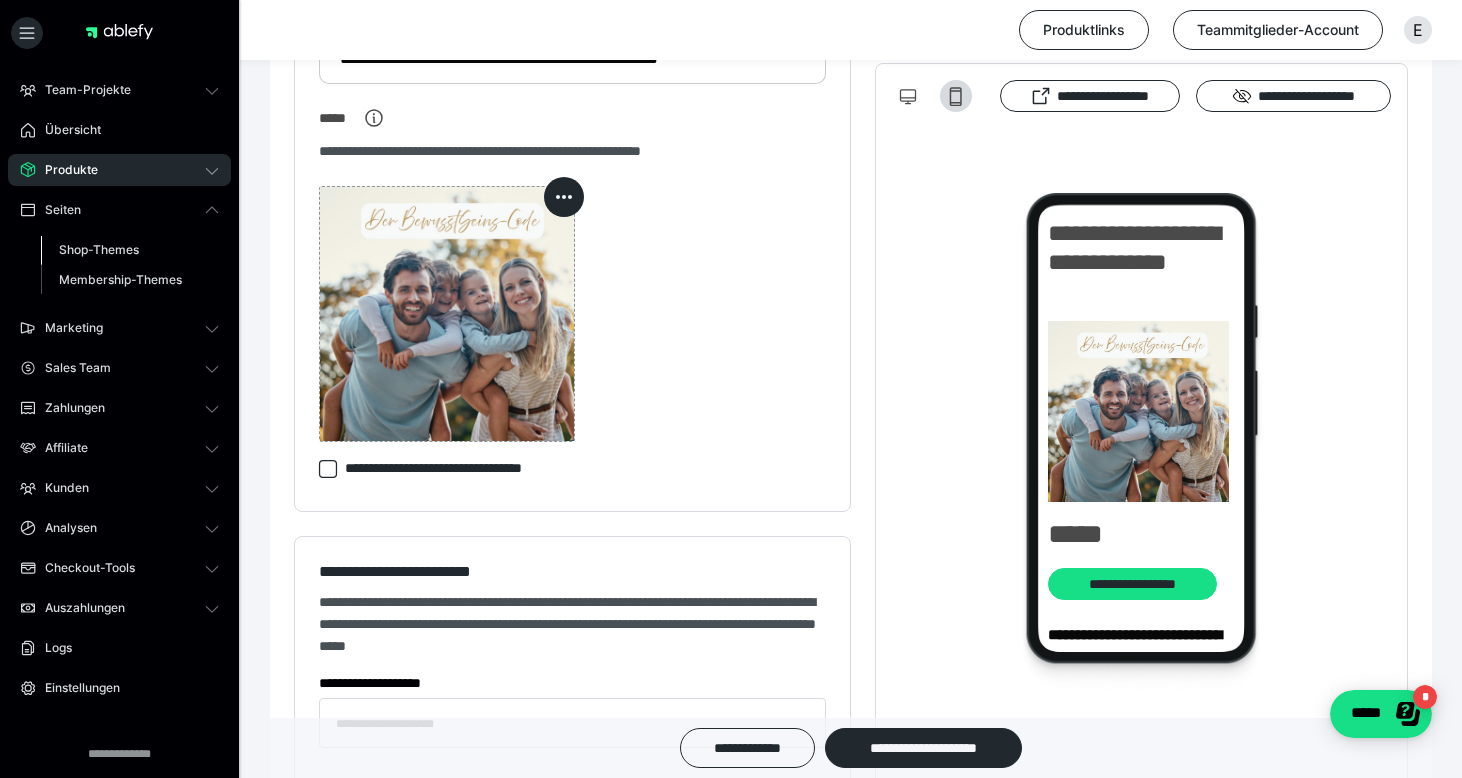 click on "Shop-Themes" at bounding box center [99, 249] 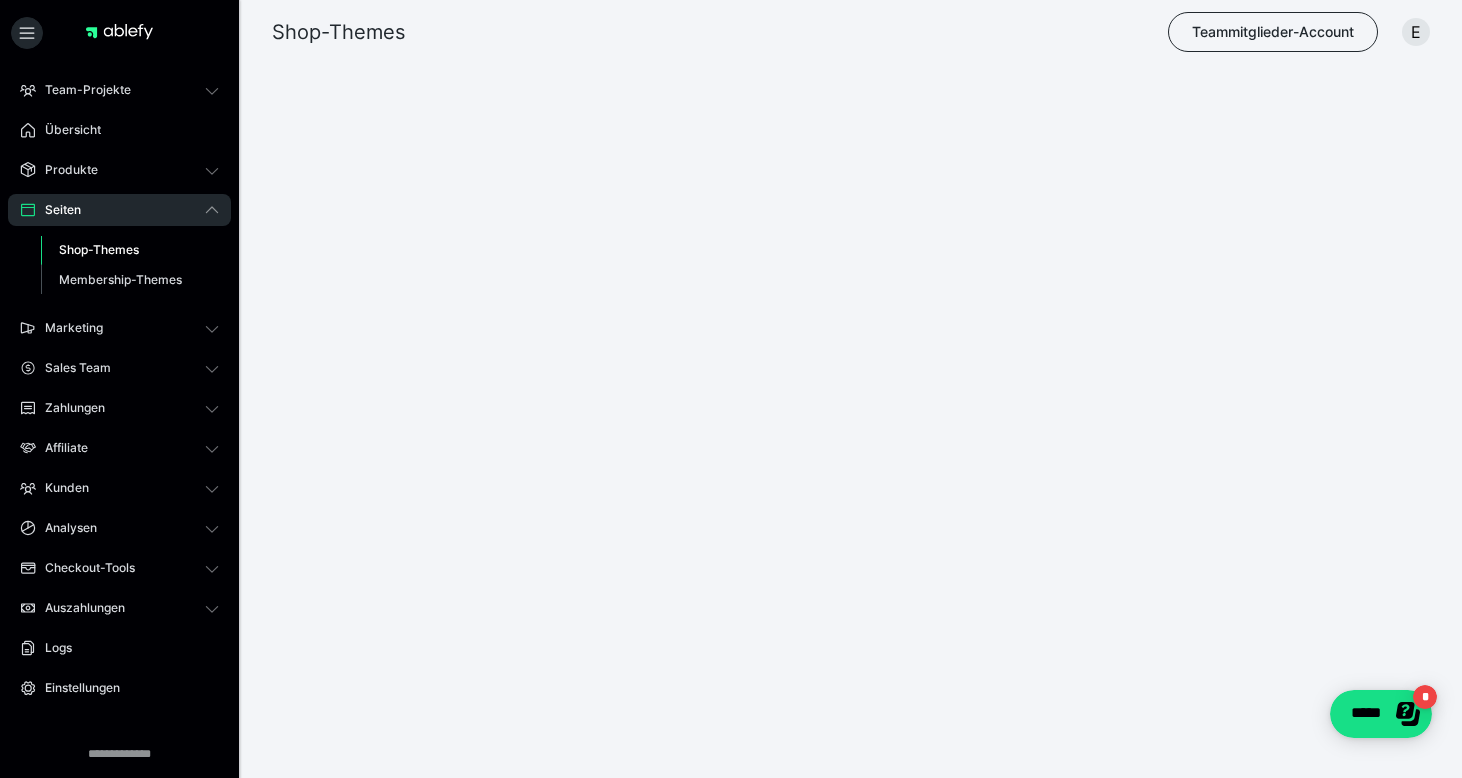 scroll, scrollTop: 0, scrollLeft: 0, axis: both 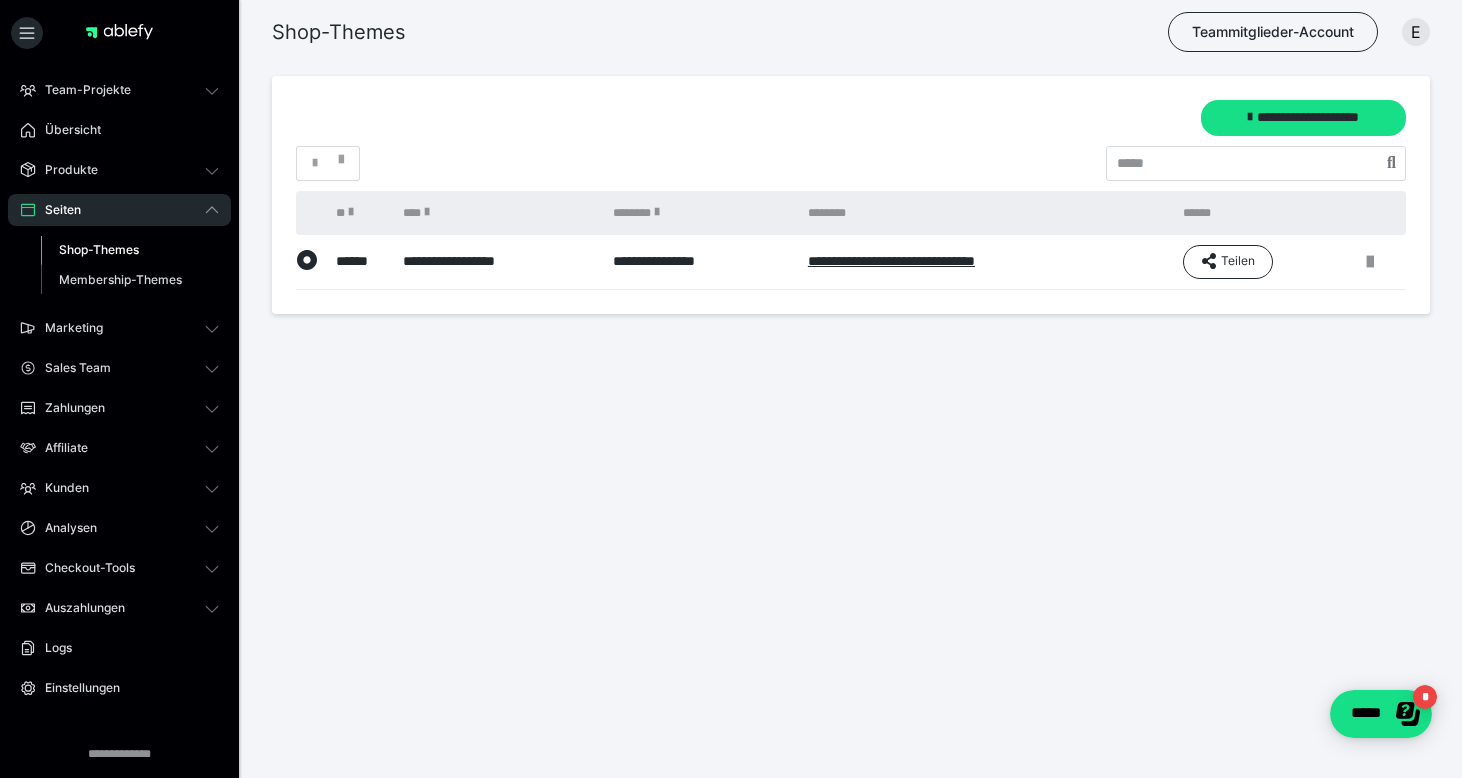 click on "**********" at bounding box center [498, 262] 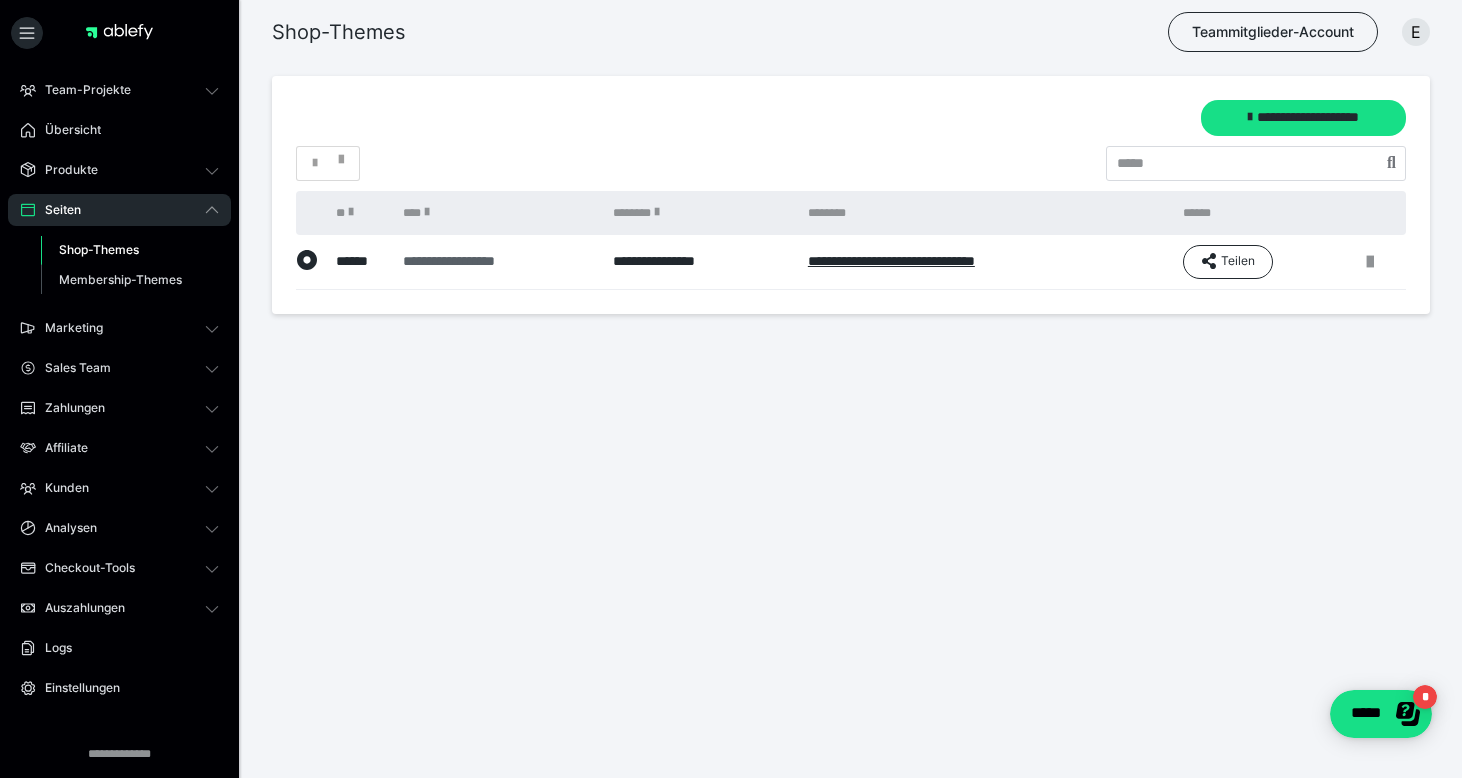 click on "**********" at bounding box center [495, 261] 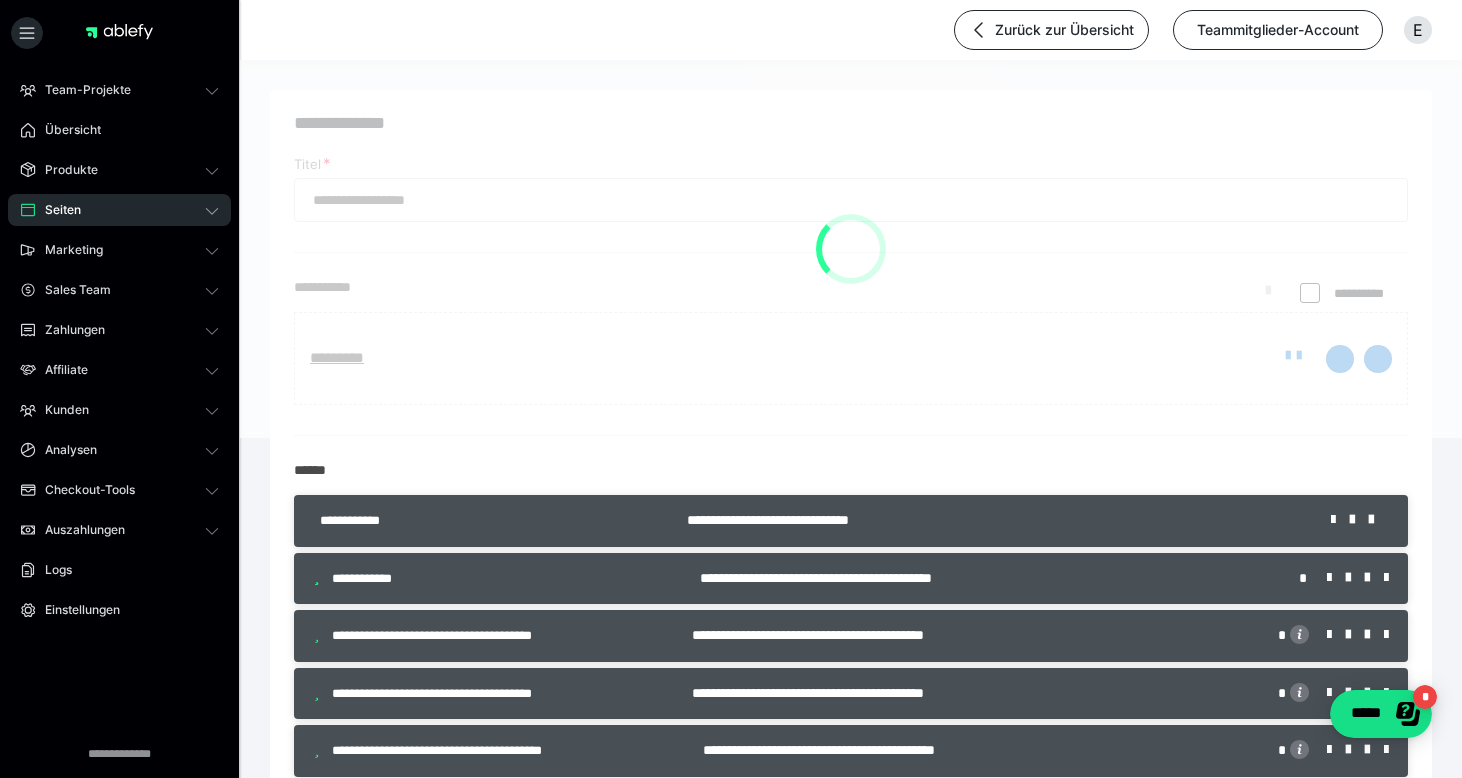 type on "**********" 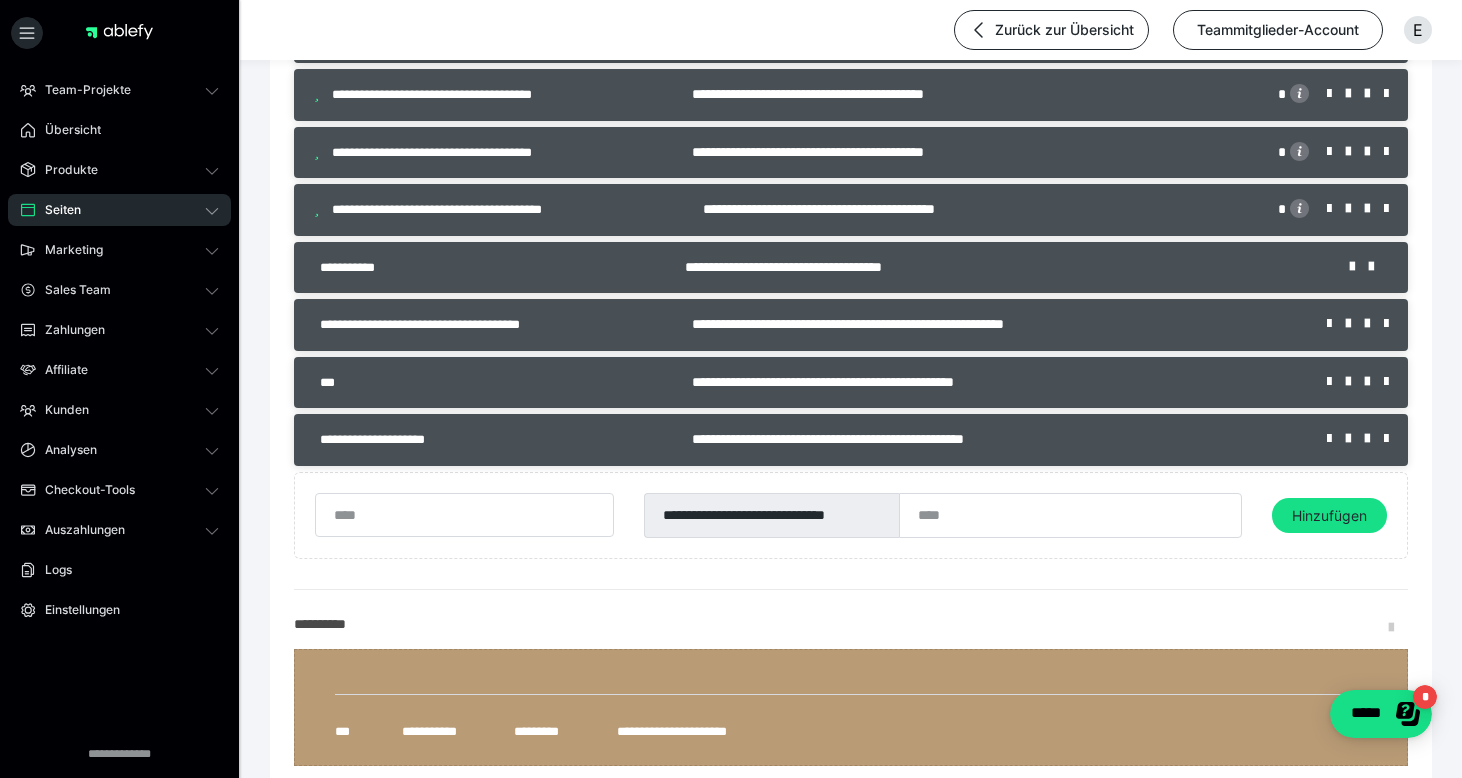 scroll, scrollTop: 547, scrollLeft: 0, axis: vertical 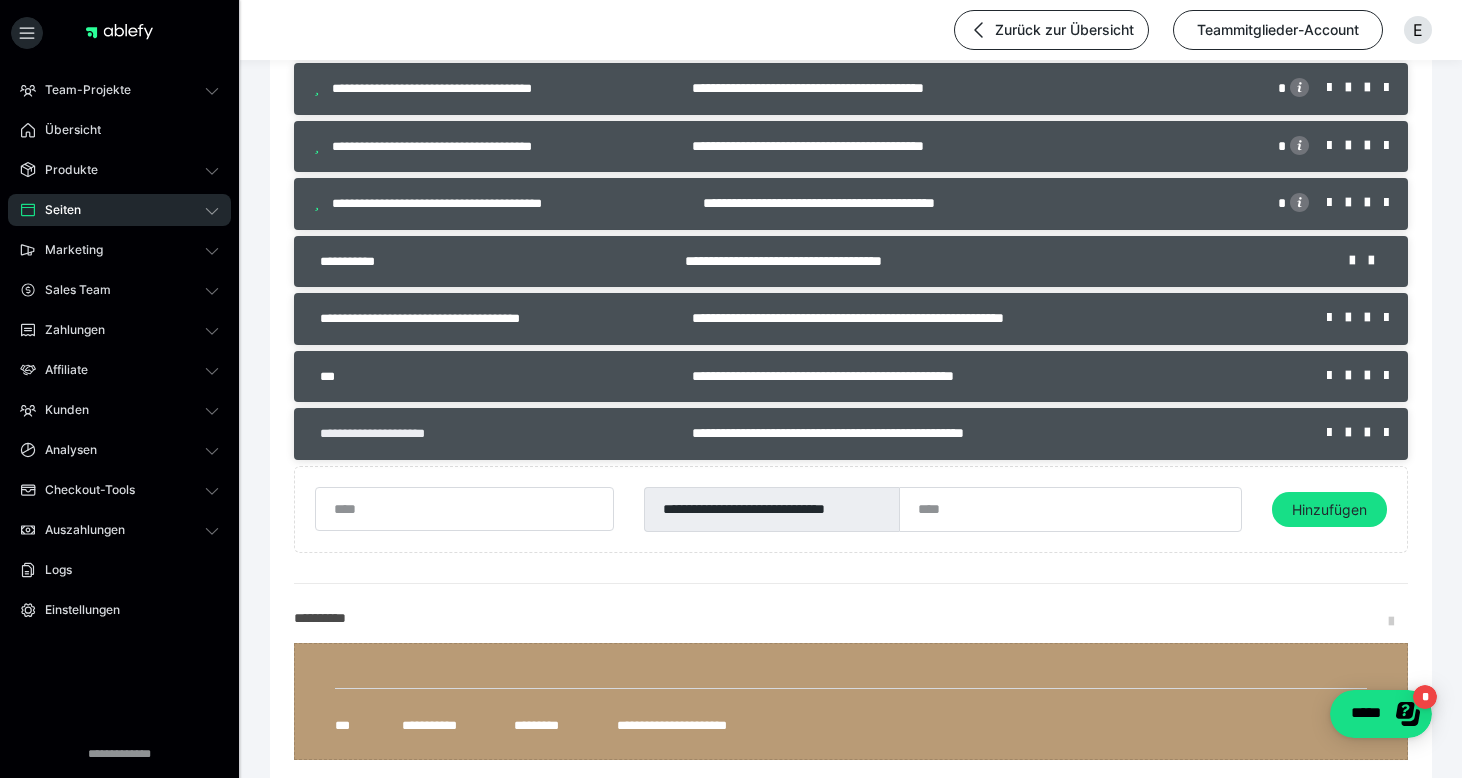 click on "**********" at bounding box center [395, 434] 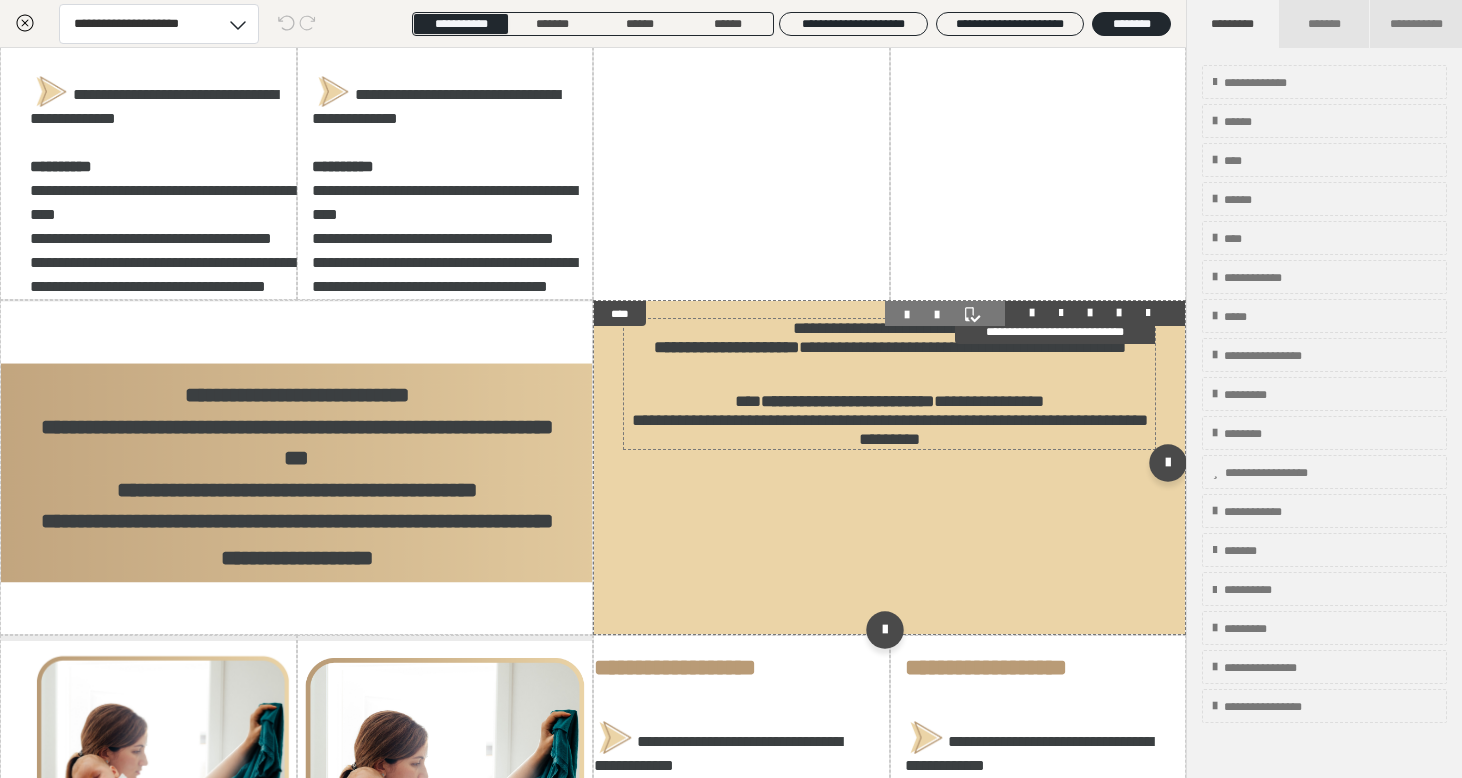 scroll, scrollTop: 1351, scrollLeft: 0, axis: vertical 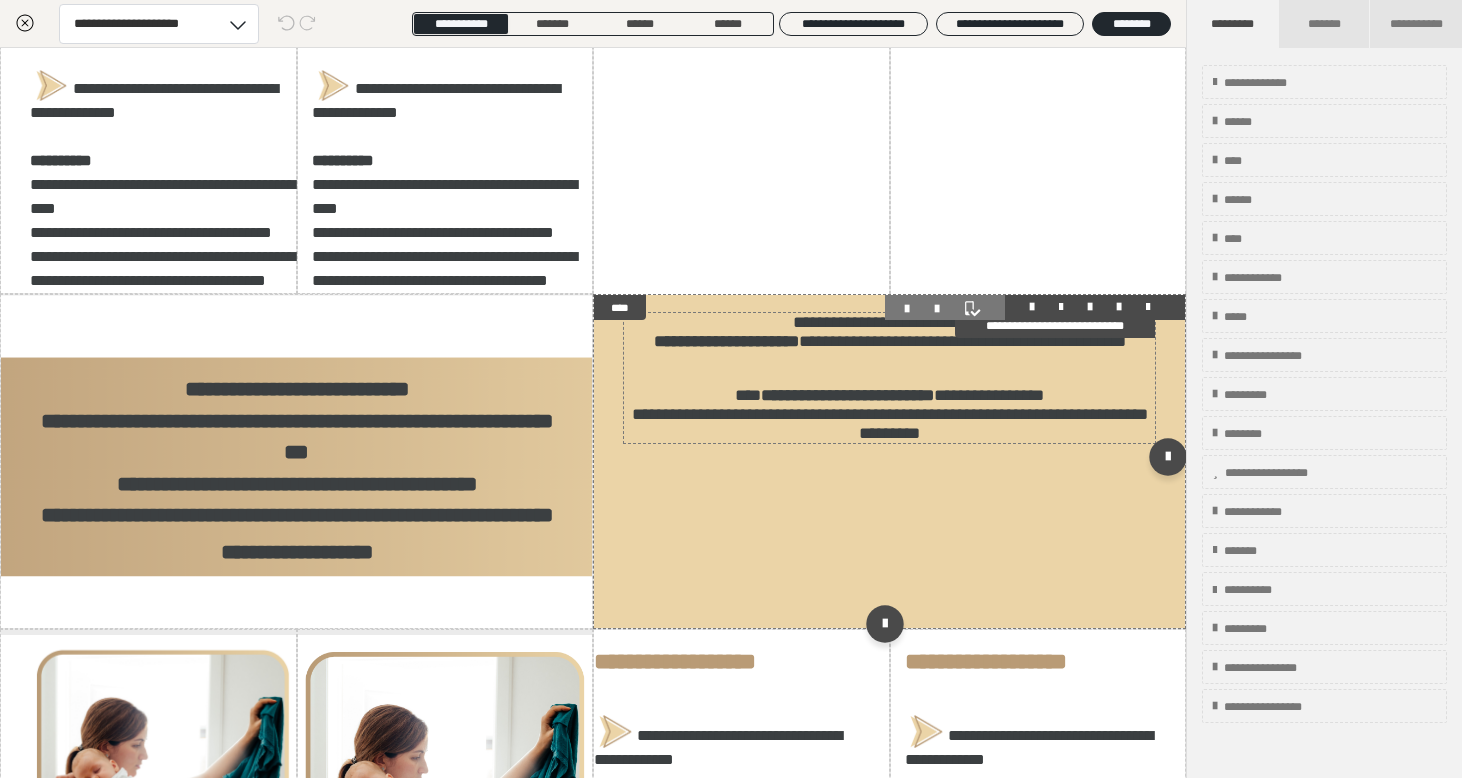 click on "**********" at bounding box center (847, 395) 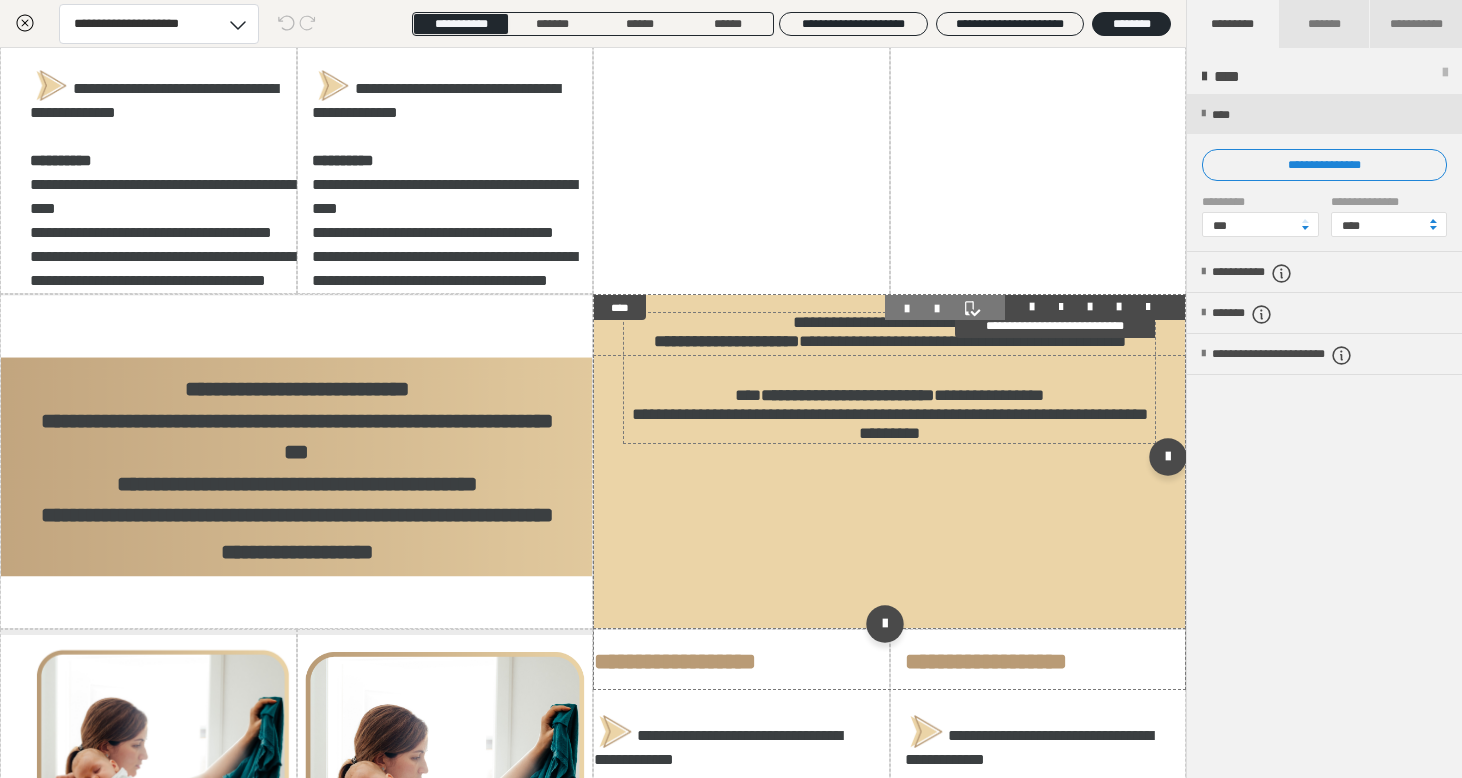 click on "**********" at bounding box center (847, 395) 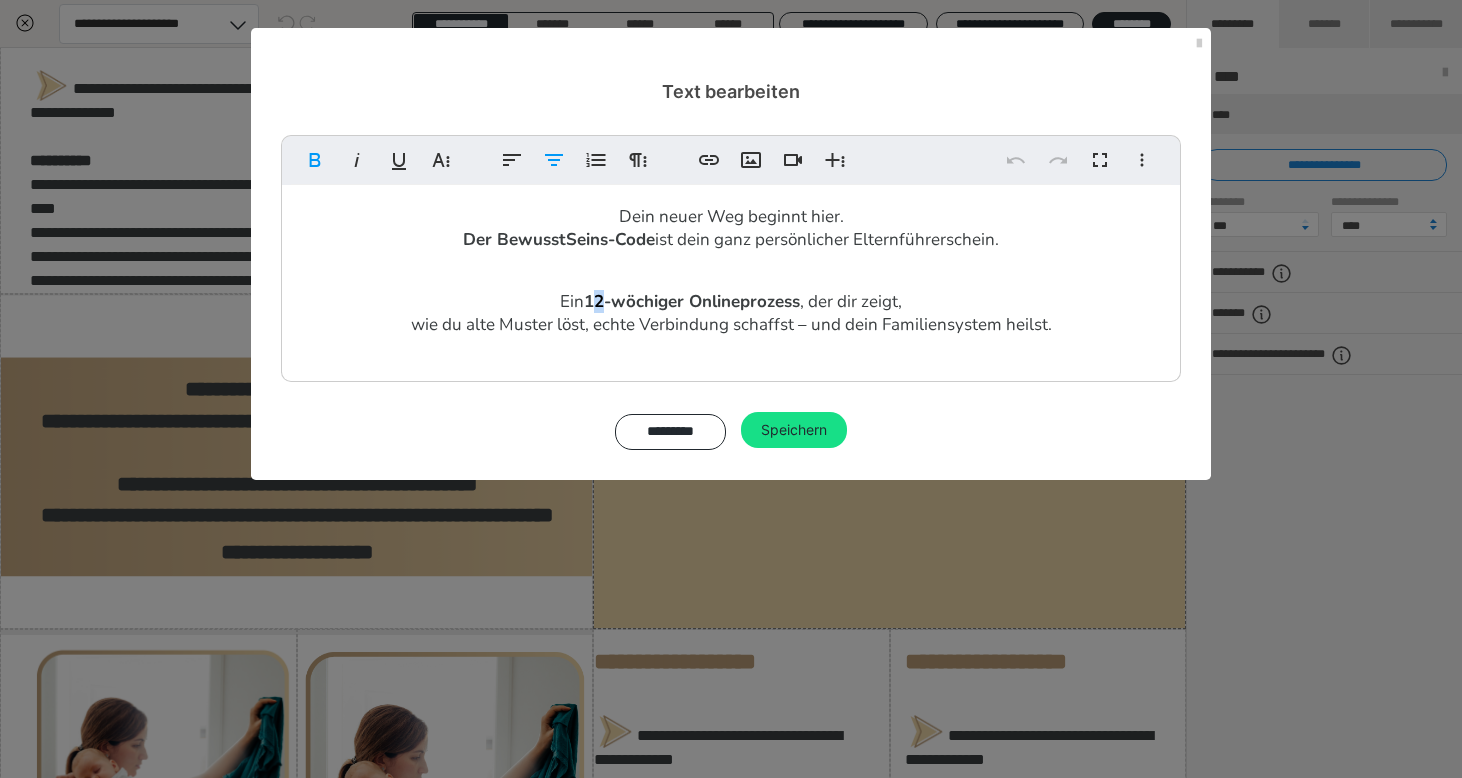 click on "12-wöchiger Onlineprozess" at bounding box center (692, 301) 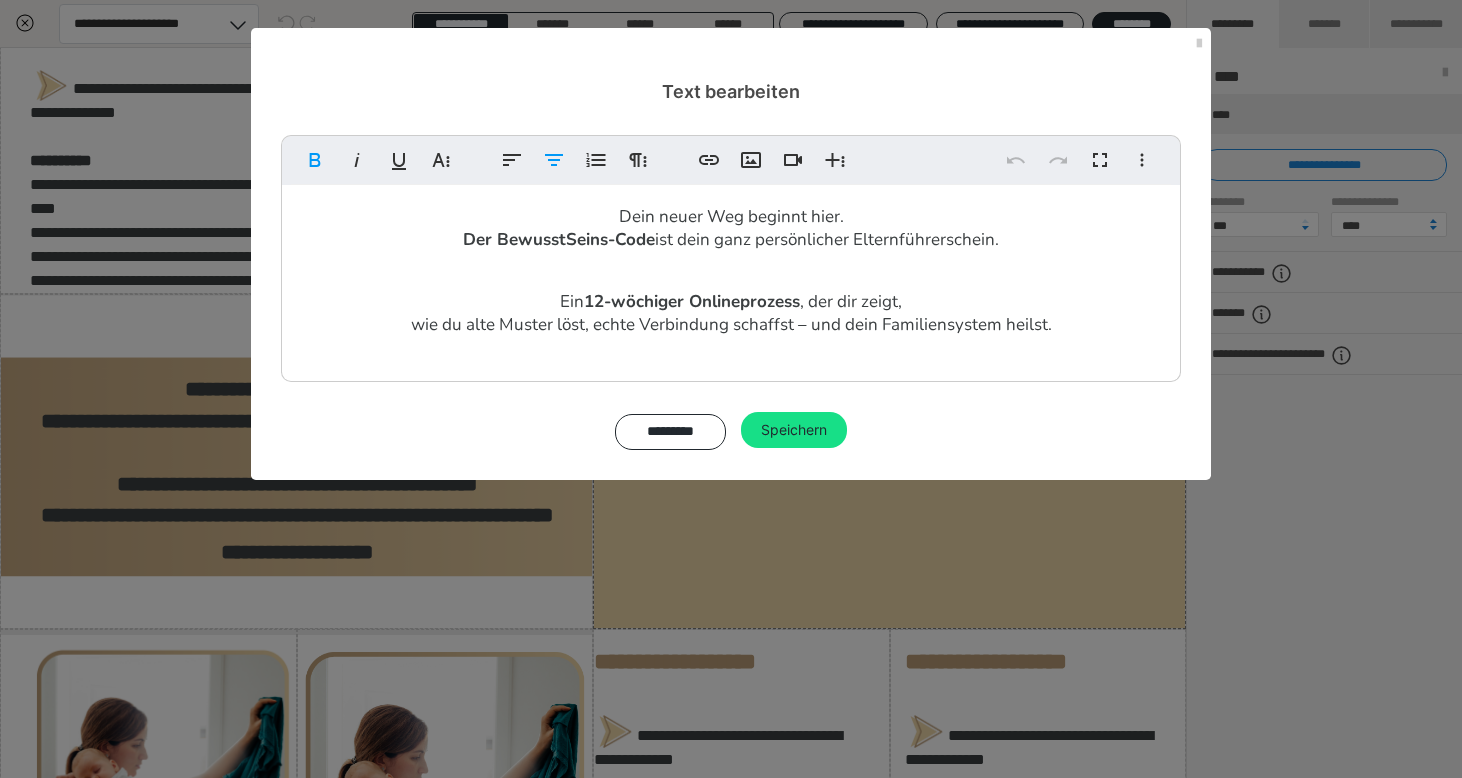 type 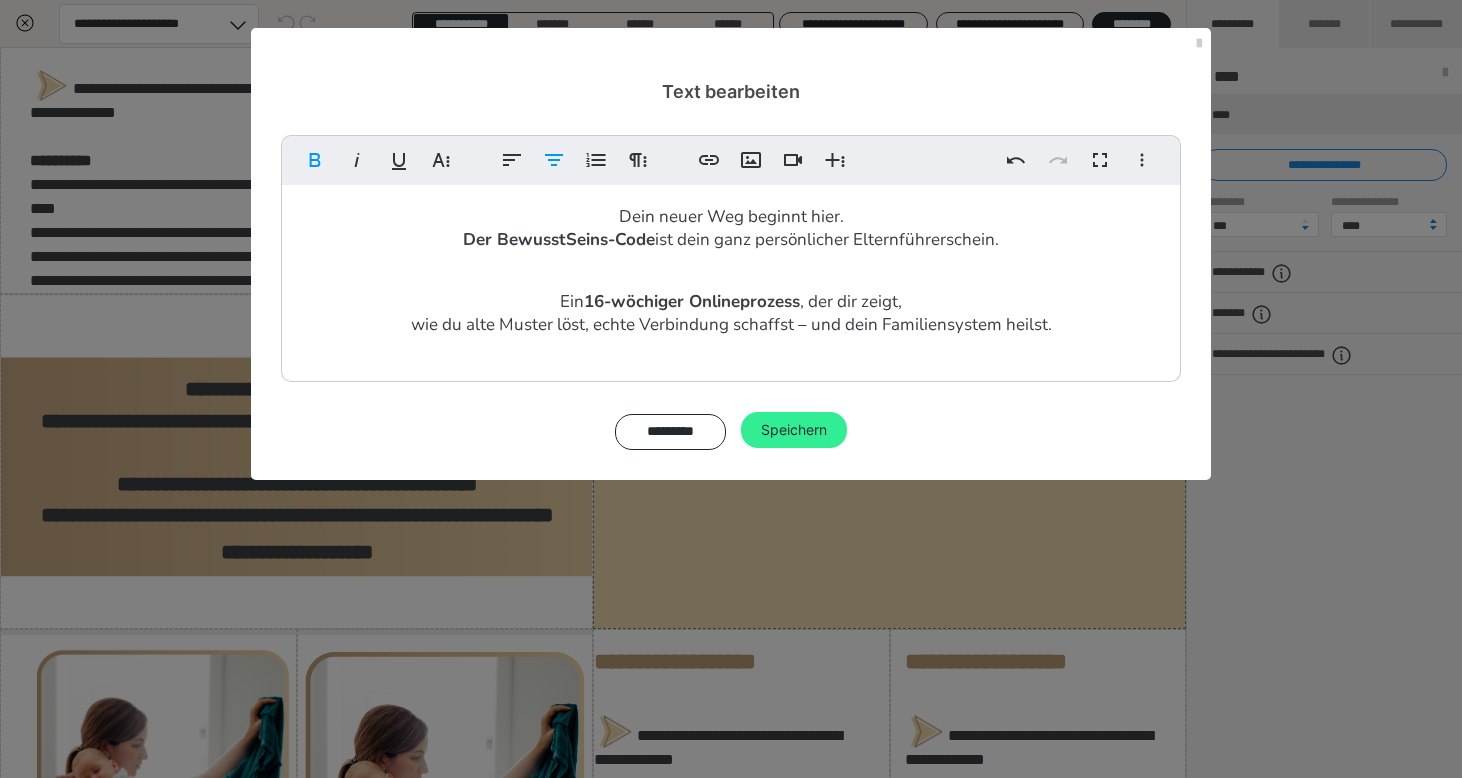 click on "Speichern" at bounding box center (794, 430) 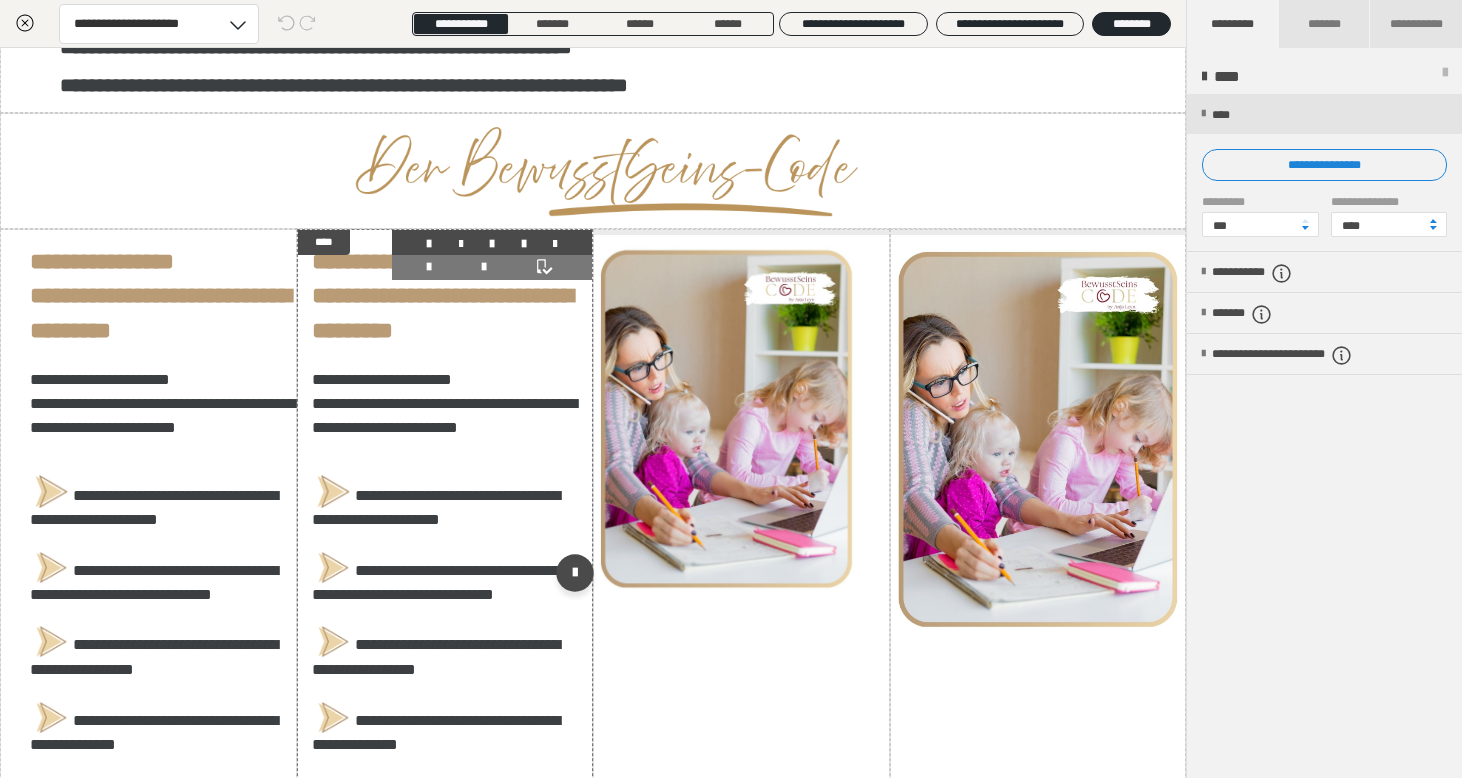 scroll, scrollTop: 743, scrollLeft: 0, axis: vertical 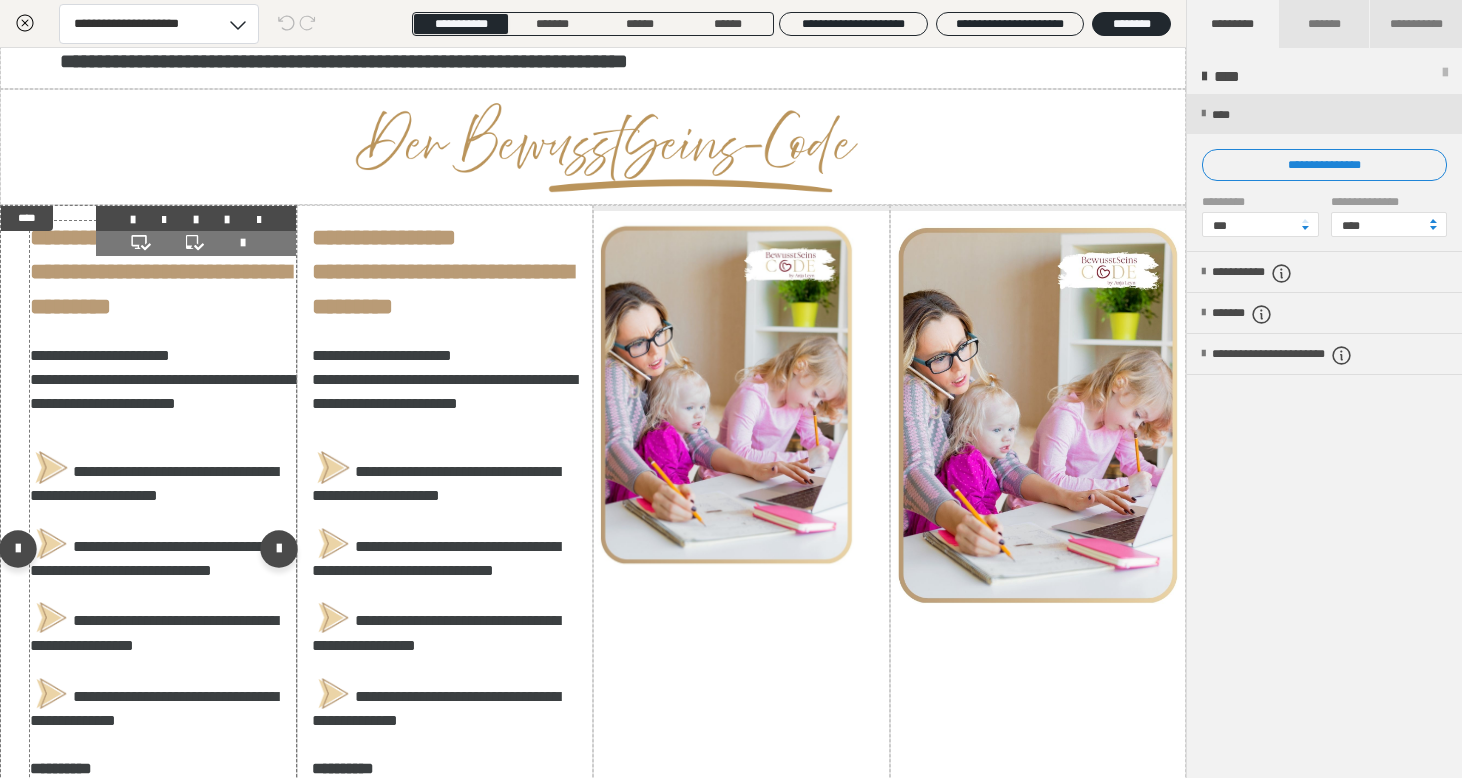 click on "**********" at bounding box center (162, 561) 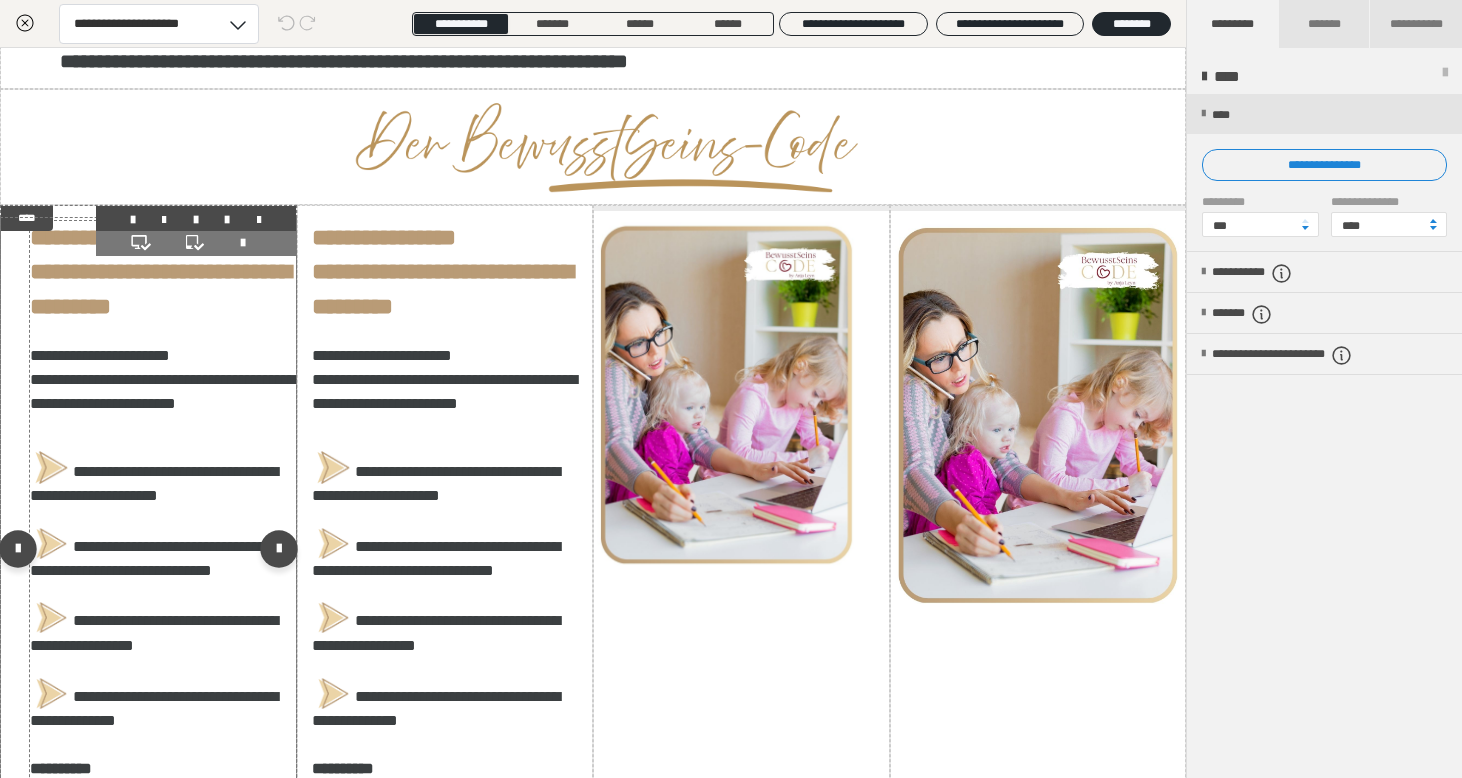 click on "**********" at bounding box center [162, 561] 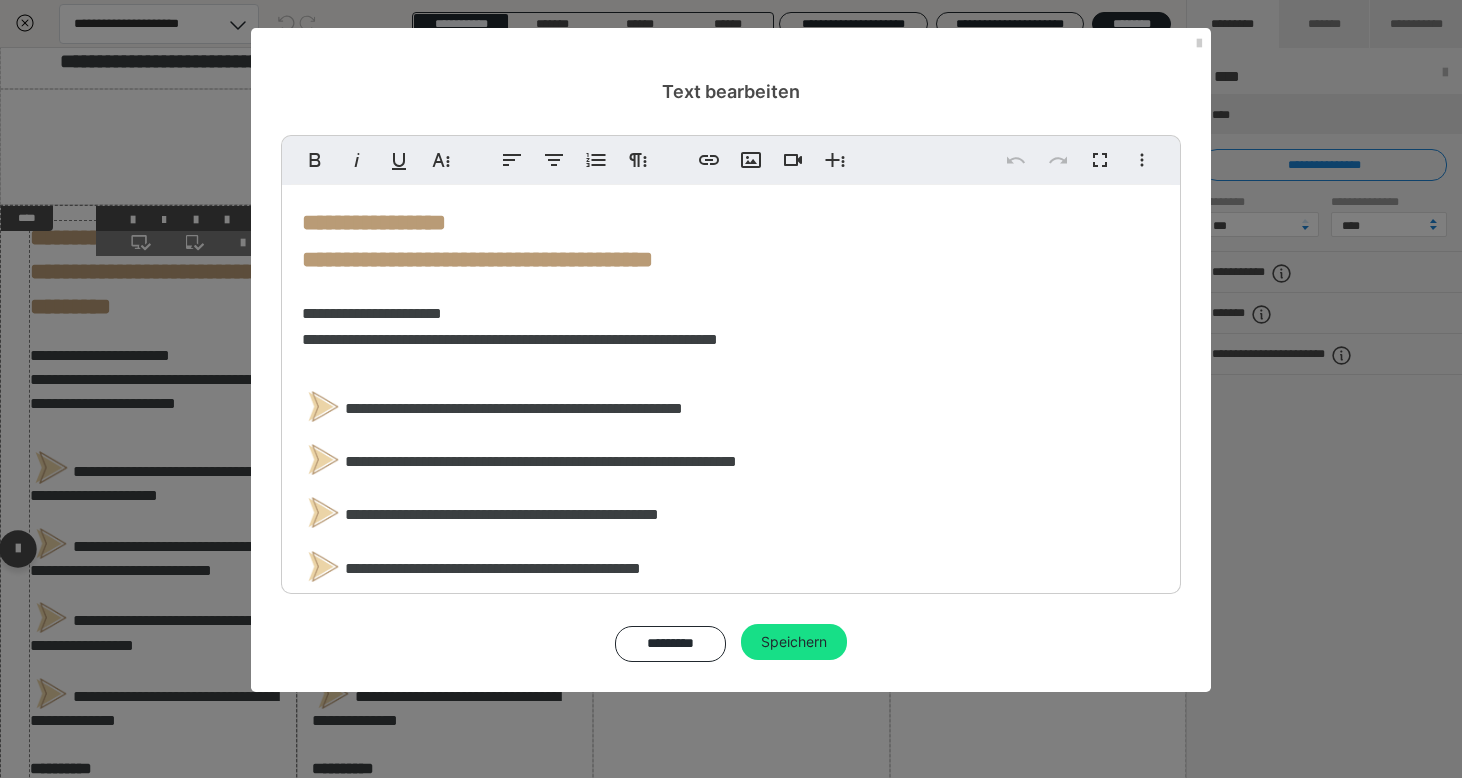 click on "**********" at bounding box center [731, 389] 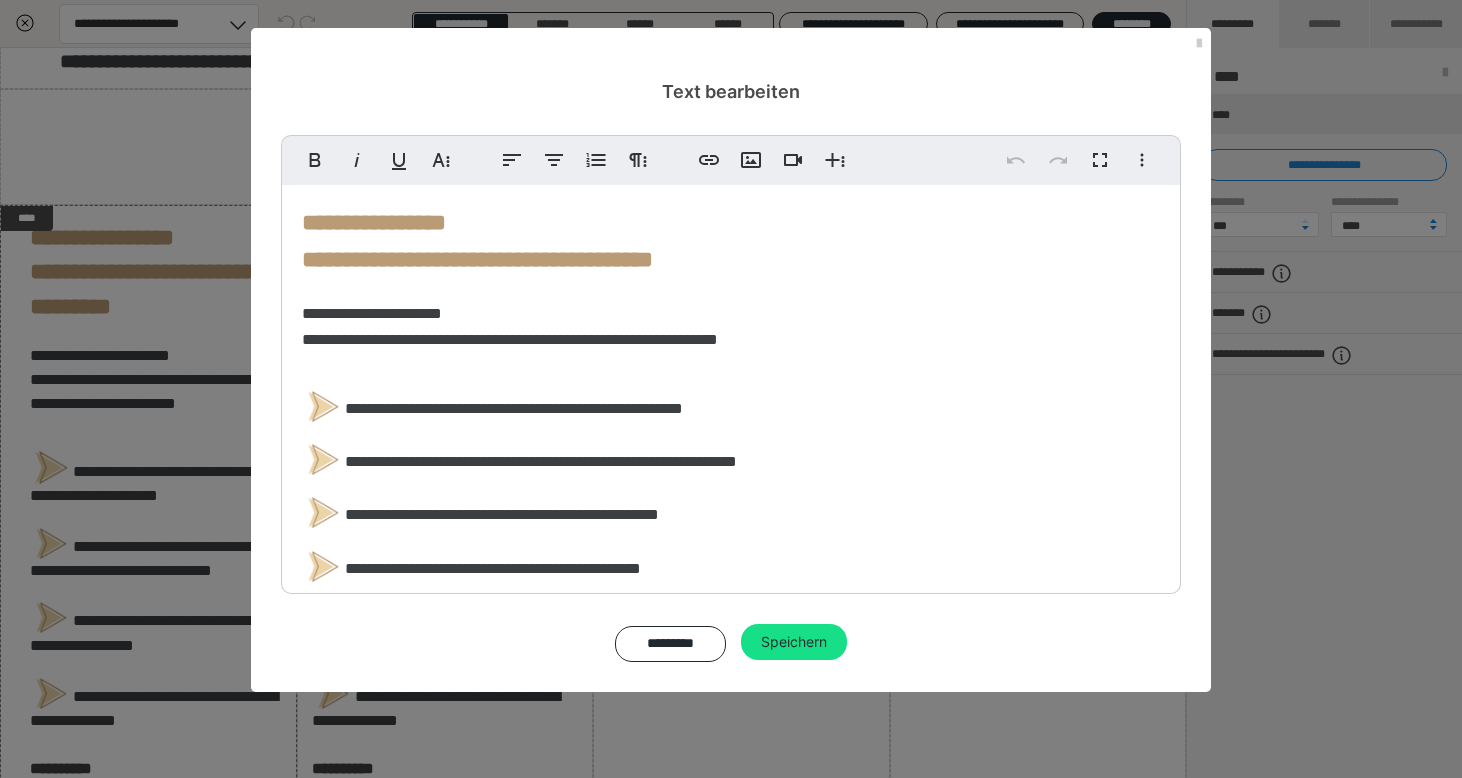 click on "**********" at bounding box center (510, 326) 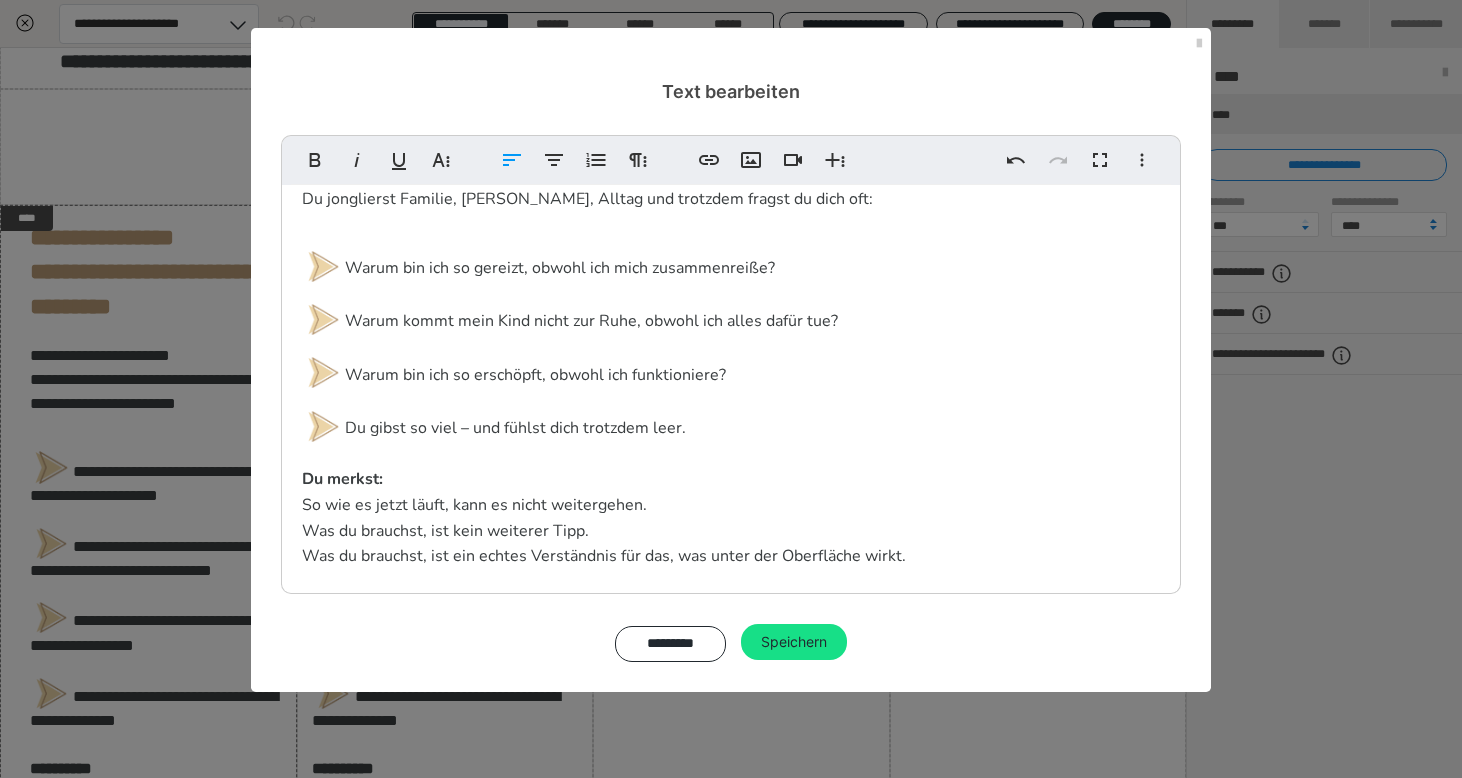scroll, scrollTop: 145, scrollLeft: 0, axis: vertical 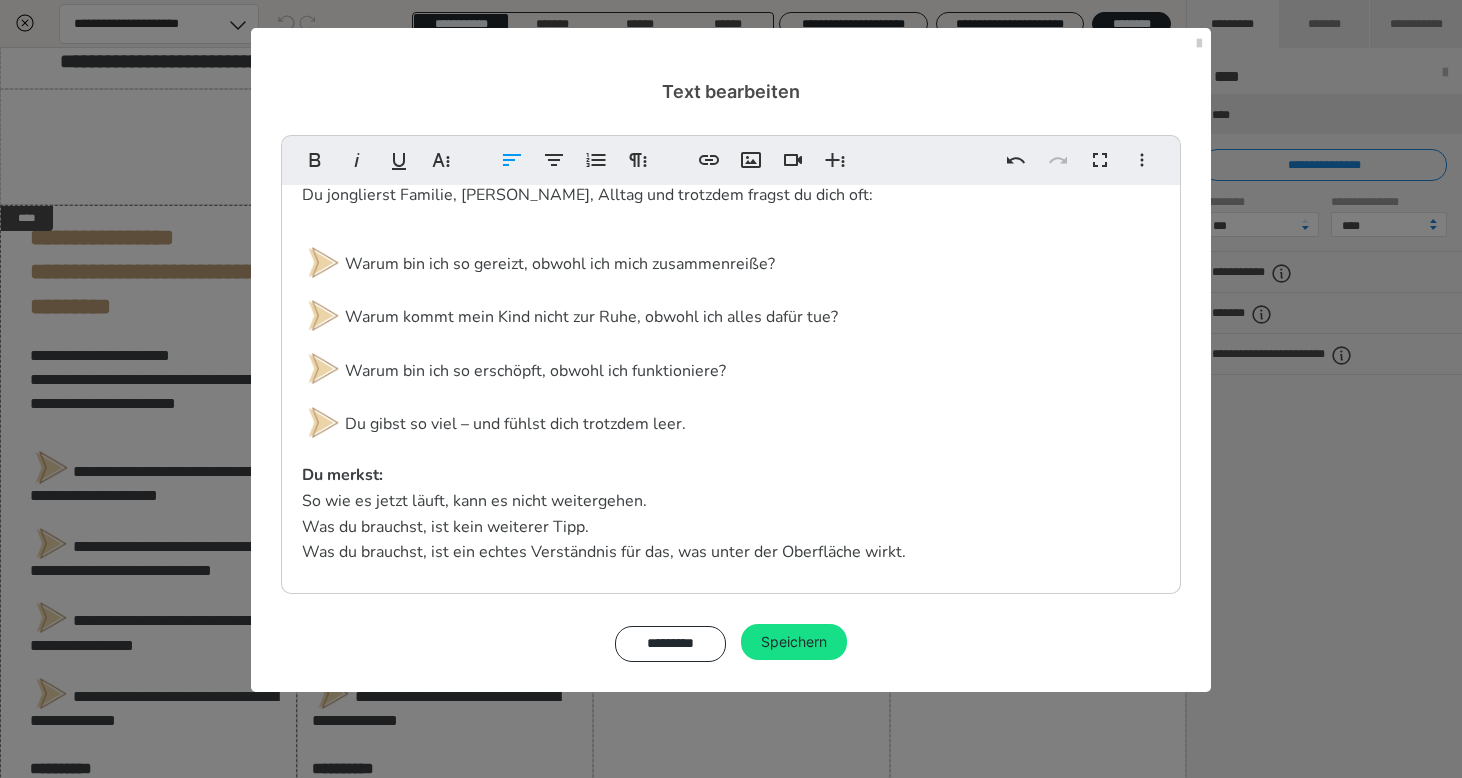 click on "Du gibst so viel – und fühlst dich trotzdem leer." at bounding box center [494, 424] 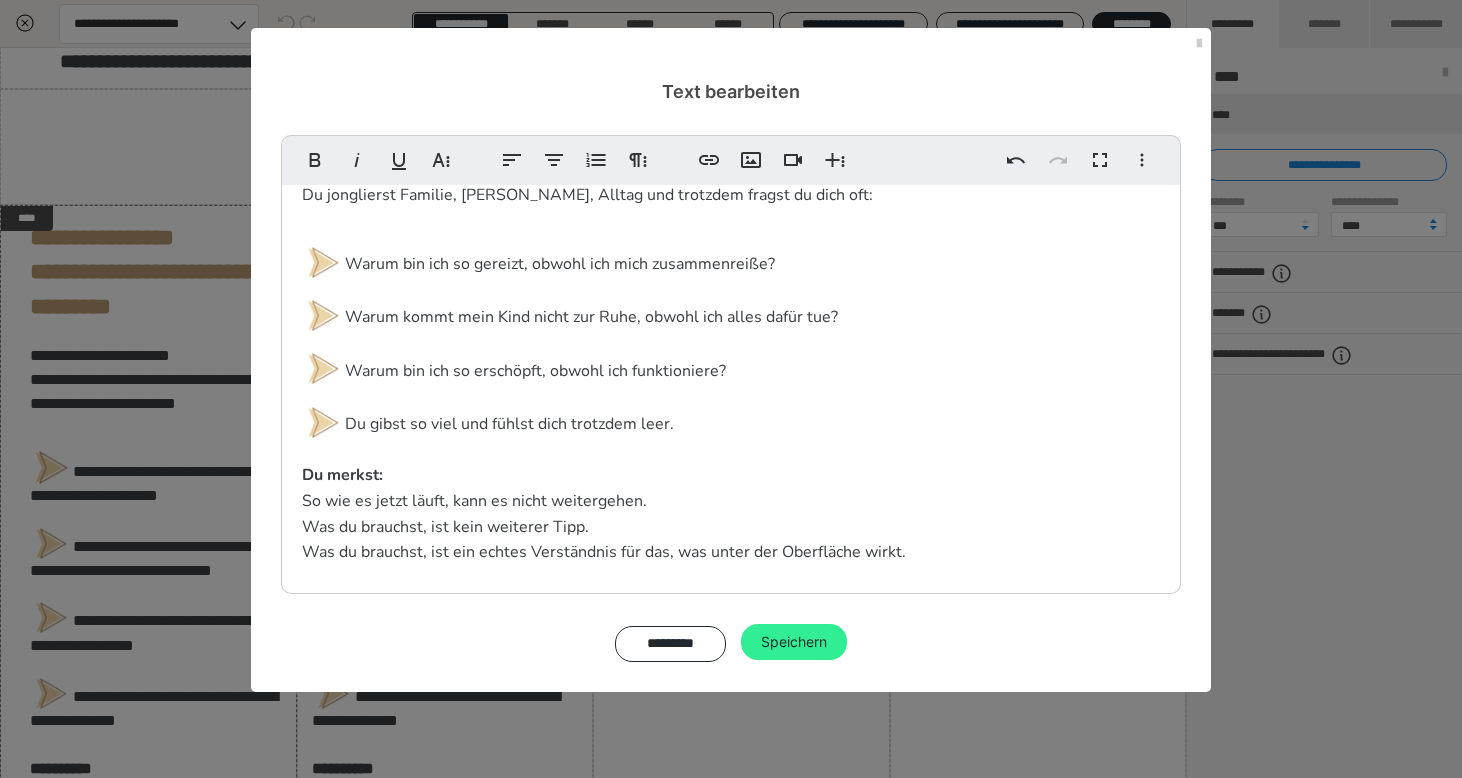click on "Speichern" at bounding box center [794, 642] 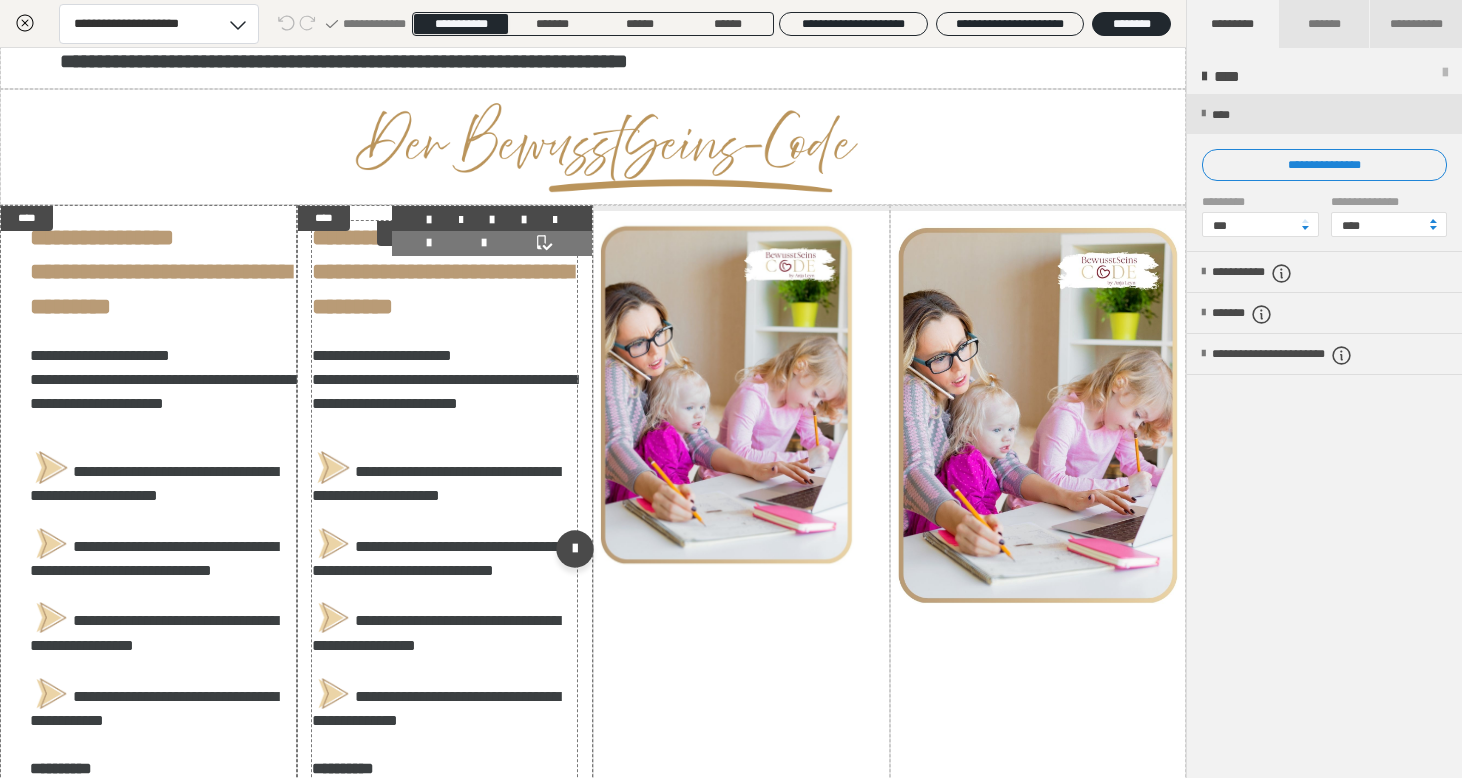 click on "**********" at bounding box center (444, 561) 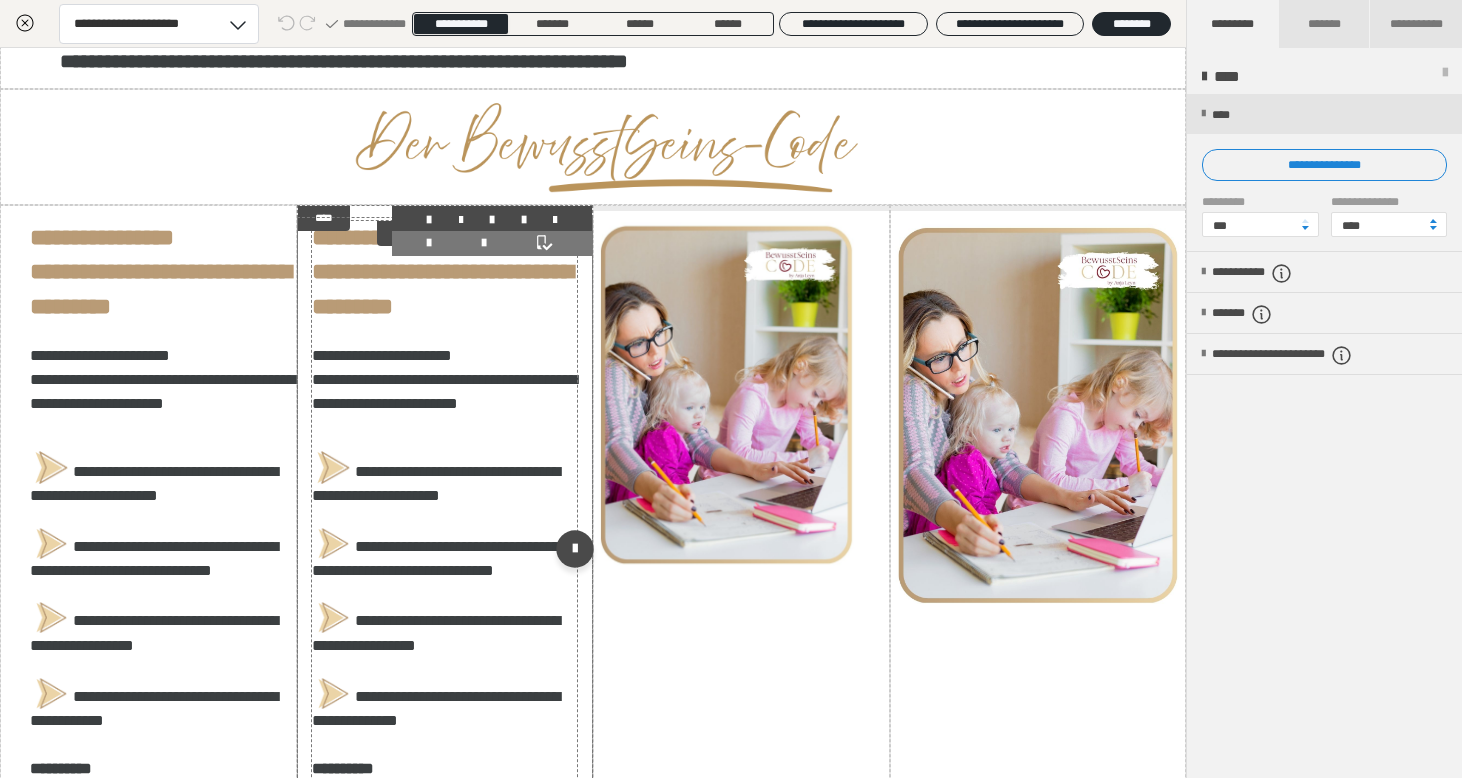 click on "**********" at bounding box center (444, 561) 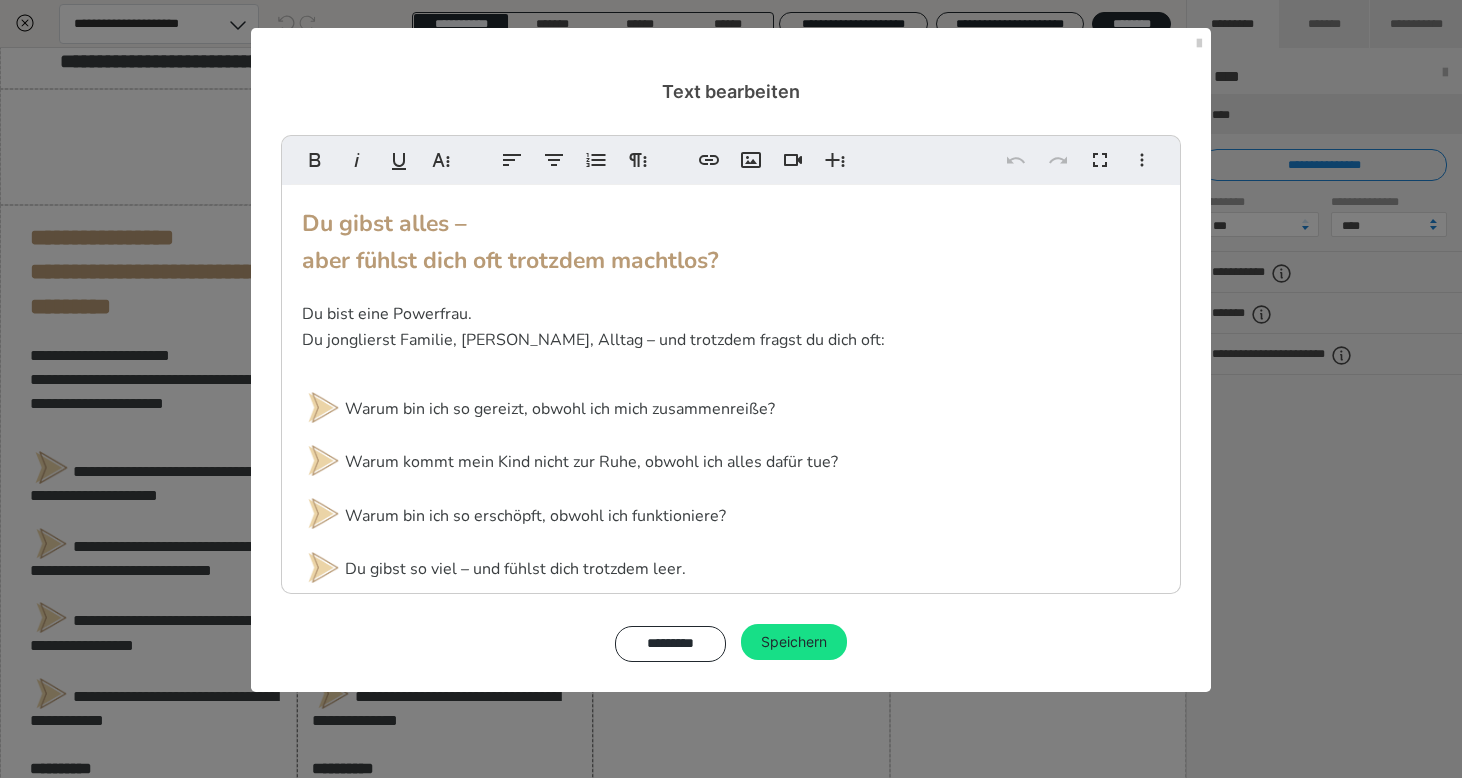 click on "Du bist eine Powerfrau. Du jonglierst Familie, [PERSON_NAME], [PERSON_NAME] – und trotzdem fragst du dich oft:" at bounding box center (593, 327) 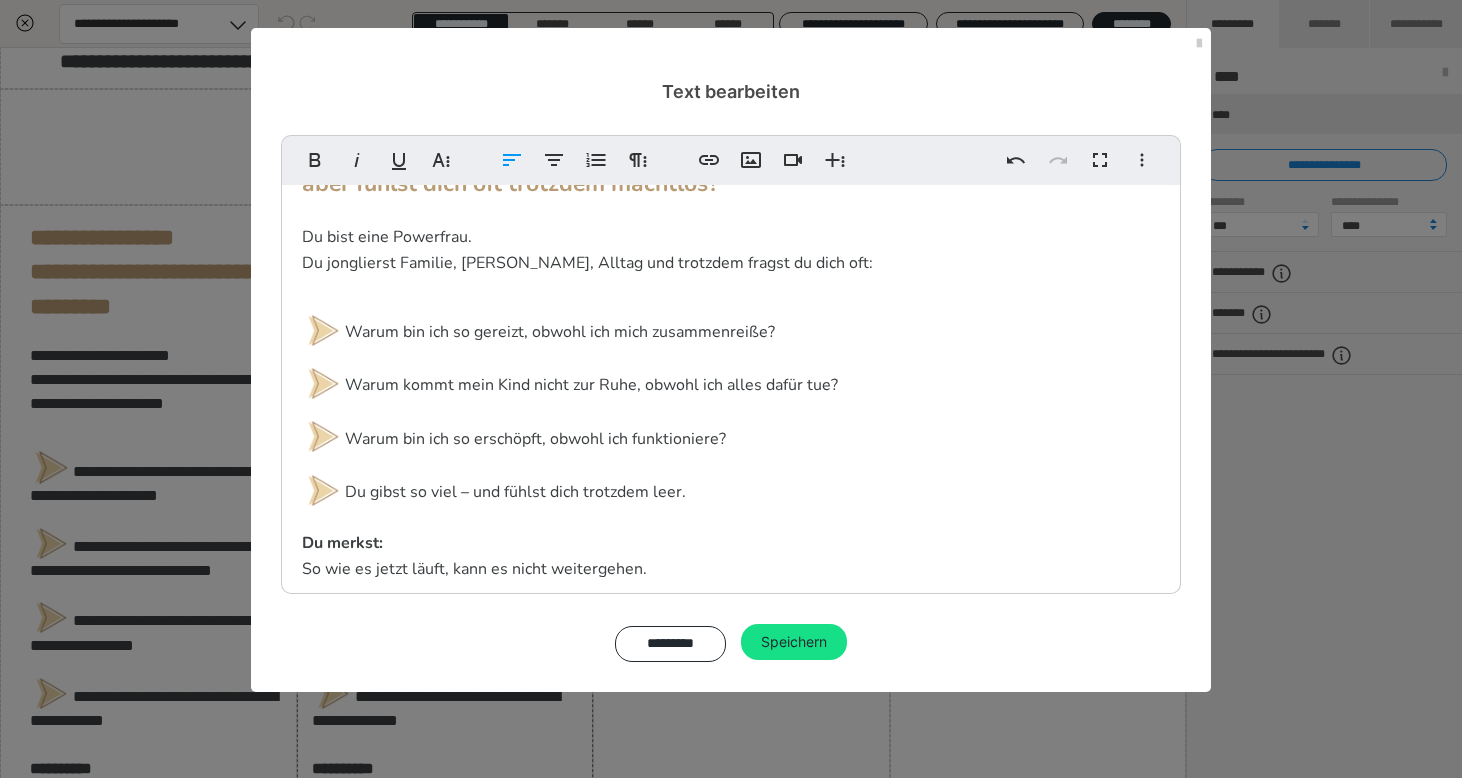 scroll, scrollTop: 145, scrollLeft: 0, axis: vertical 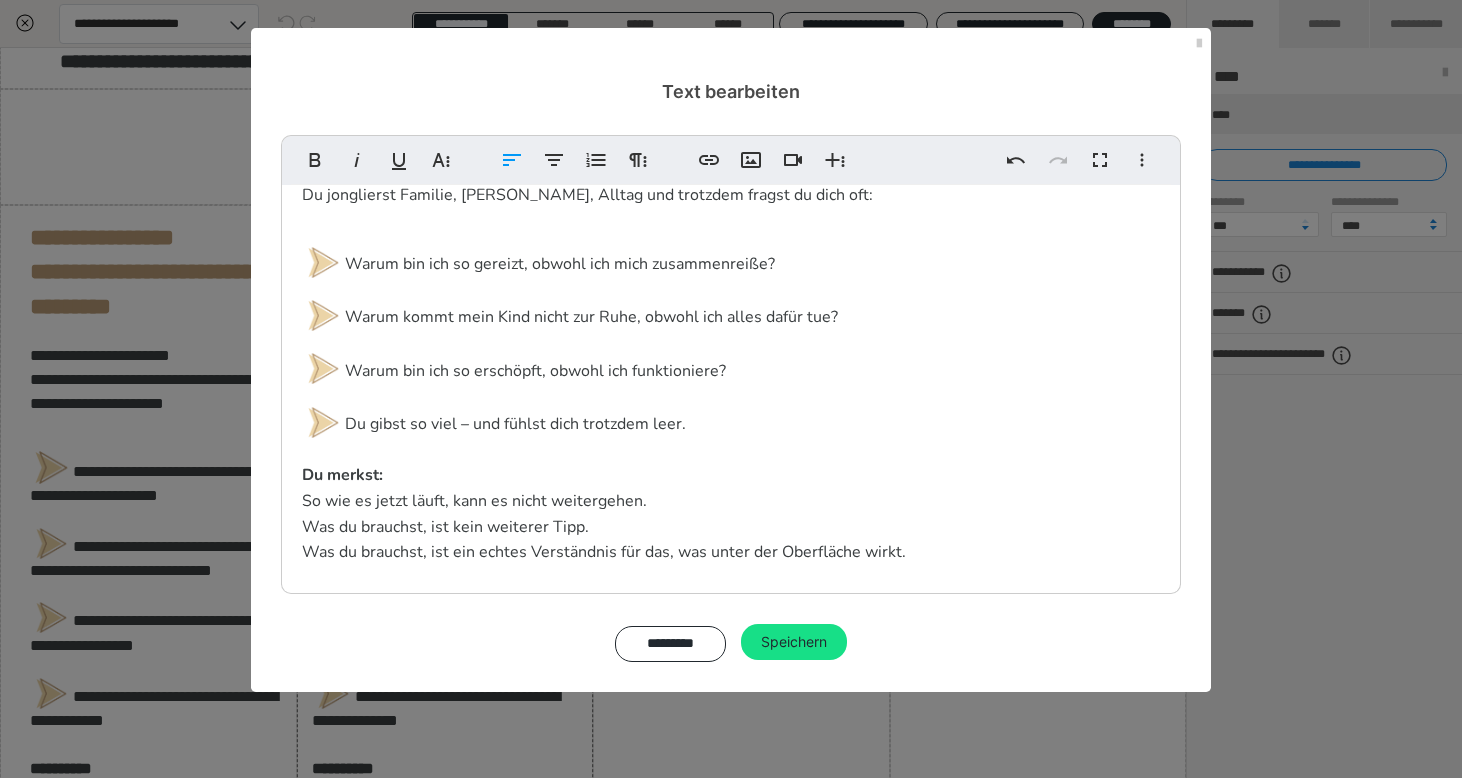 click on "Du gibst so viel – und fühlst dich trotzdem leer." at bounding box center [494, 424] 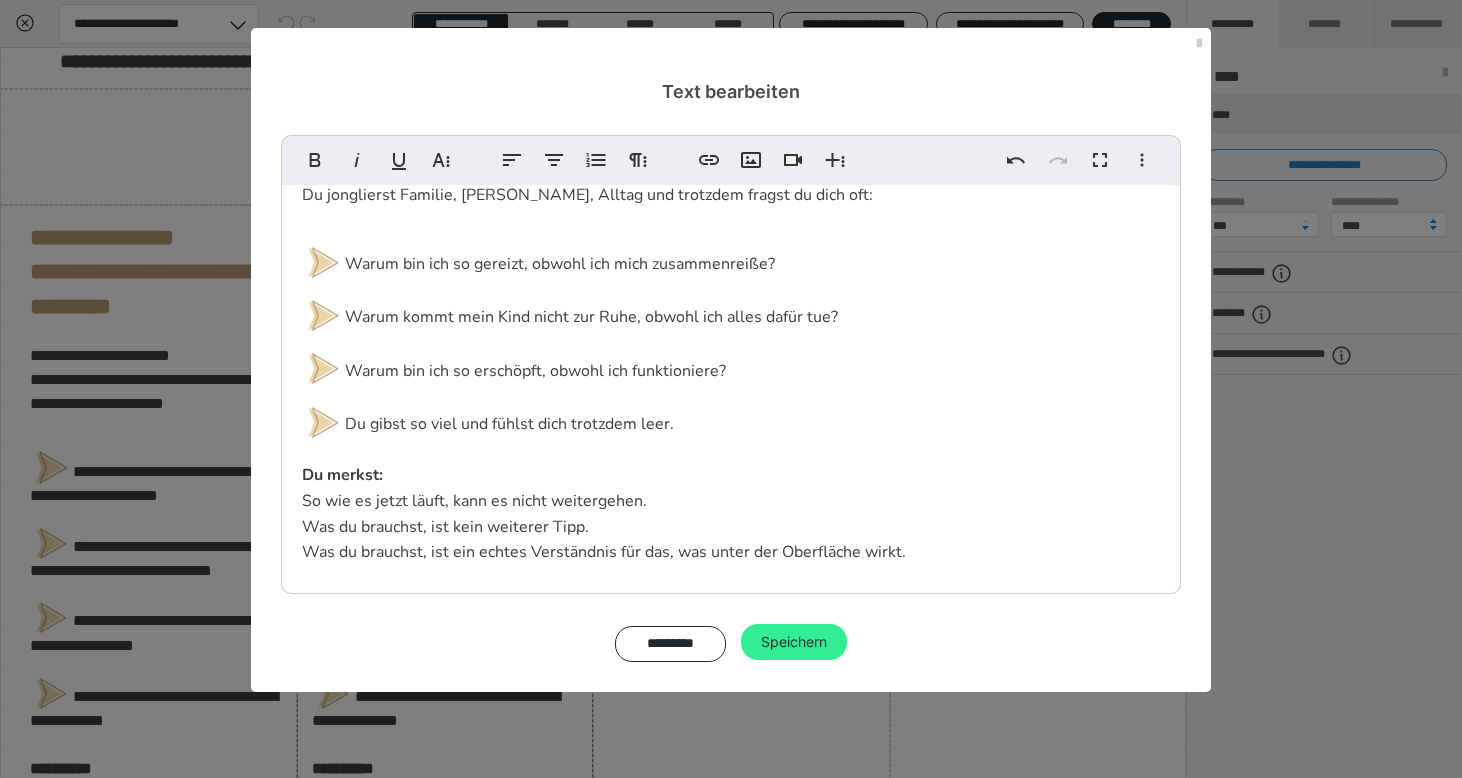 click on "Speichern" at bounding box center (794, 642) 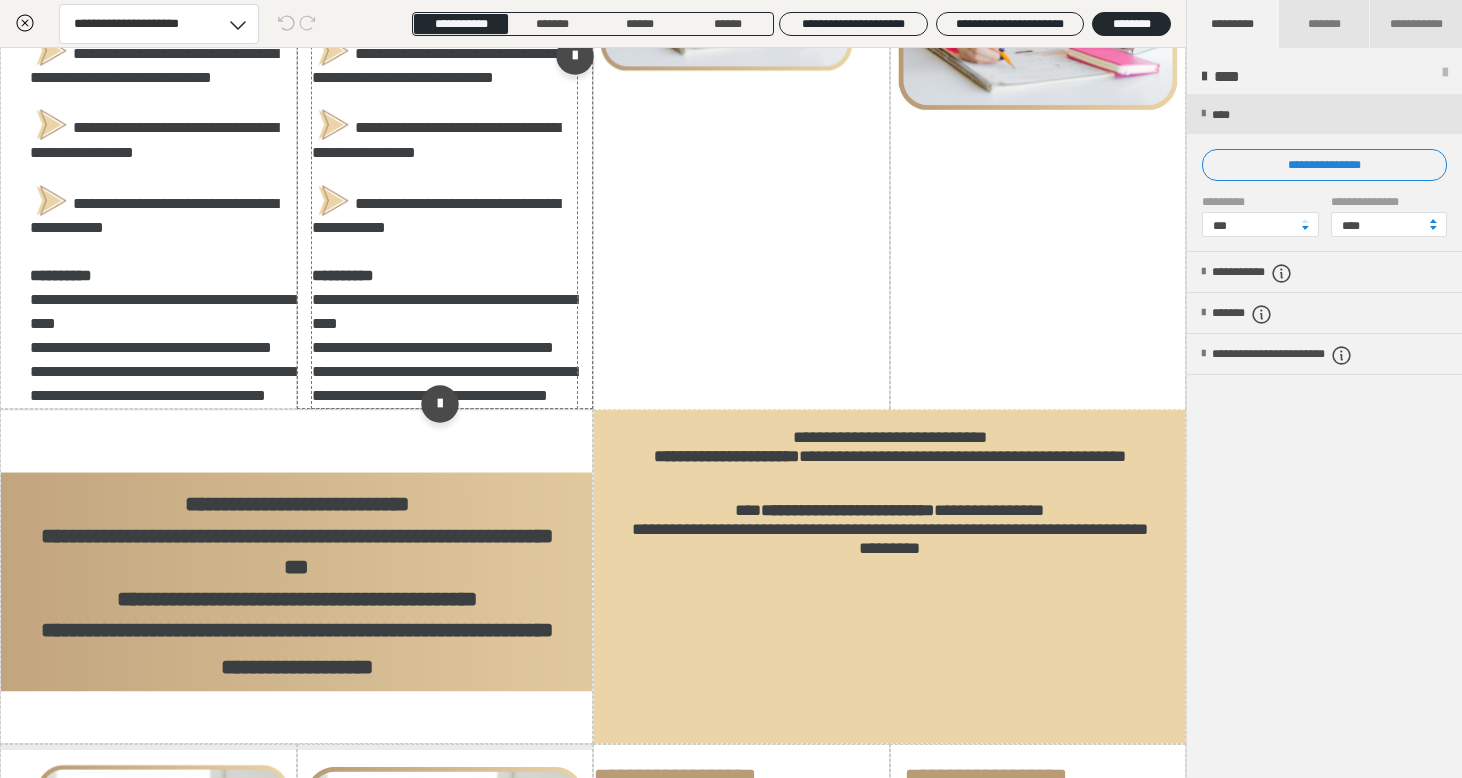 scroll, scrollTop: 1251, scrollLeft: 0, axis: vertical 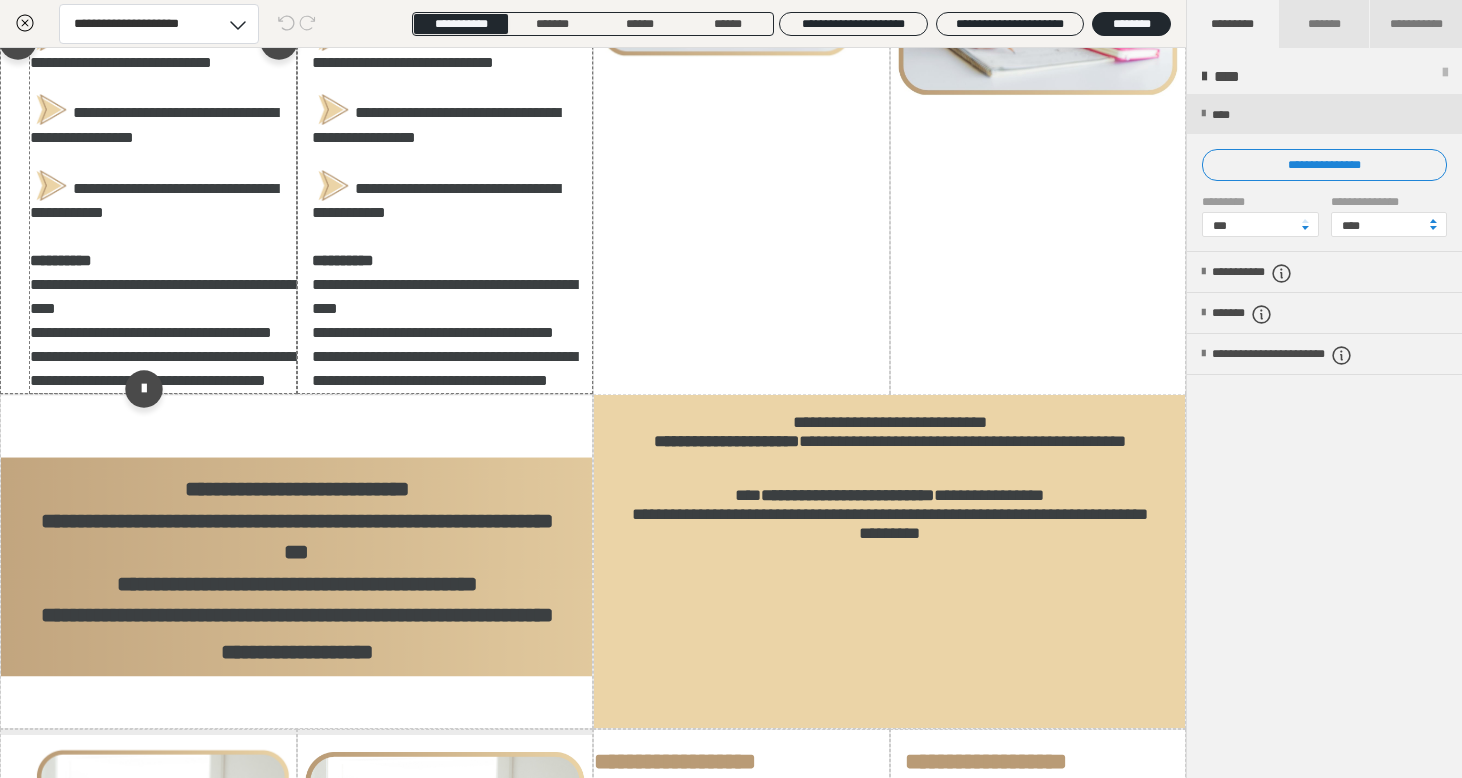 click on "**********" at bounding box center [162, 53] 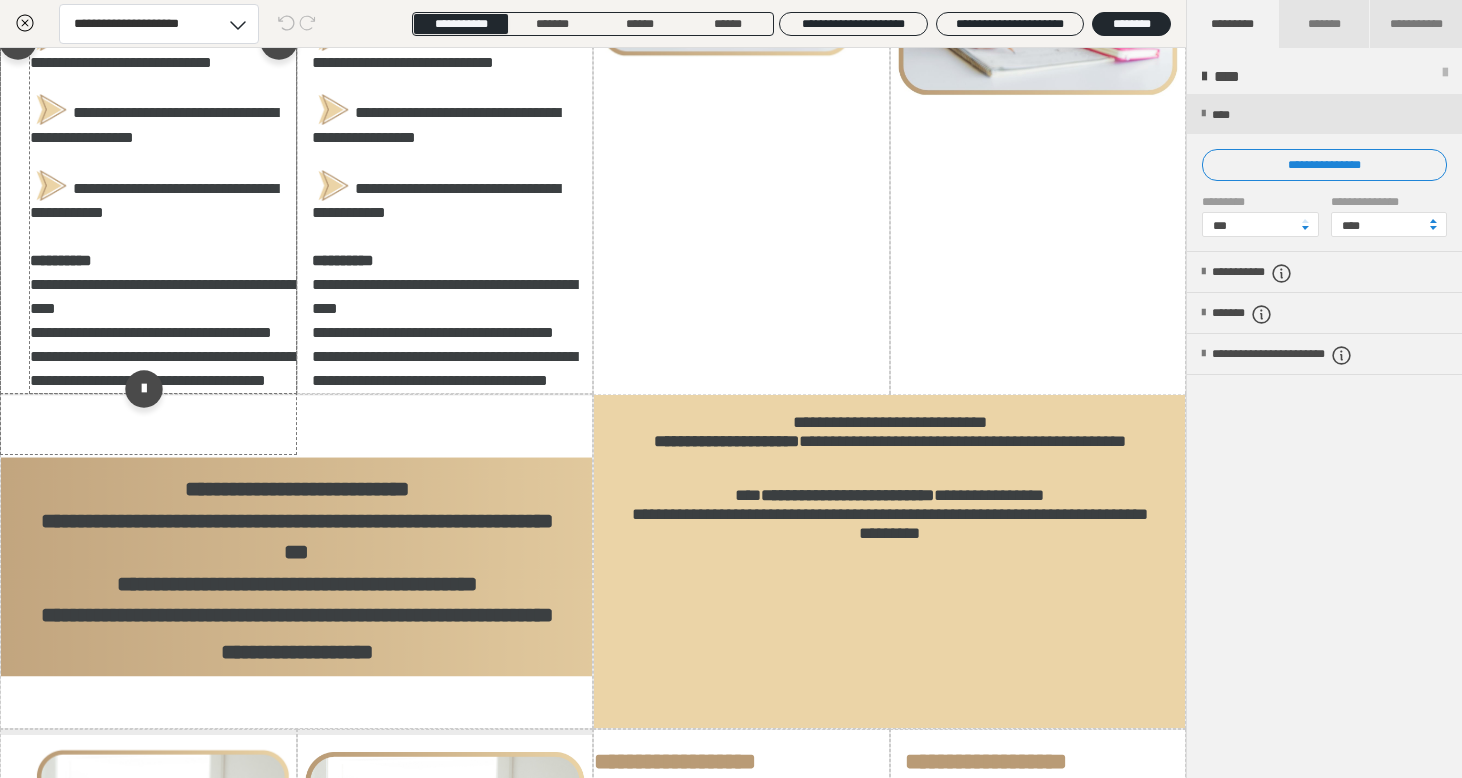 click on "**********" at bounding box center (162, 53) 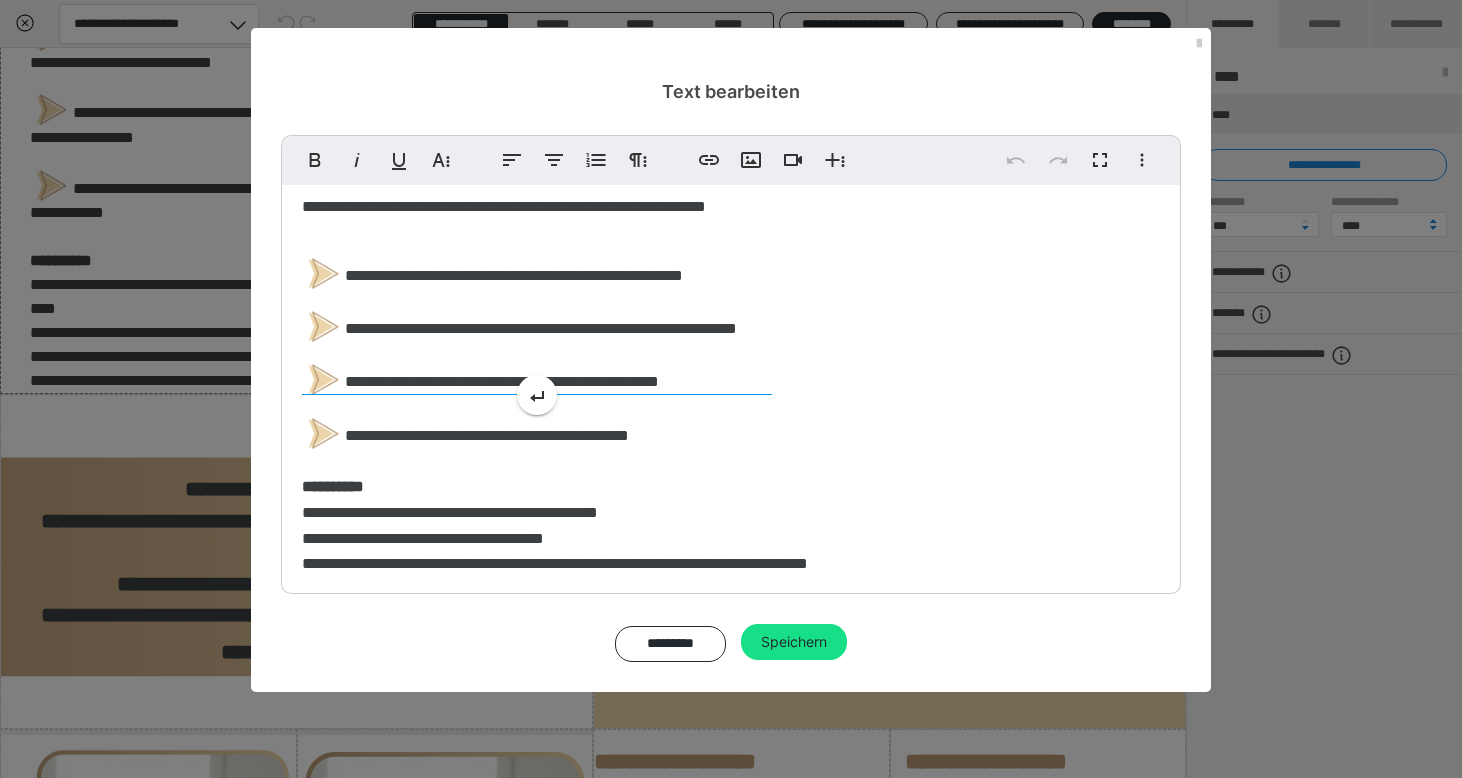 scroll, scrollTop: 145, scrollLeft: 0, axis: vertical 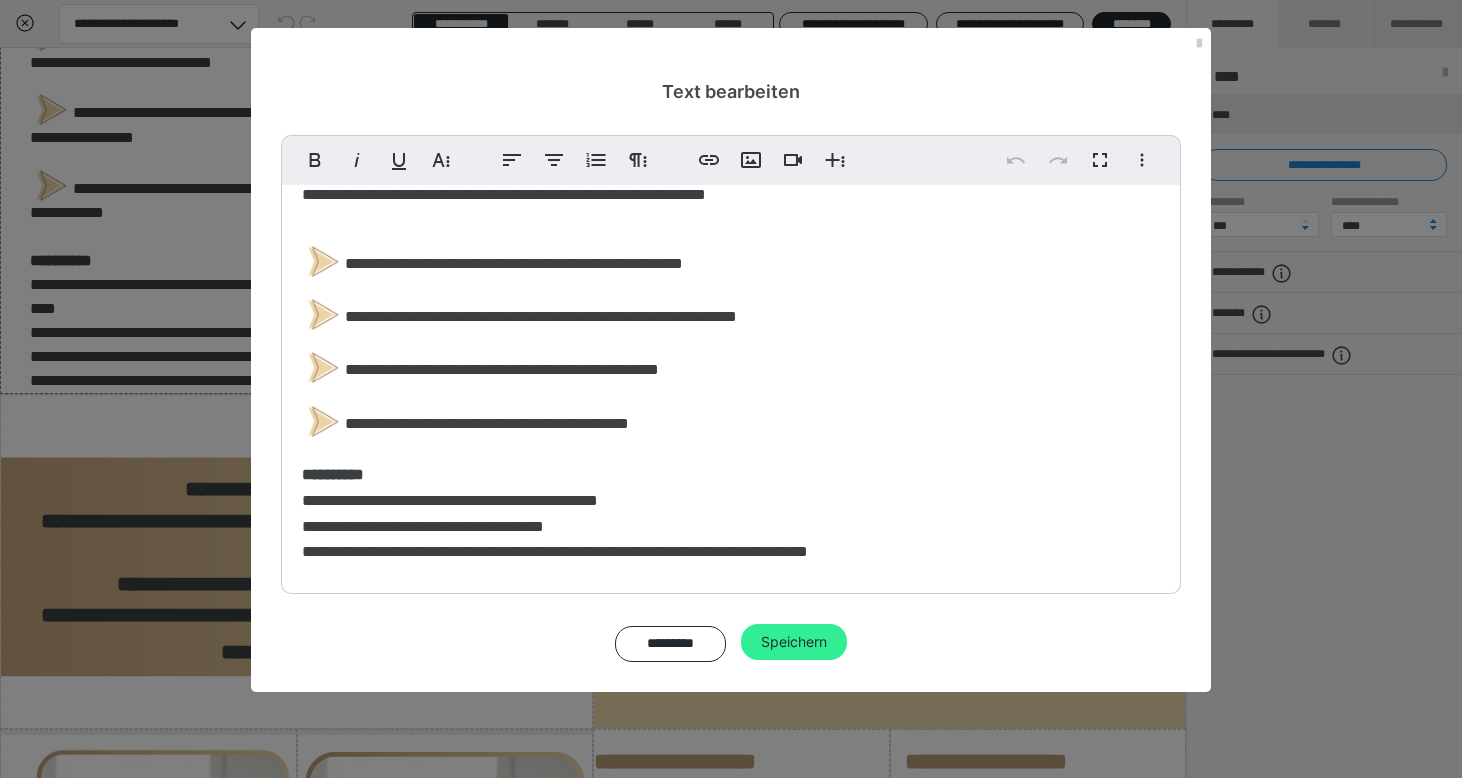 click on "Speichern" at bounding box center [794, 642] 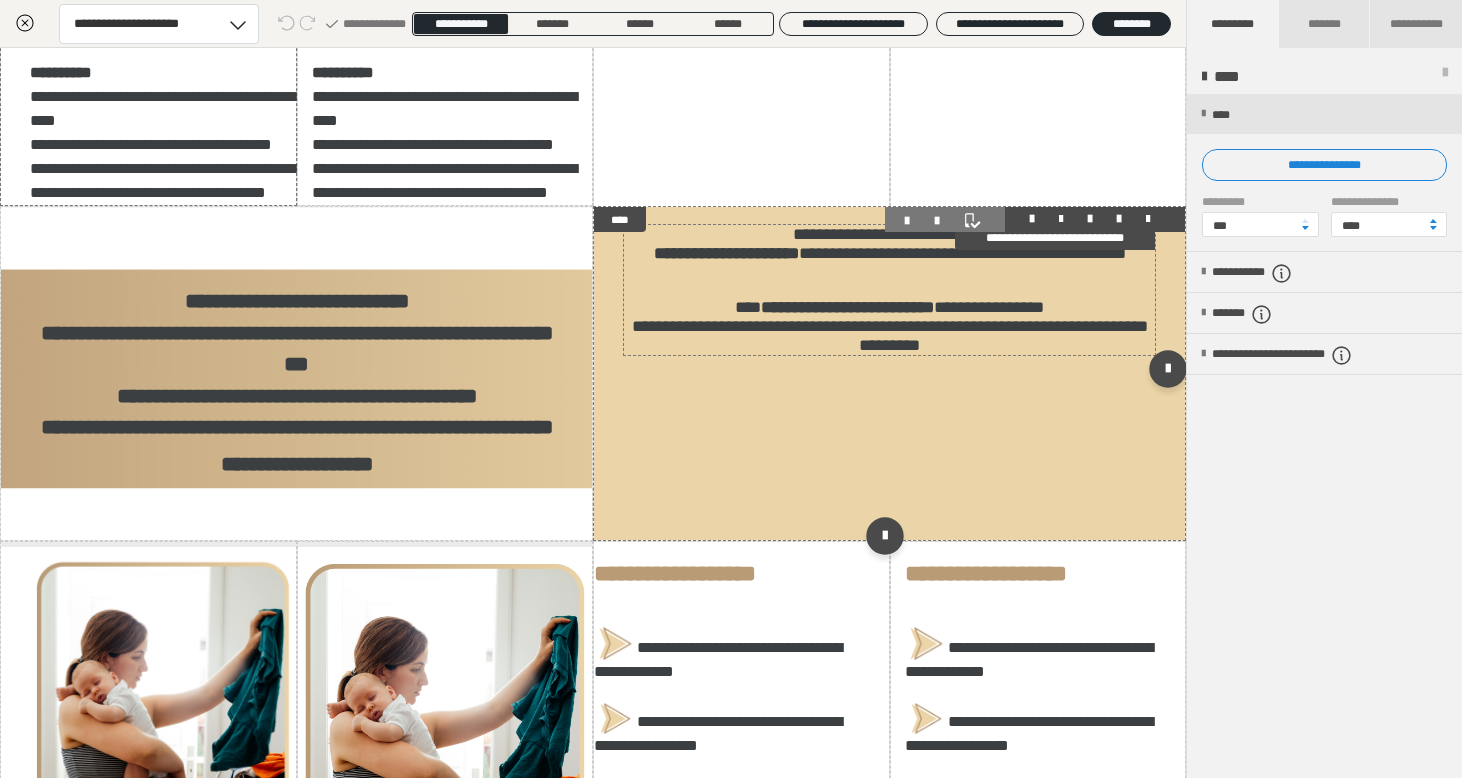 scroll, scrollTop: 1442, scrollLeft: 0, axis: vertical 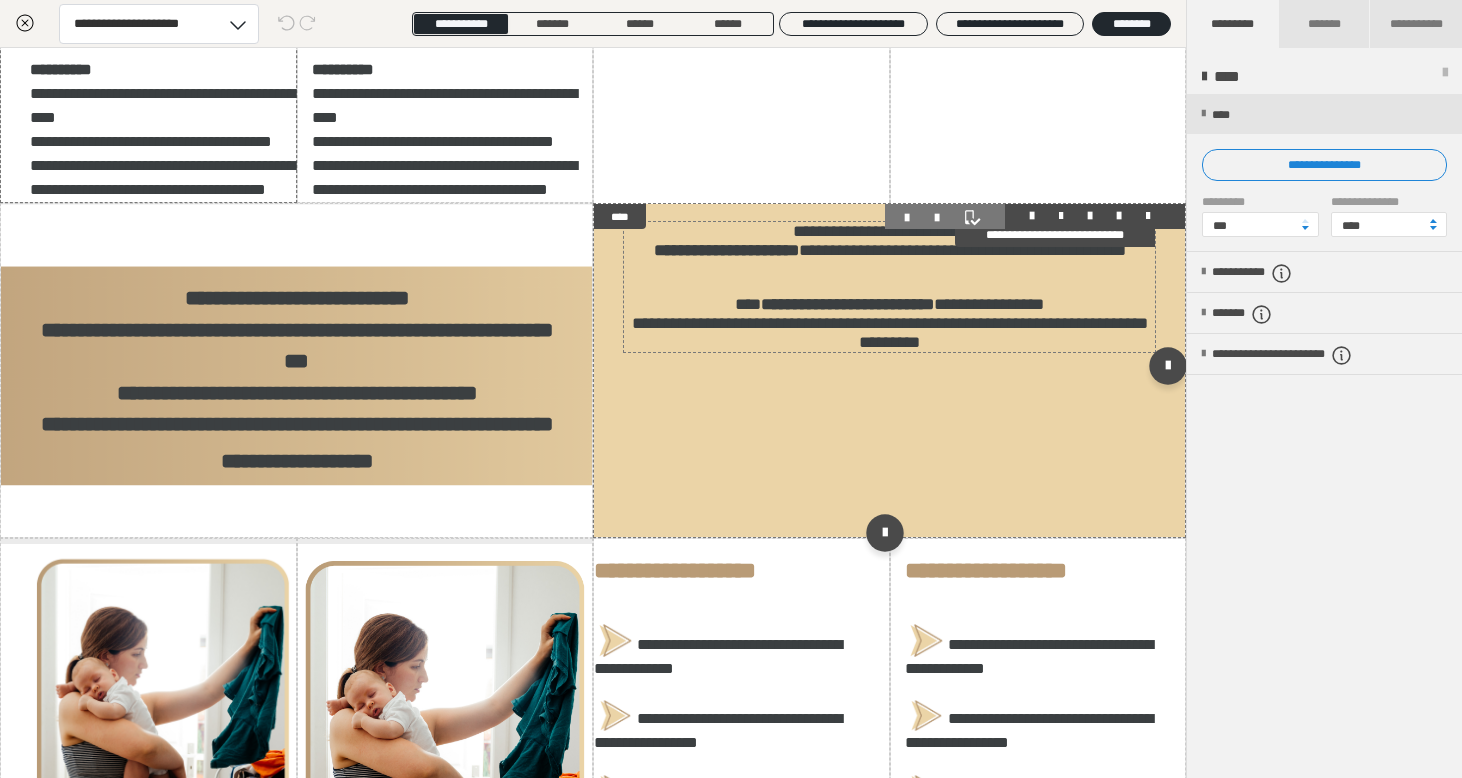 click on "**********" at bounding box center (890, 323) 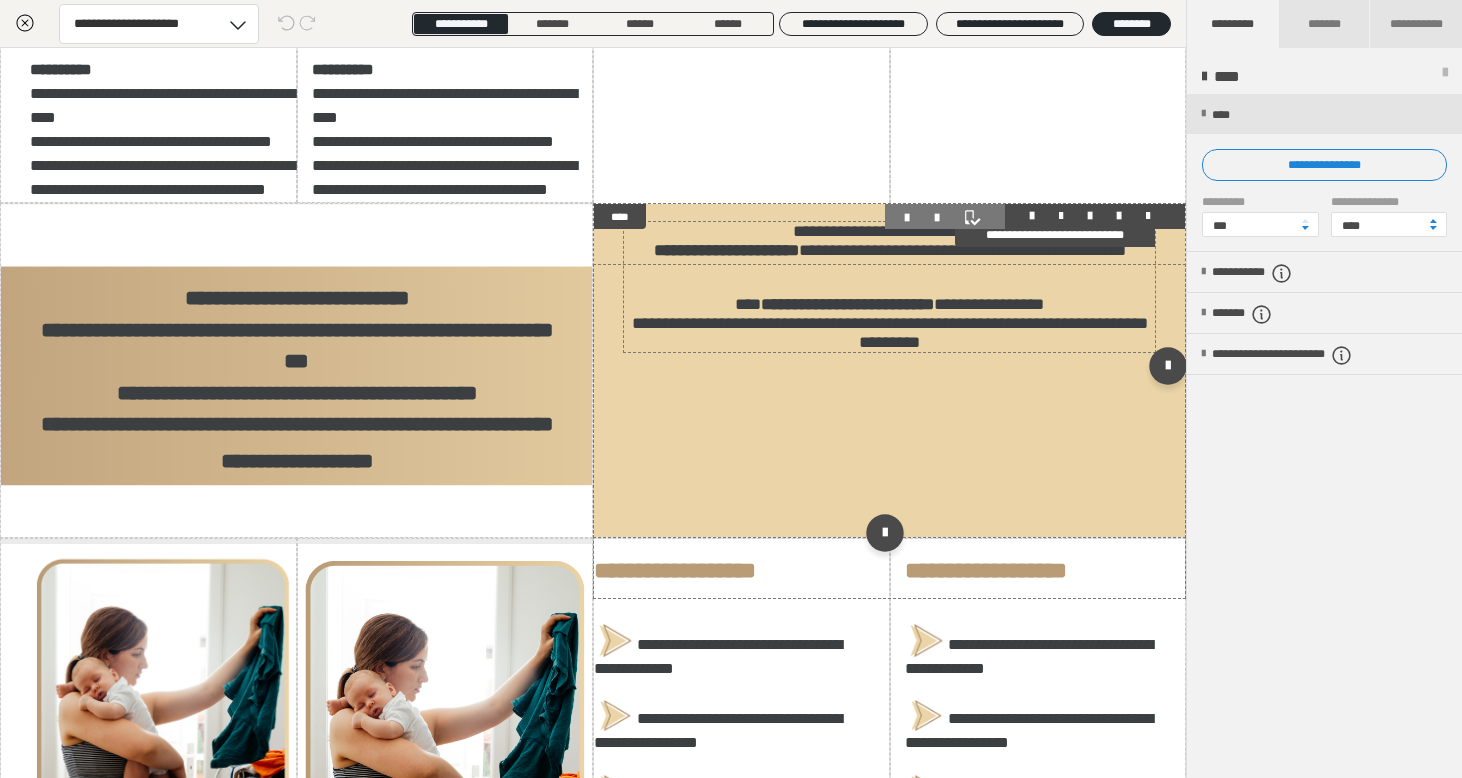 click on "**********" at bounding box center (890, 323) 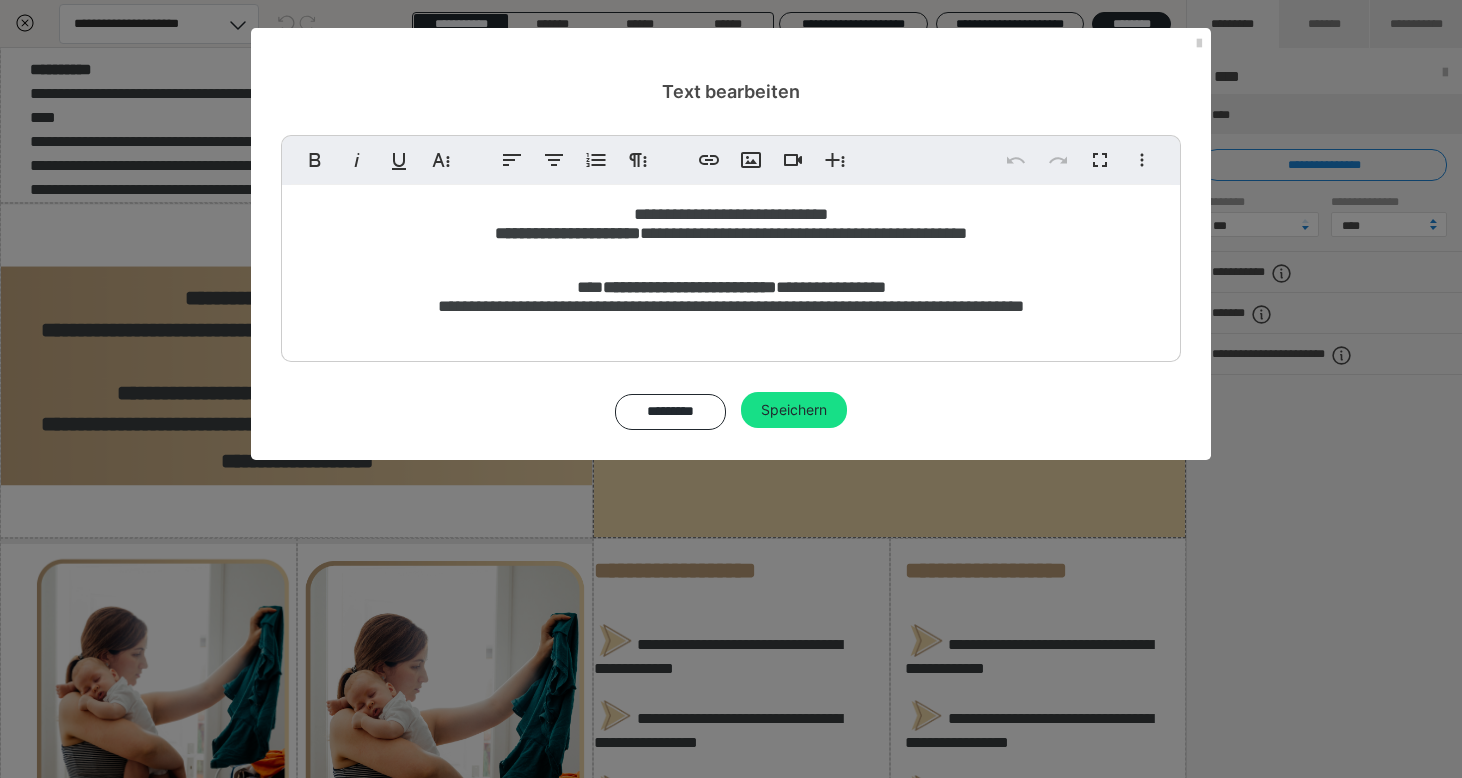 click on "**********" at bounding box center (731, 297) 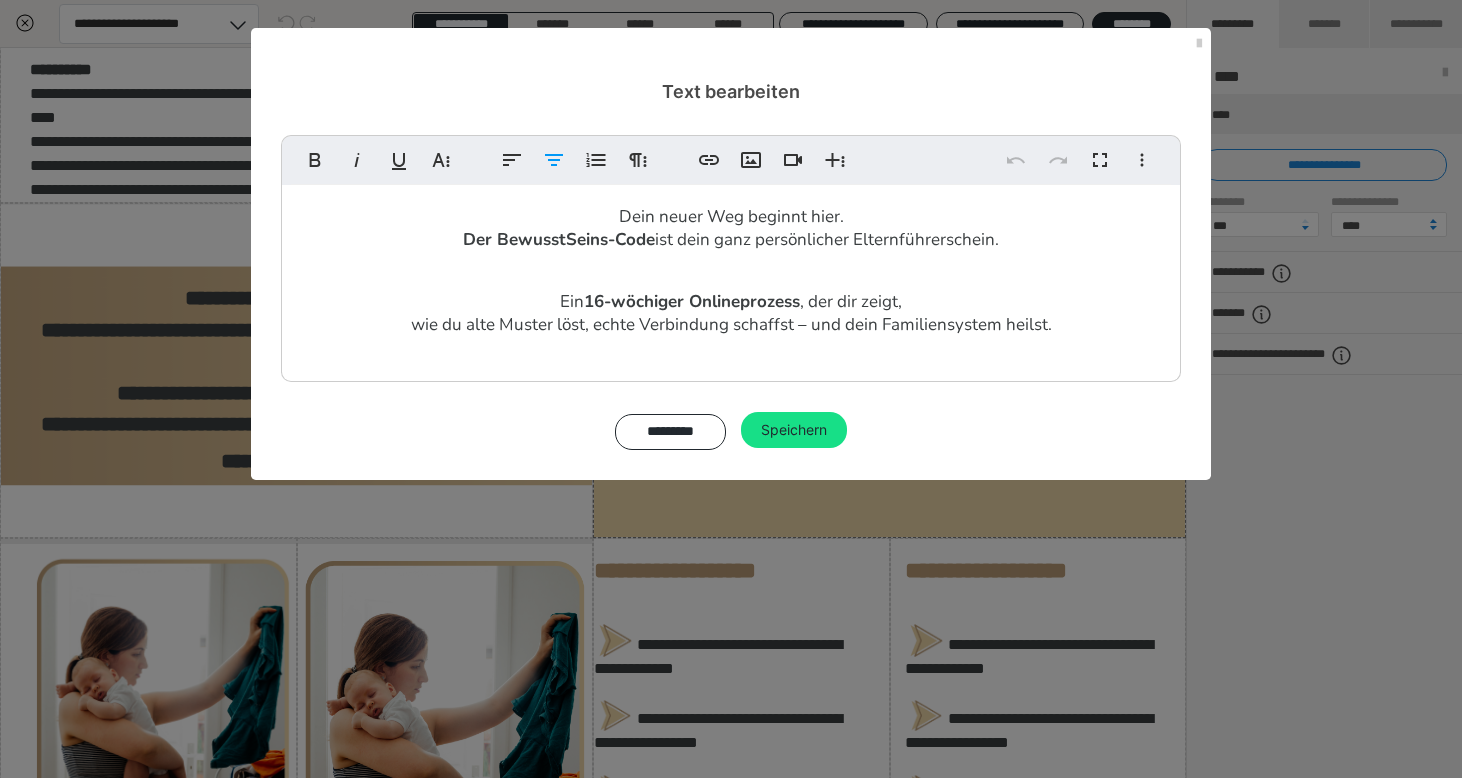 click on "Ein  16-wöchiger Onlineprozess , der dir zeigt,  wie du alte Muster löst, echte Verbindung schaffst – und dein Familiensystem heilst." at bounding box center (731, 313) 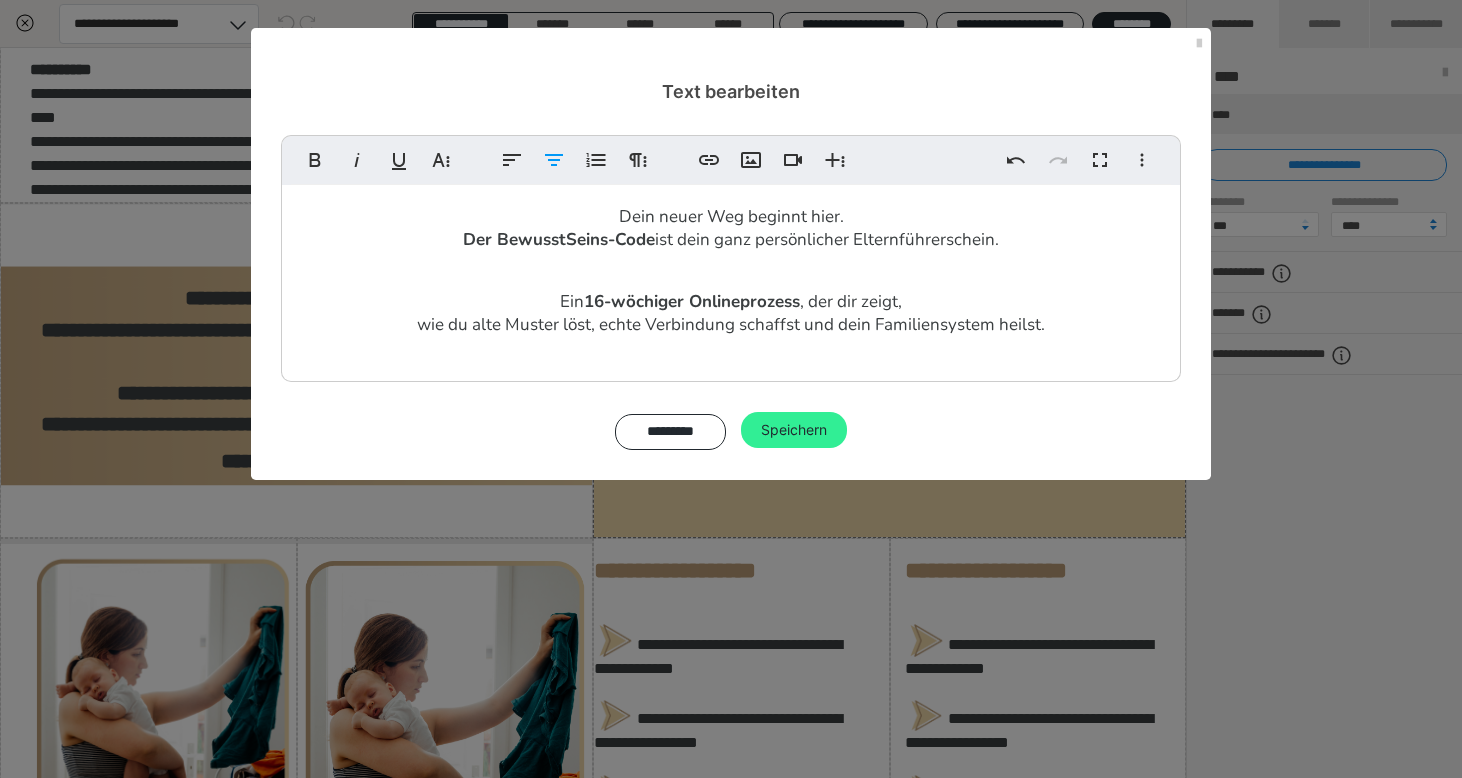 click on "Speichern" at bounding box center (794, 430) 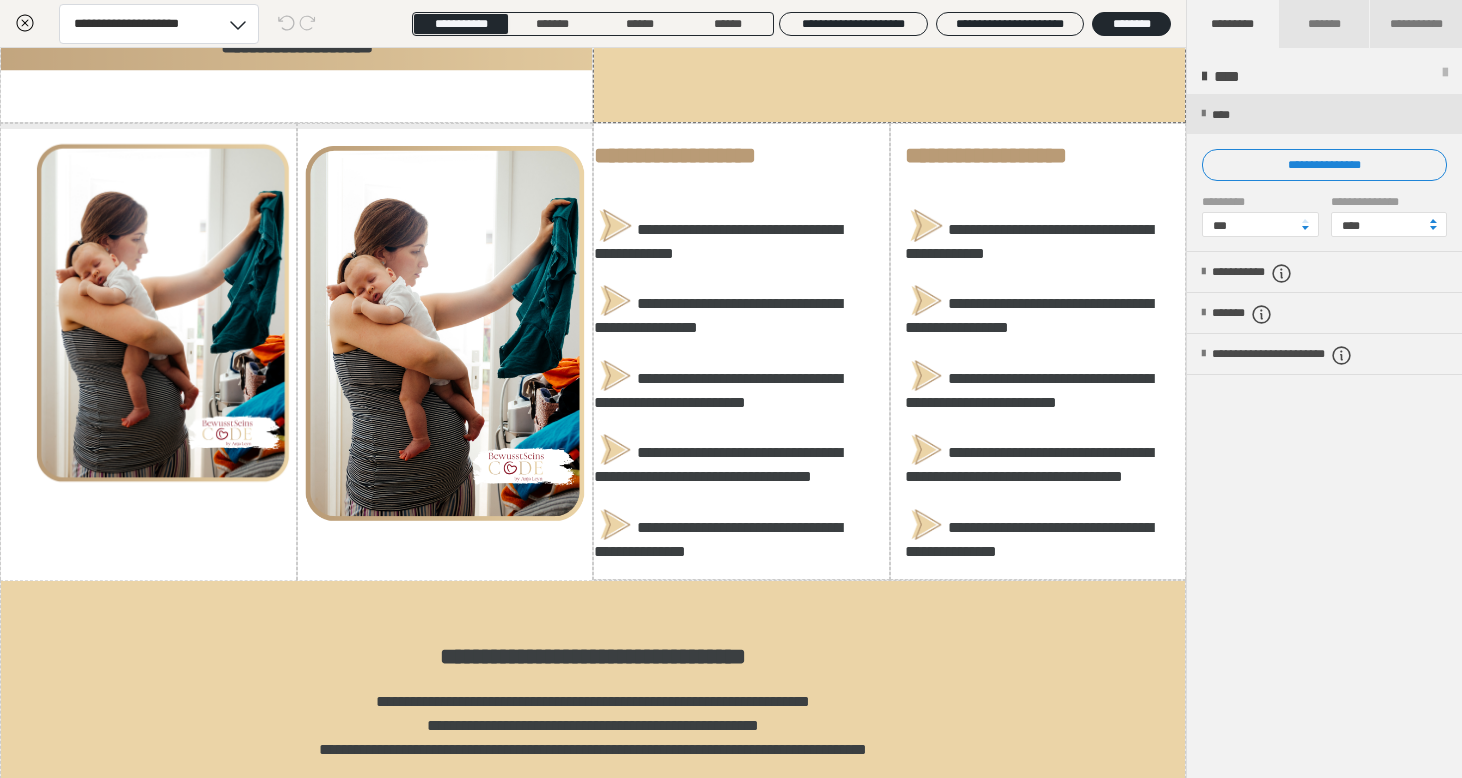 scroll, scrollTop: 1858, scrollLeft: 0, axis: vertical 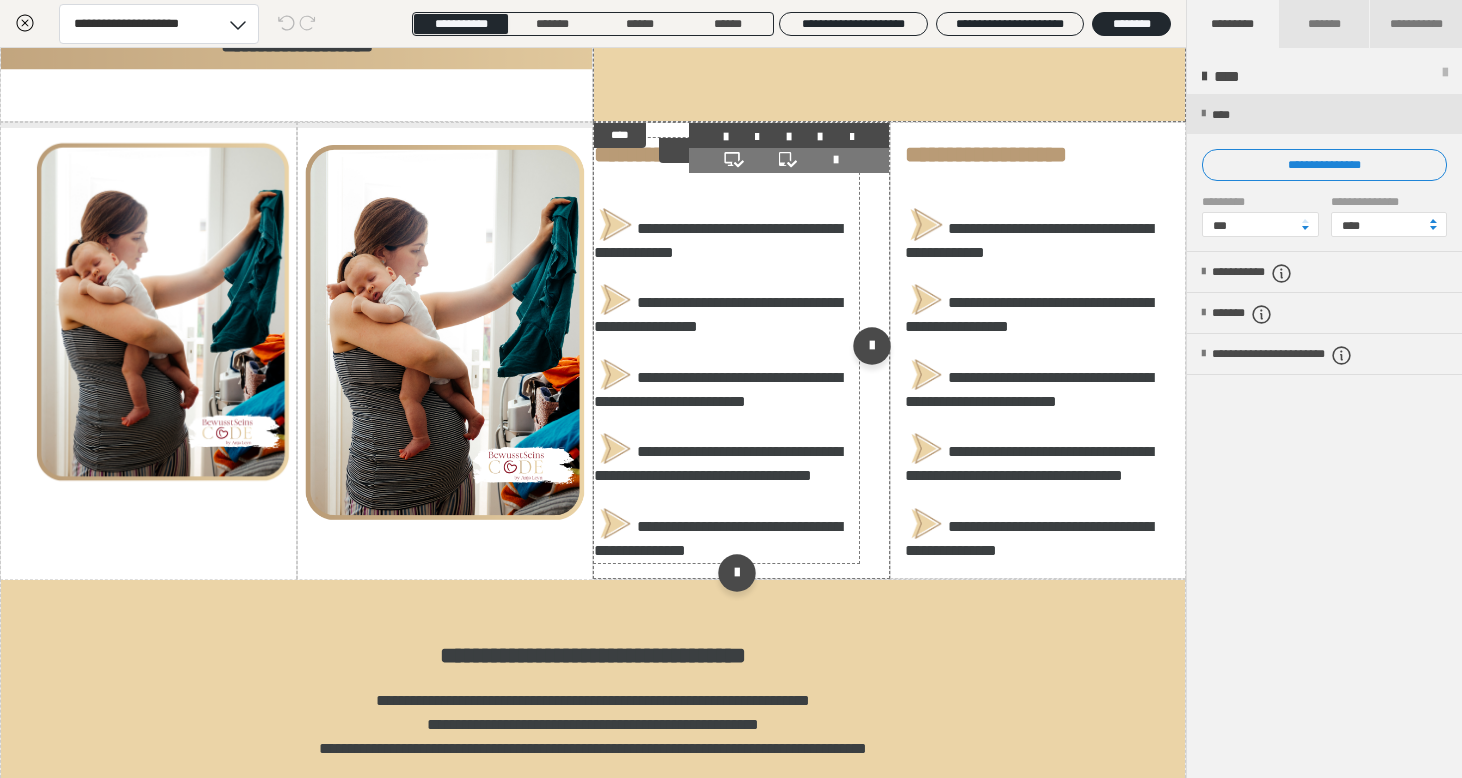 click on "**********" at bounding box center (718, 463) 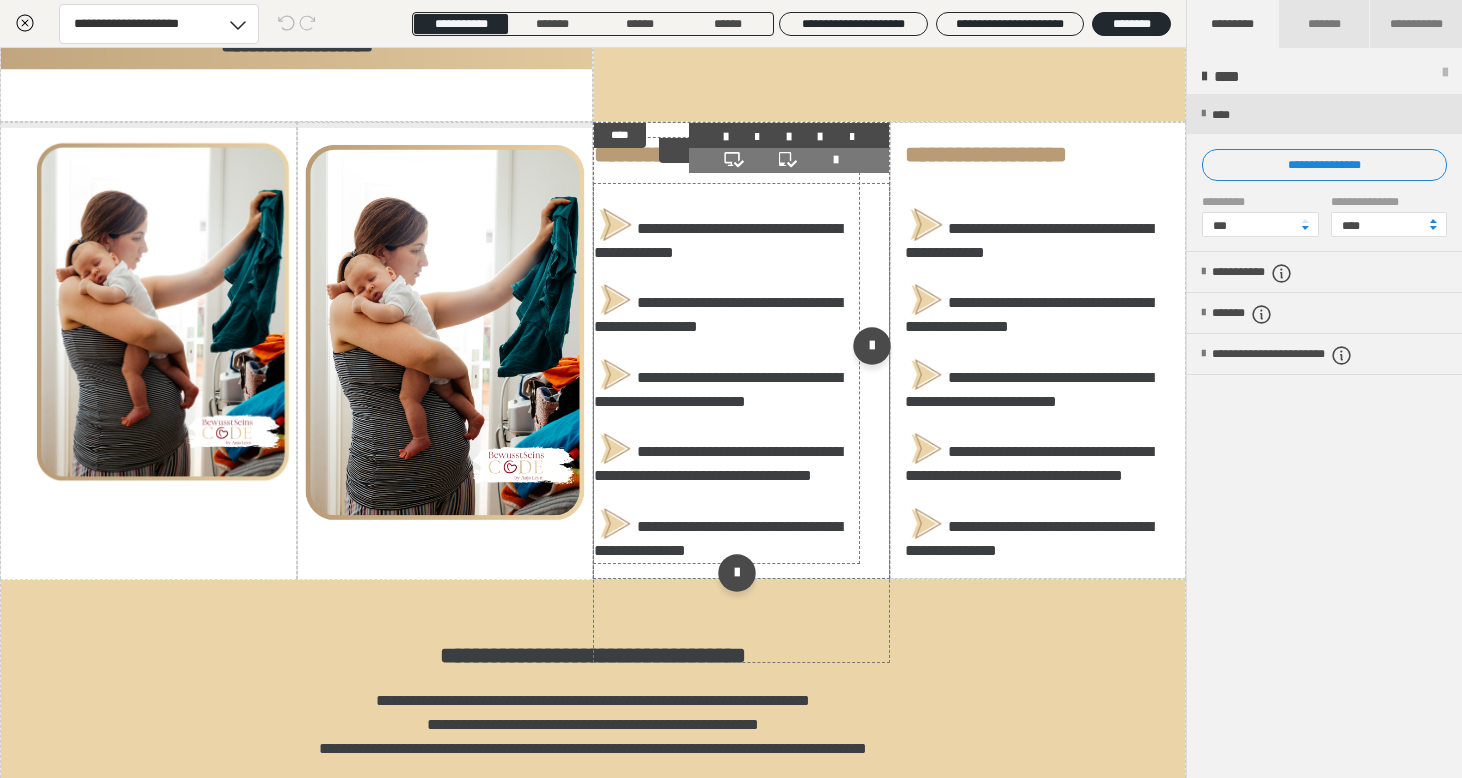 click on "**********" at bounding box center (718, 463) 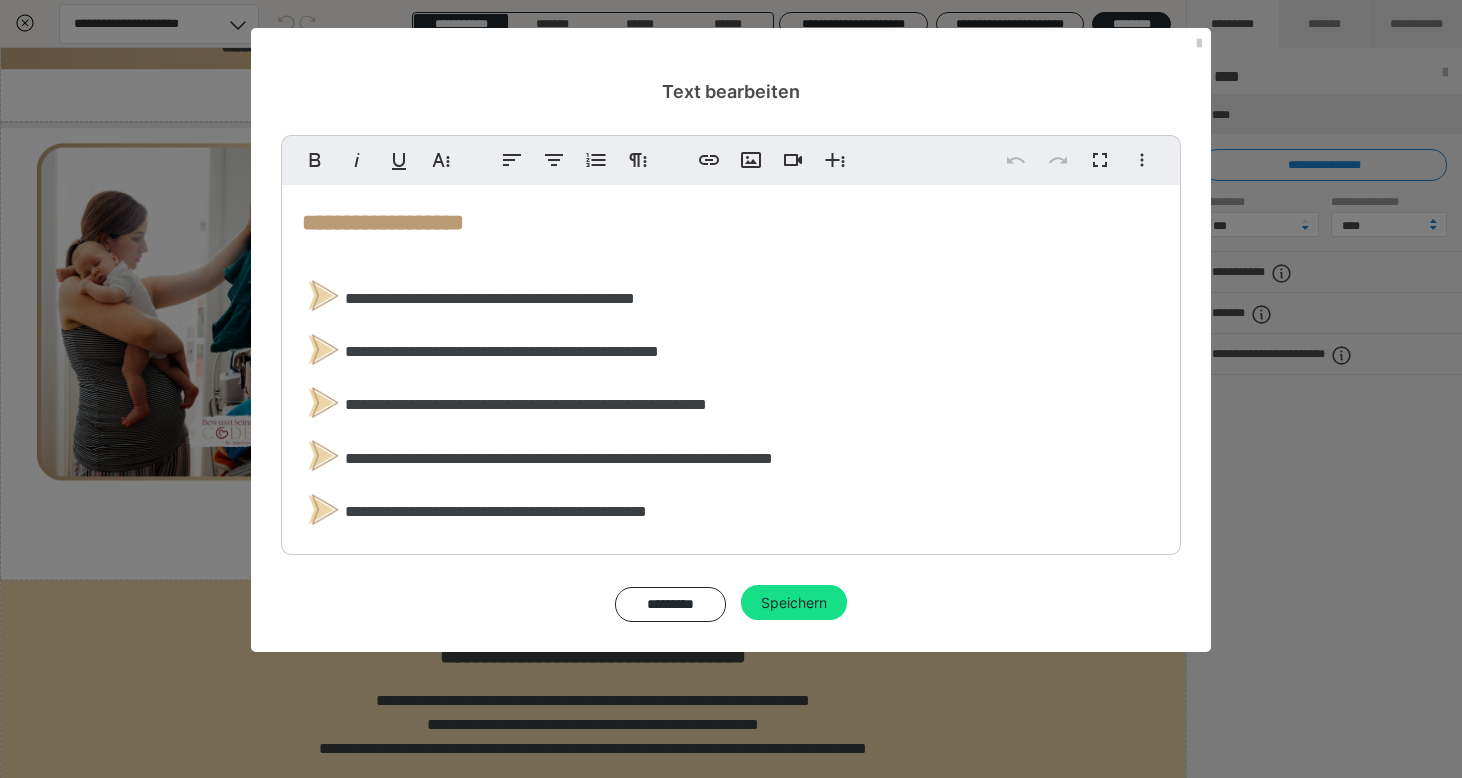 click on "**********" at bounding box center [537, 458] 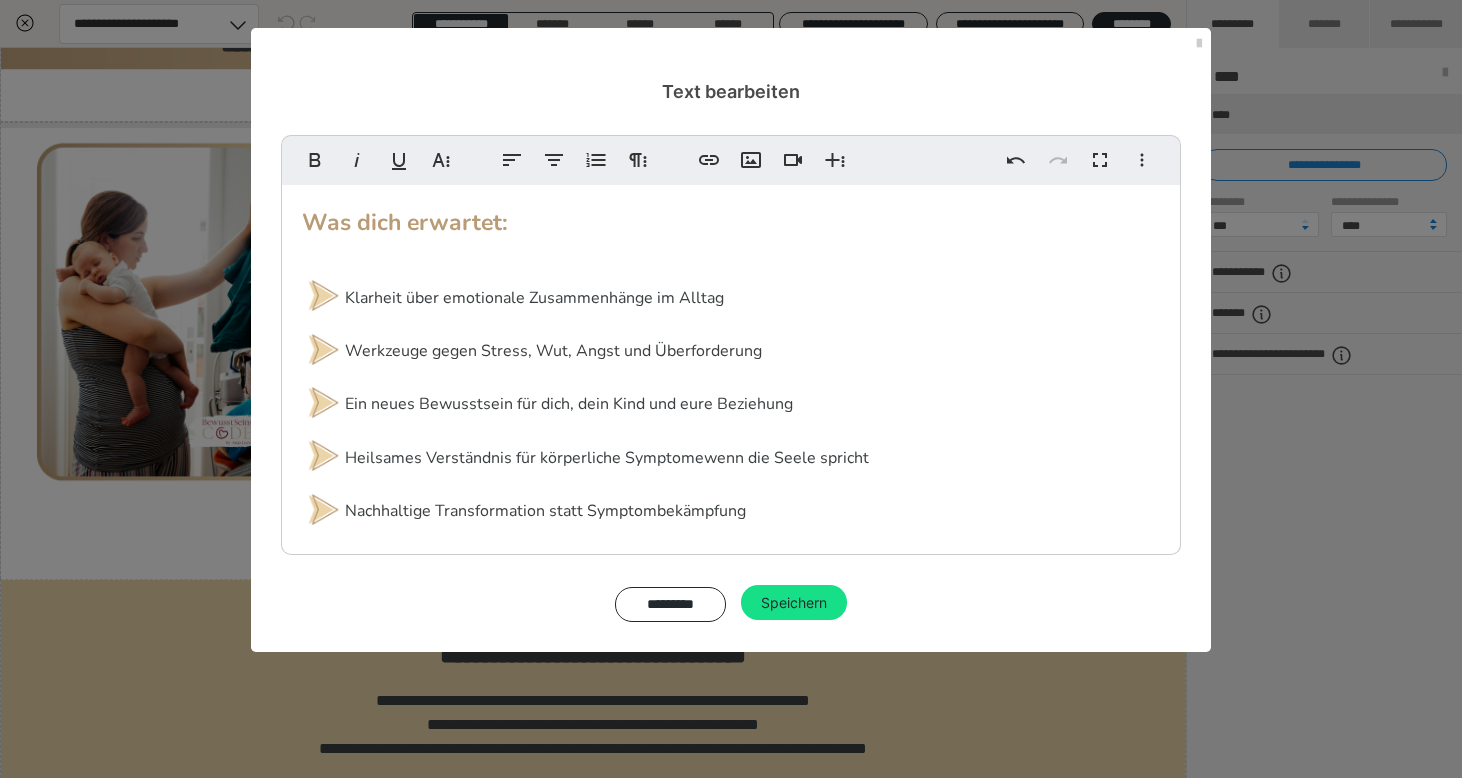 type 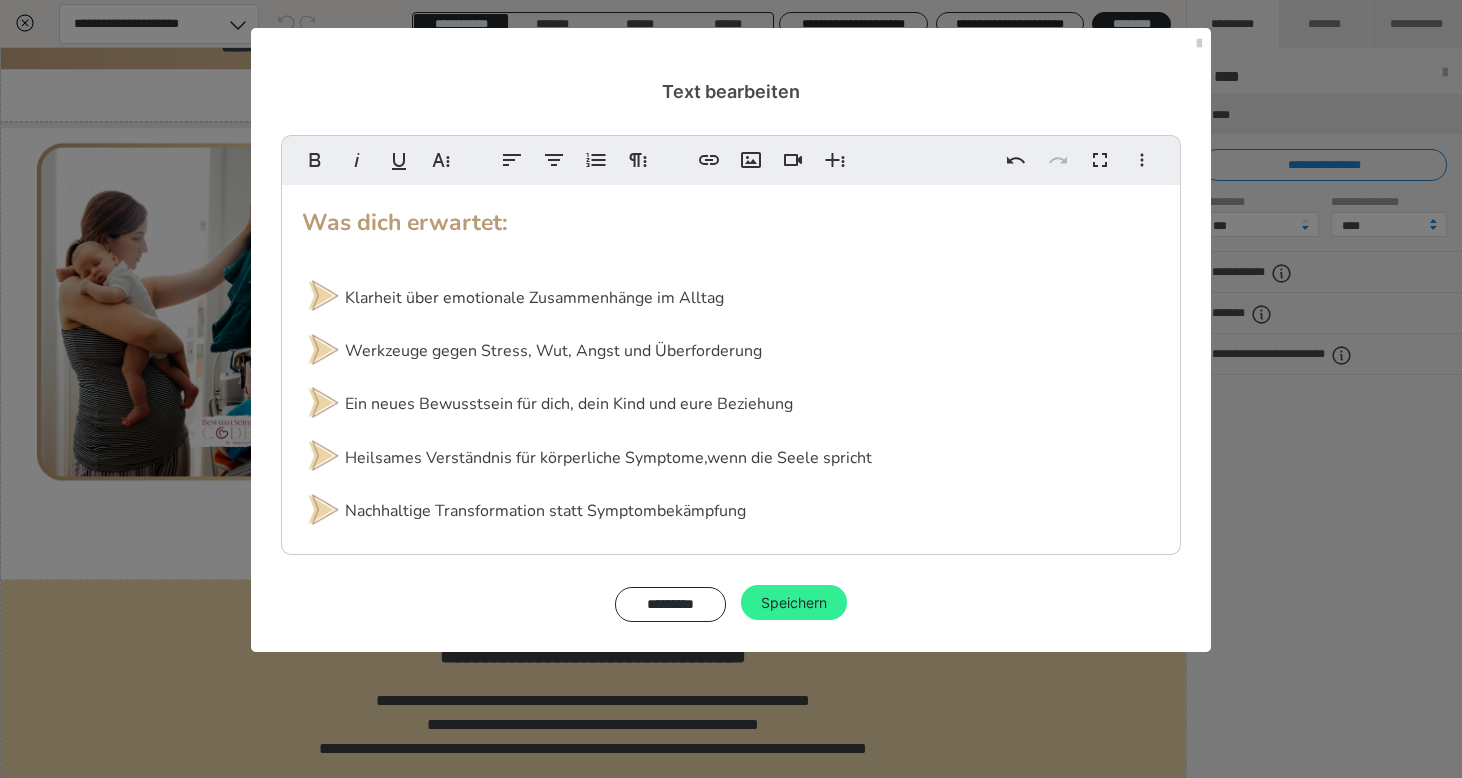 click on "Speichern" at bounding box center (794, 603) 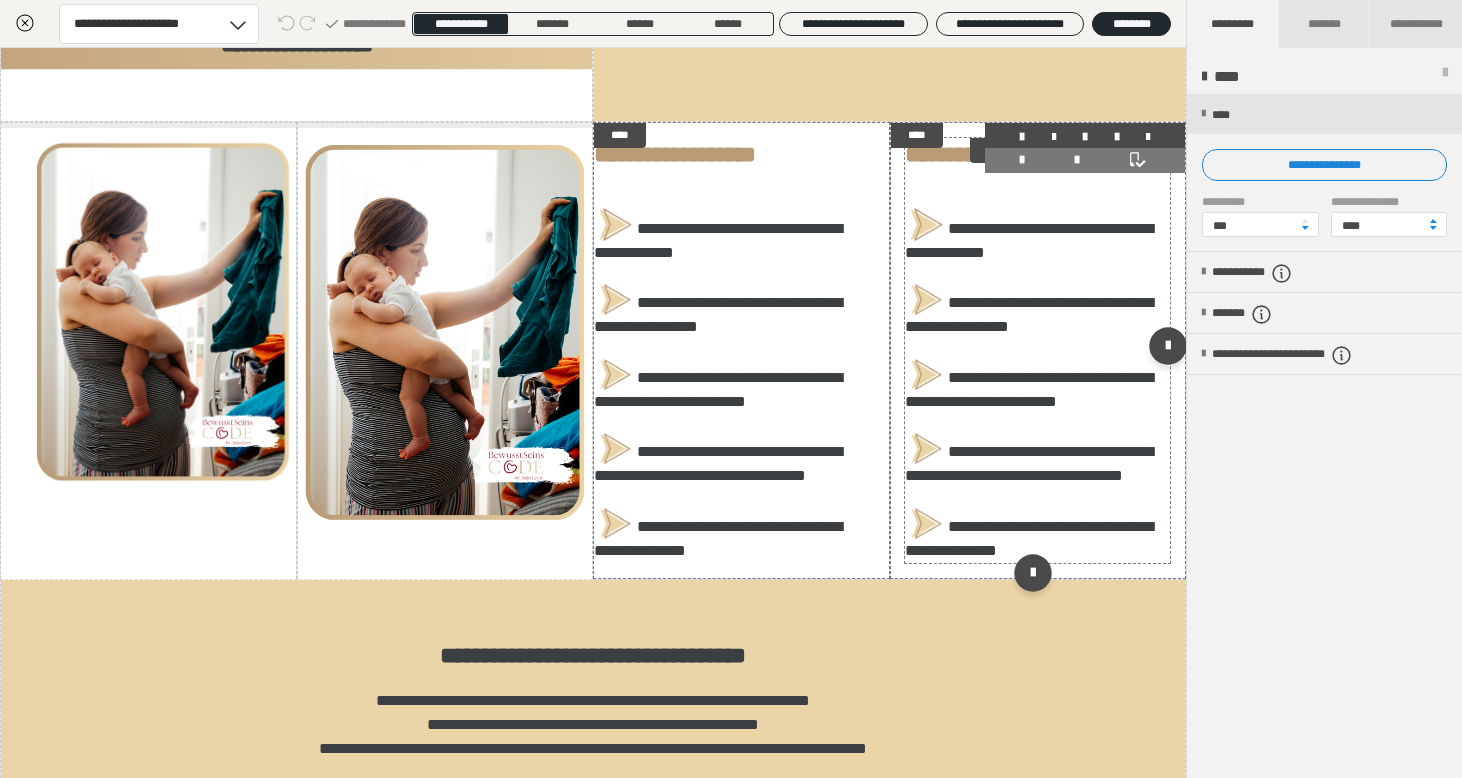 click on "**********" at bounding box center [1029, 463] 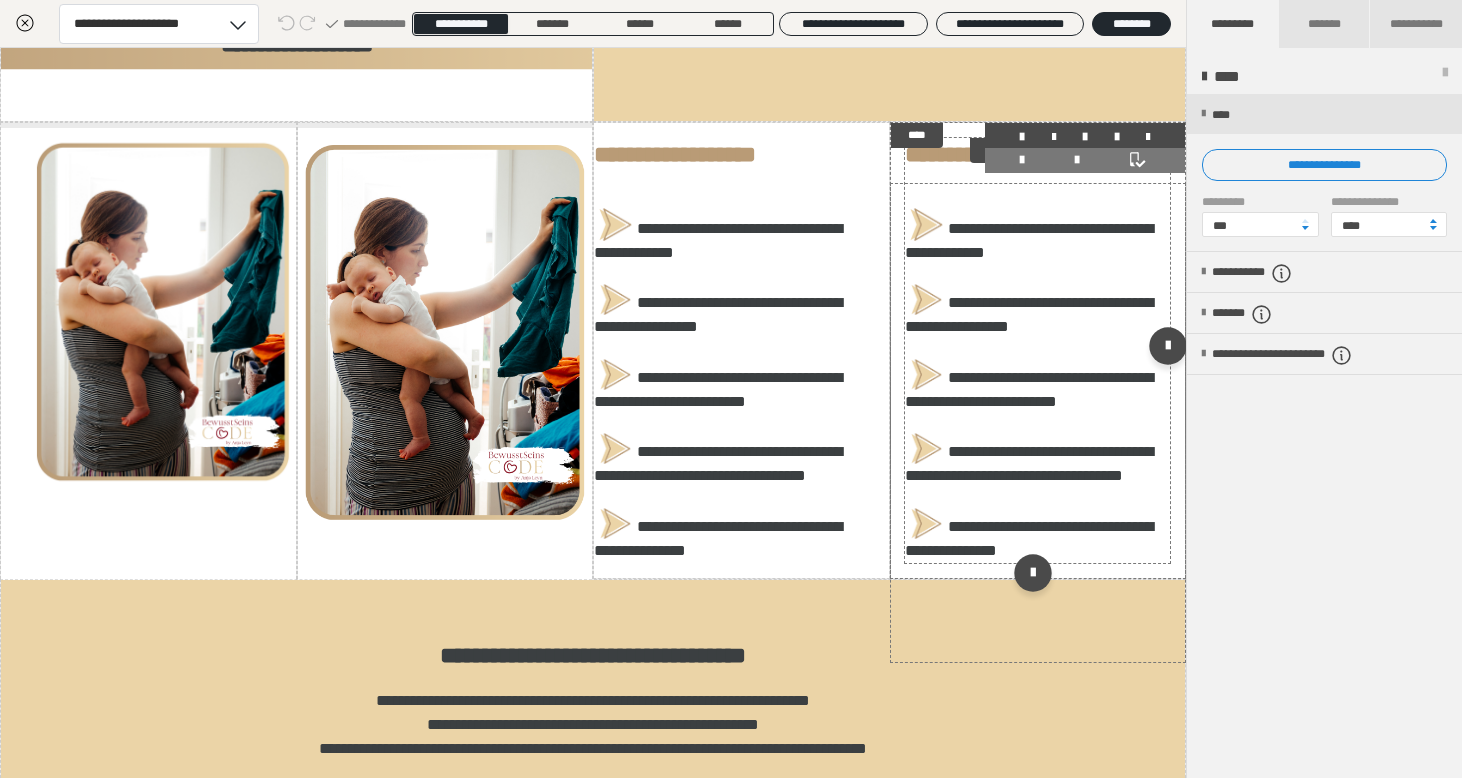 click on "**********" at bounding box center (1029, 463) 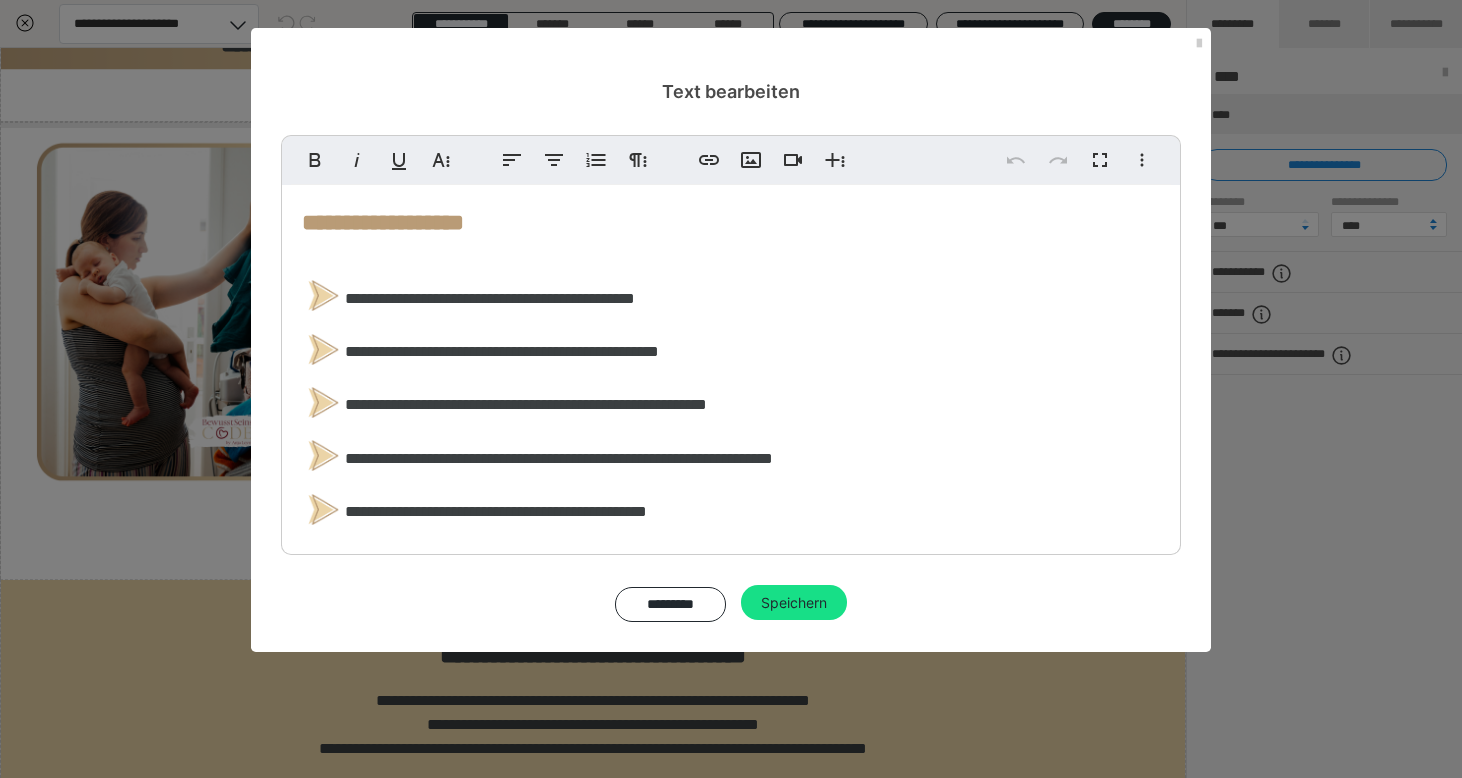 click on "**********" at bounding box center (537, 458) 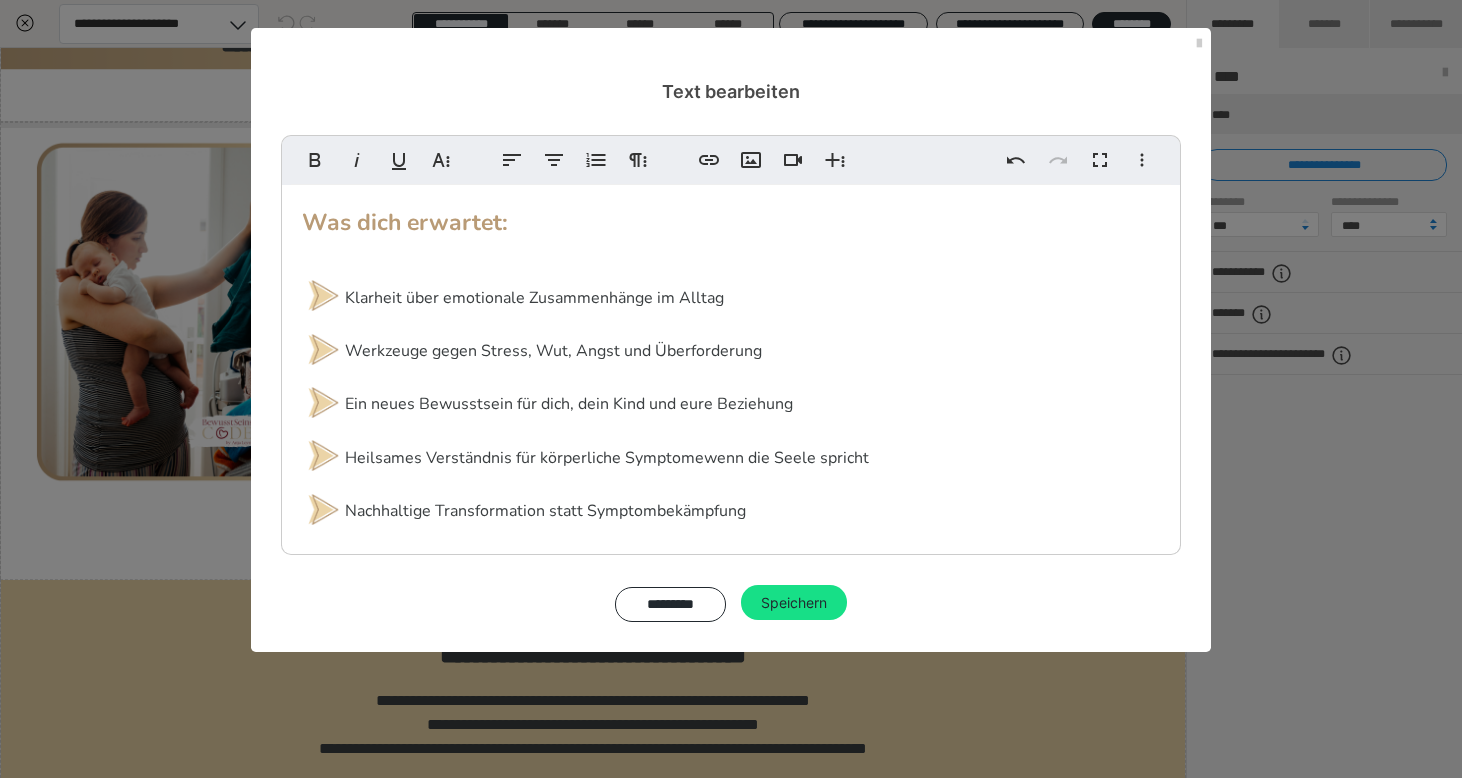 type 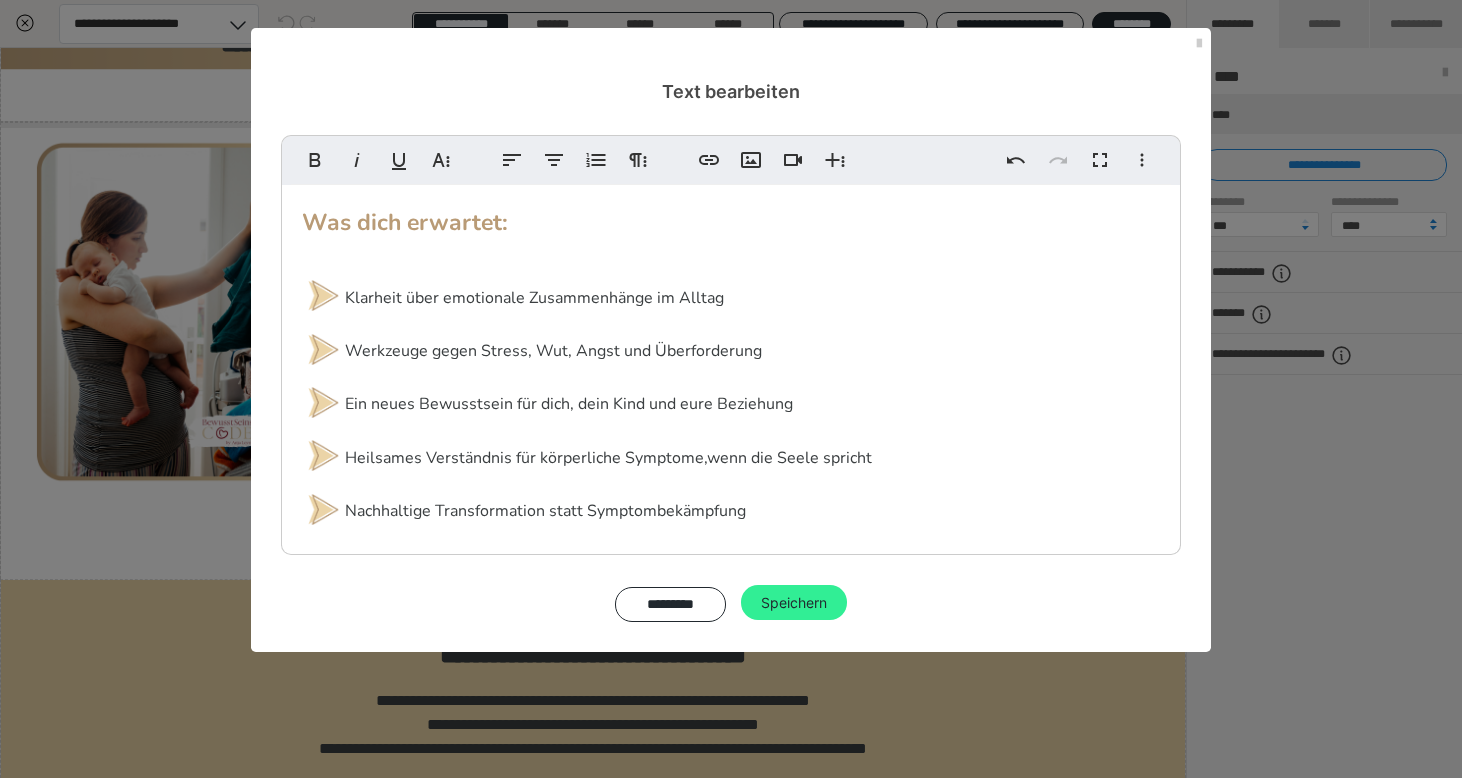 click on "Speichern" at bounding box center (794, 603) 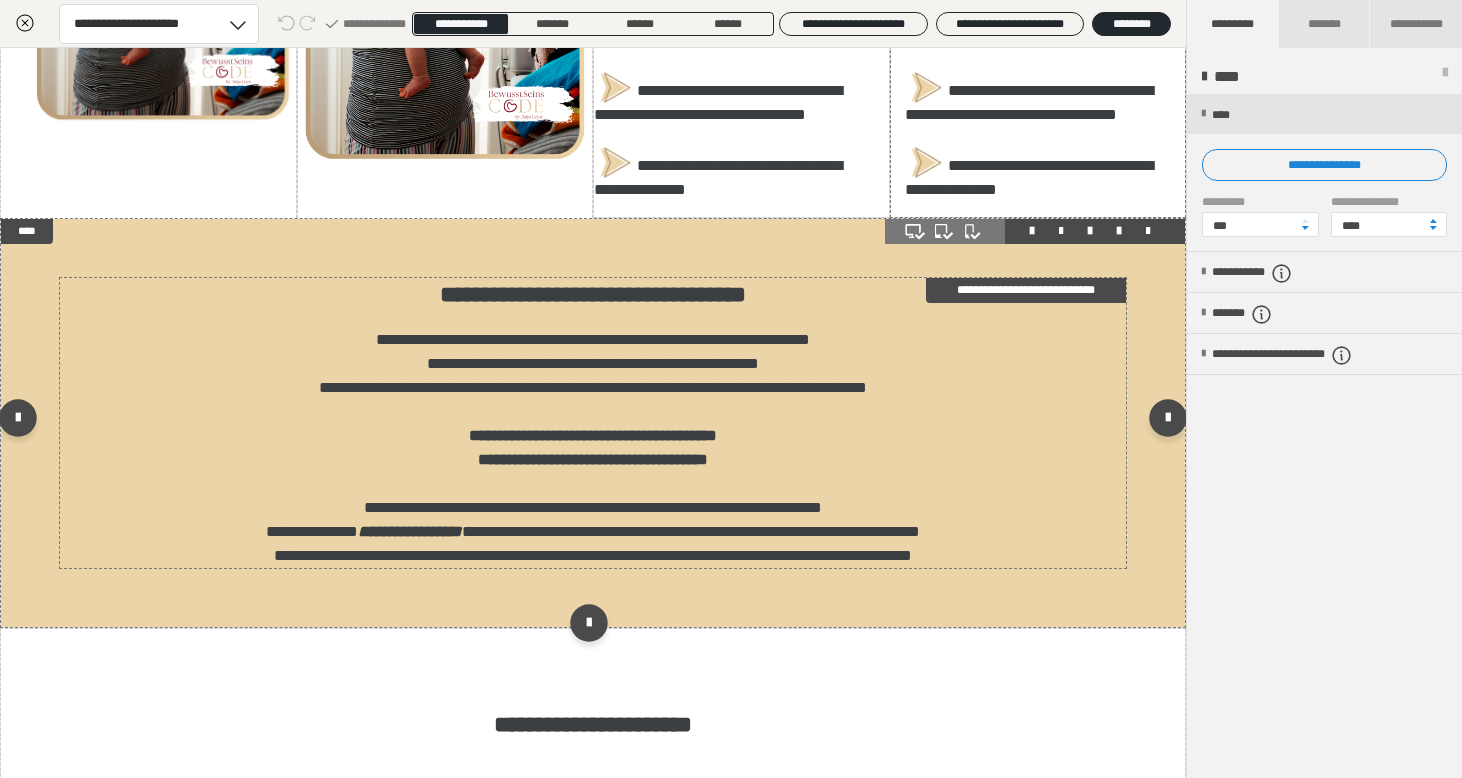 scroll, scrollTop: 2225, scrollLeft: 0, axis: vertical 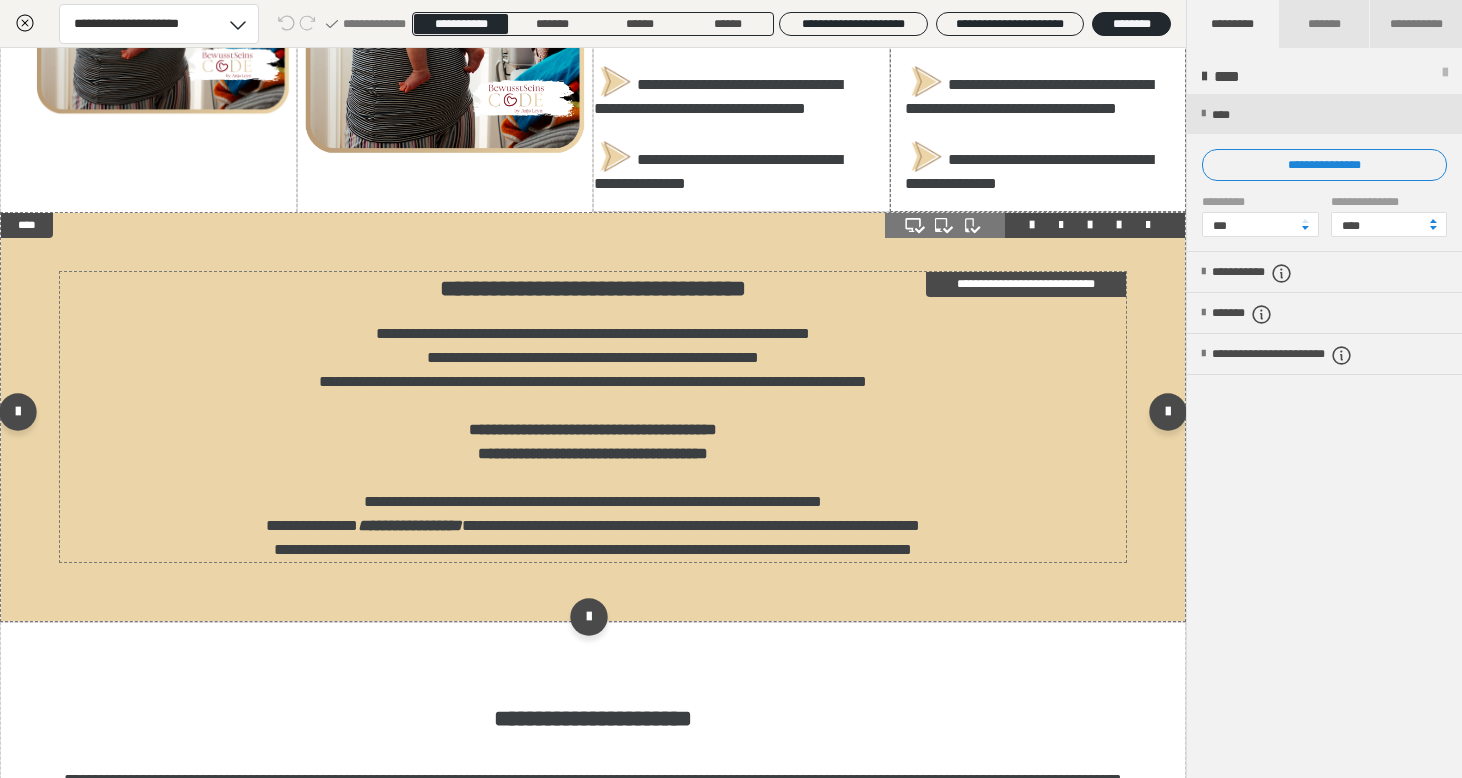 click on "**********" at bounding box center (593, 429) 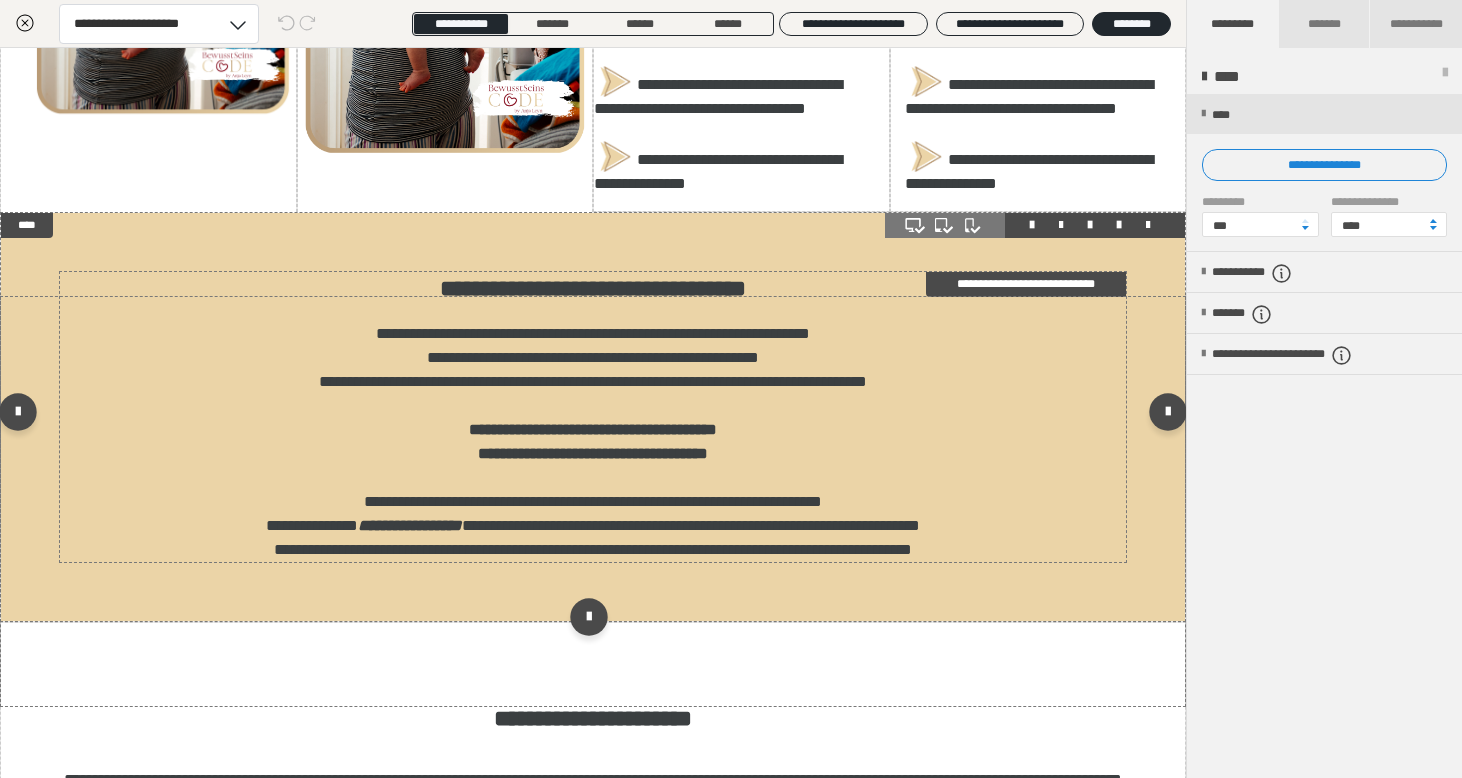 click on "**********" at bounding box center (593, 429) 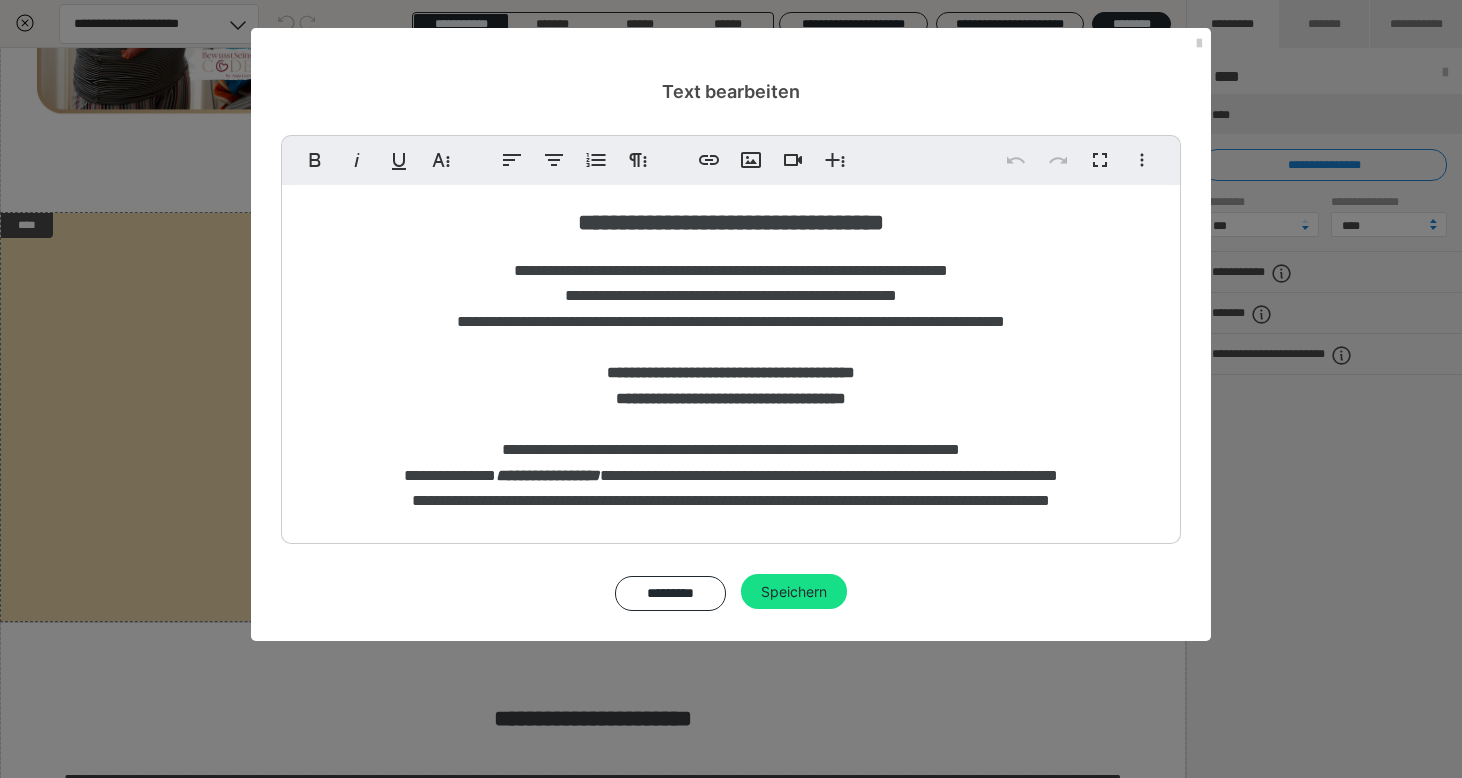 click on "**********" at bounding box center (731, 385) 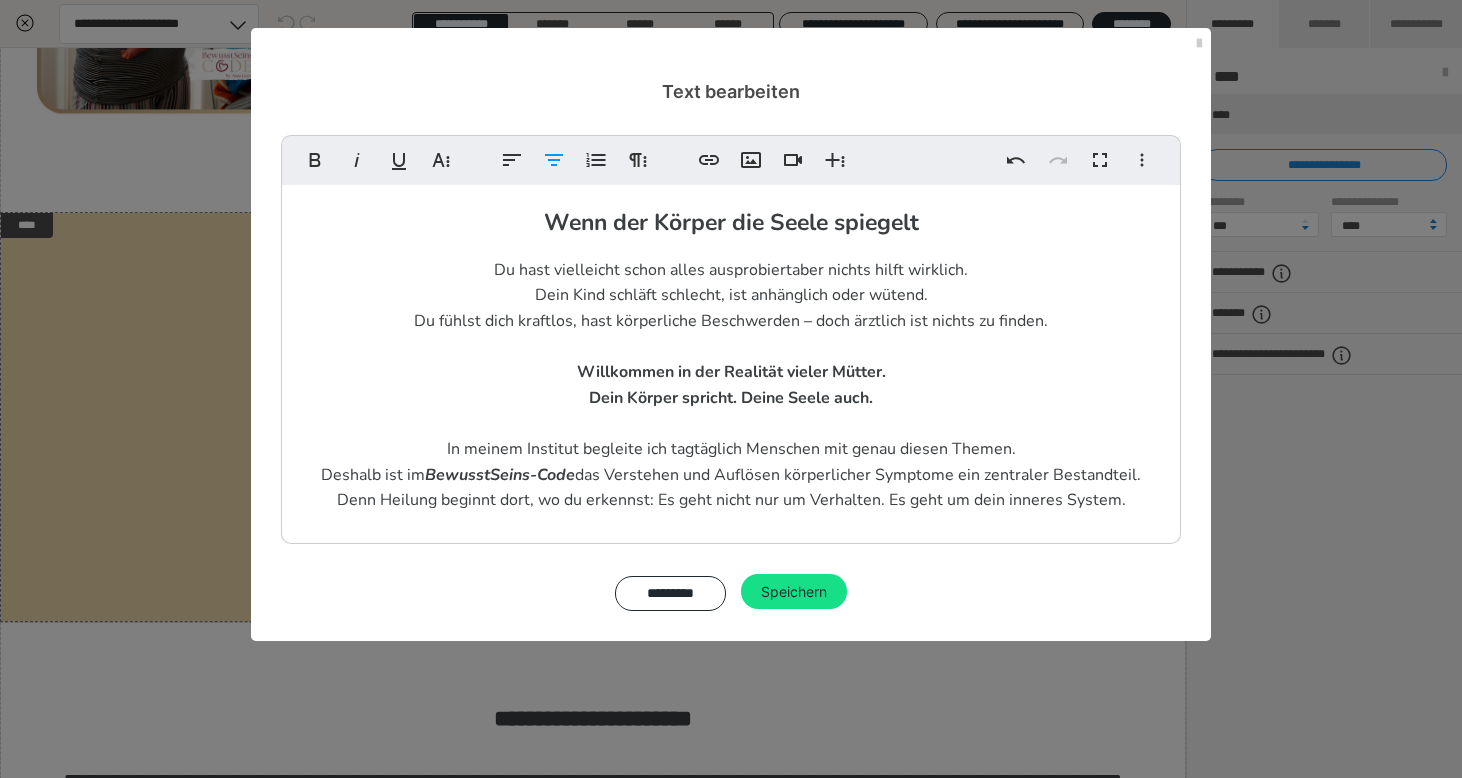 type 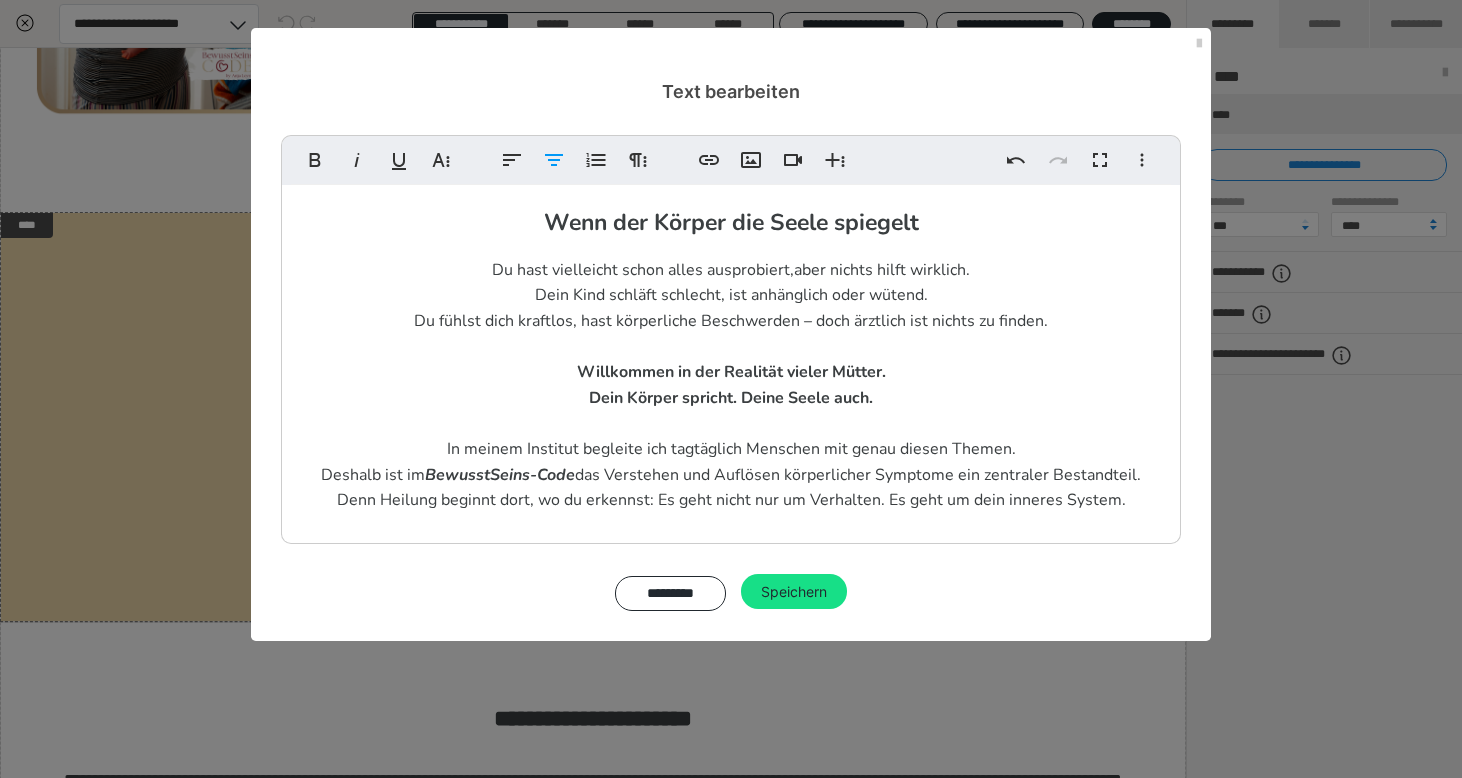click on "Du hast vielleicht schon alles ausprobiert,  aber nichts hilft wirklich. Dein Kind schläft schlecht, ist anhänglich oder wütend. Du fühlst dich kraftlos, hast körperliche Beschwerden – doch ärztlich ist nichts zu finden. Willkommen in der Realität vieler Mütter. Dein Körper spricht. Deine Seele auch. In meinem Institut begleite ich tagtäglich Menschen mit genau diesen Themen. Deshalb ist im  BewusstSeins-Code  das Verstehen und Auflösen körperlicher Symptome ein zentraler Bestandteil. Denn Heilung beginnt dort, wo du erkennst: Es geht nicht nur um Verhalten. Es geht um dein inneres System." at bounding box center [731, 385] 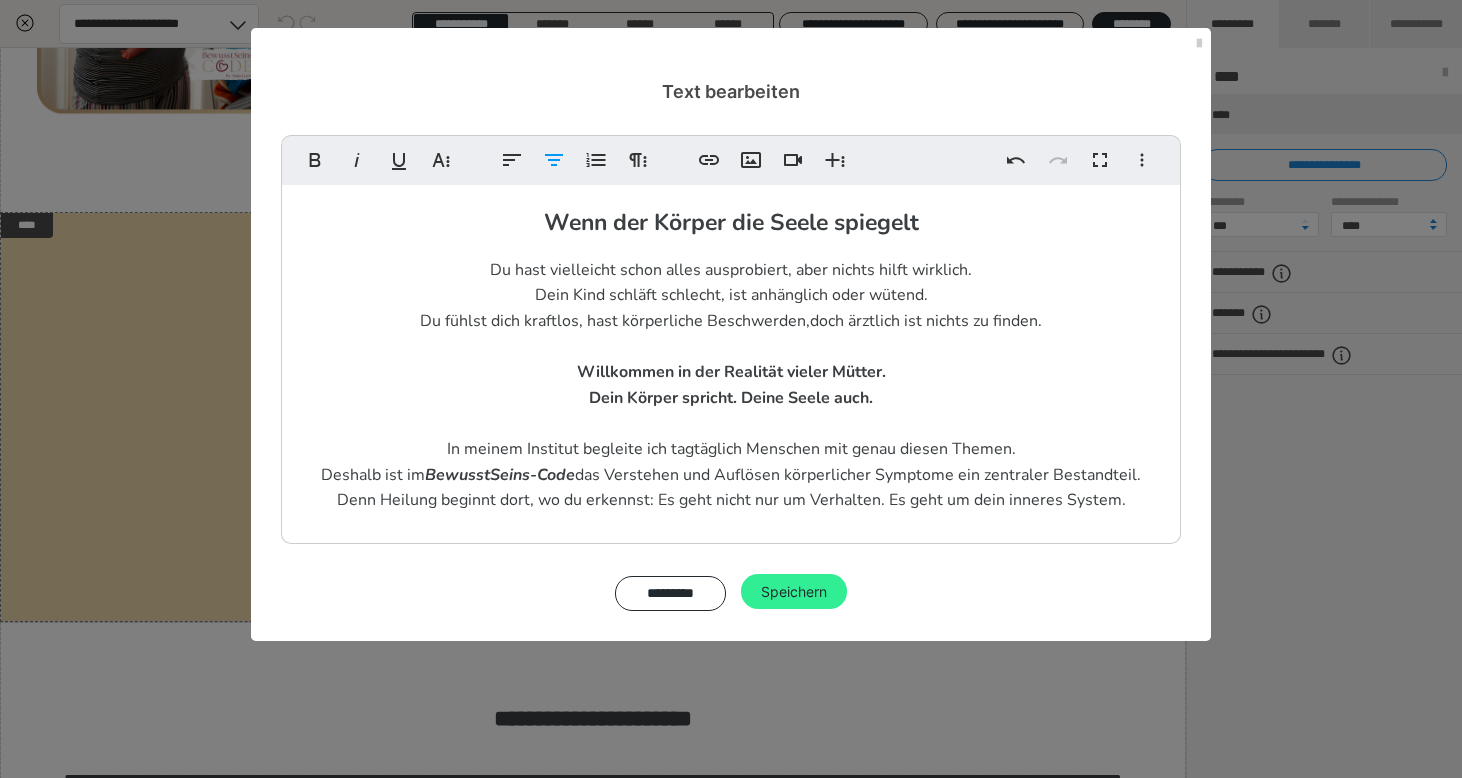 click on "Speichern" at bounding box center [794, 592] 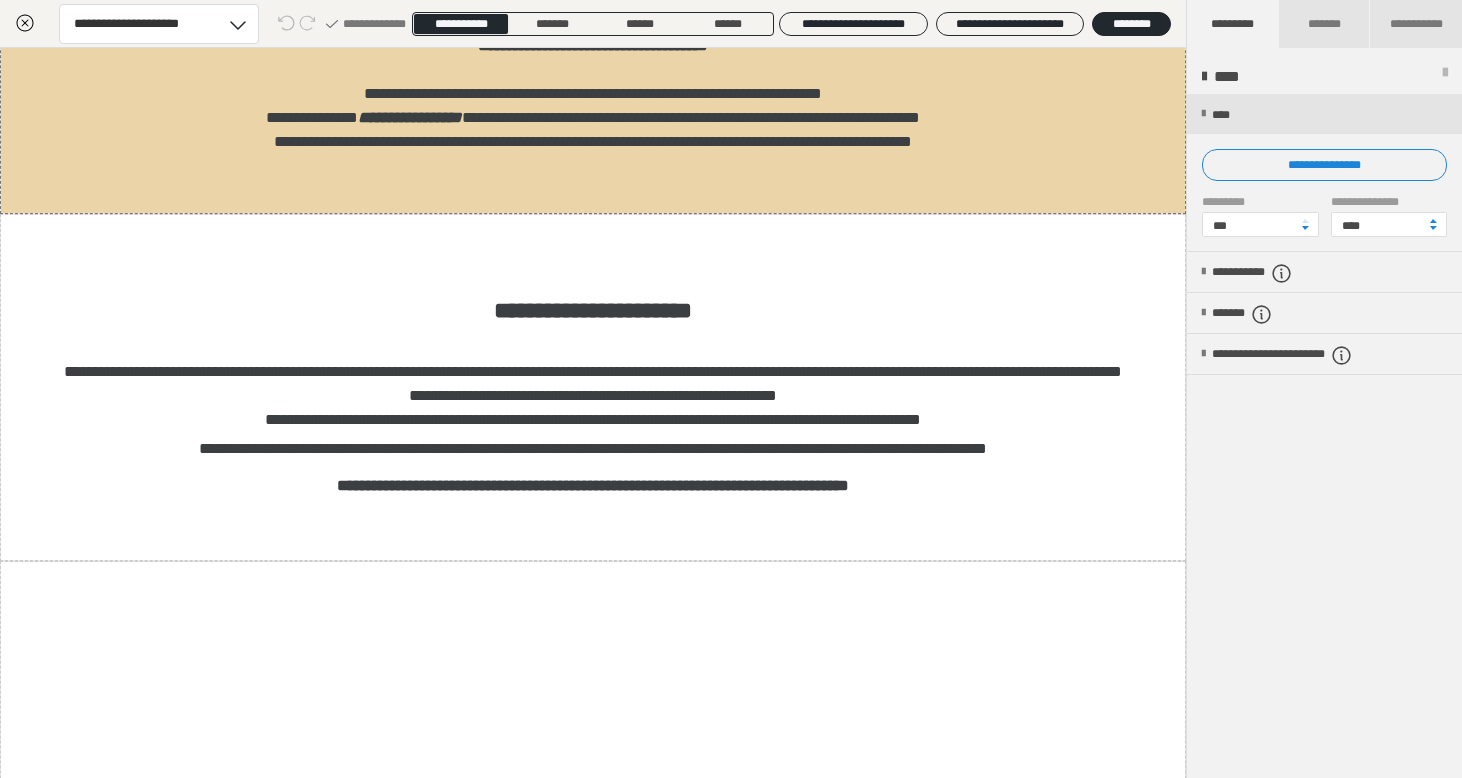 scroll, scrollTop: 2634, scrollLeft: 0, axis: vertical 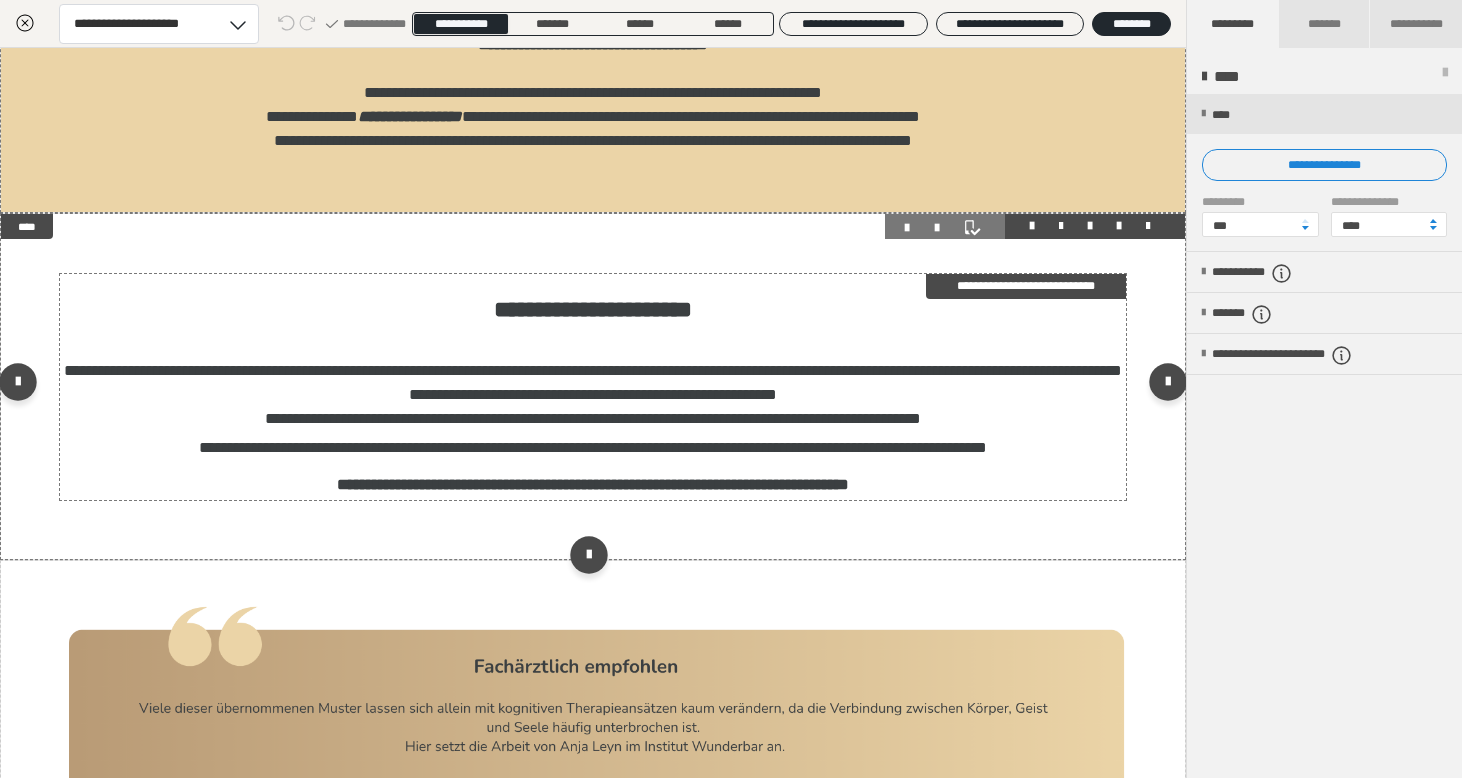 click on "**********" at bounding box center [593, 396] 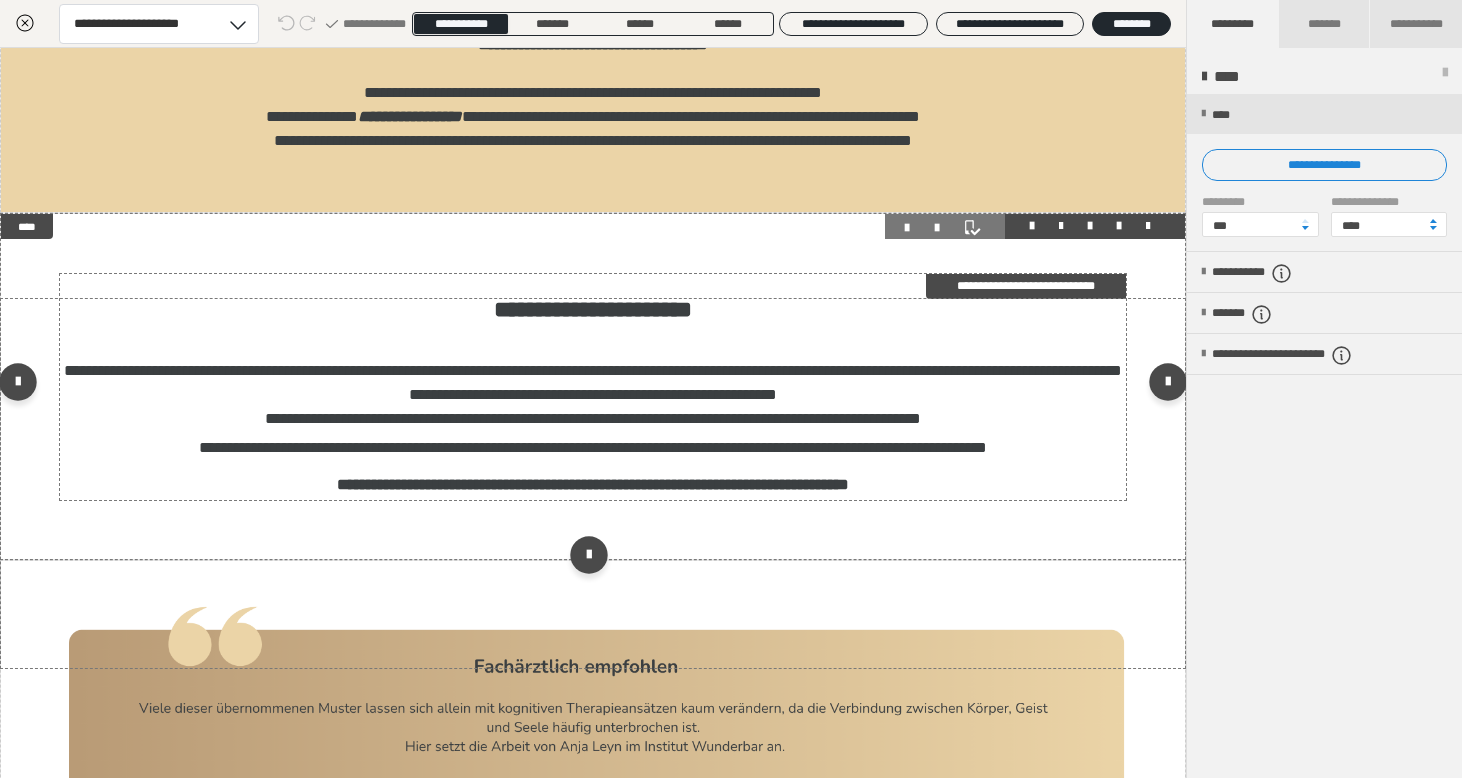 click on "**********" at bounding box center [593, 396] 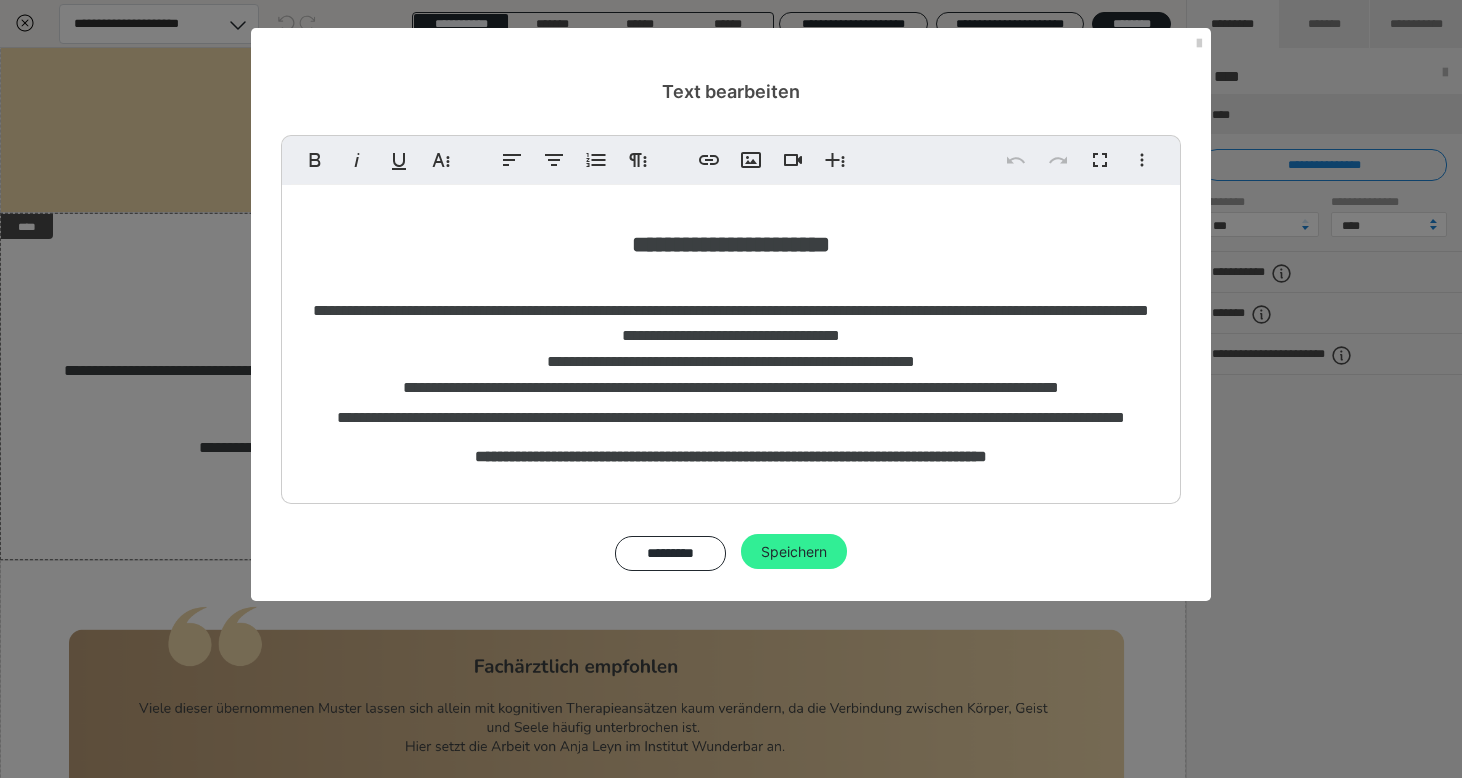 click on "Speichern" at bounding box center (794, 552) 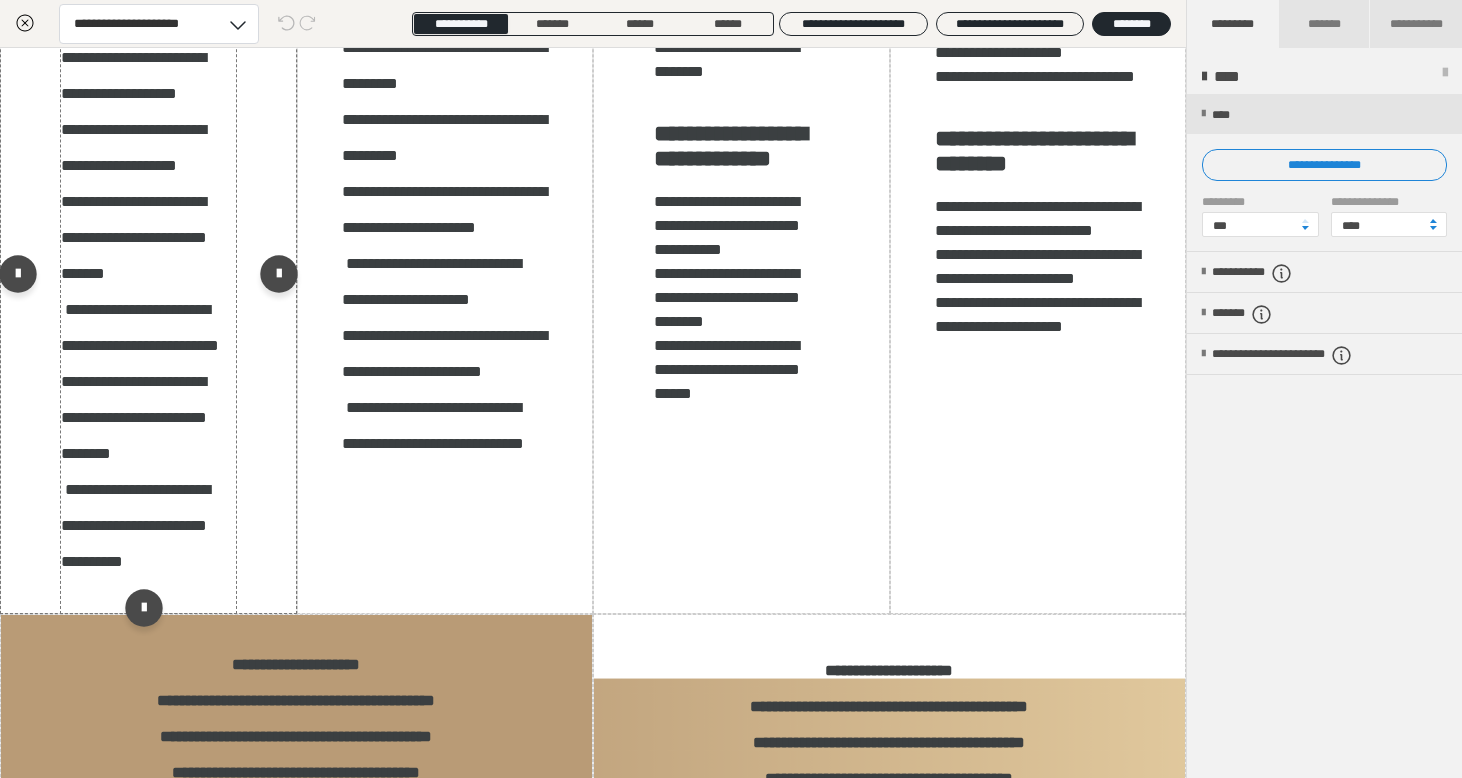scroll, scrollTop: 5071, scrollLeft: 0, axis: vertical 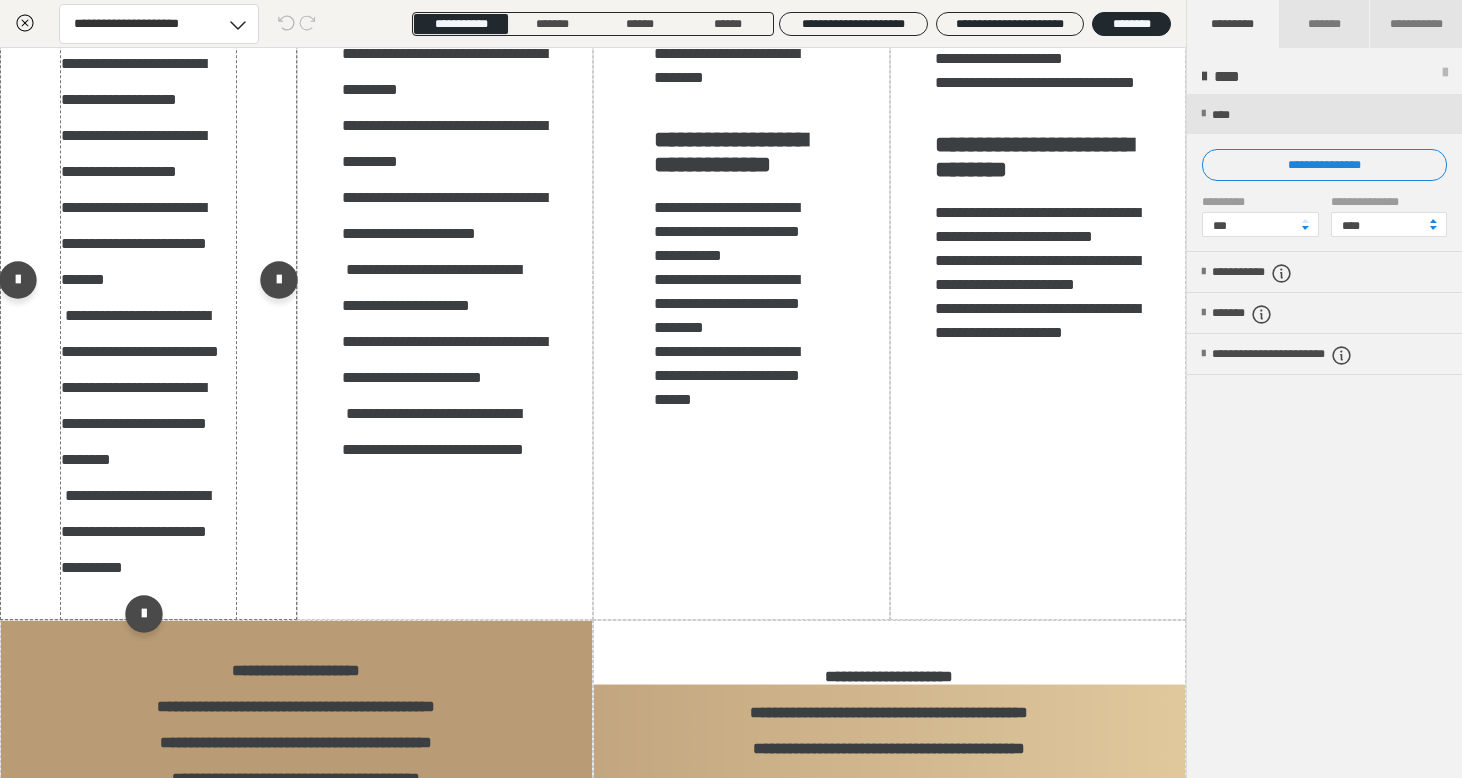 click on "**********" at bounding box center [148, 313] 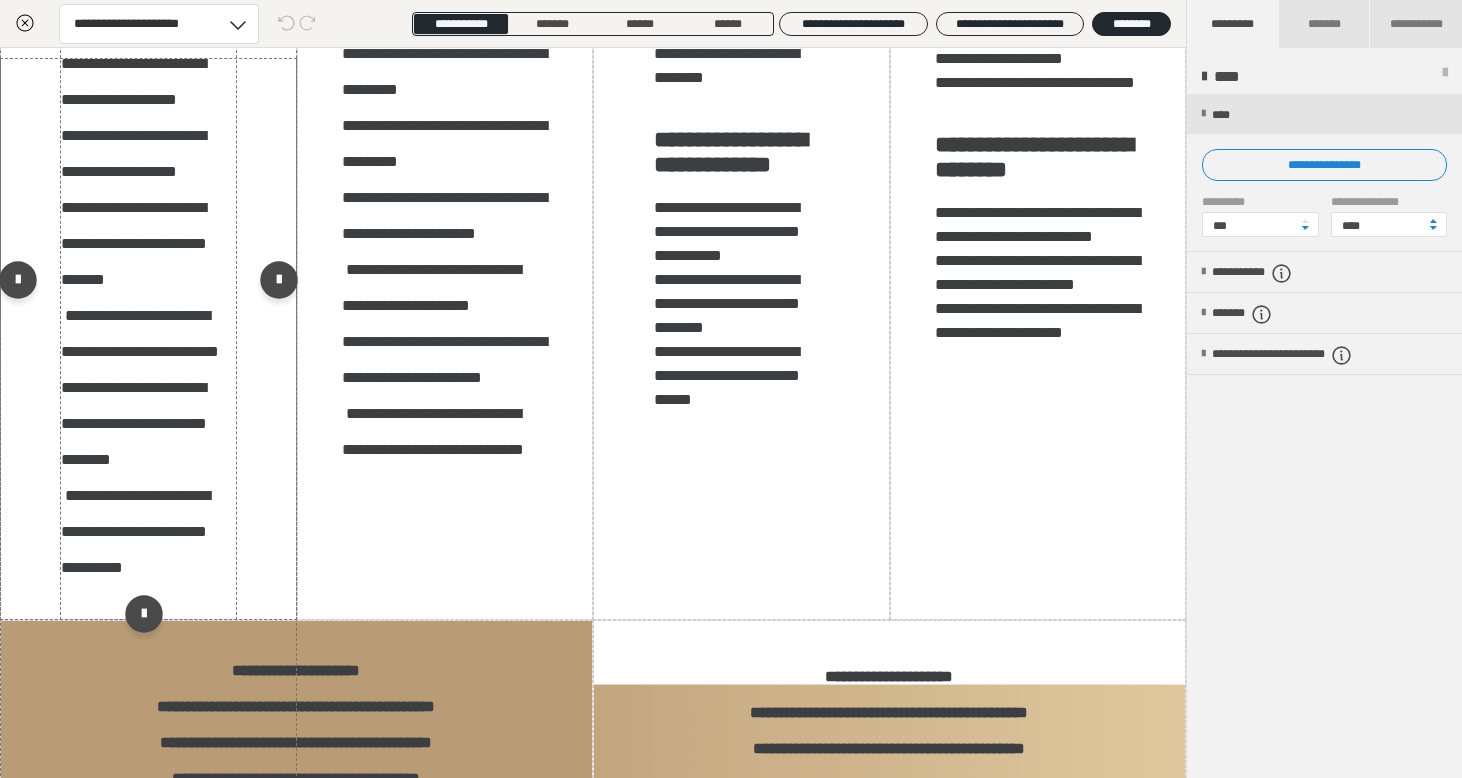 click on "**********" at bounding box center (148, 313) 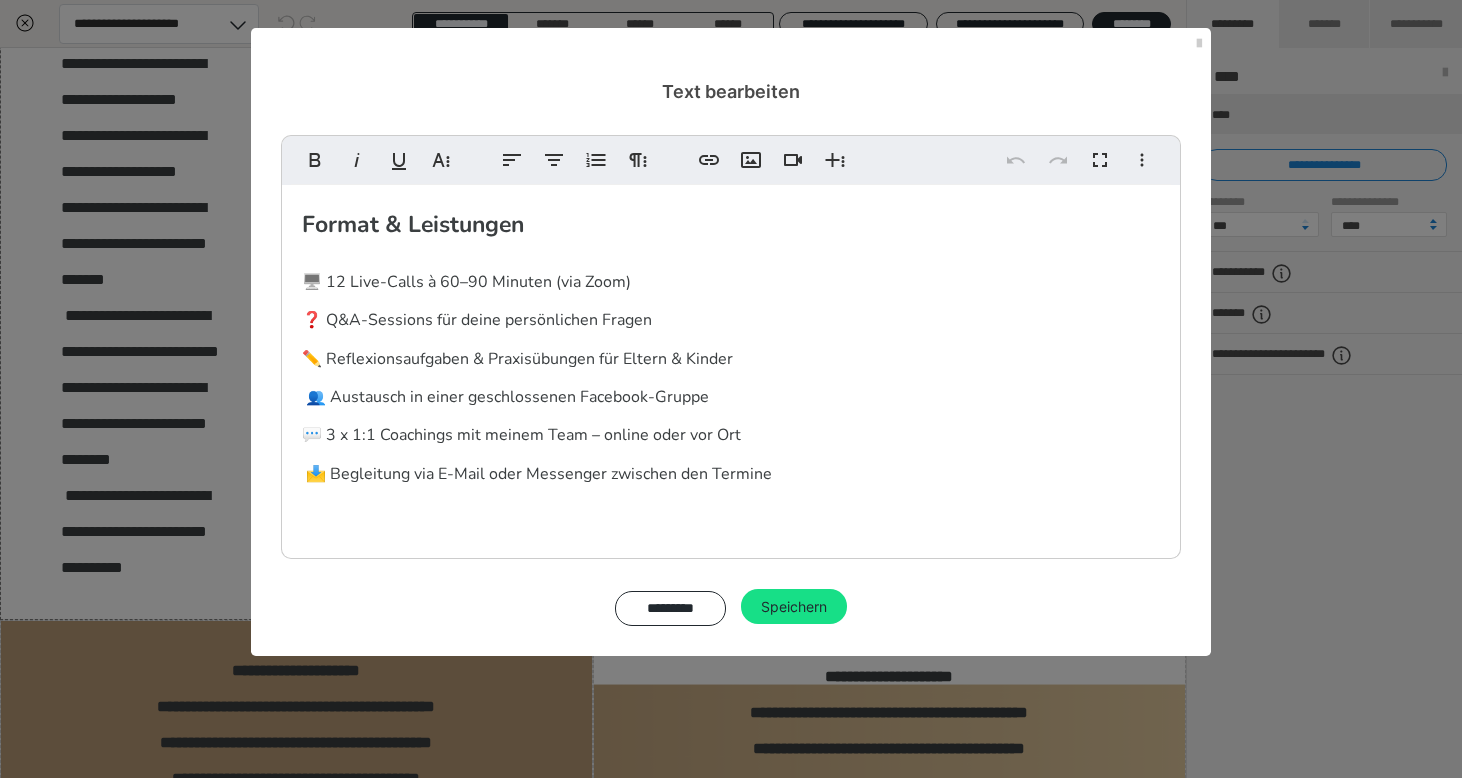 click on "🖥️ 12 Live-Calls à 60–90 Minuten (via Zoom) ❓ Q&A-Sessions für deine persönlichen Fragen ✏️ Reflexionsaufgaben & Praxisübungen für Eltern & Kinder   👥 Austausch in einer geschlossenen Facebook-Gruppe 💬 3 x 1:1 Coachings mit meinem Team – online oder vor Ort   📩 Begleitung via E-Mail oder Messenger zwischen den Termine" at bounding box center [731, 375] 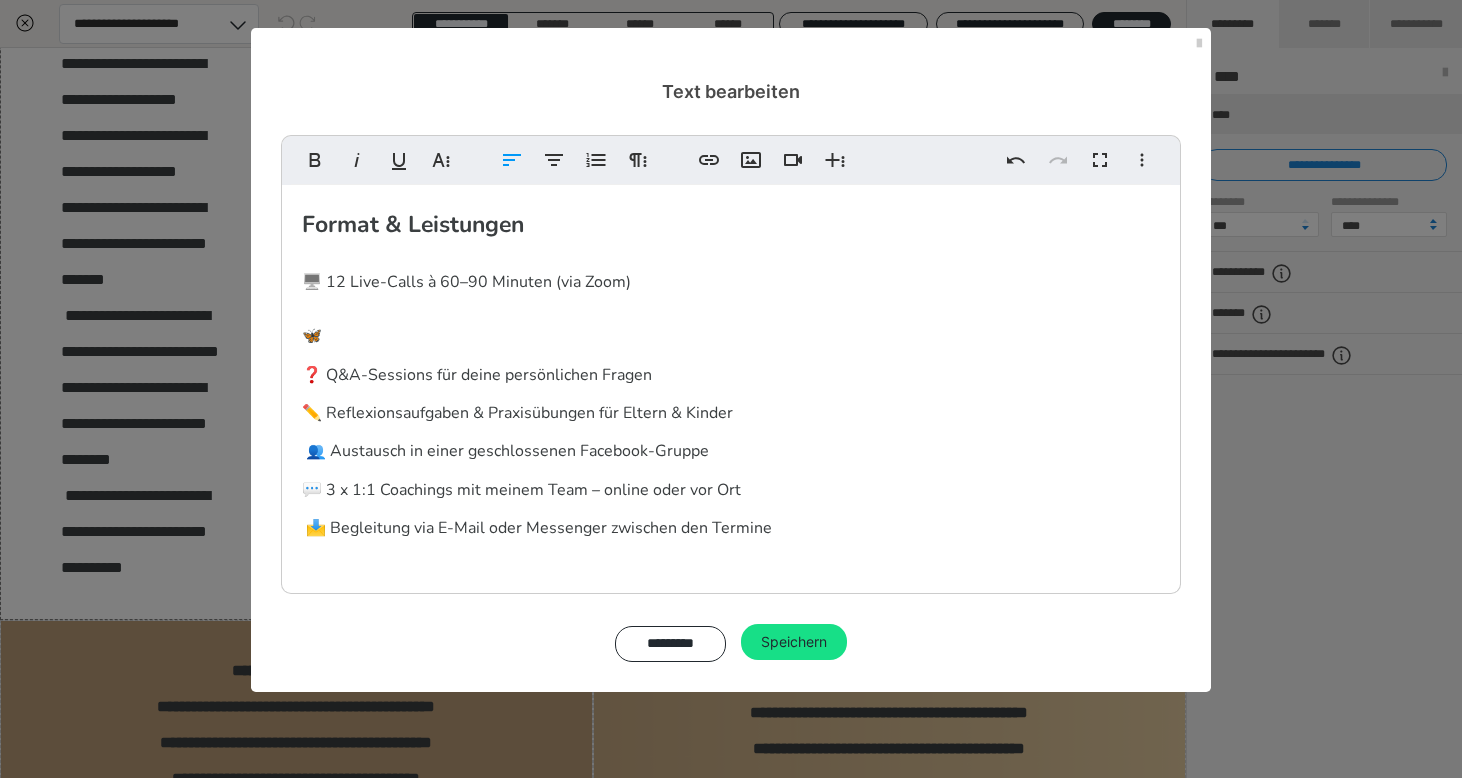 scroll, scrollTop: 0, scrollLeft: 13, axis: horizontal 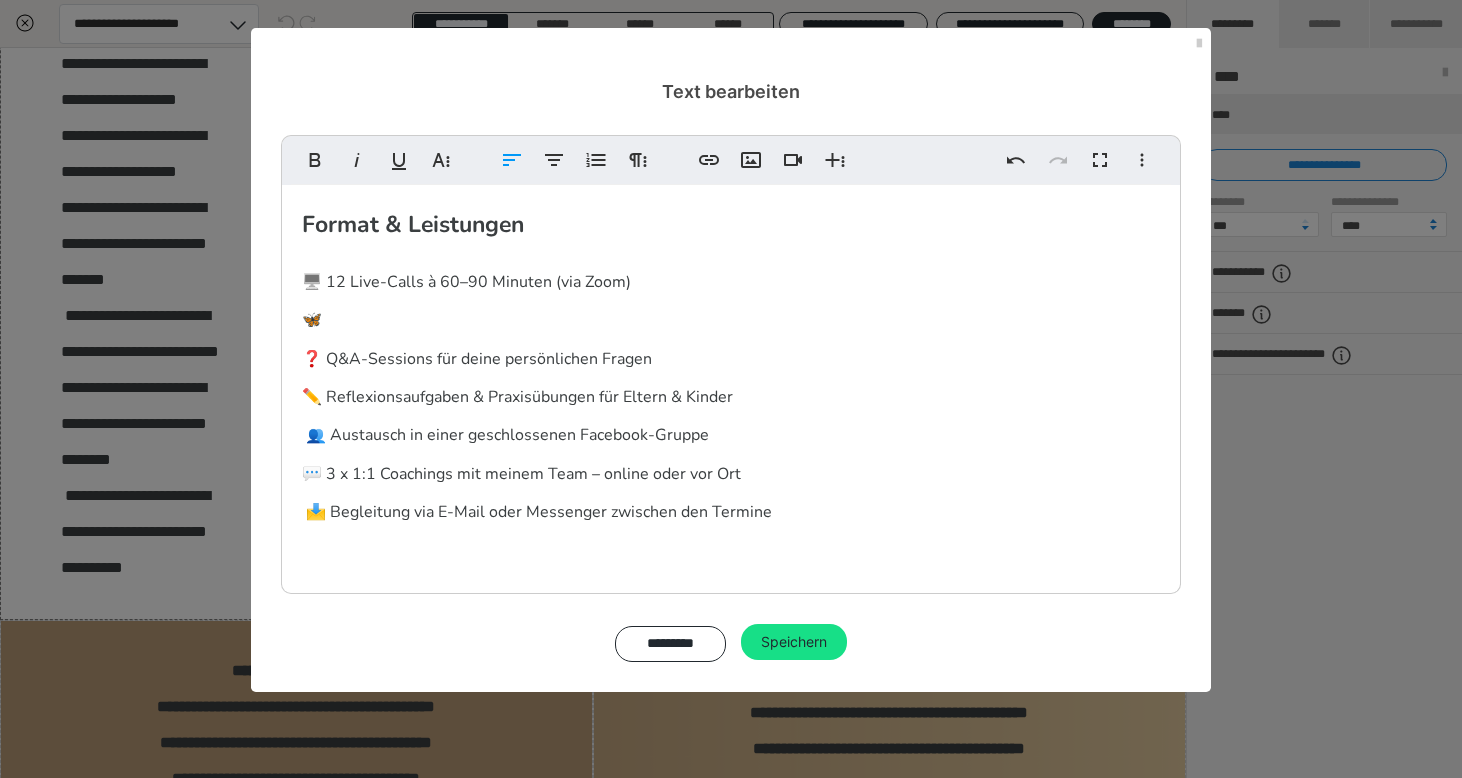 click on "🖥️ 12 Live-Calls à 60–90 Minuten (via Zoom) 🦋 ❓ Q&A-Sessions für deine persönlichen Fragen ✏️ Reflexionsaufgaben & Praxisübungen für Eltern & Kinder   👥 Austausch in einer geschlossenen Facebook-Gruppe 💬 3 x 1:1 Coachings mit meinem Team – online oder vor Ort   📩 Begleitung via E-Mail oder Messenger zwischen den Termine" at bounding box center (731, 394) 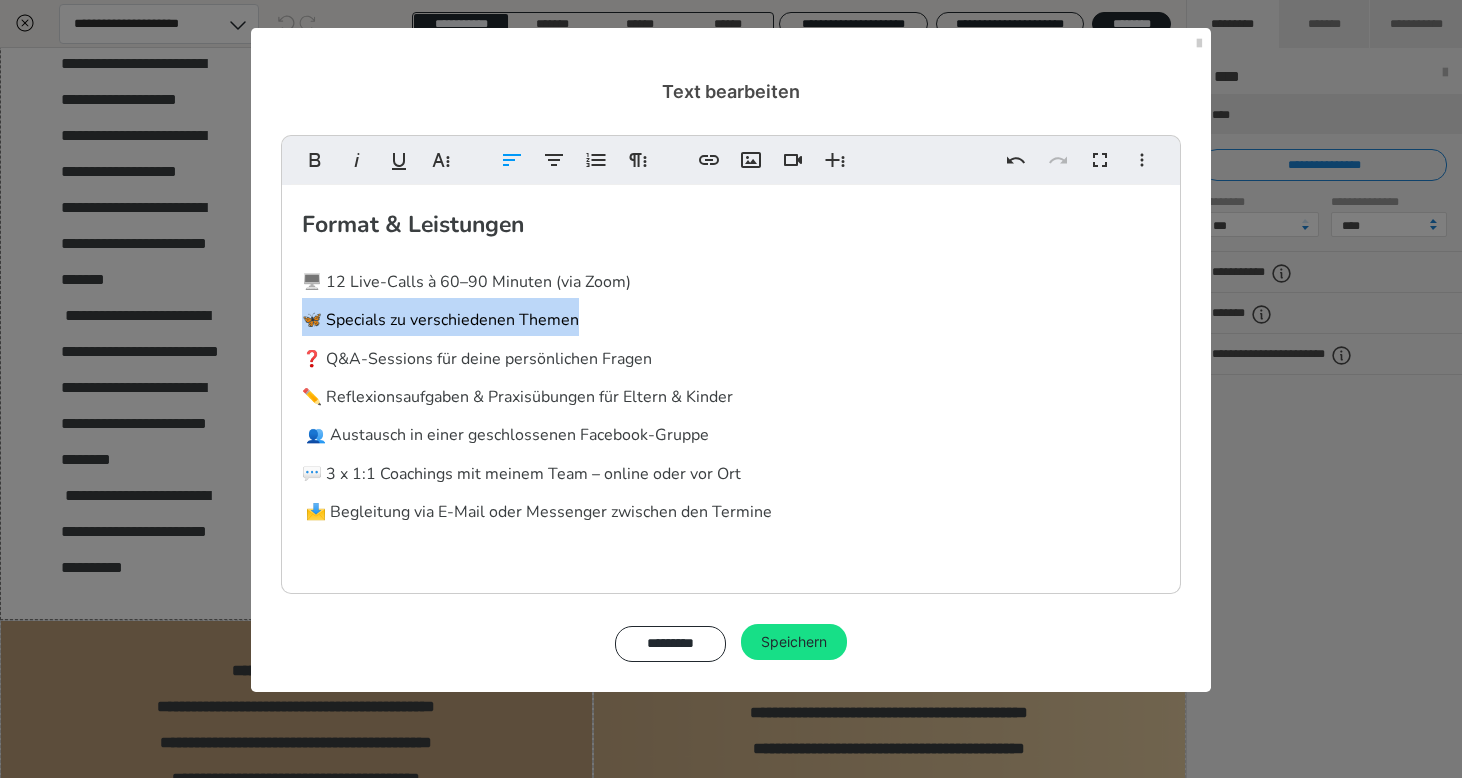 drag, startPoint x: 585, startPoint y: 322, endPoint x: 293, endPoint y: 324, distance: 292.00684 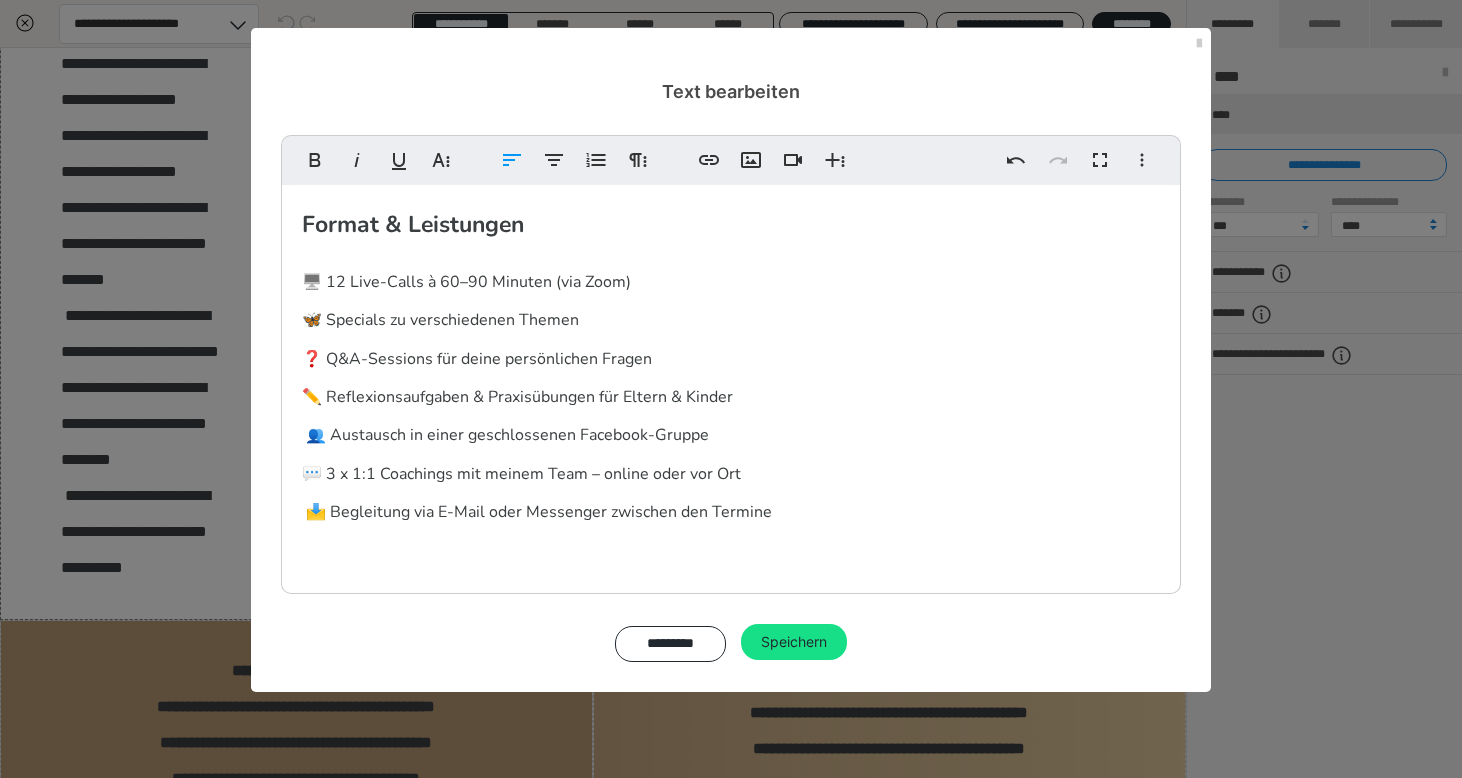 click on "❓ Q&A-Sessions für deine persönlichen Fragen ✏️ Reflexionsaufgaben & Praxisübungen für Eltern & Kinder   👥 Austausch in einer geschlossenen Facebook-Gruppe 💬 3 x 1:1 Coachings mit meinem Team – online oder vor Ort   📩 Begleitung via E-Mail oder Messenger zwischen den Termine" at bounding box center [537, 436] 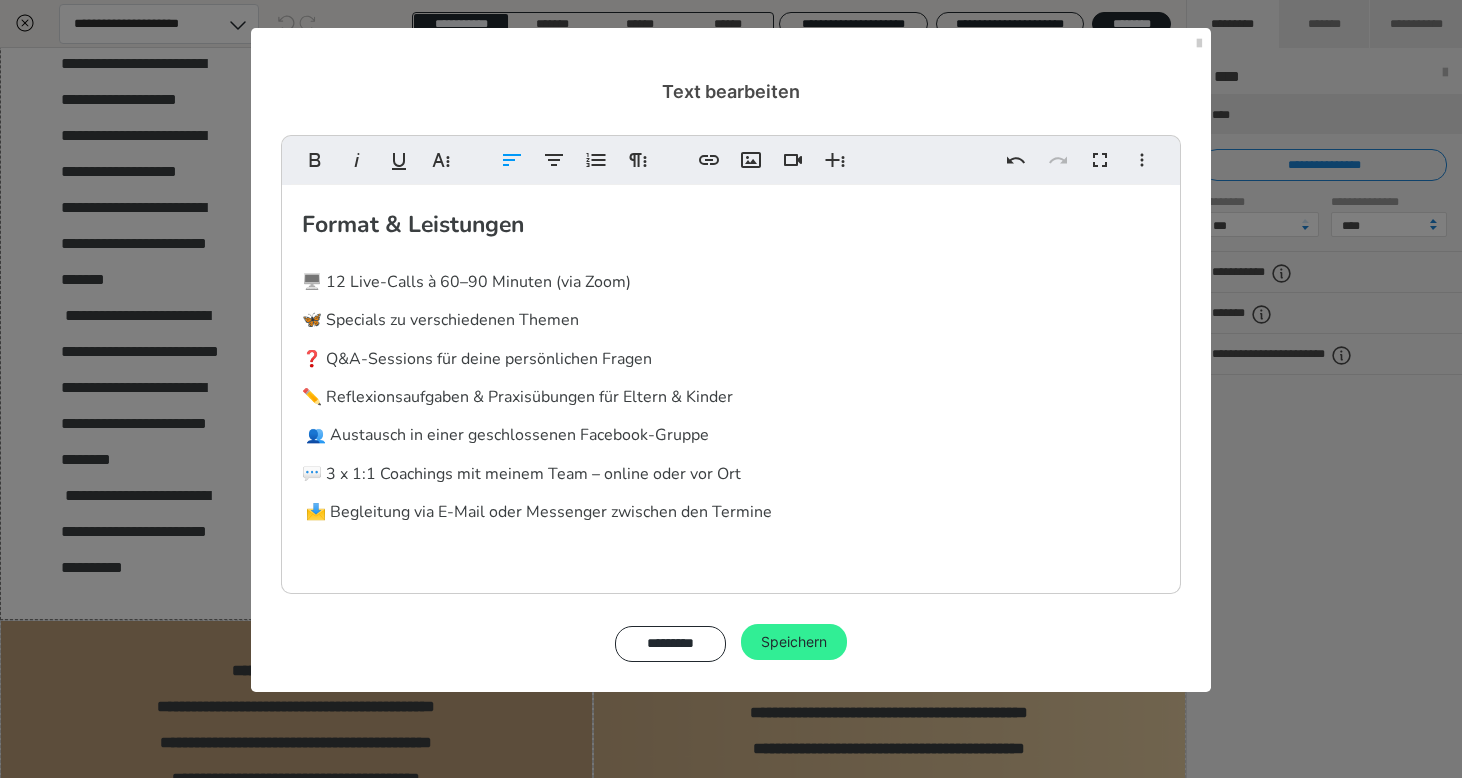 click on "Speichern" at bounding box center (794, 642) 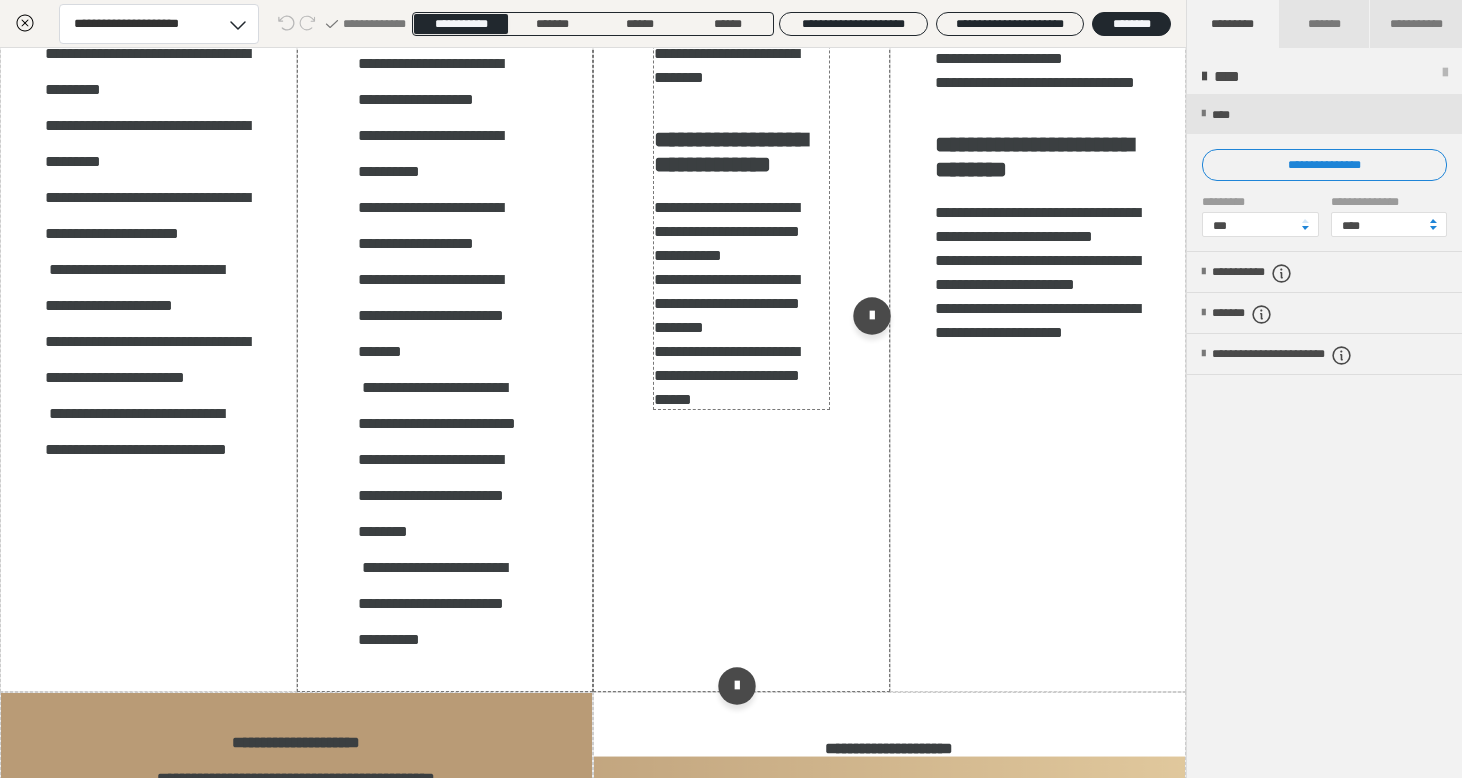 click on "**********" at bounding box center (727, 303) 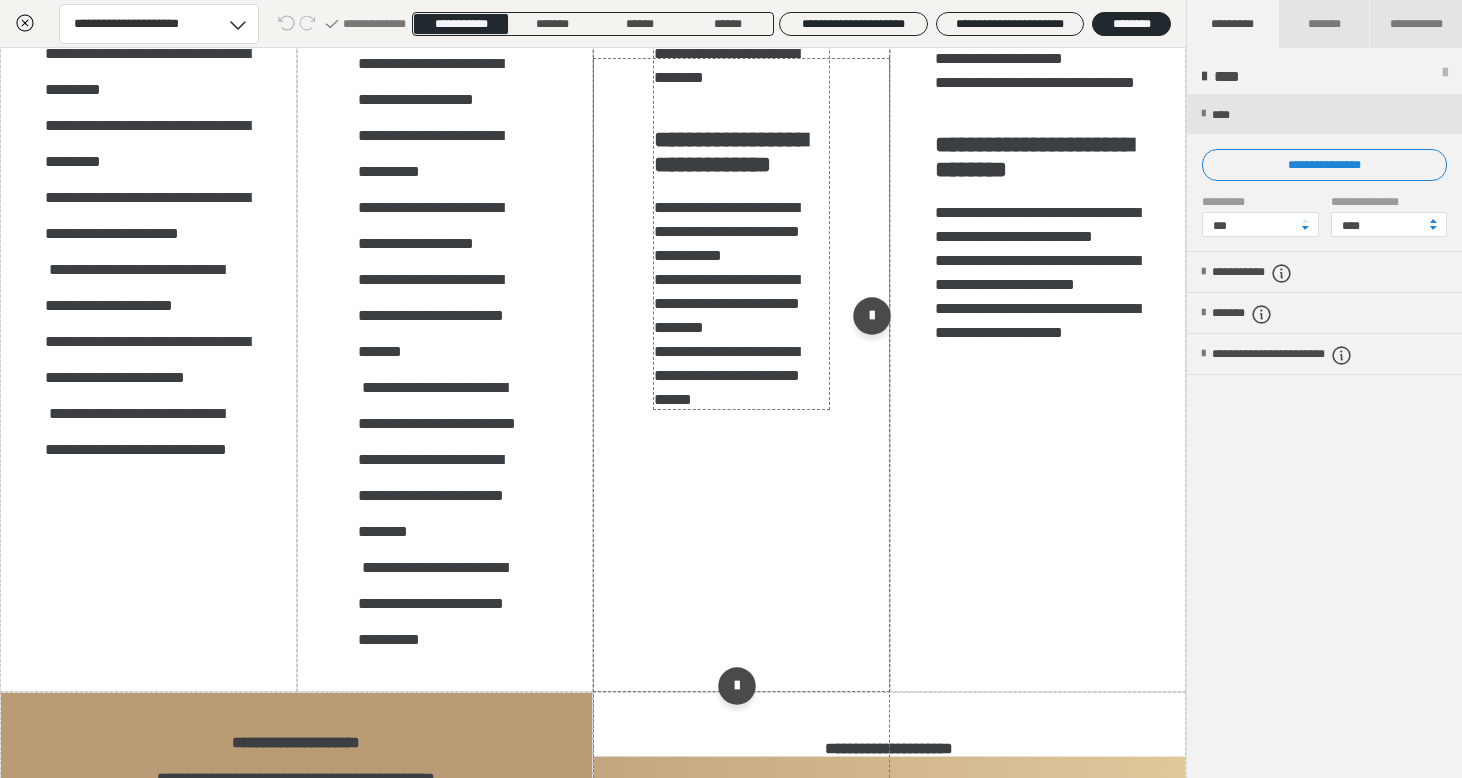 click on "**********" at bounding box center [727, 303] 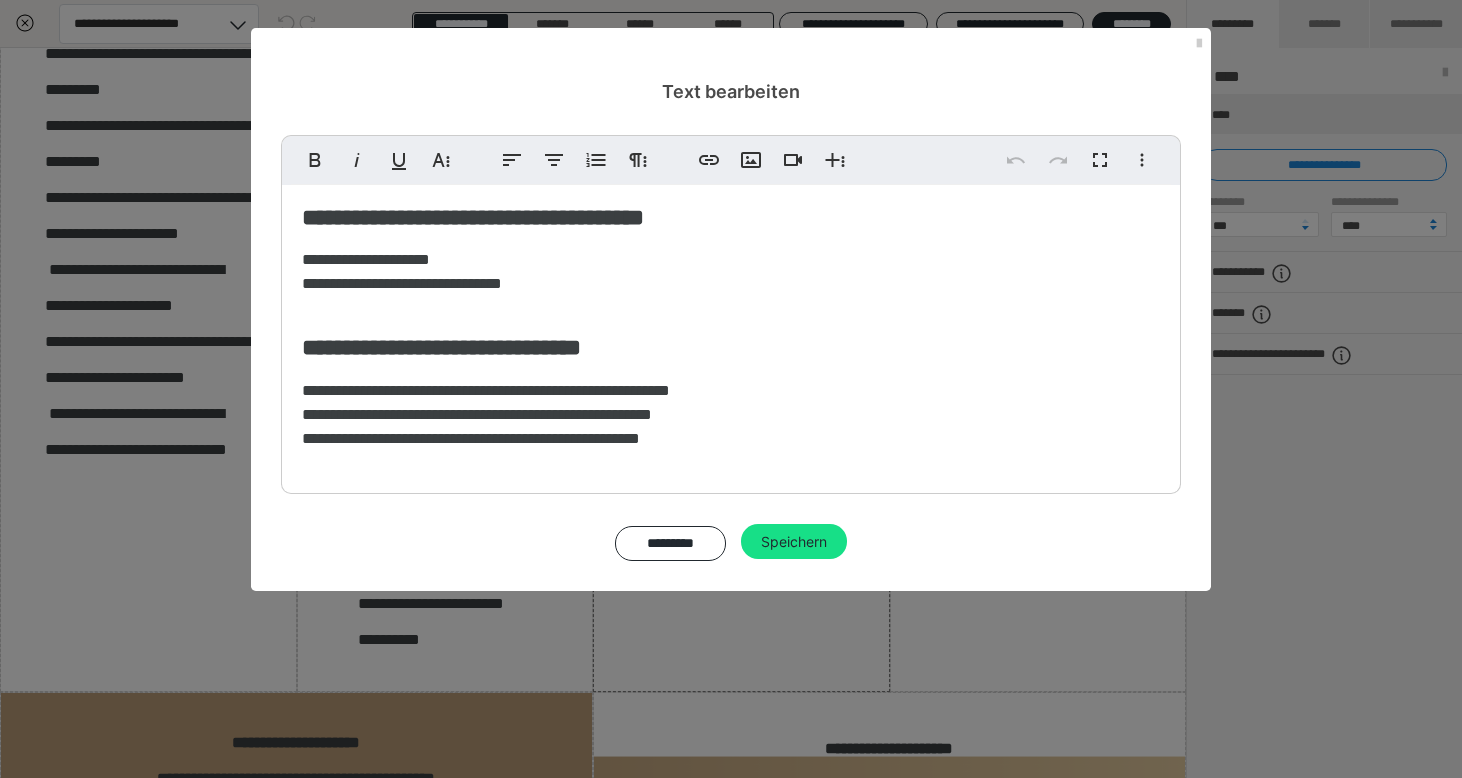 click on "**********" at bounding box center [486, 414] 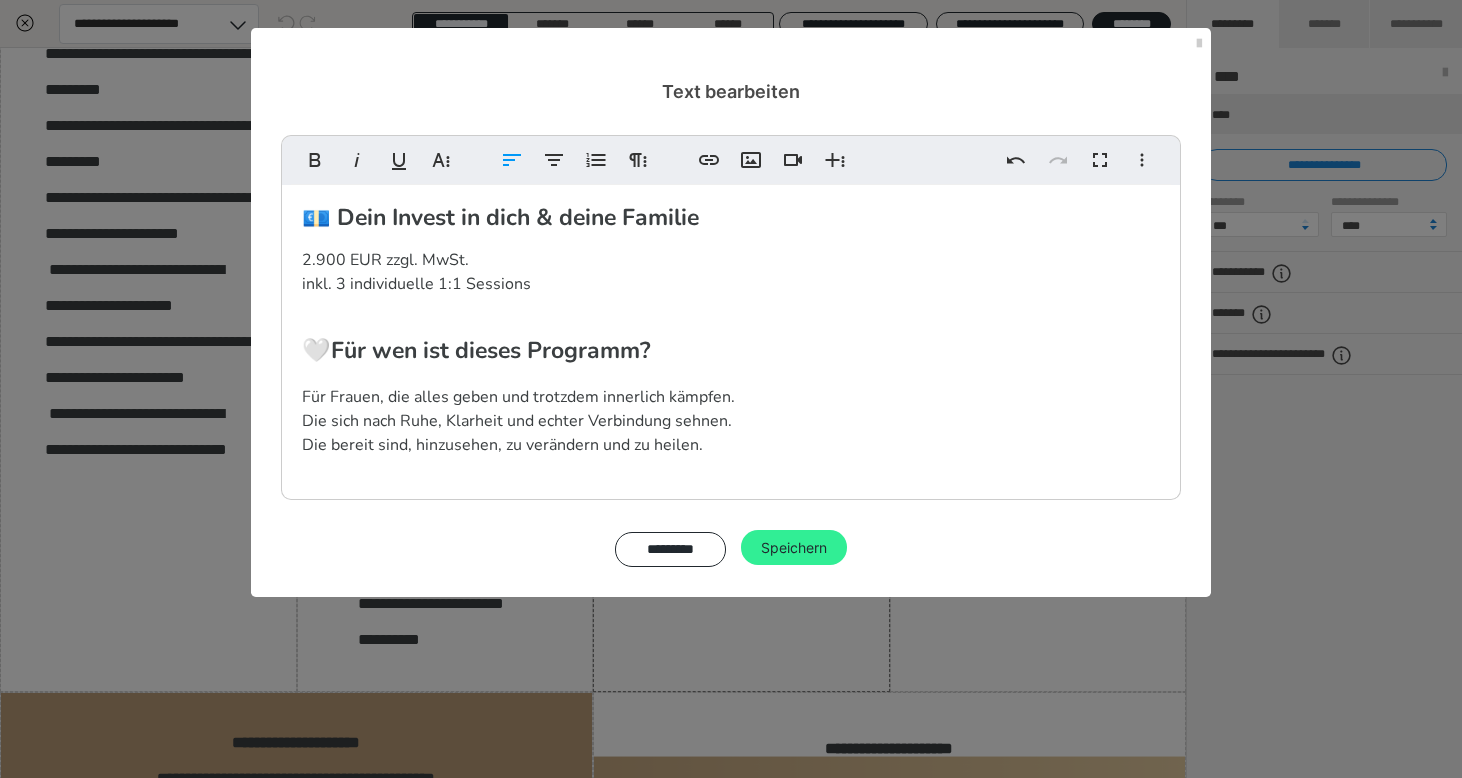 click on "Speichern" at bounding box center [794, 548] 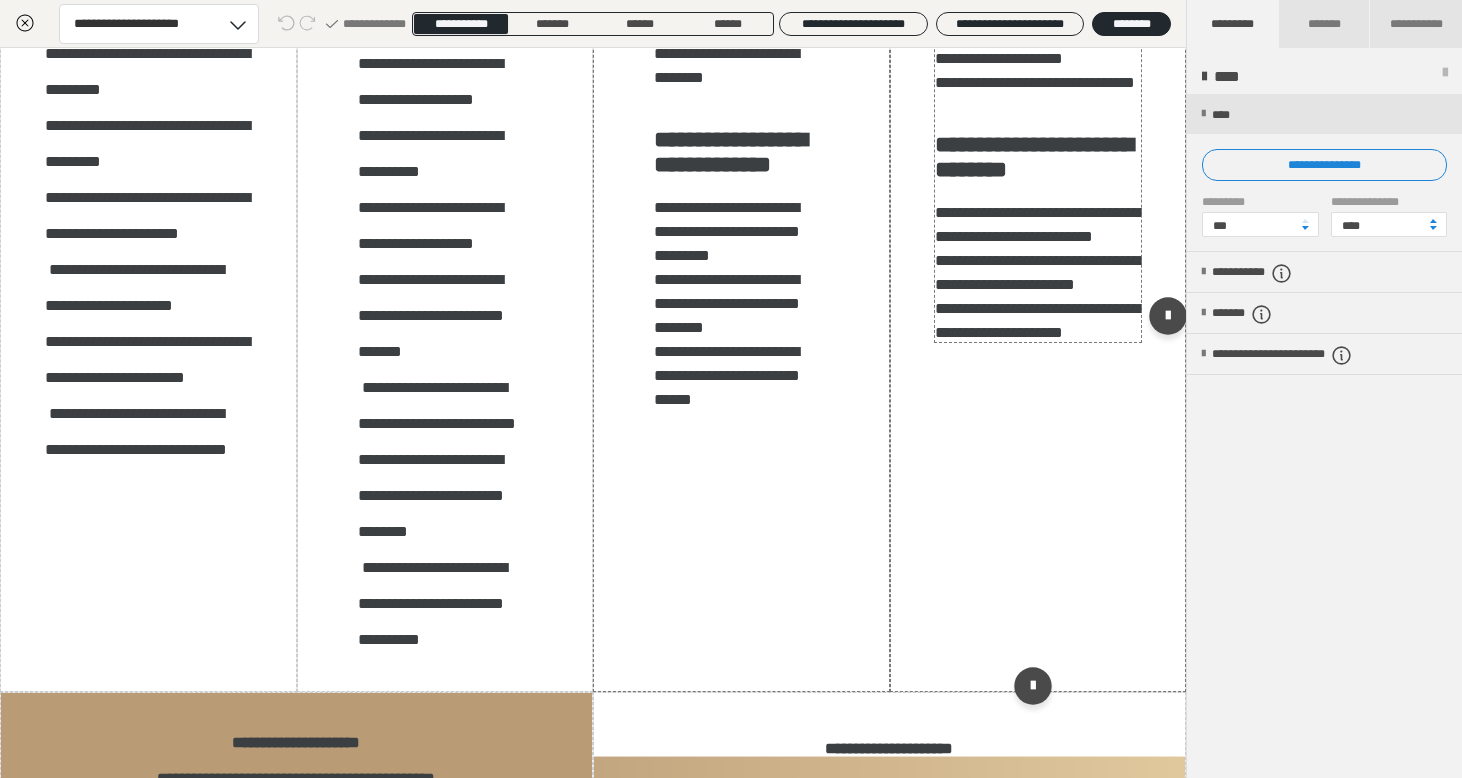 click on "**********" at bounding box center (1038, 270) 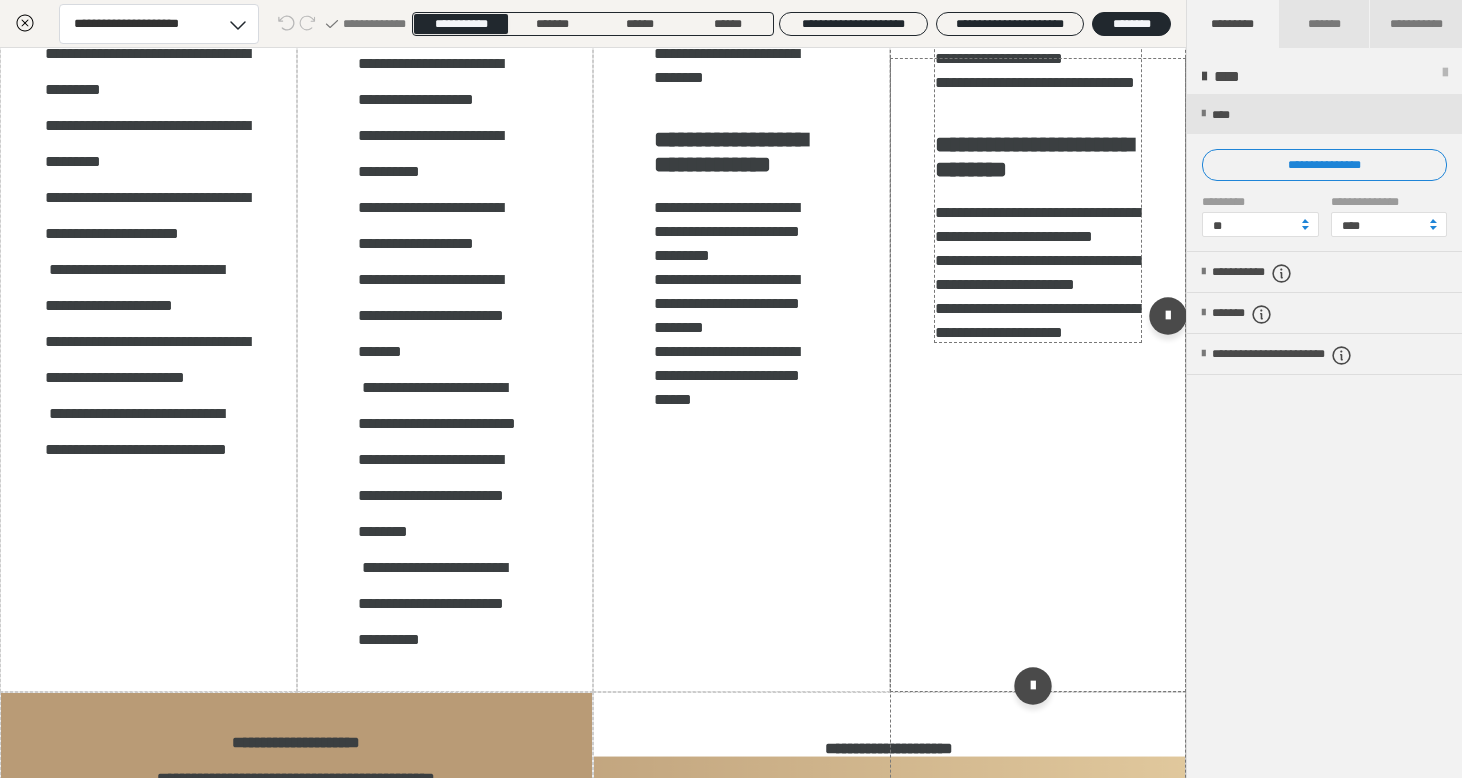 click on "**********" at bounding box center [1038, 270] 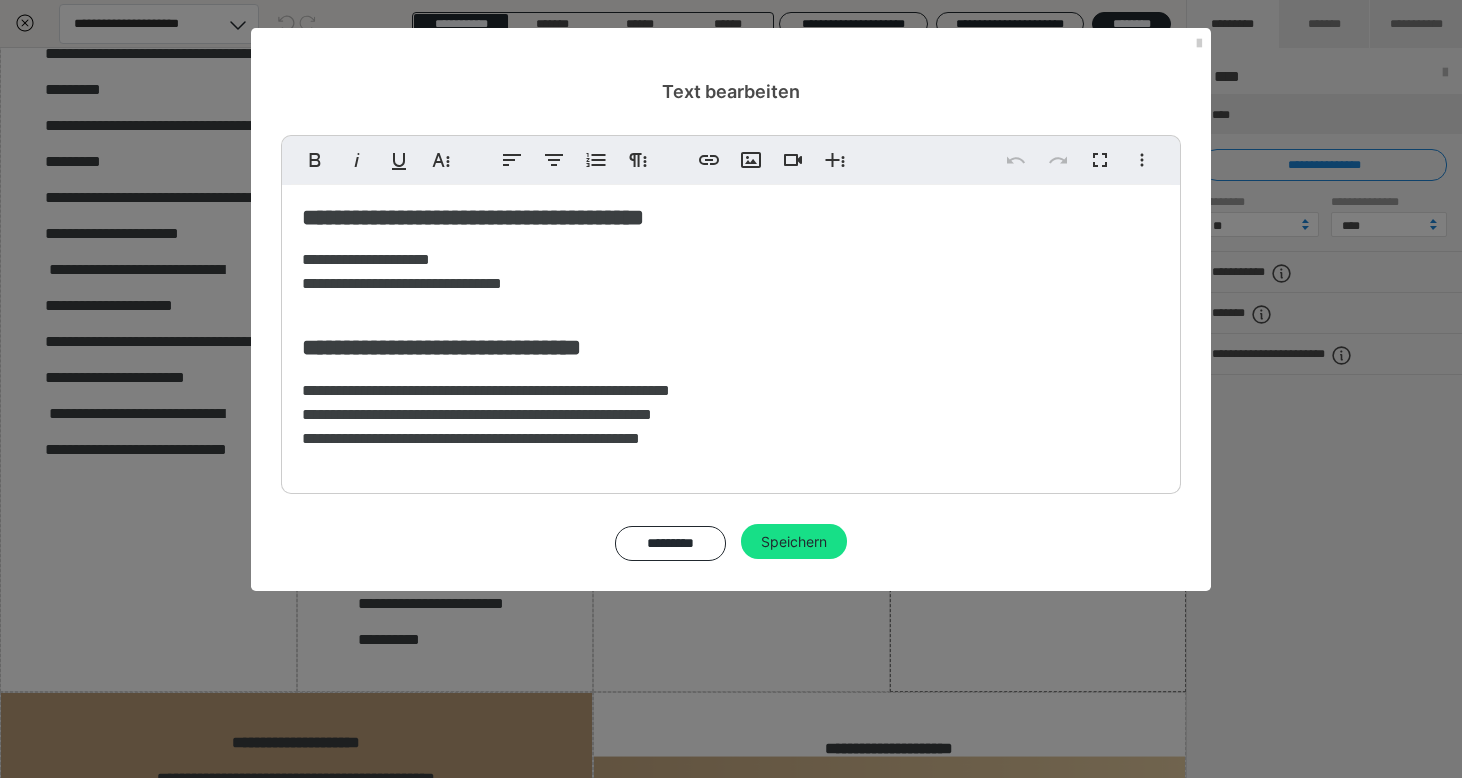 click on "**********" at bounding box center (486, 414) 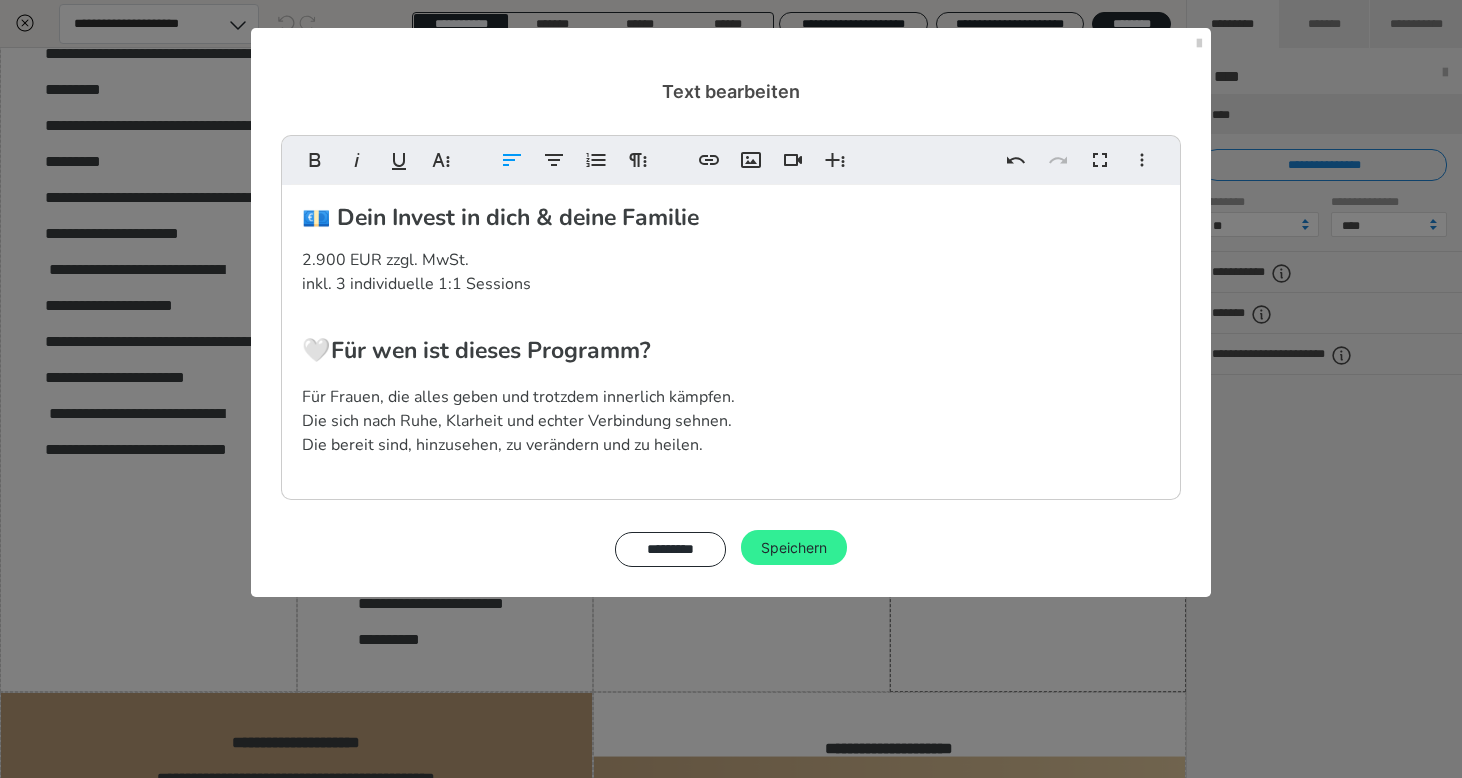 click on "Speichern" at bounding box center (794, 548) 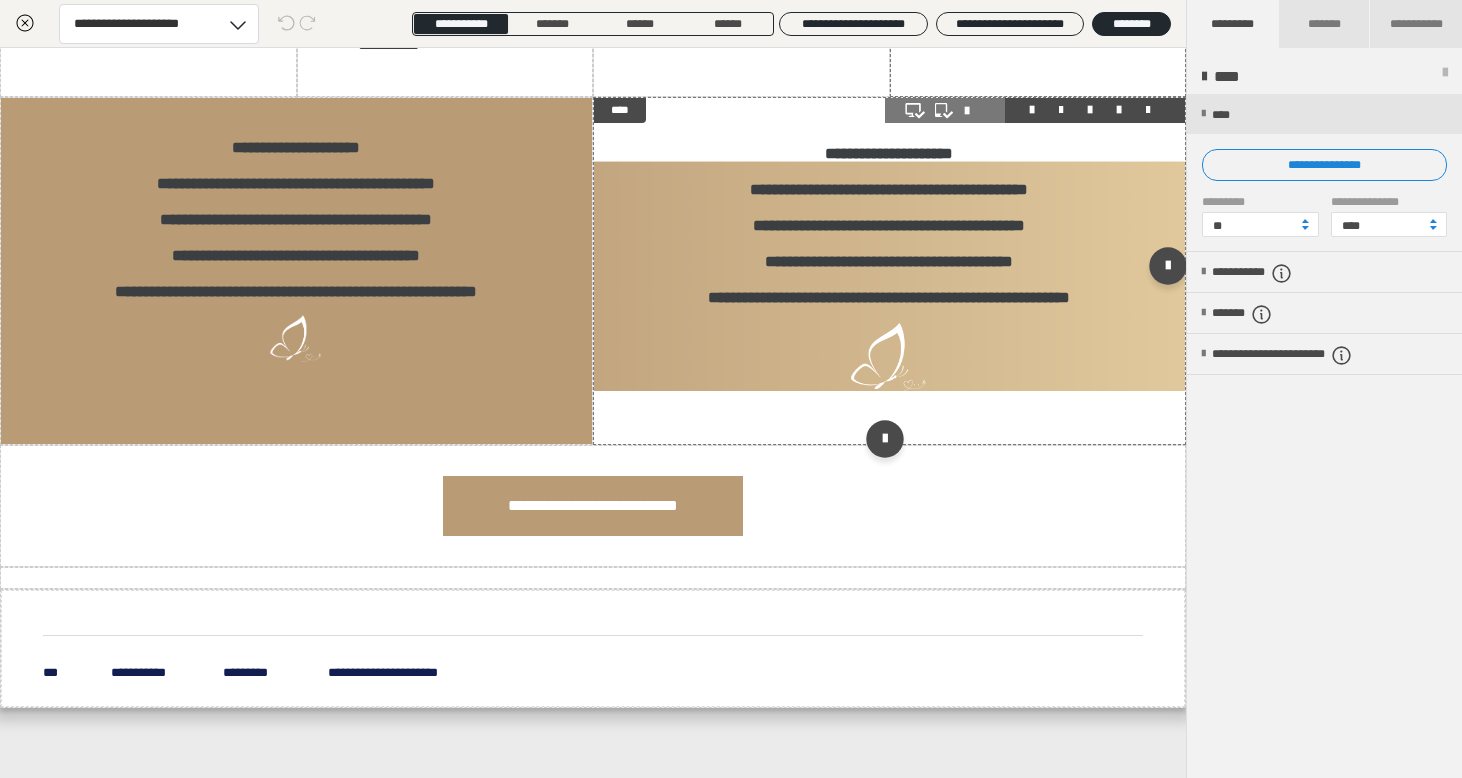 scroll, scrollTop: 5802, scrollLeft: 0, axis: vertical 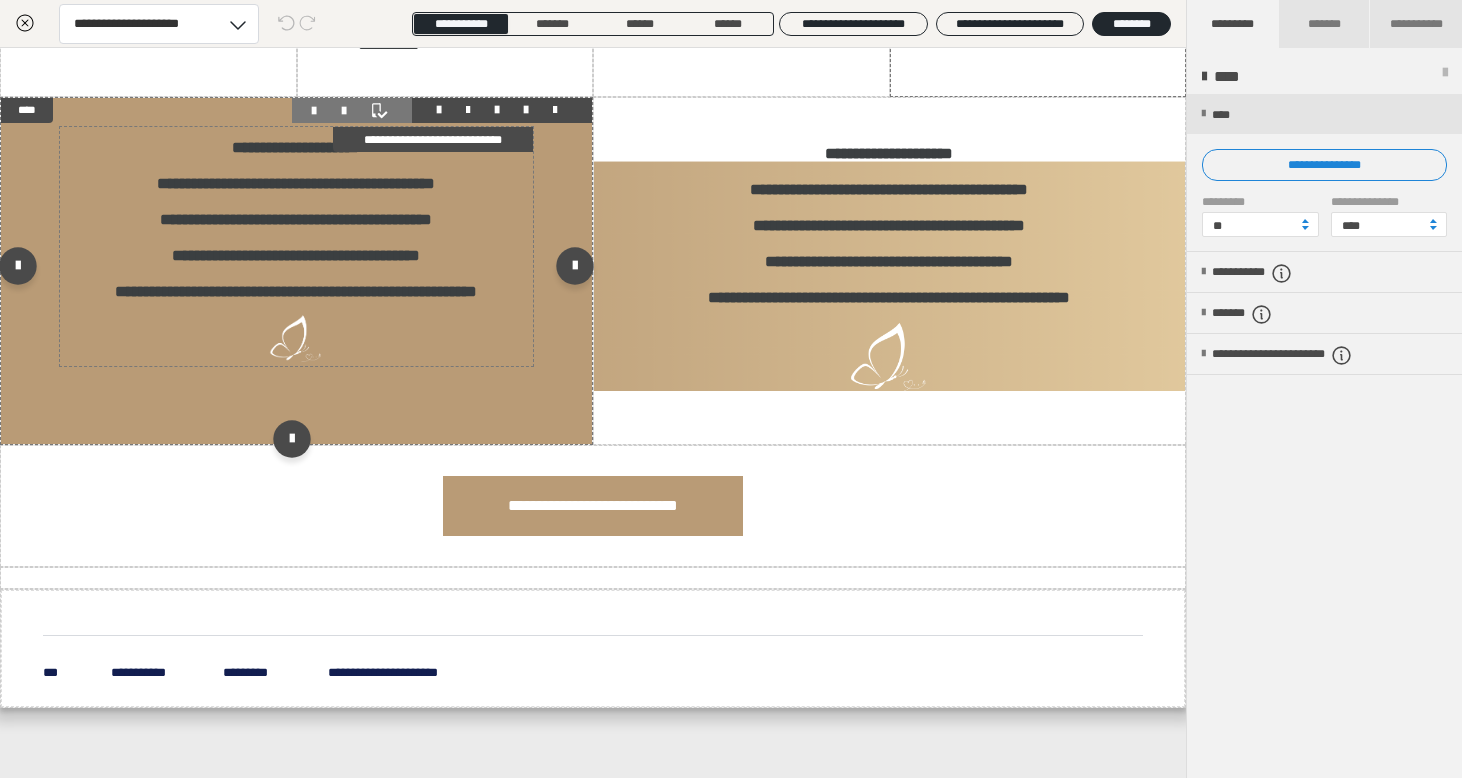click on "**********" at bounding box center (296, 217) 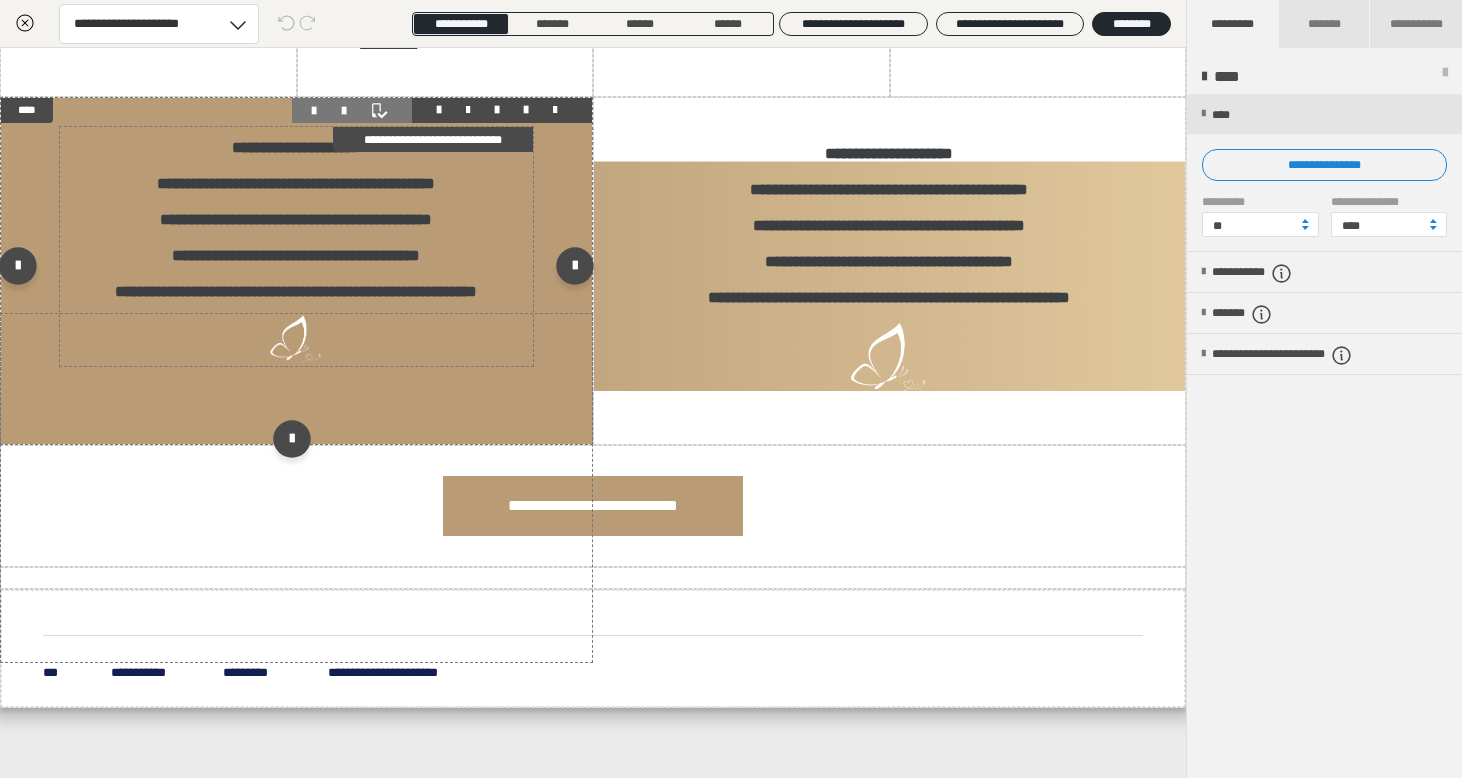 click on "**********" at bounding box center (296, 217) 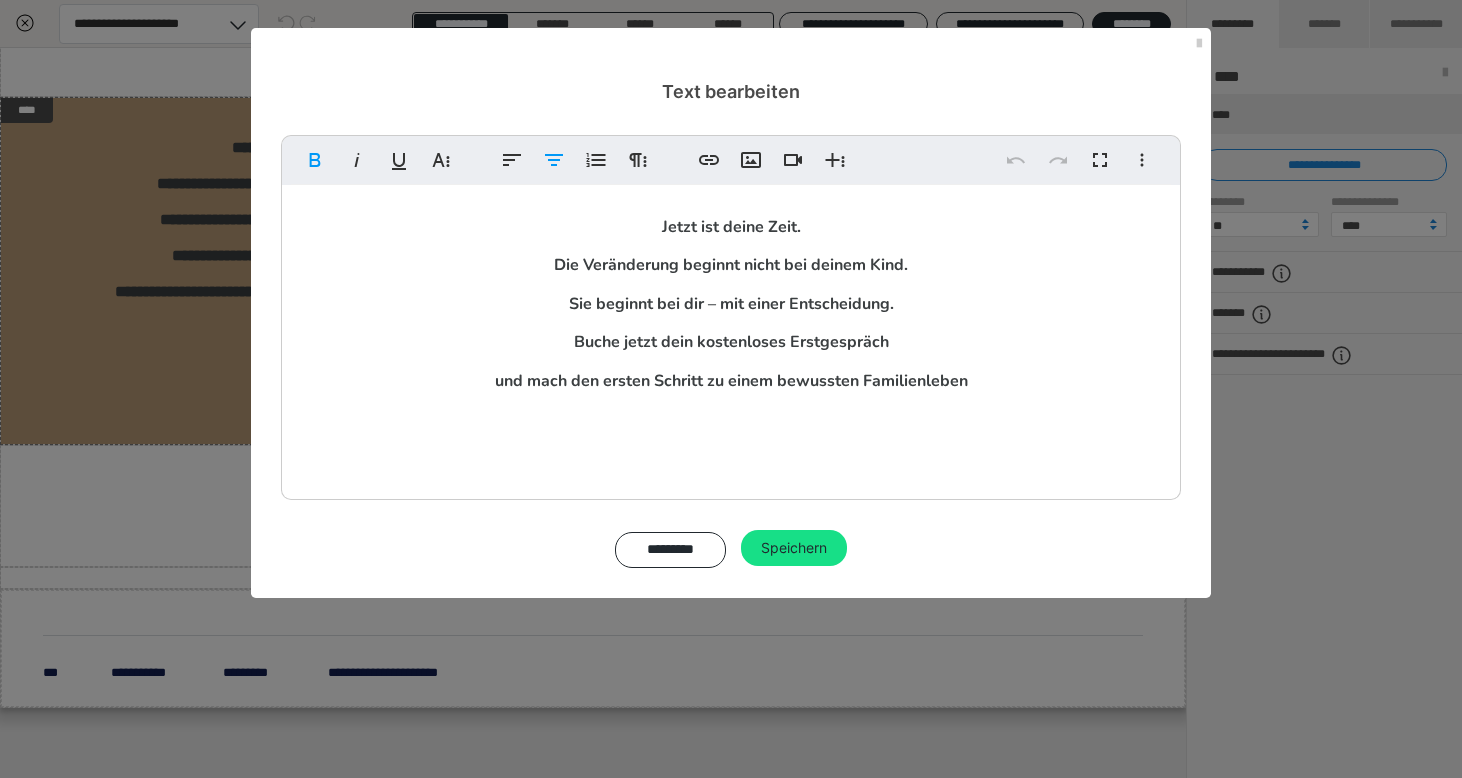 click on "Jetzt ist deine Zeit. Die Veränderung beginnt nicht bei deinem Kind. Sie beginnt bei dir – mit einer Entscheidung. [PERSON_NAME] jetzt dein kostenloses Erstgespräch und mach den ersten Schritt zu einem bewussten Familienleben" at bounding box center (731, 304) 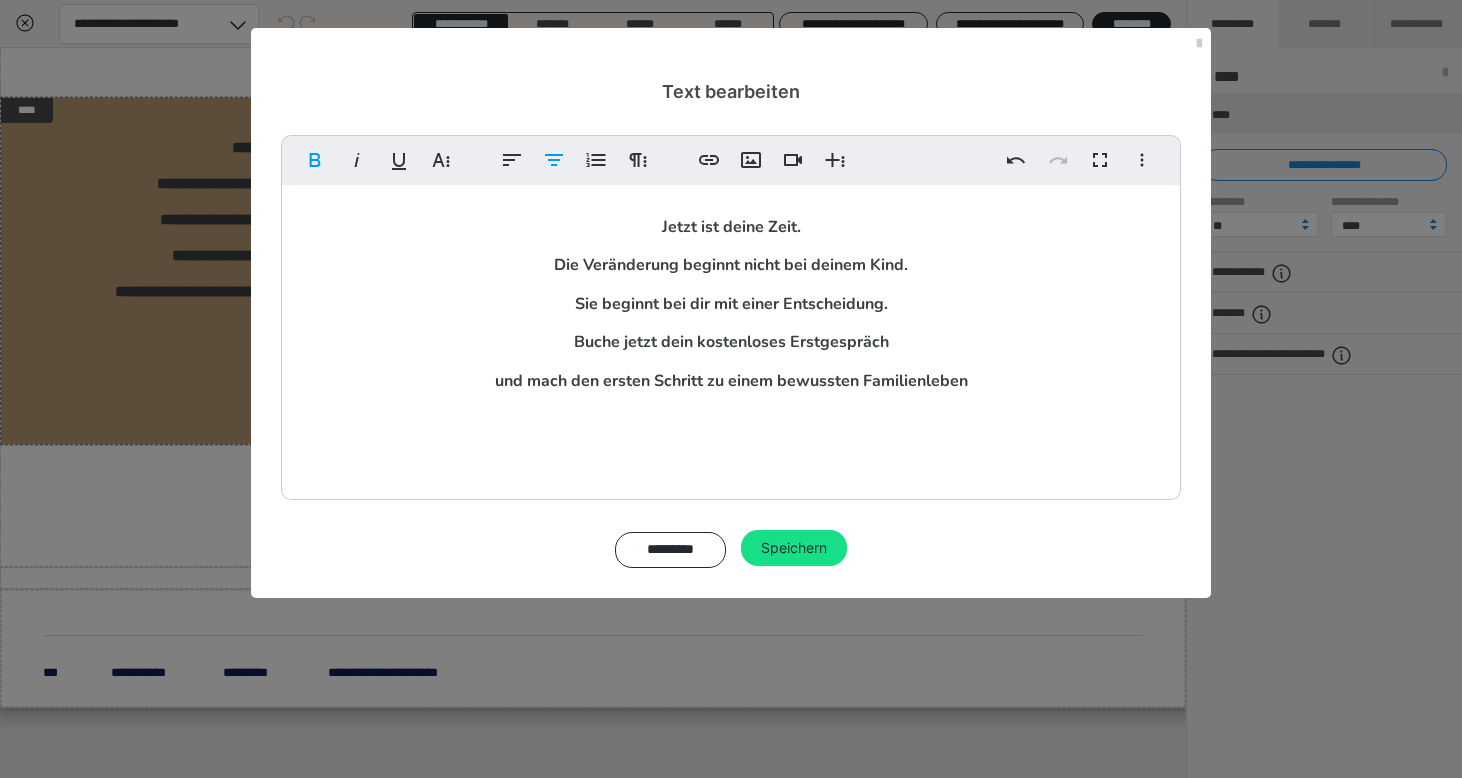 type 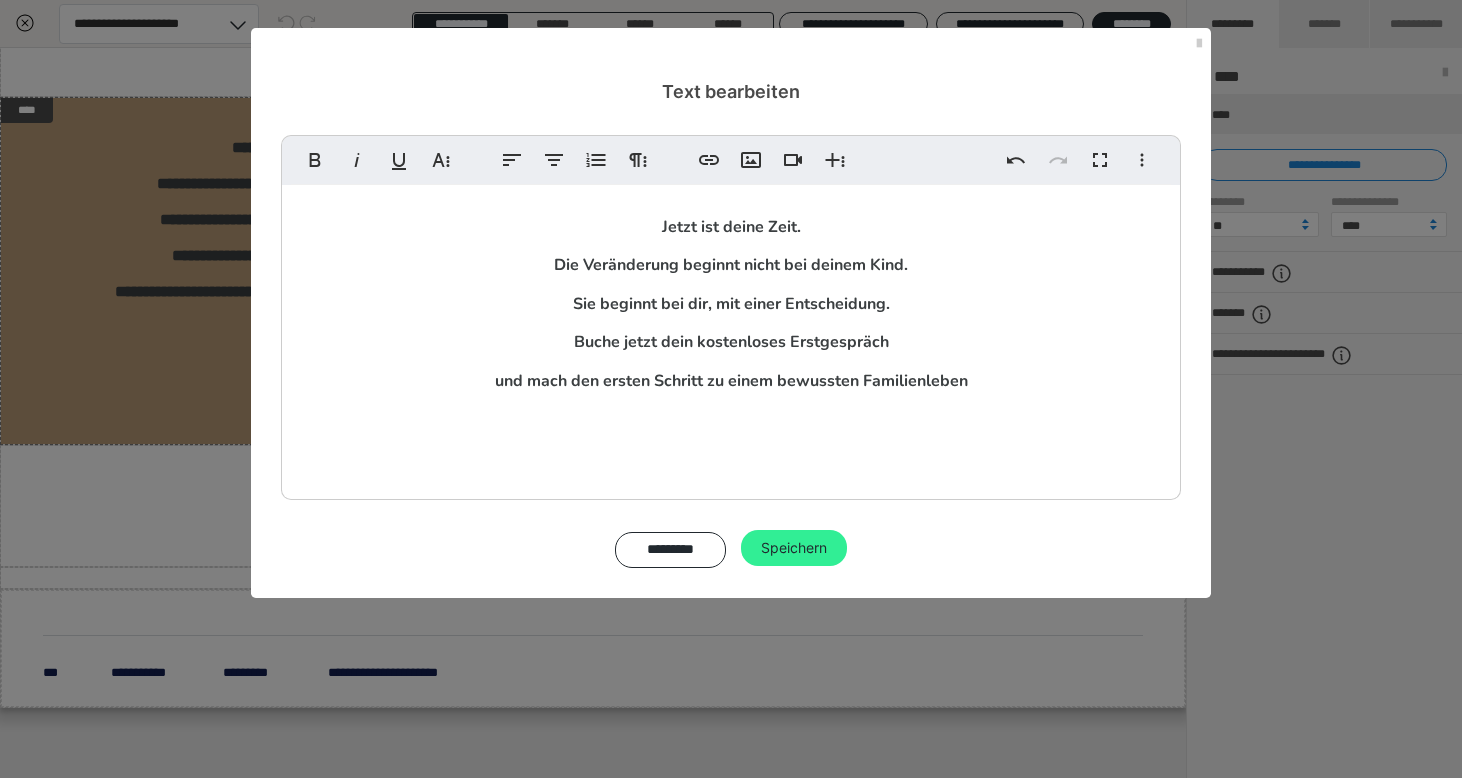 click on "Speichern" at bounding box center [794, 548] 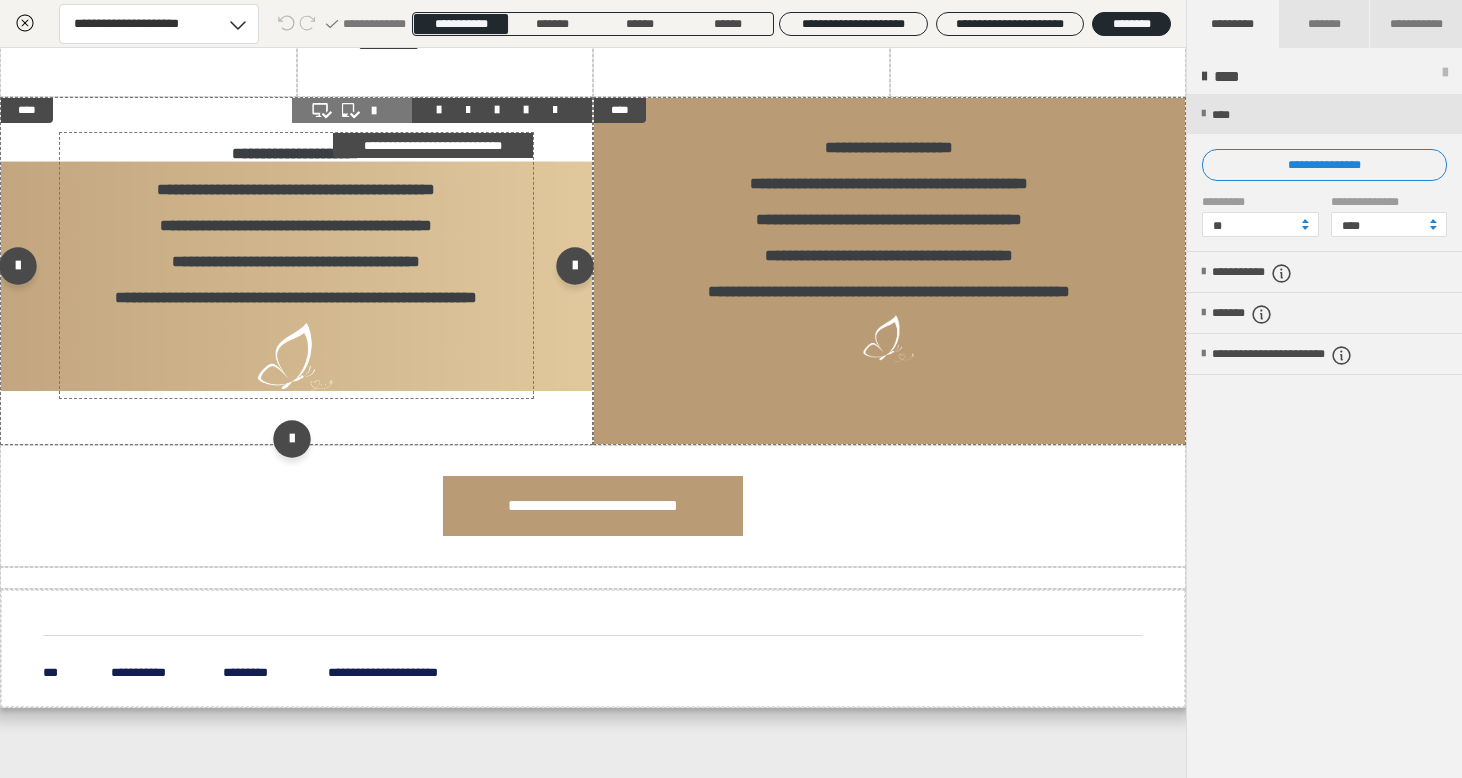 click on "**********" at bounding box center (296, 225) 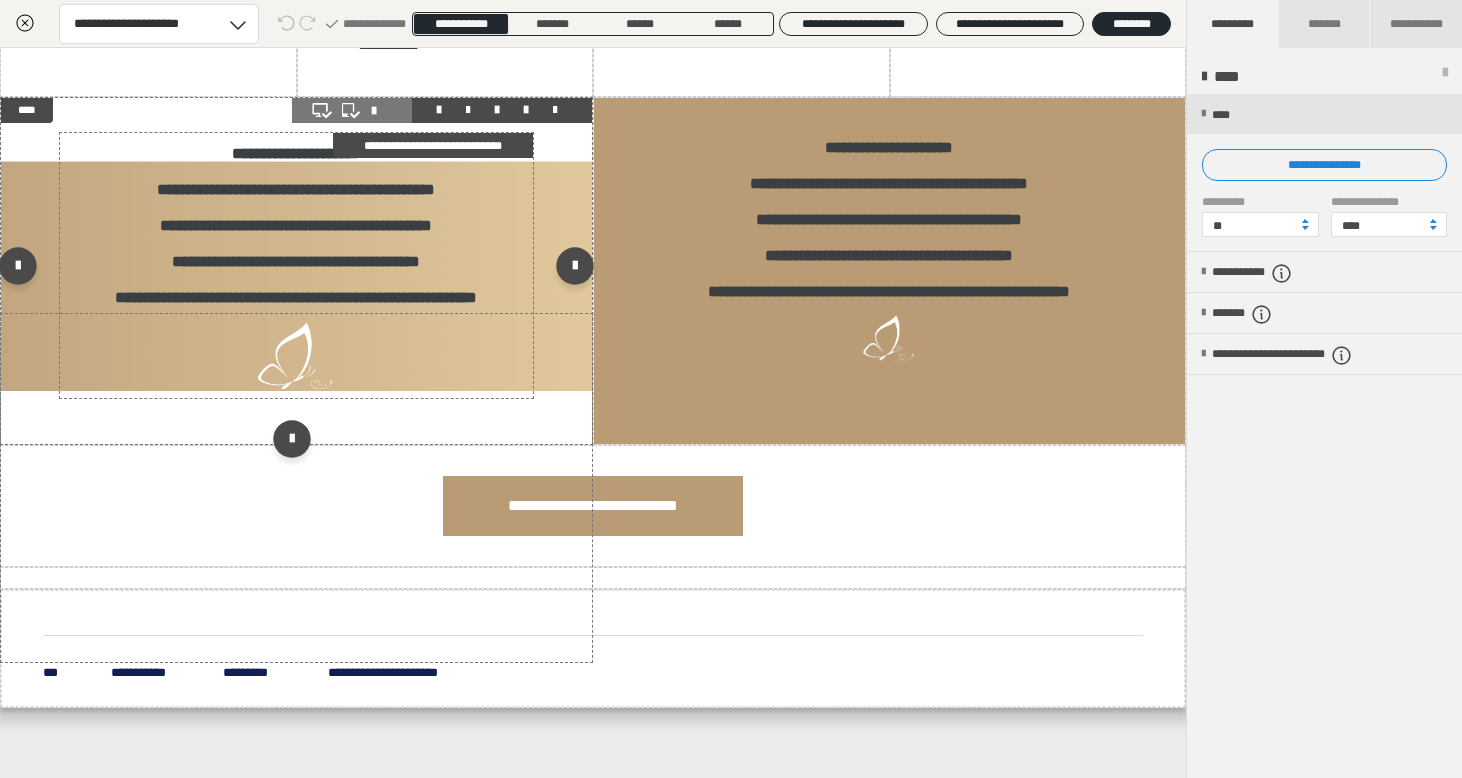 click on "**********" at bounding box center [296, 225] 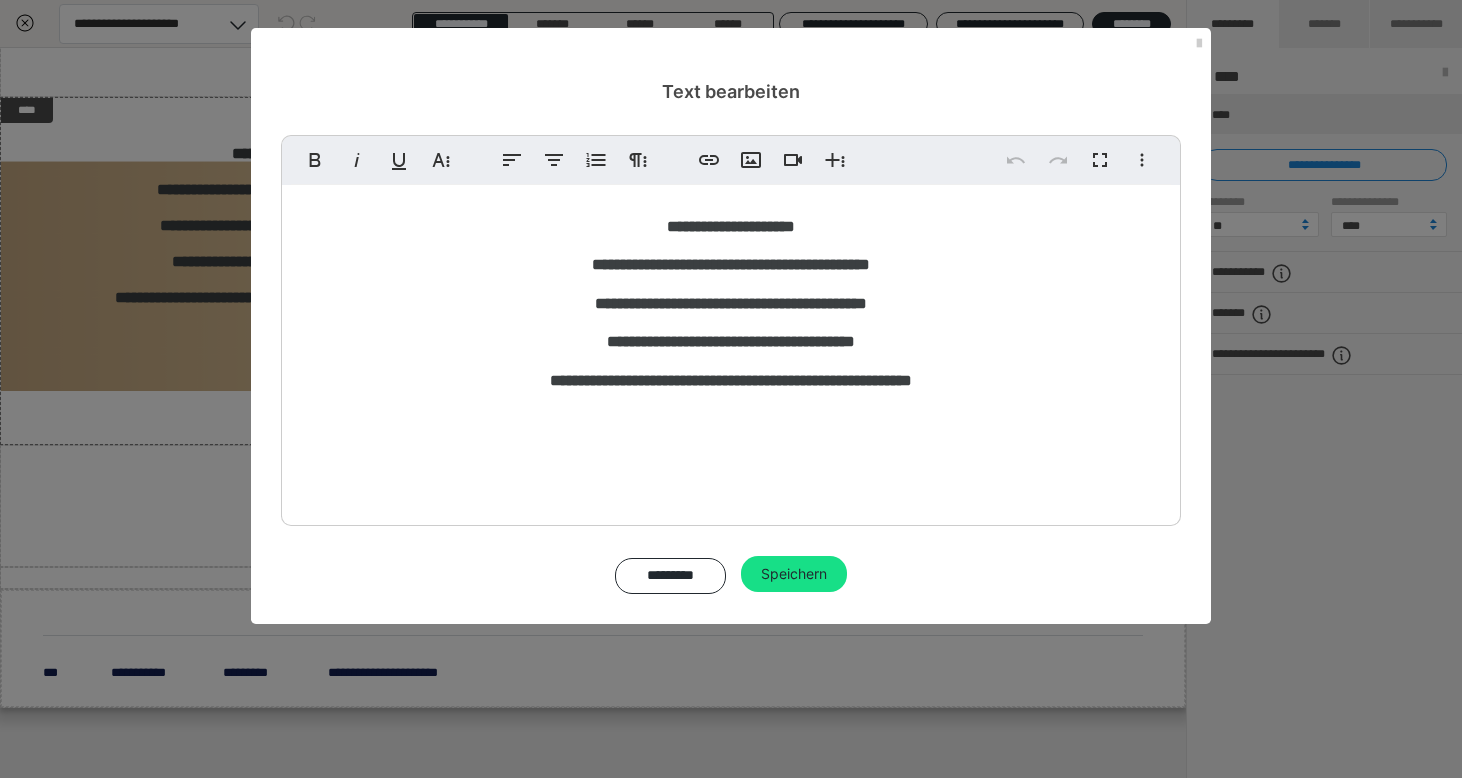 click on "**********" at bounding box center [731, 342] 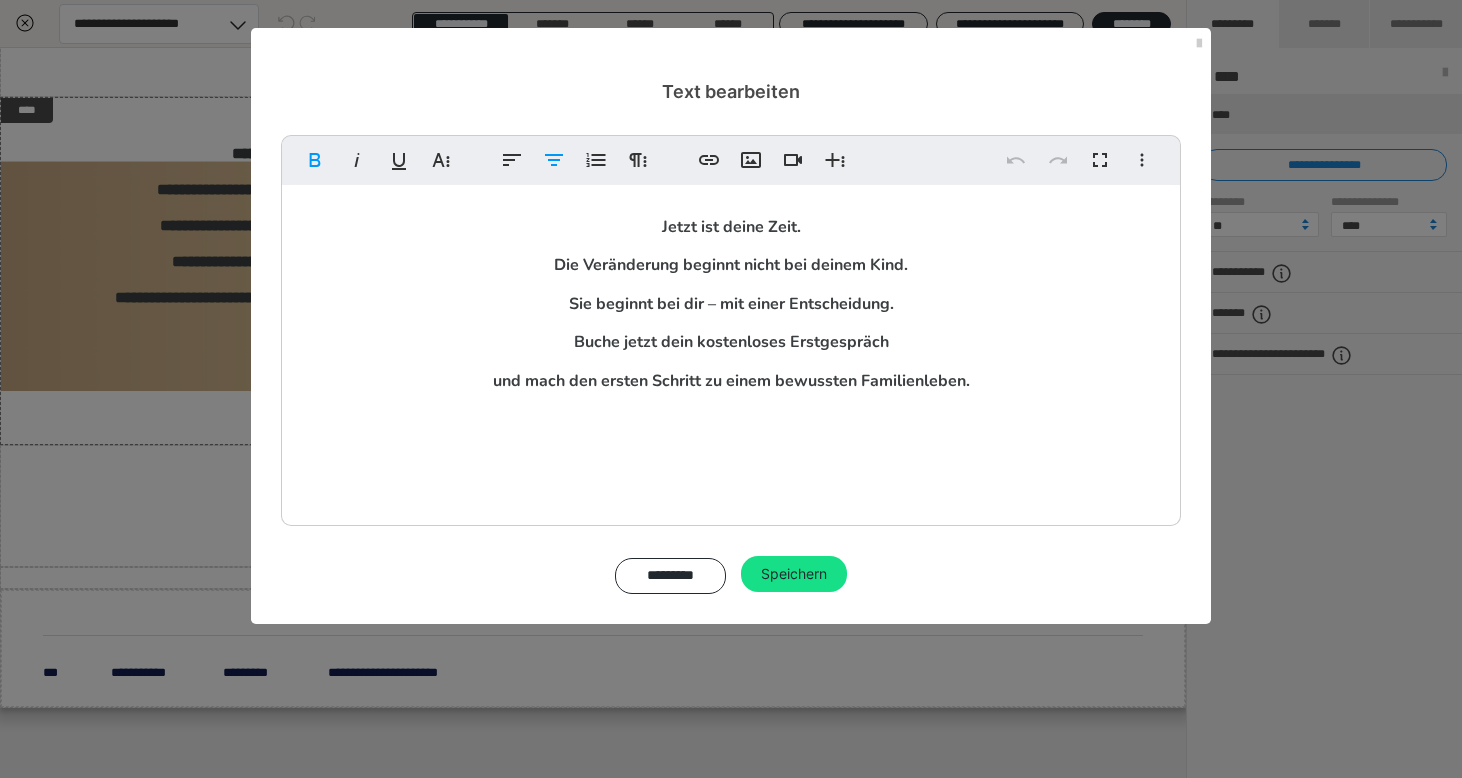 type 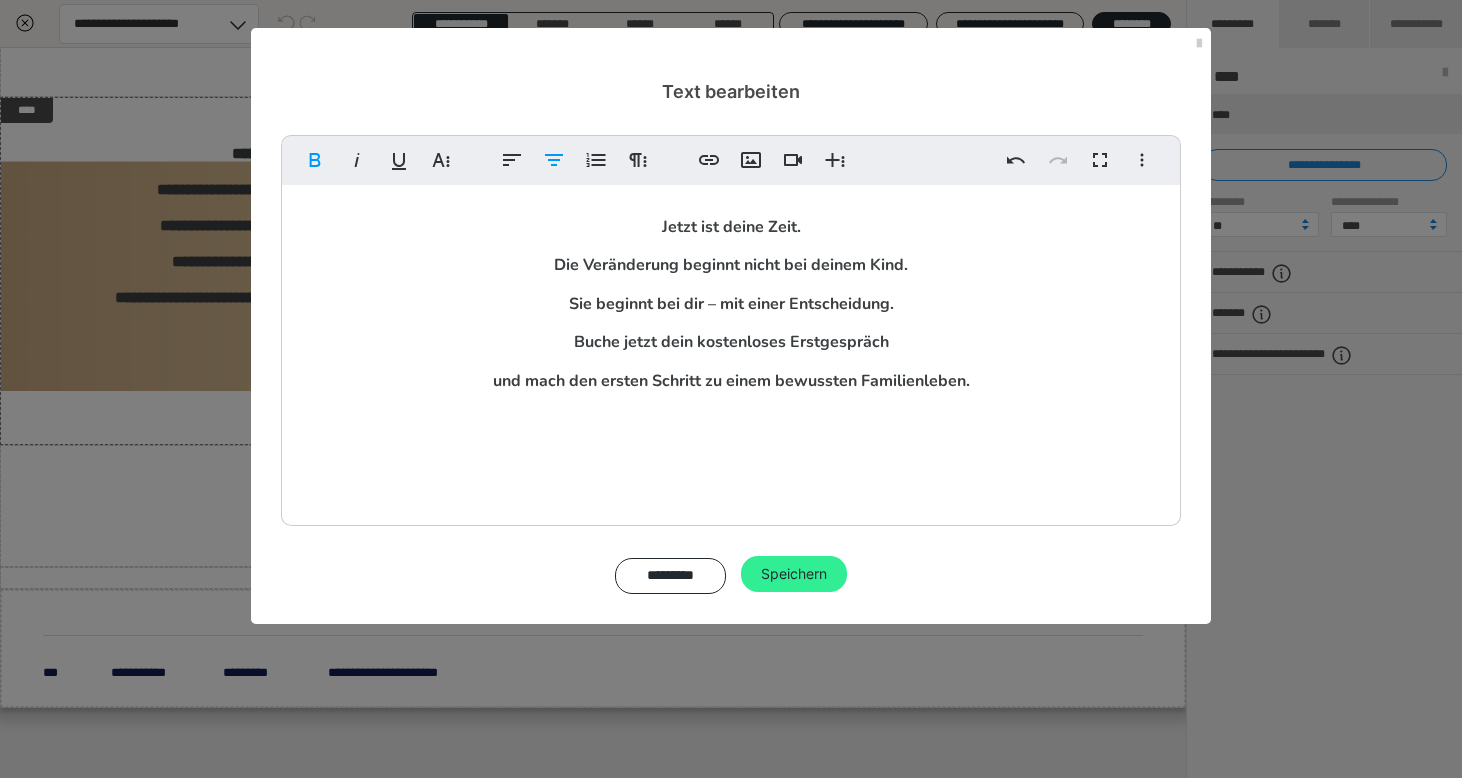 click on "Speichern" at bounding box center (794, 574) 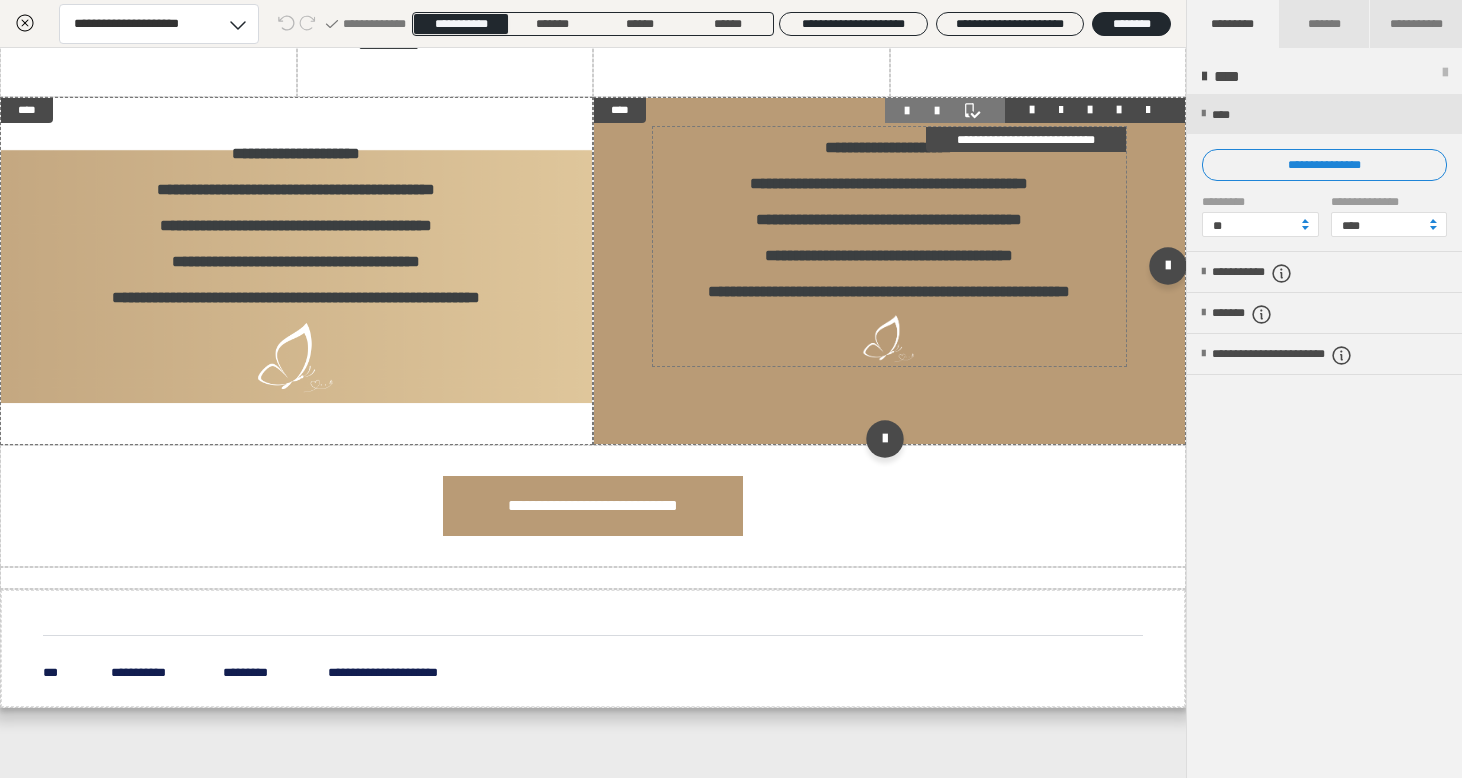 click on "**********" at bounding box center [889, 219] 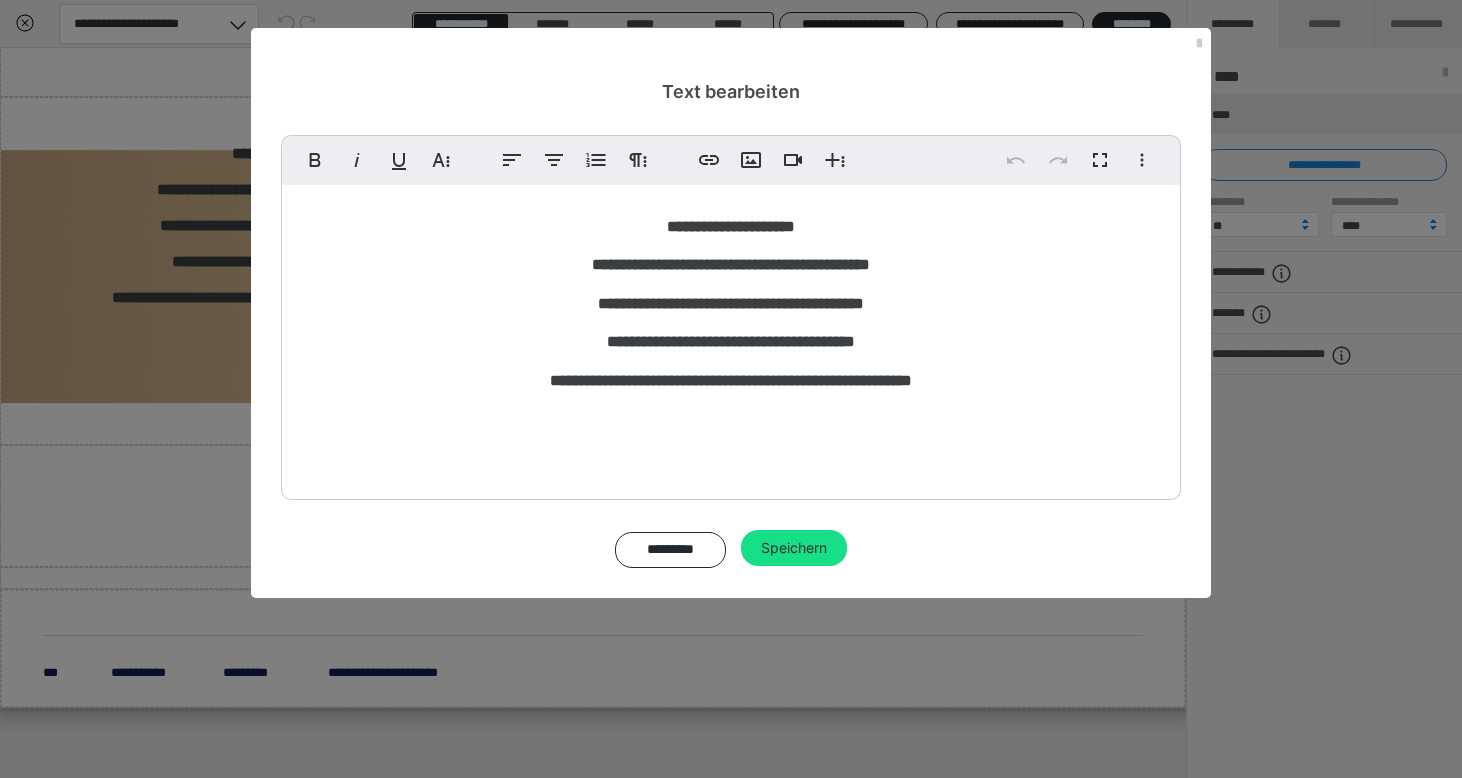 click on "**********" at bounding box center [731, 329] 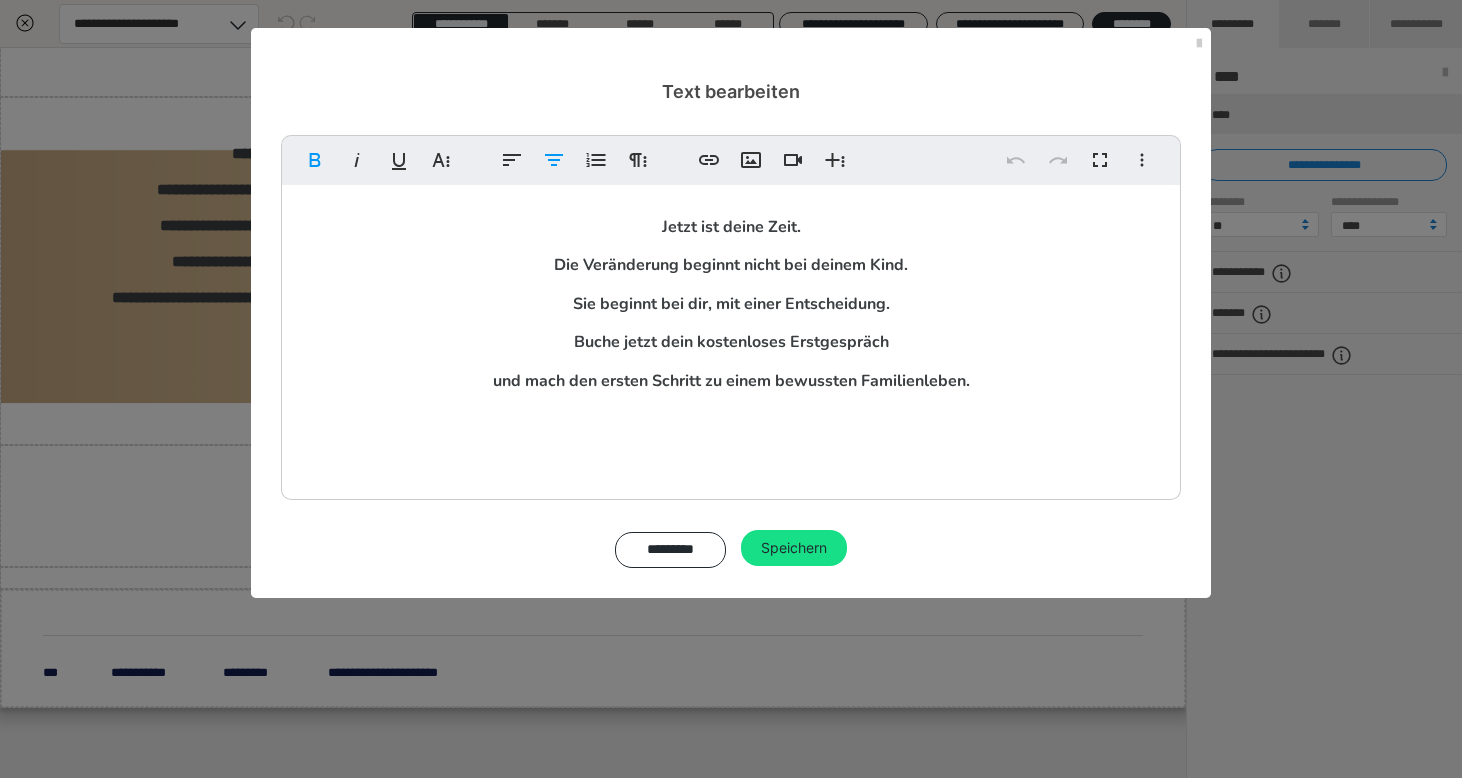 type 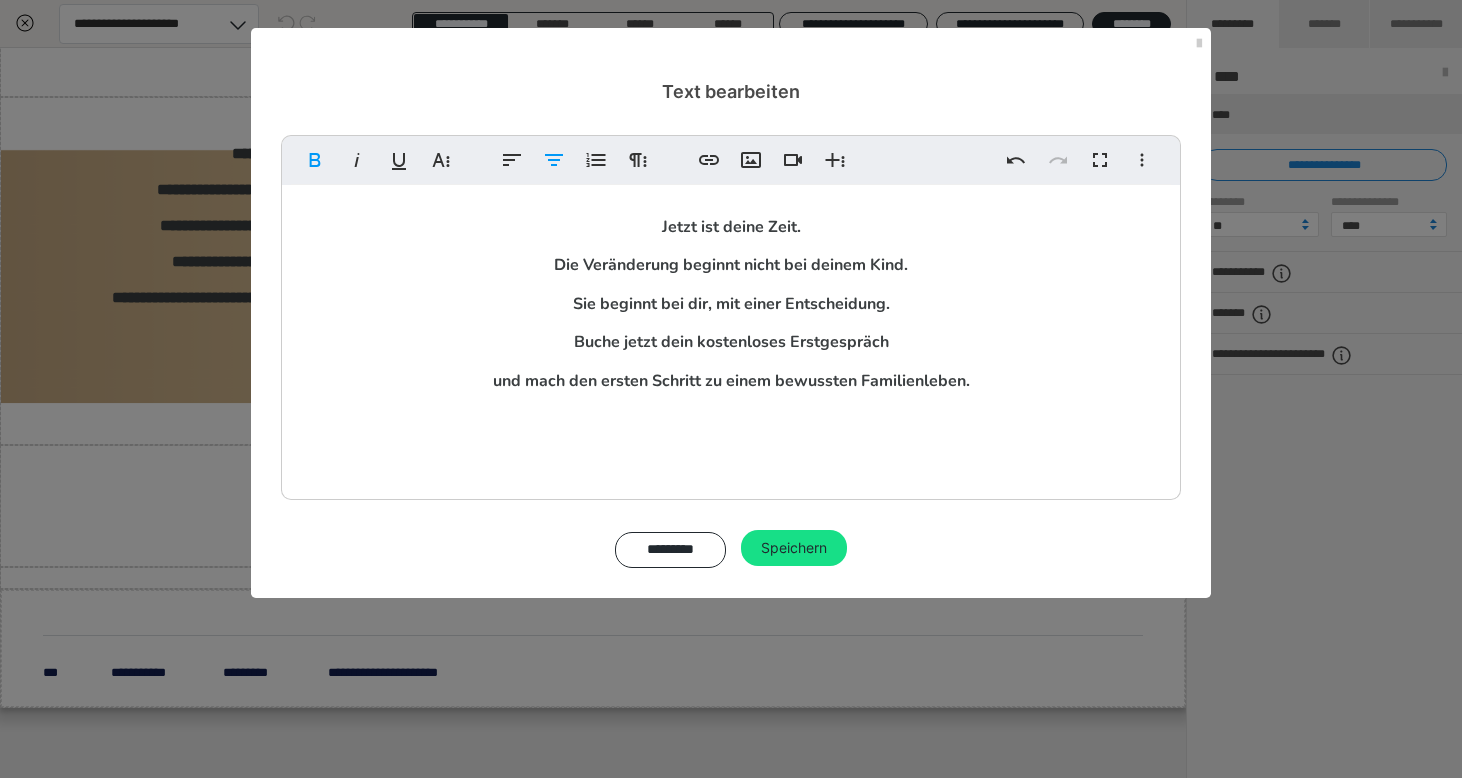 click on "Fett Kursiv Unterstrichen Weitere Textformate Linksbündig ausrichten Zentriert ausrichten Nummerierte Liste Weitere Absatzformate Link einfügen Bild einfügen Video einfügen Weitere Reichhaltige Formate Rückgängig Wiederholen Vollbild Weitere Formate Durchgestrichen Tiefgestellt Hochgestellt Nunito ABeeZee Abhaya Libre AbovetheBeyondSerif-Regular Abril FatFace Alegreya Alice Amaranth Amatic SC Anonymous Pro [PERSON_NAME] Archivo Black Archivo Light Archivo Medium Archivo Arimo Arvo B612 Barlow Bebas Neue Belleza Big Shoulders Stencil Display BioRhyme Blinker Cairo Cardo Catamaran Caveat Caveat Brush Comfortaa Concert One Cormorant Cormorant [PERSON_NAME] Courier Prime Crimson Text Dancing Script Eczar Exo Exo 2 Figtree Fira Sans Fjalla One Forum [PERSON_NAME] Libre Fraunces Grandstander IBM Plex Serif Inconsolata Inder Indie Flower Inter Josefin Sans [PERSON_NAME] Lexend Deca Libre Baskerville Libre Franklin Lilita One Lobster Lobster Two Lora Merienda [PERSON_NAME] Black Montserrat Light 1" at bounding box center (731, 351) 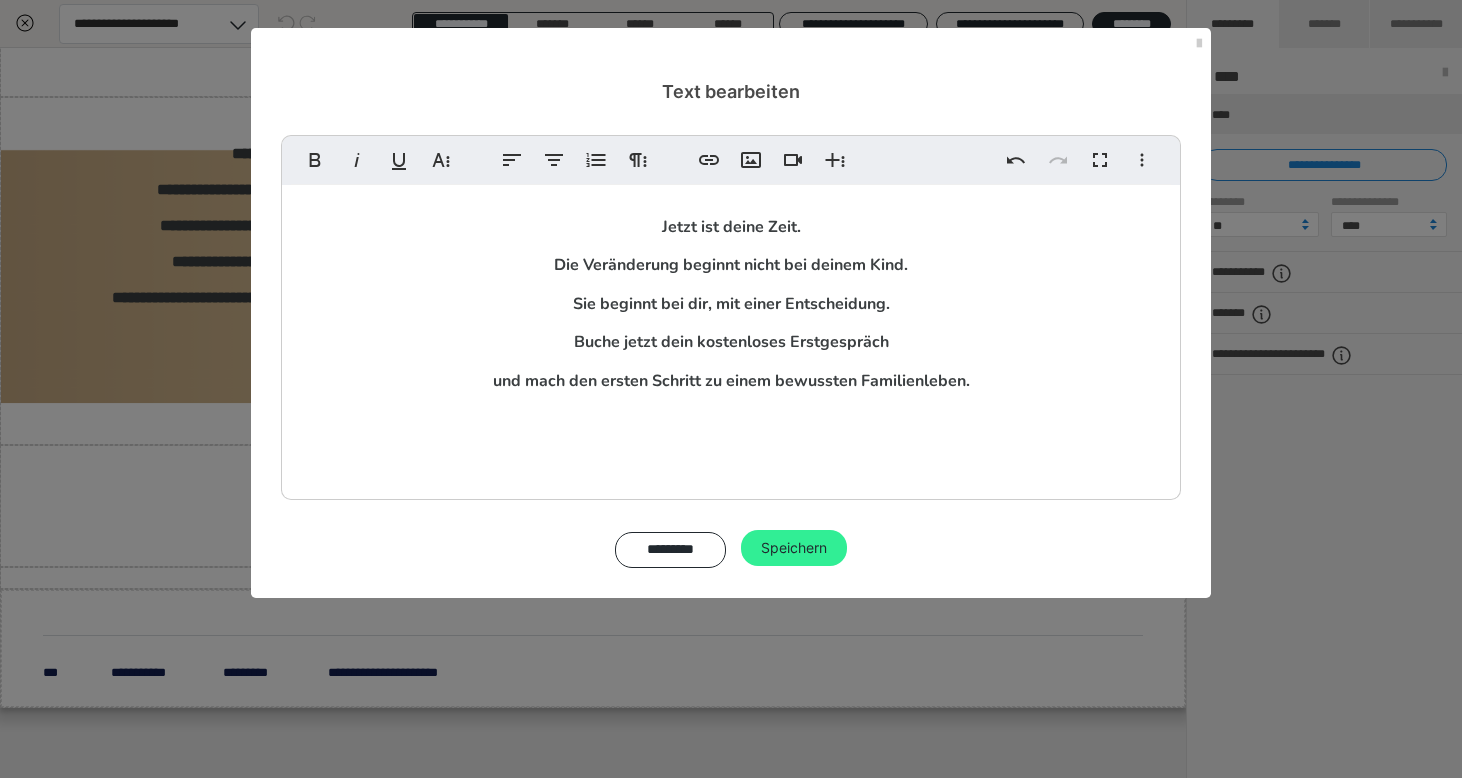 click on "Speichern" at bounding box center [794, 548] 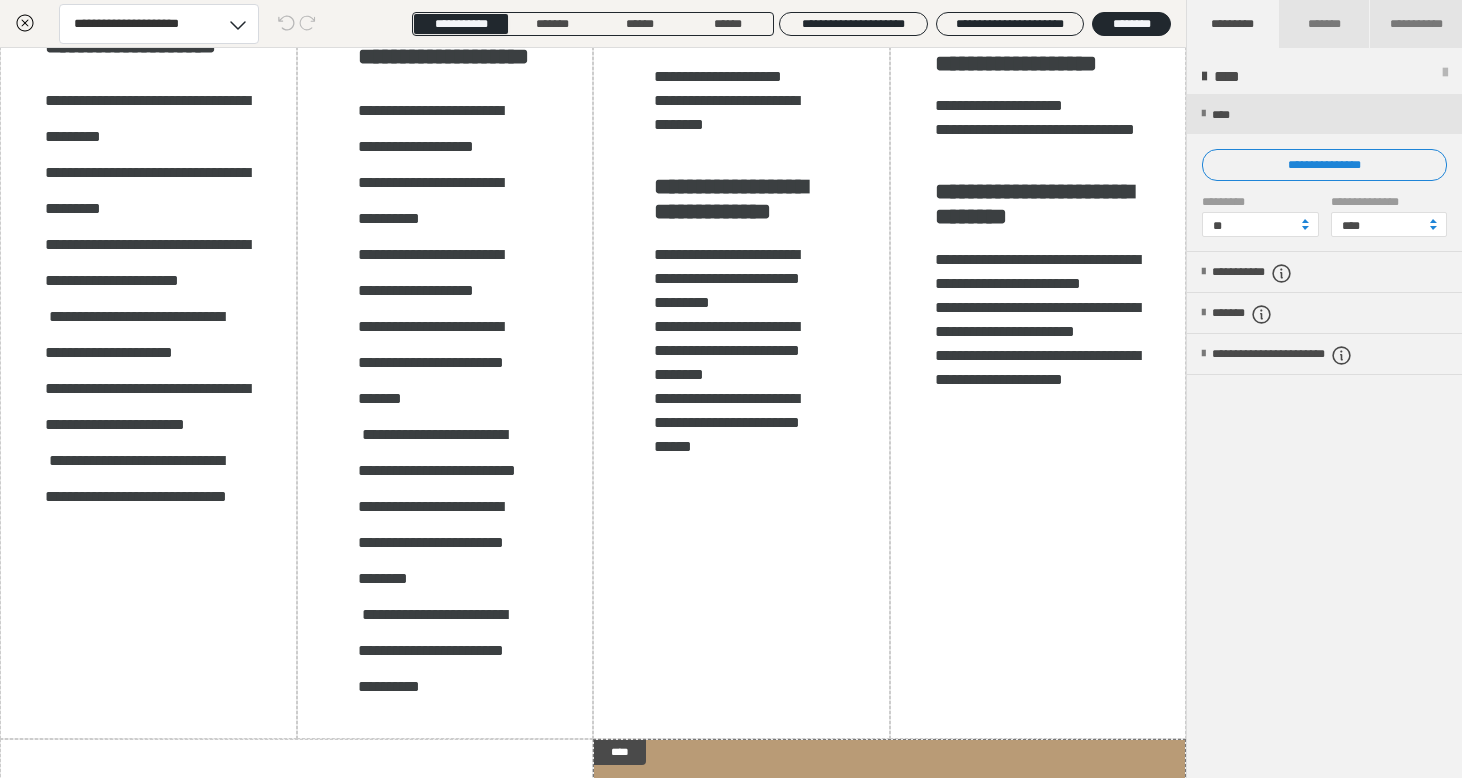 scroll, scrollTop: 5019, scrollLeft: 0, axis: vertical 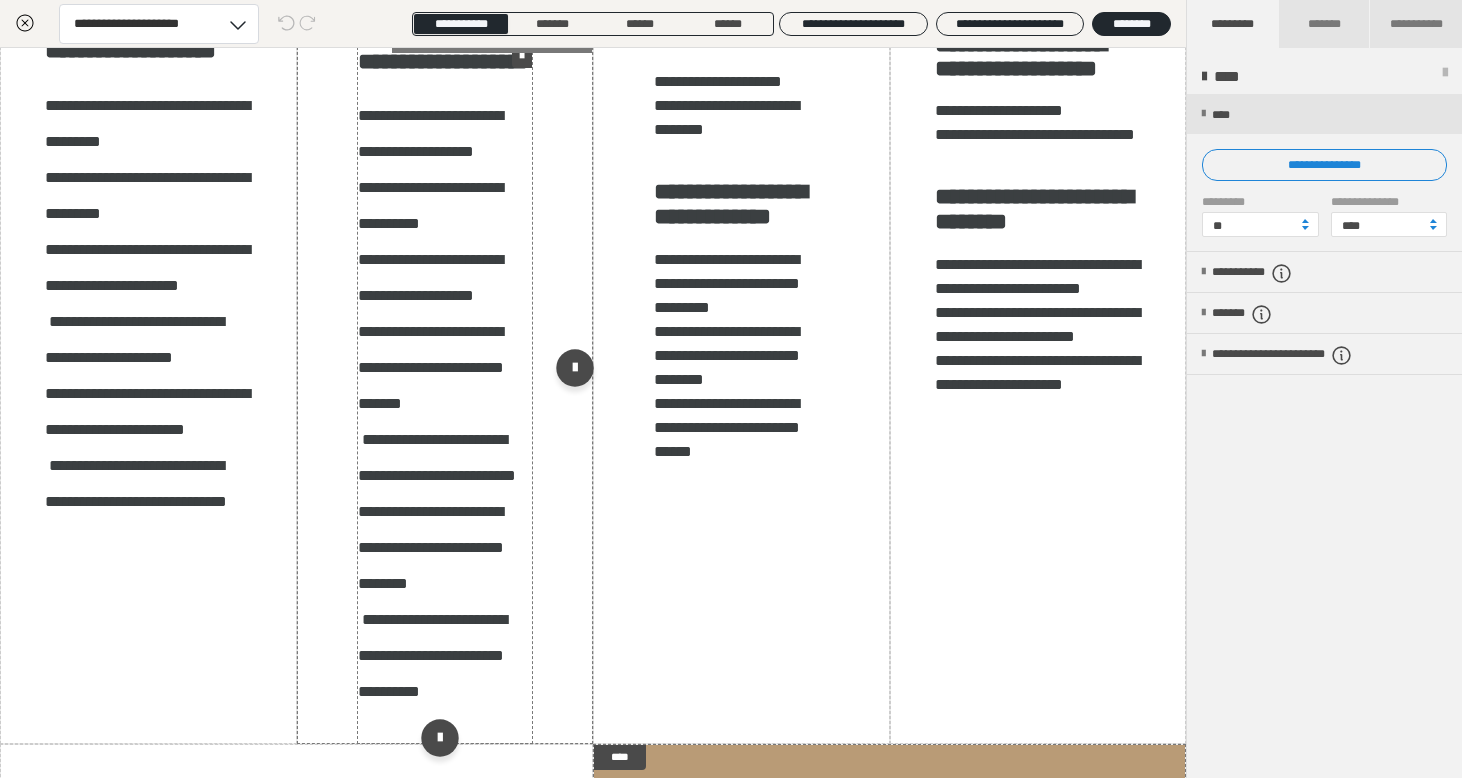 click on "**********" at bounding box center (430, 205) 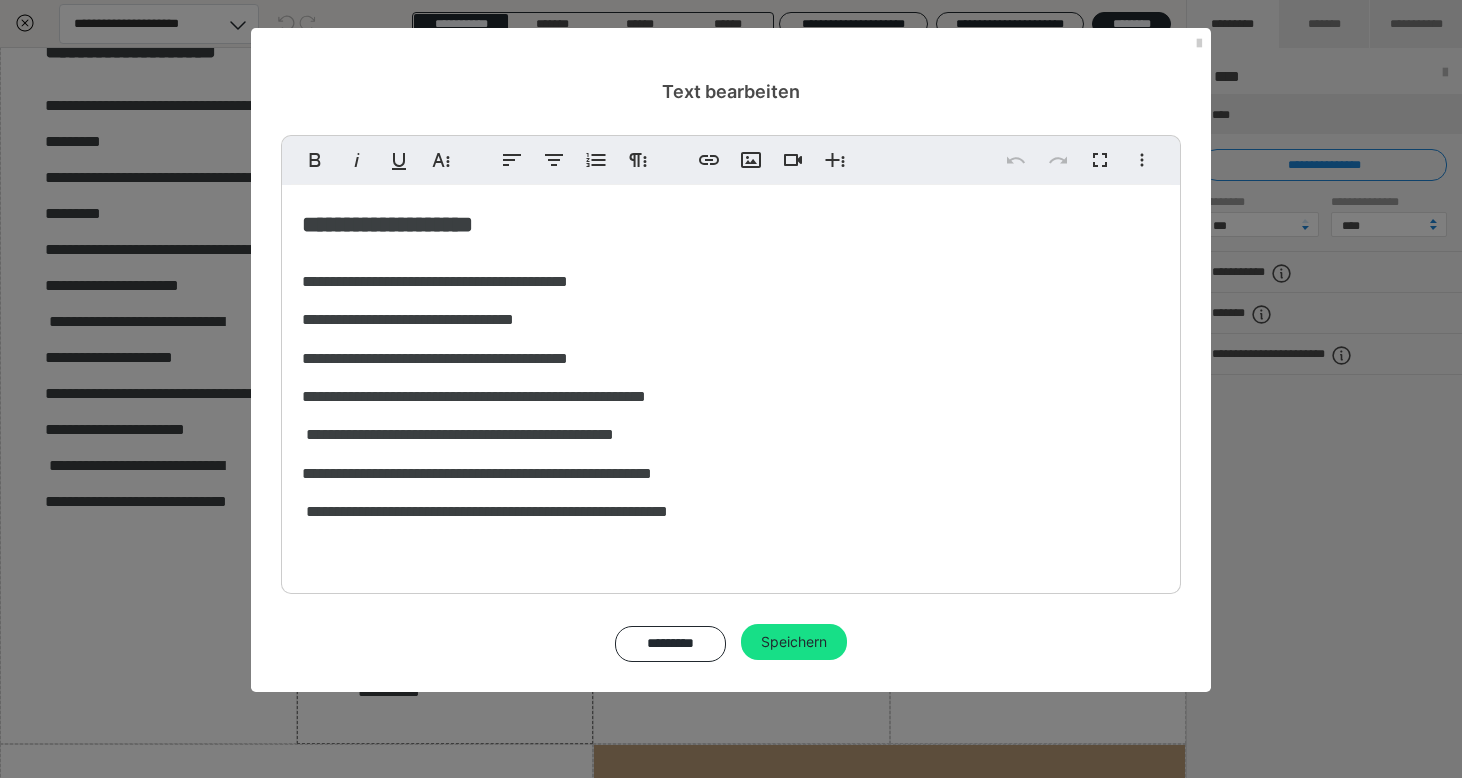 click on "**********" at bounding box center [731, 386] 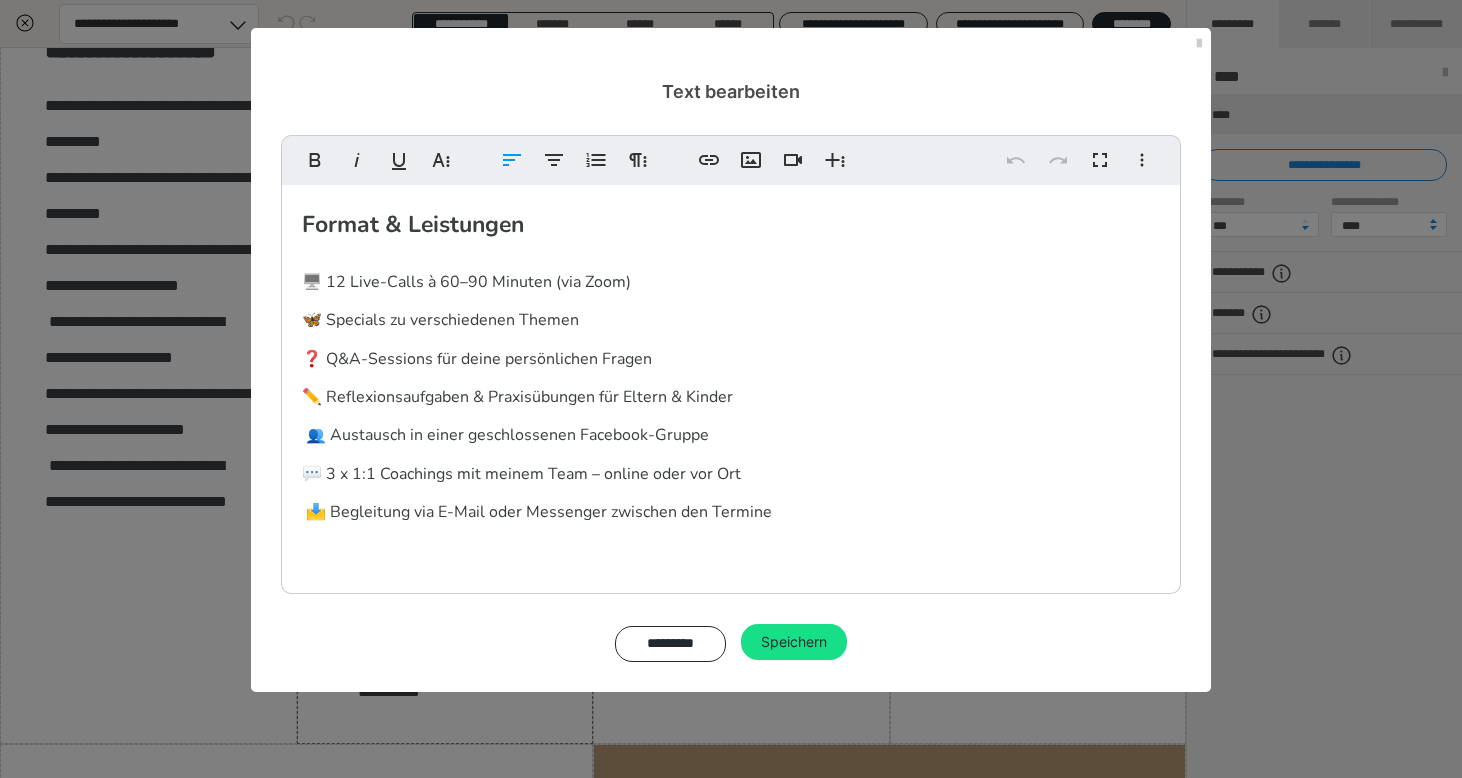 drag, startPoint x: 296, startPoint y: 323, endPoint x: 597, endPoint y: 324, distance: 301.00165 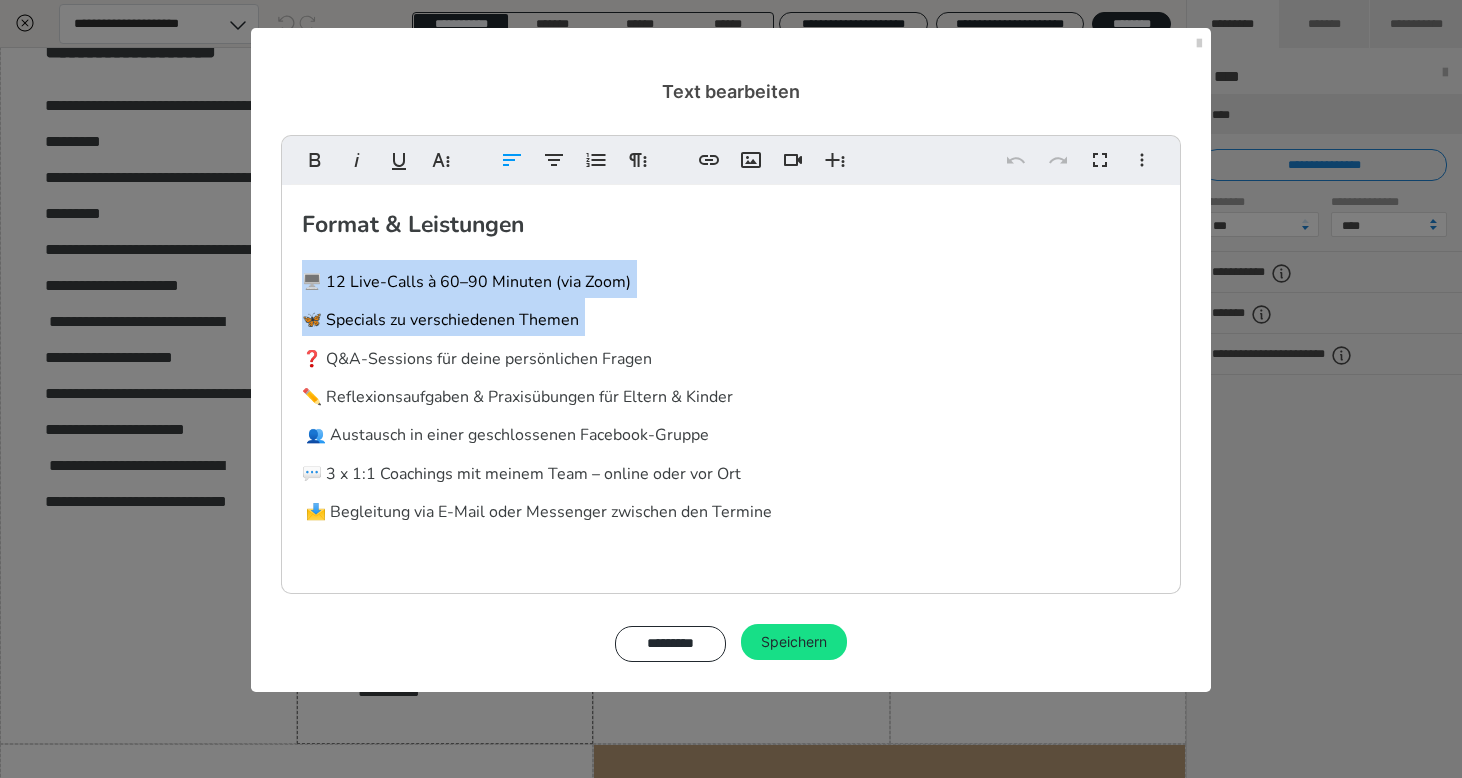 click on "🖥️ 12 Live-Calls à 60–90 Minuten (via Zoom) 🦋 Specials zu verschiedenen Themen ❓ Q&A-Sessions für deine persönlichen Fragen ✏️ Reflexionsaufgaben & Praxisübungen für Eltern & Kinder   👥 Austausch in einer geschlossenen Facebook-Gruppe 💬 3 x 1:1 Coachings mit meinem Team – online oder vor Ort   📩 Begleitung via E-Mail oder Messenger zwischen den Termine" at bounding box center [731, 394] 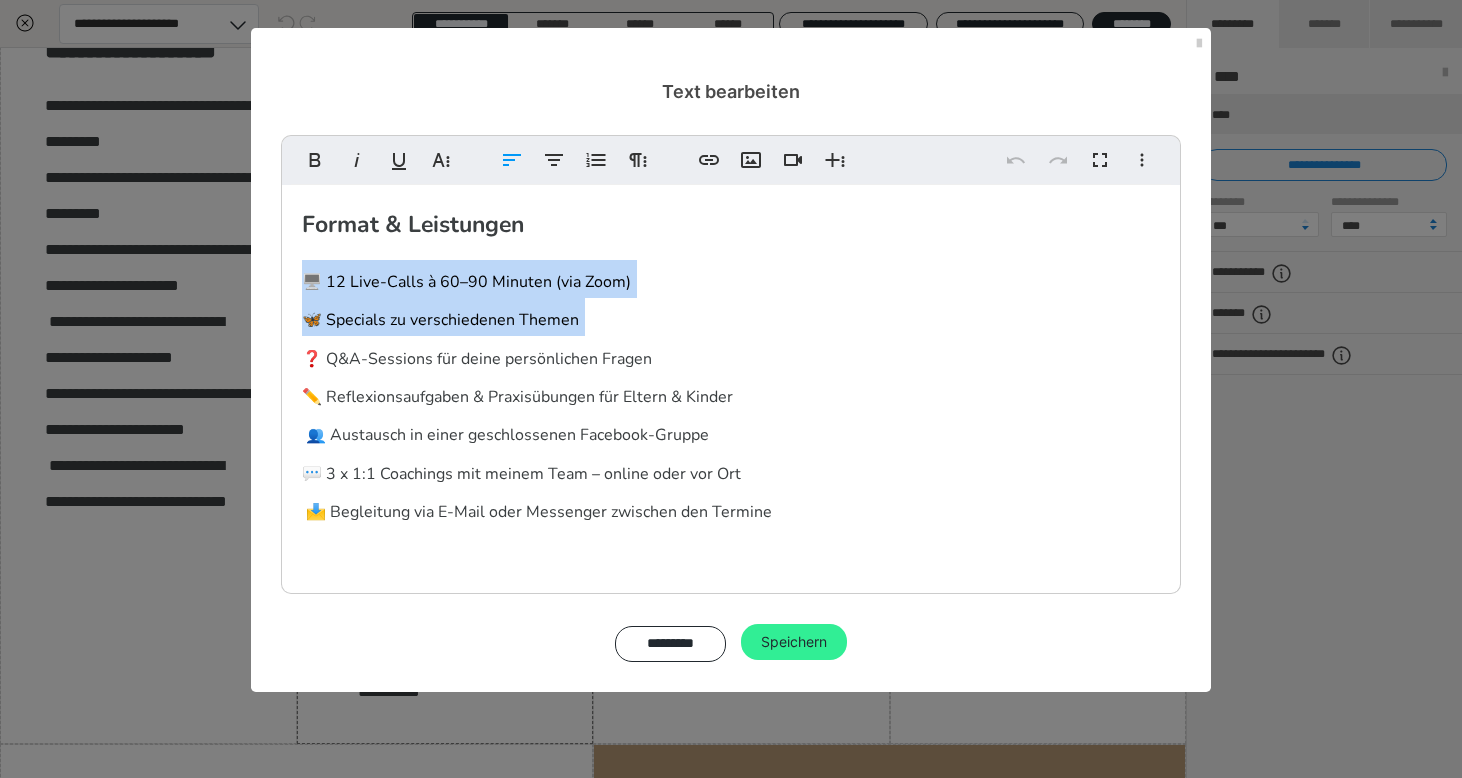 click on "Speichern" at bounding box center (794, 642) 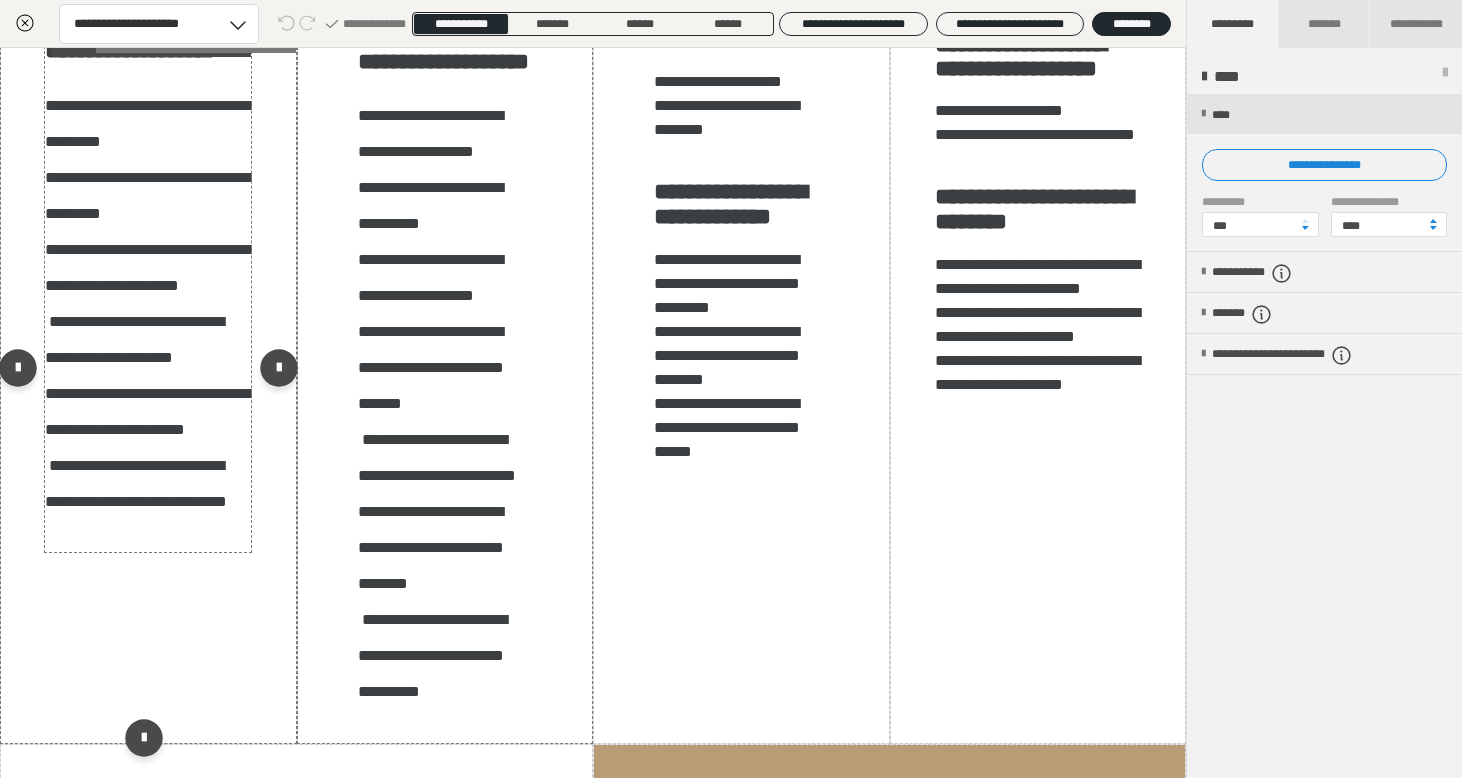 click on "**********" at bounding box center [147, 339] 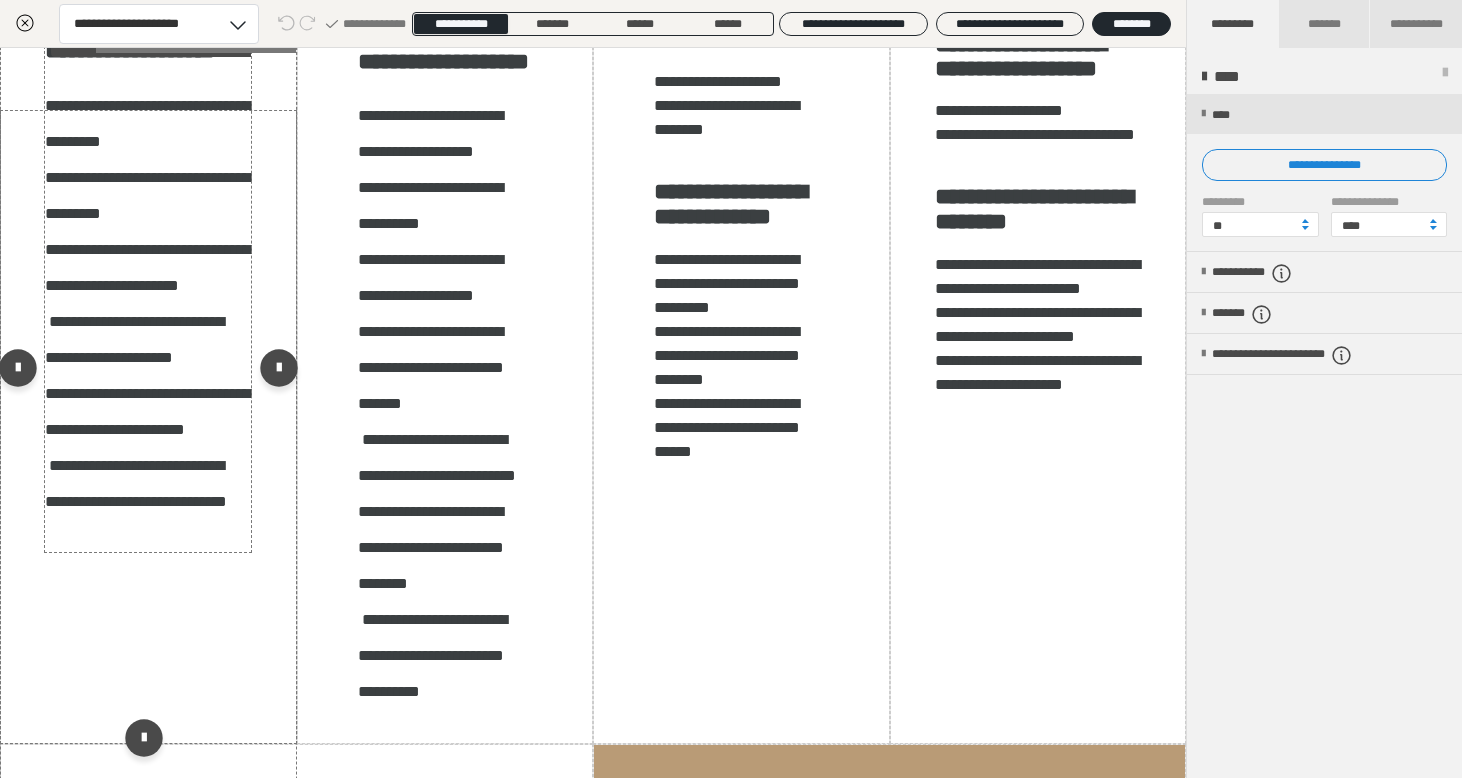 click on "**********" at bounding box center (147, 339) 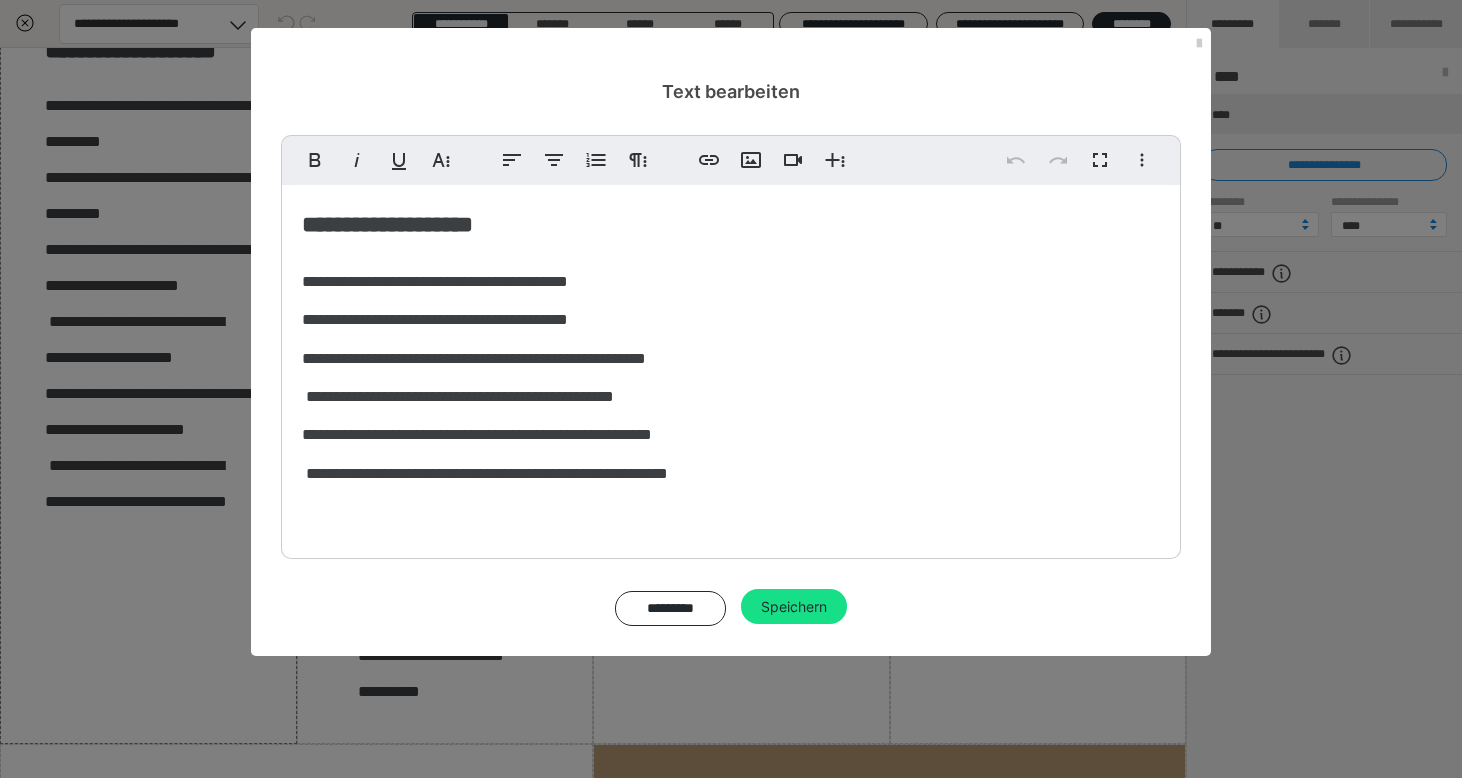 click on "**********" at bounding box center (731, 375) 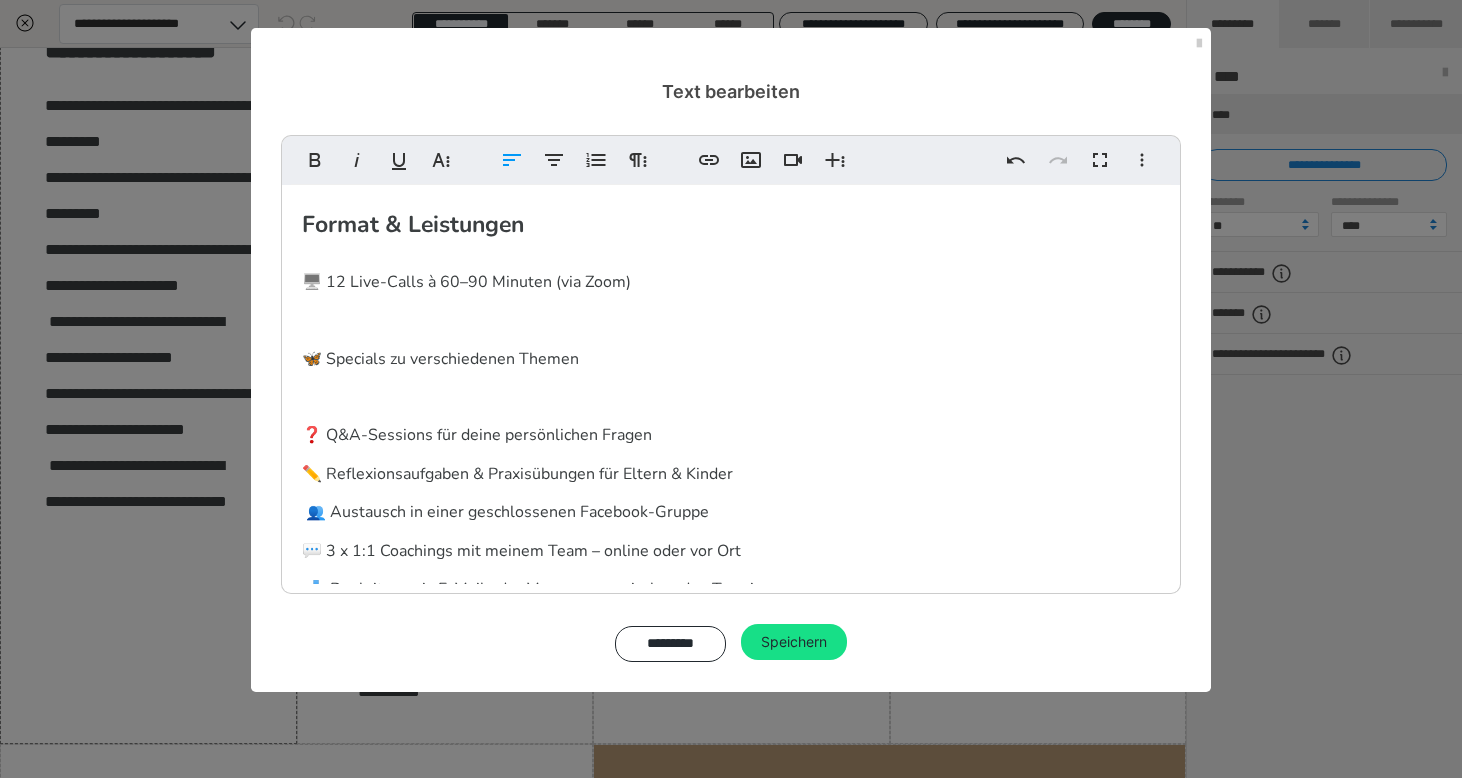 click on "🦋 Specials zu verschiedenen Themen" at bounding box center [440, 359] 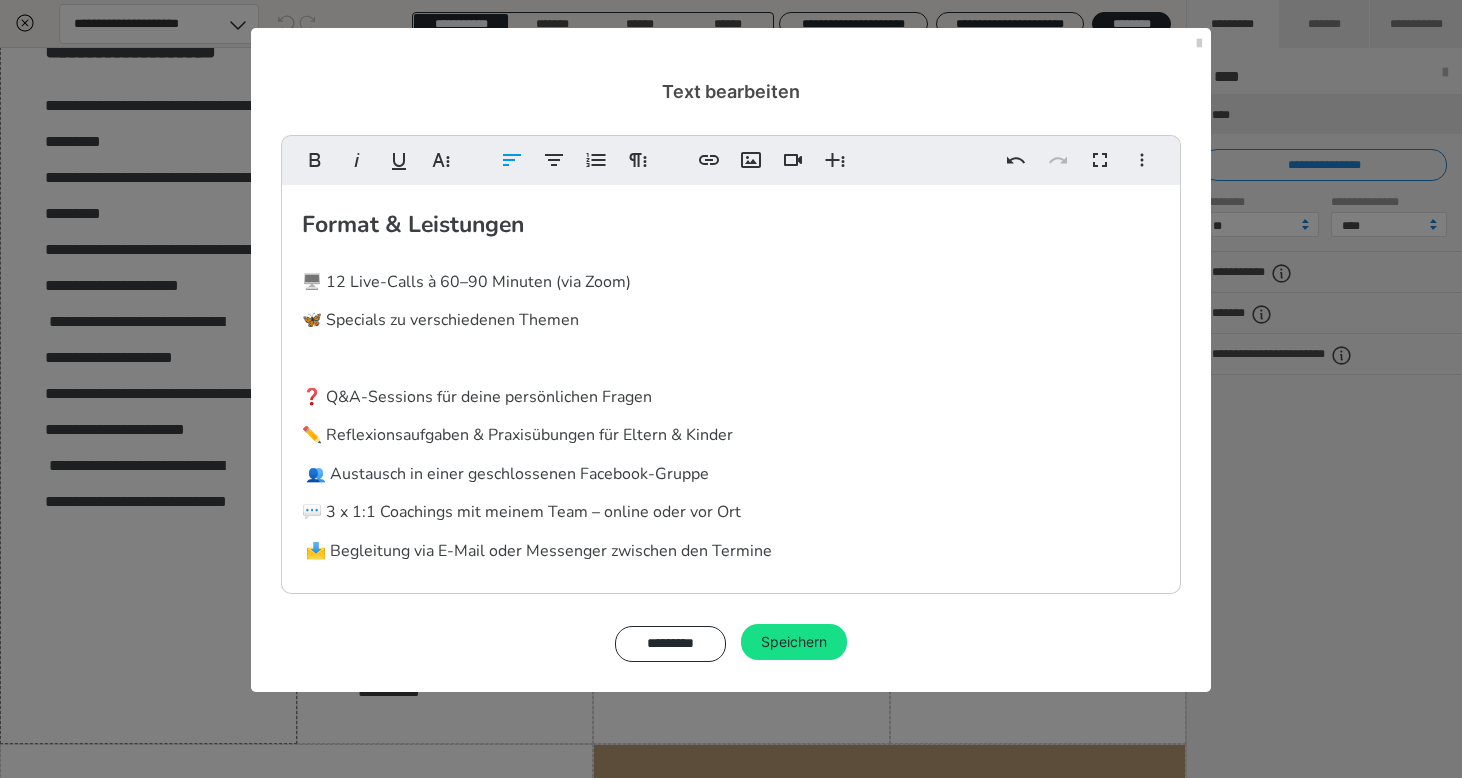click on "❓ Q&A-Sessions für deine persönlichen Fragen ✏️ Reflexionsaufgaben & Praxisübungen für Eltern & Kinder   👥 Austausch in einer geschlossenen Facebook-Gruppe 💬 3 x 1:1 Coachings mit meinem Team – online oder vor Ort   📩 Begleitung via E-Mail oder Messenger zwischen den Termine" at bounding box center [537, 474] 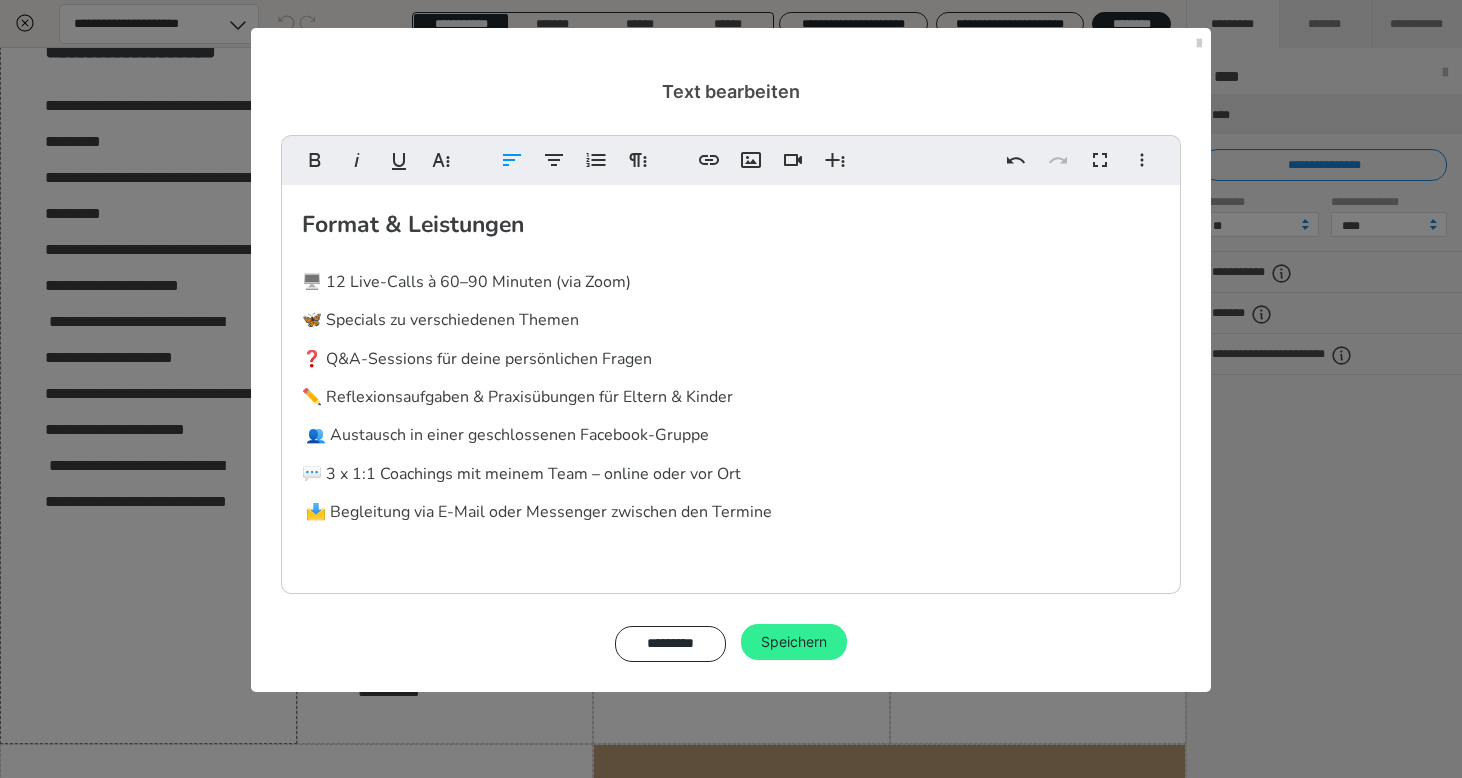 click on "Speichern" at bounding box center [794, 642] 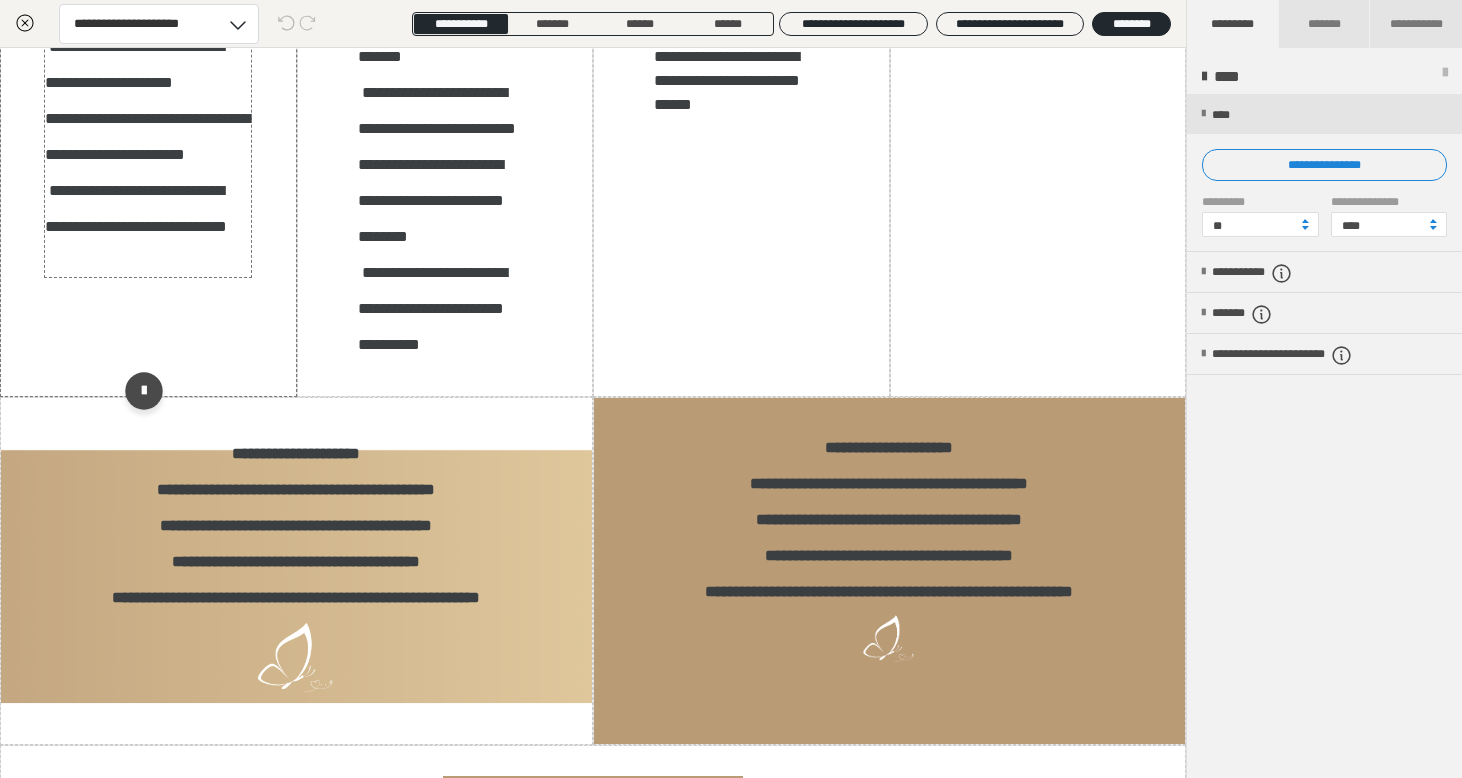 scroll, scrollTop: 5368, scrollLeft: 0, axis: vertical 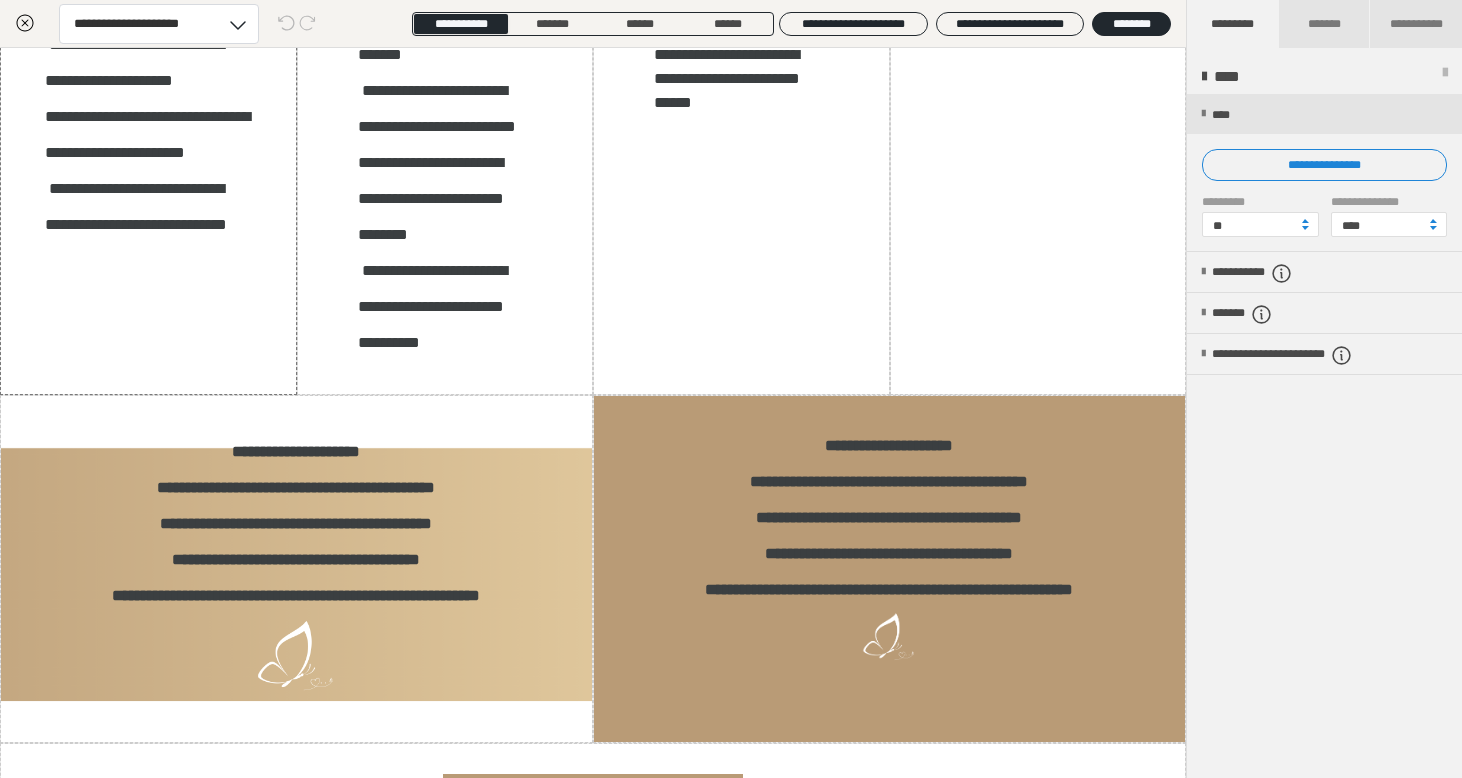 click 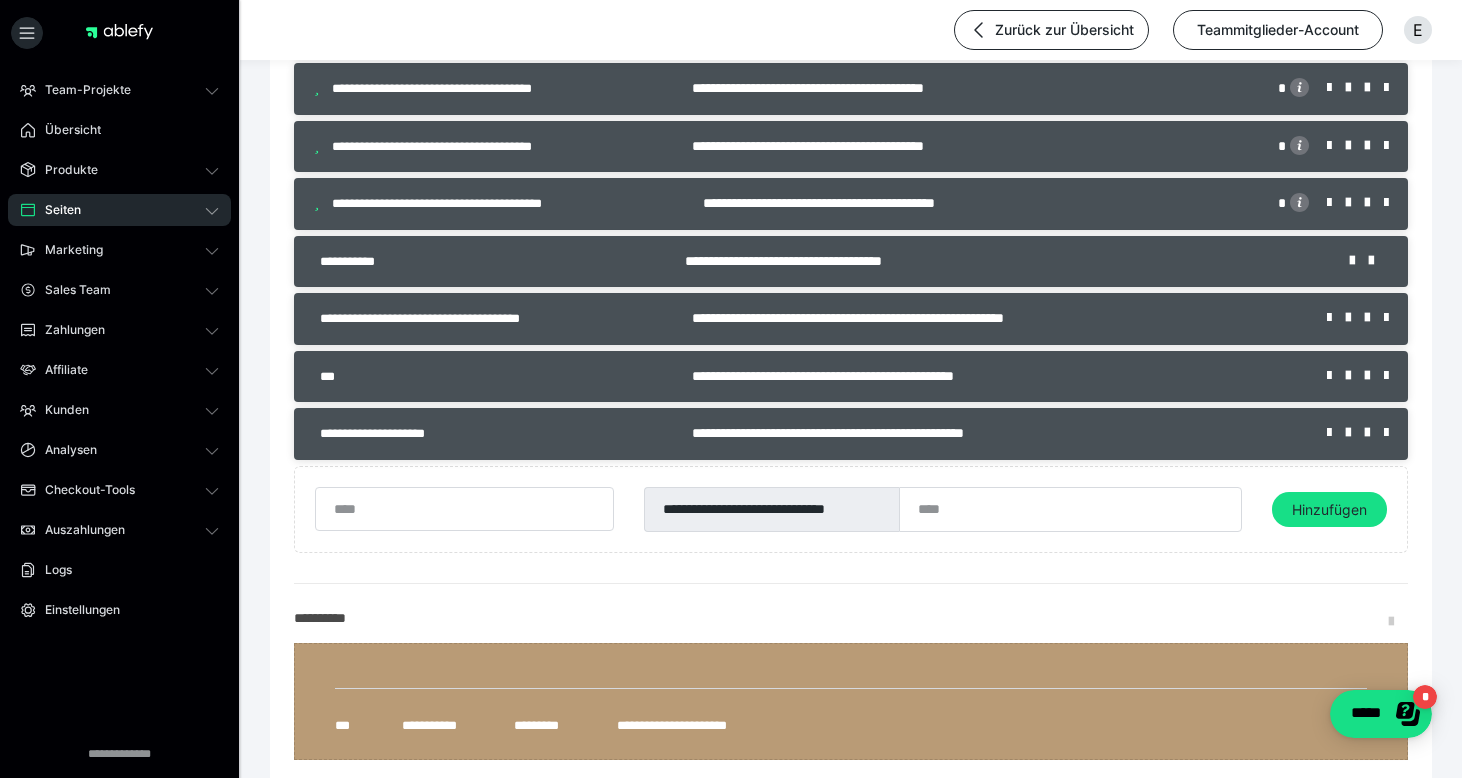 click on "**********" at bounding box center [994, 433] 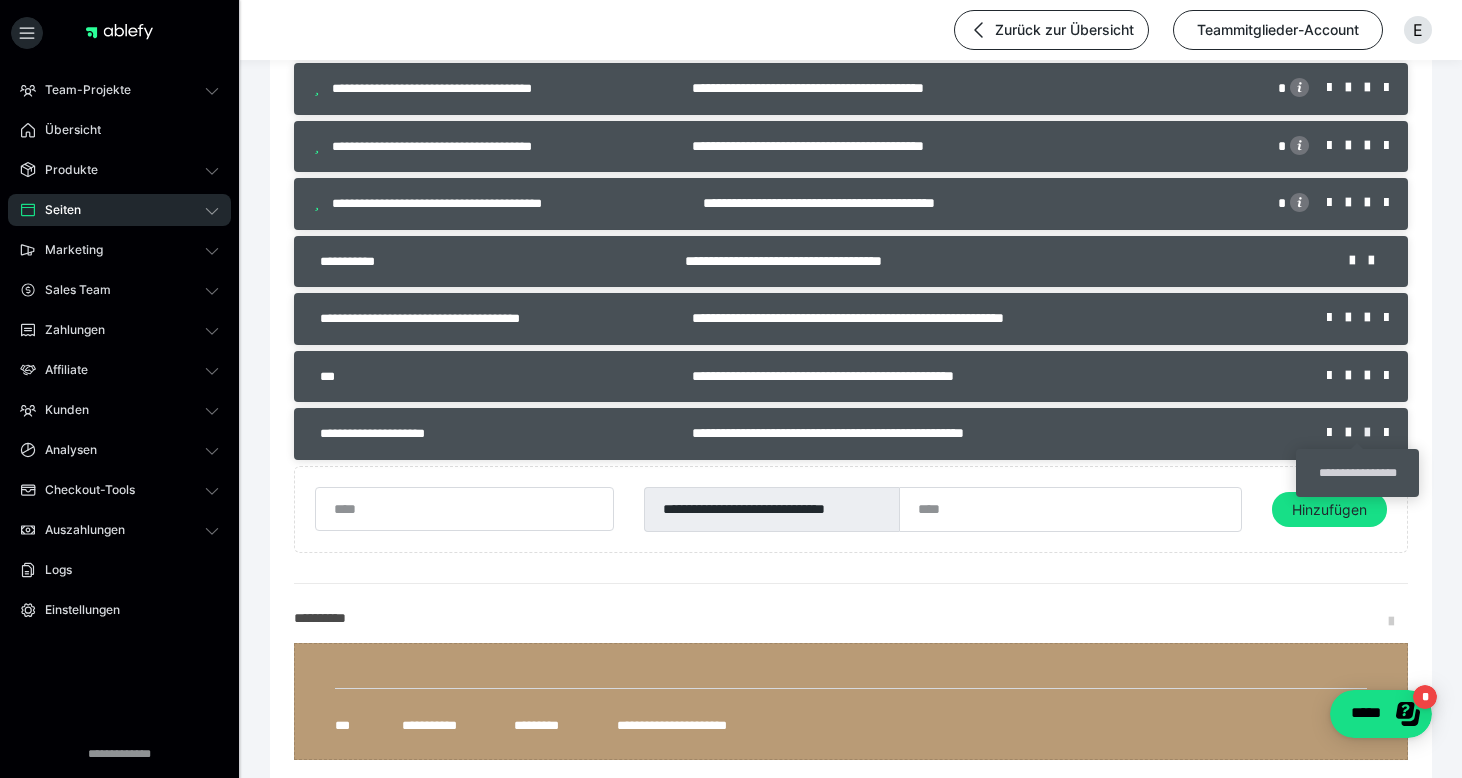 click at bounding box center [1374, 433] 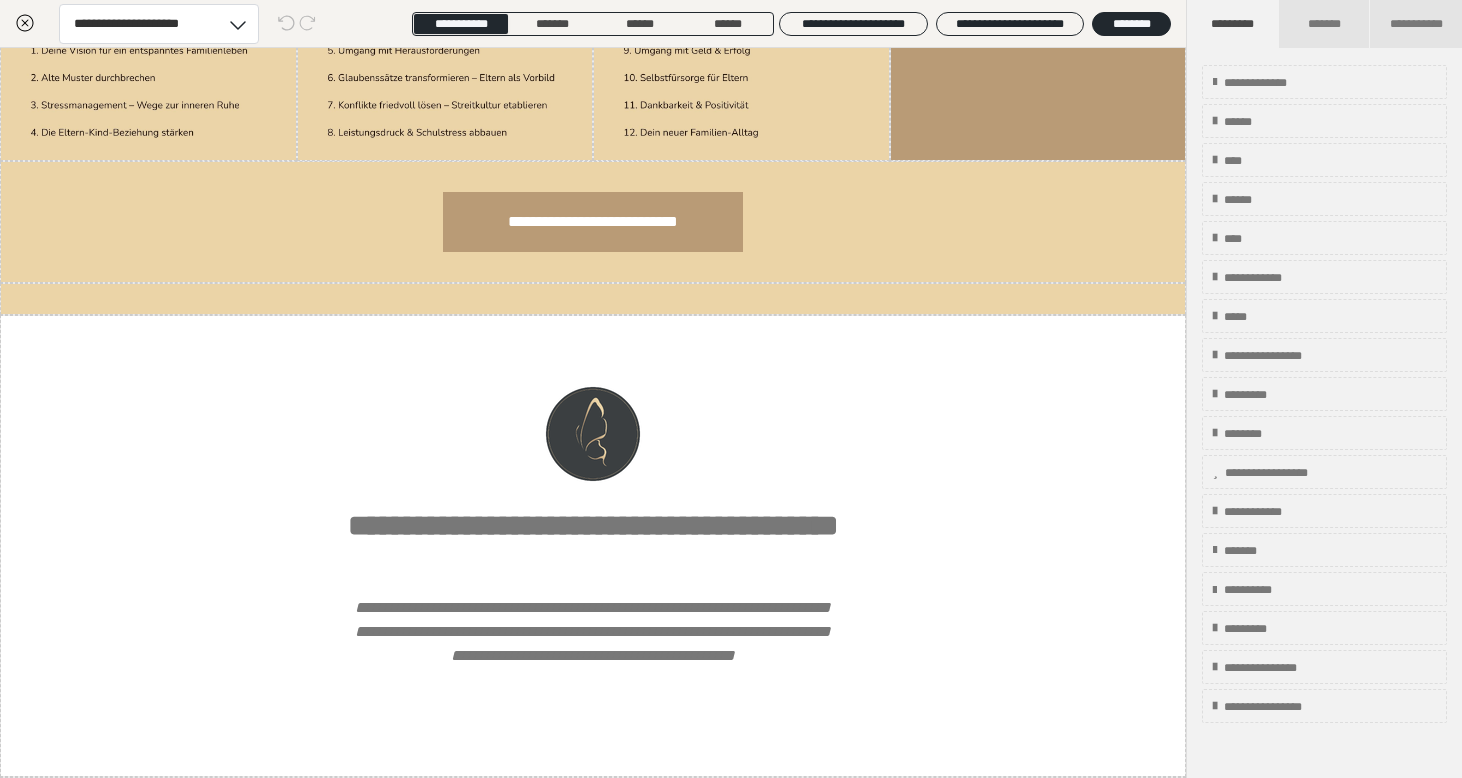 scroll, scrollTop: 3695, scrollLeft: 0, axis: vertical 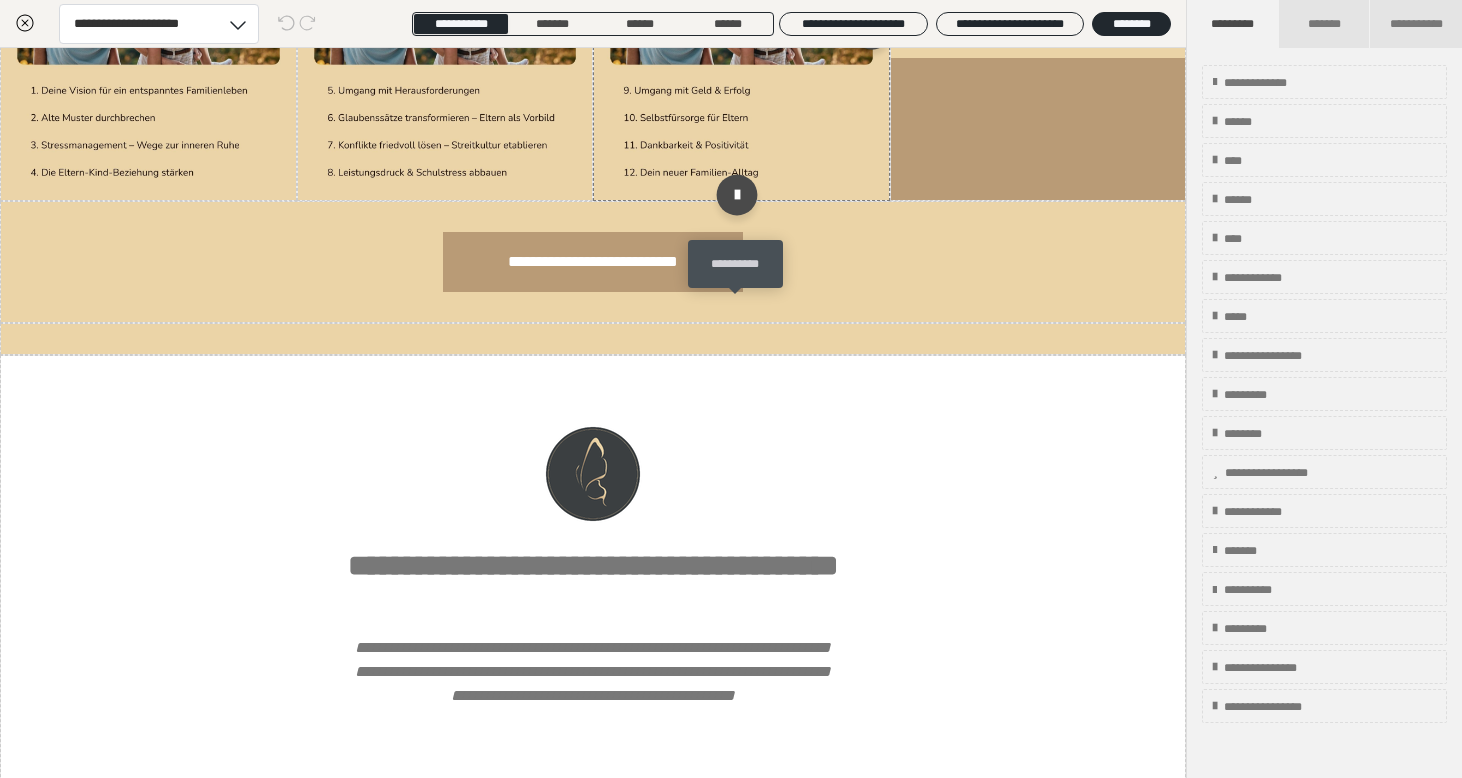click at bounding box center [736, 195] 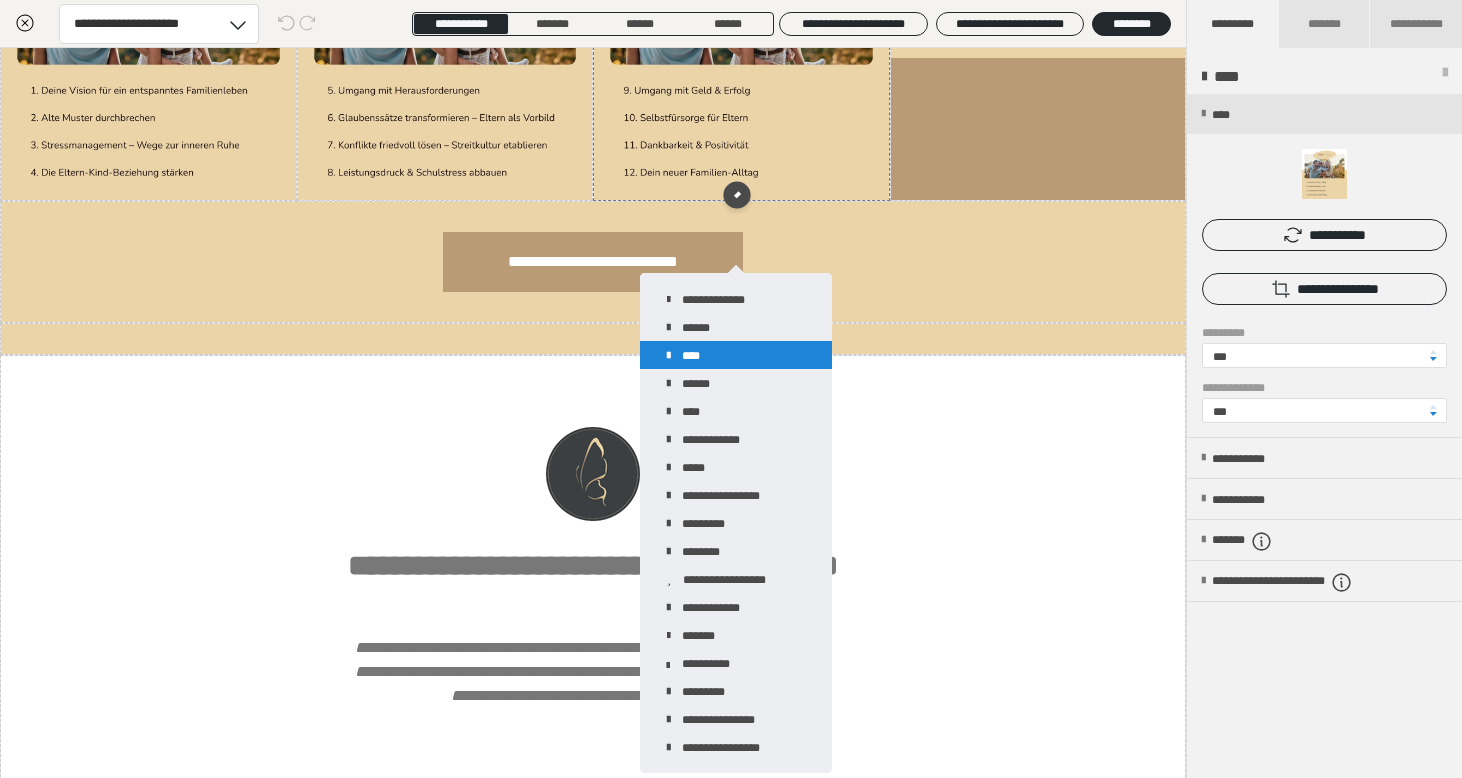 click on "****" at bounding box center (736, 355) 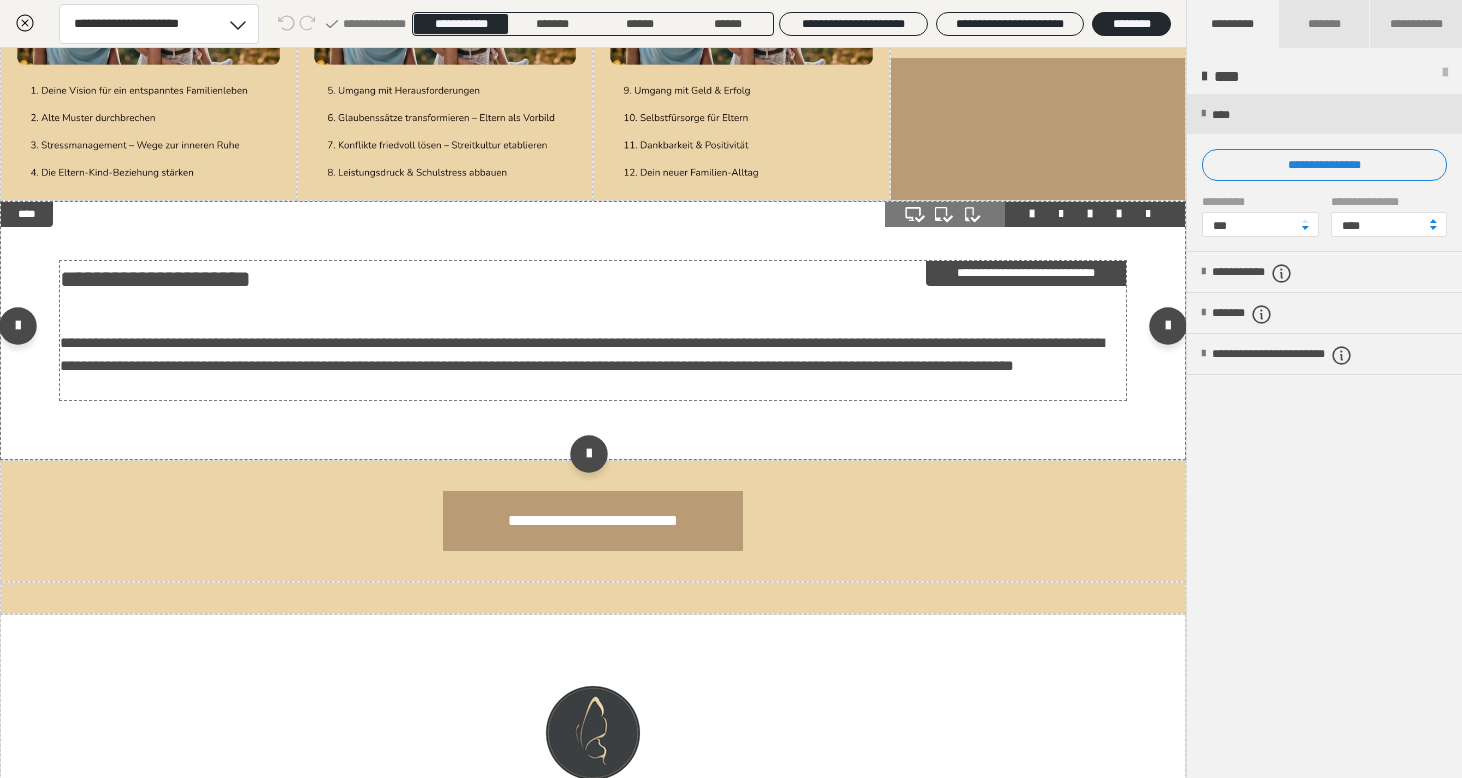 click on "**********" at bounding box center (593, 354) 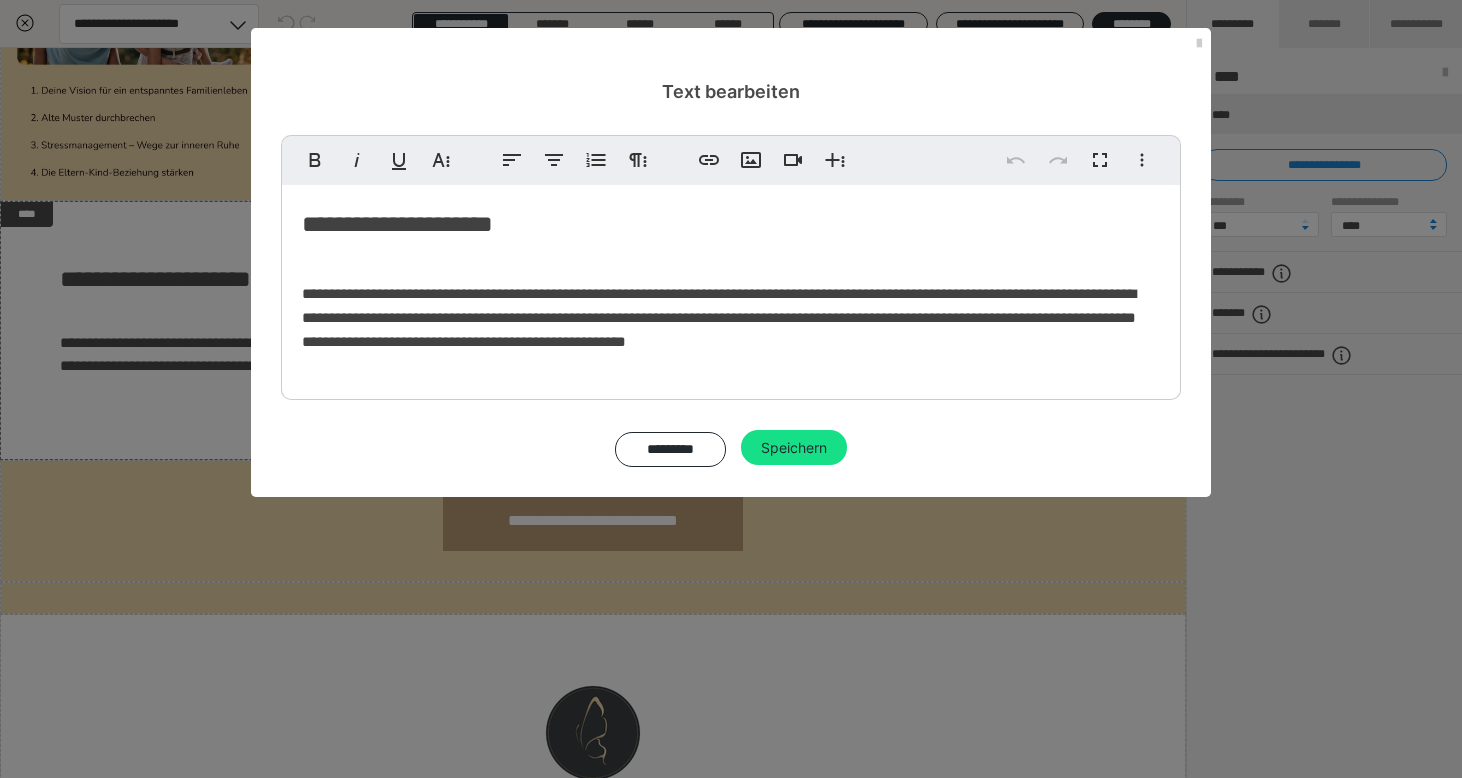 drag, startPoint x: 514, startPoint y: 491, endPoint x: 452, endPoint y: 491, distance: 62 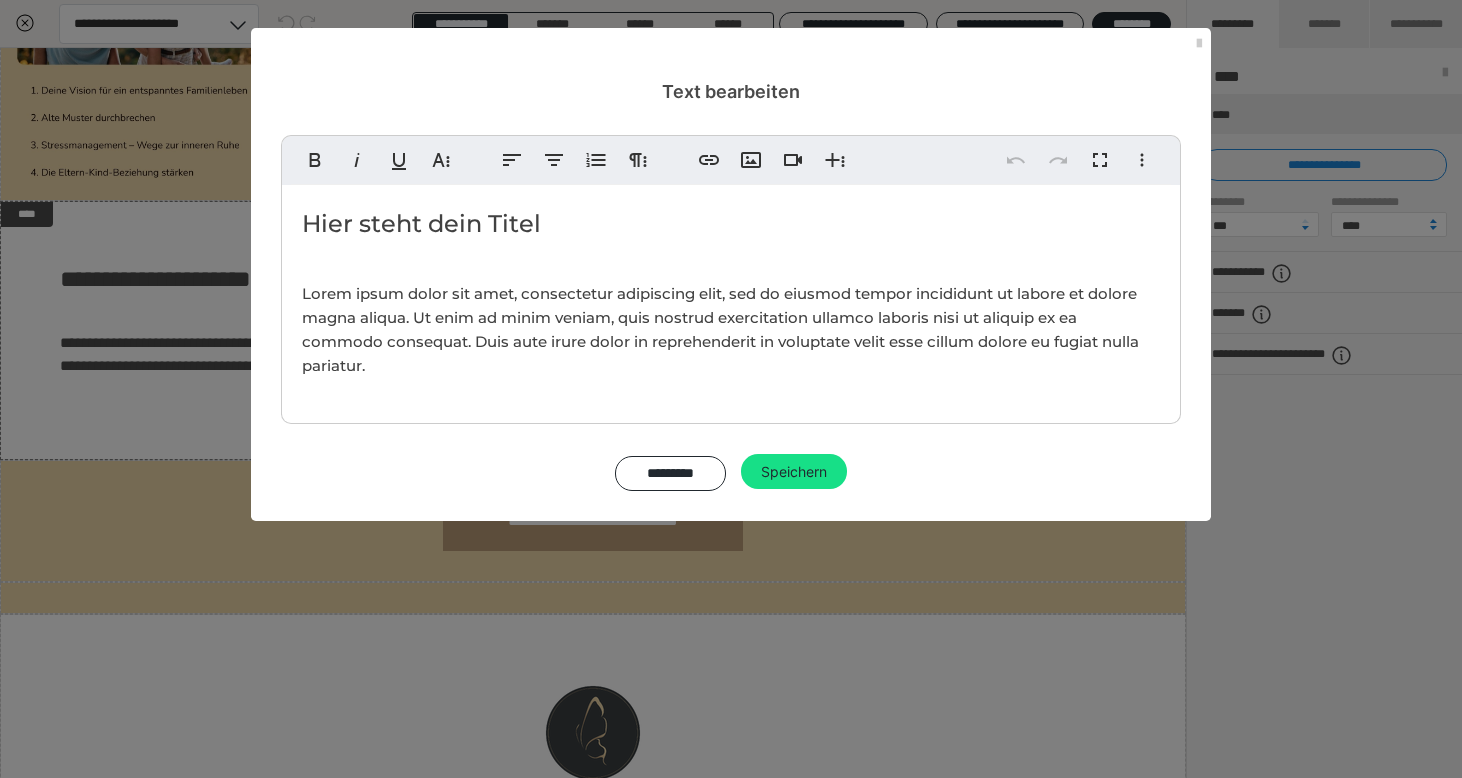 drag, startPoint x: 439, startPoint y: 387, endPoint x: 303, endPoint y: 210, distance: 223.21515 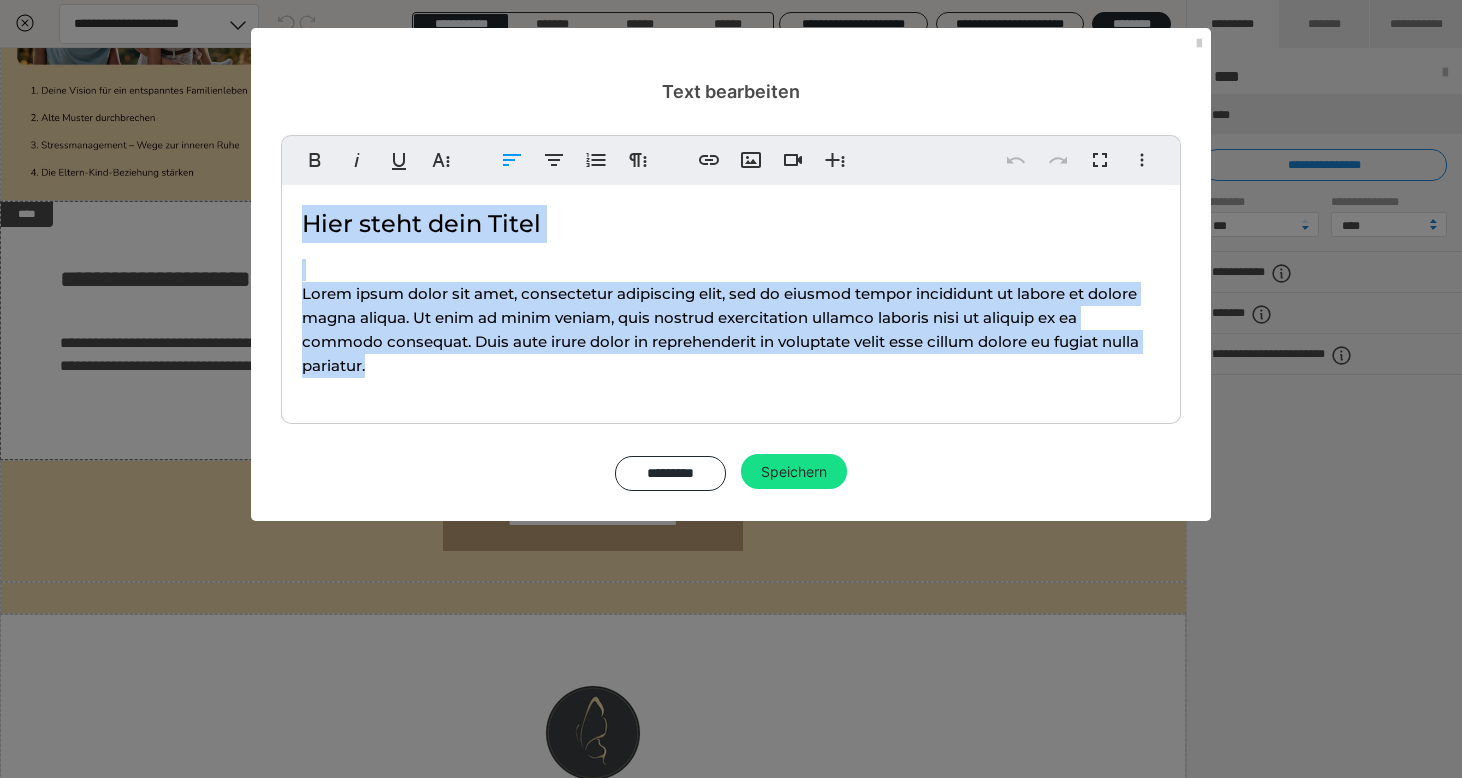 type 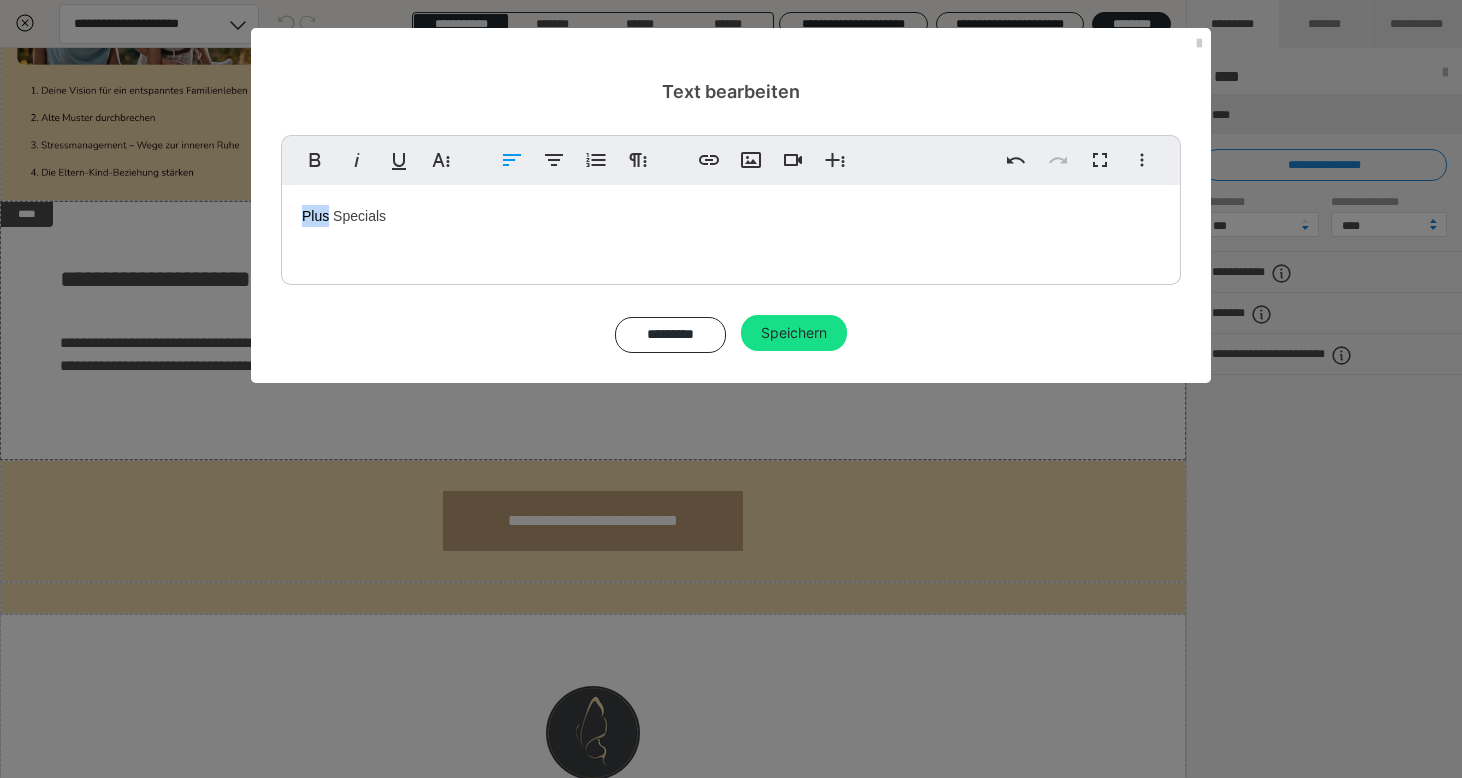 drag, startPoint x: 330, startPoint y: 214, endPoint x: 277, endPoint y: 212, distance: 53.037724 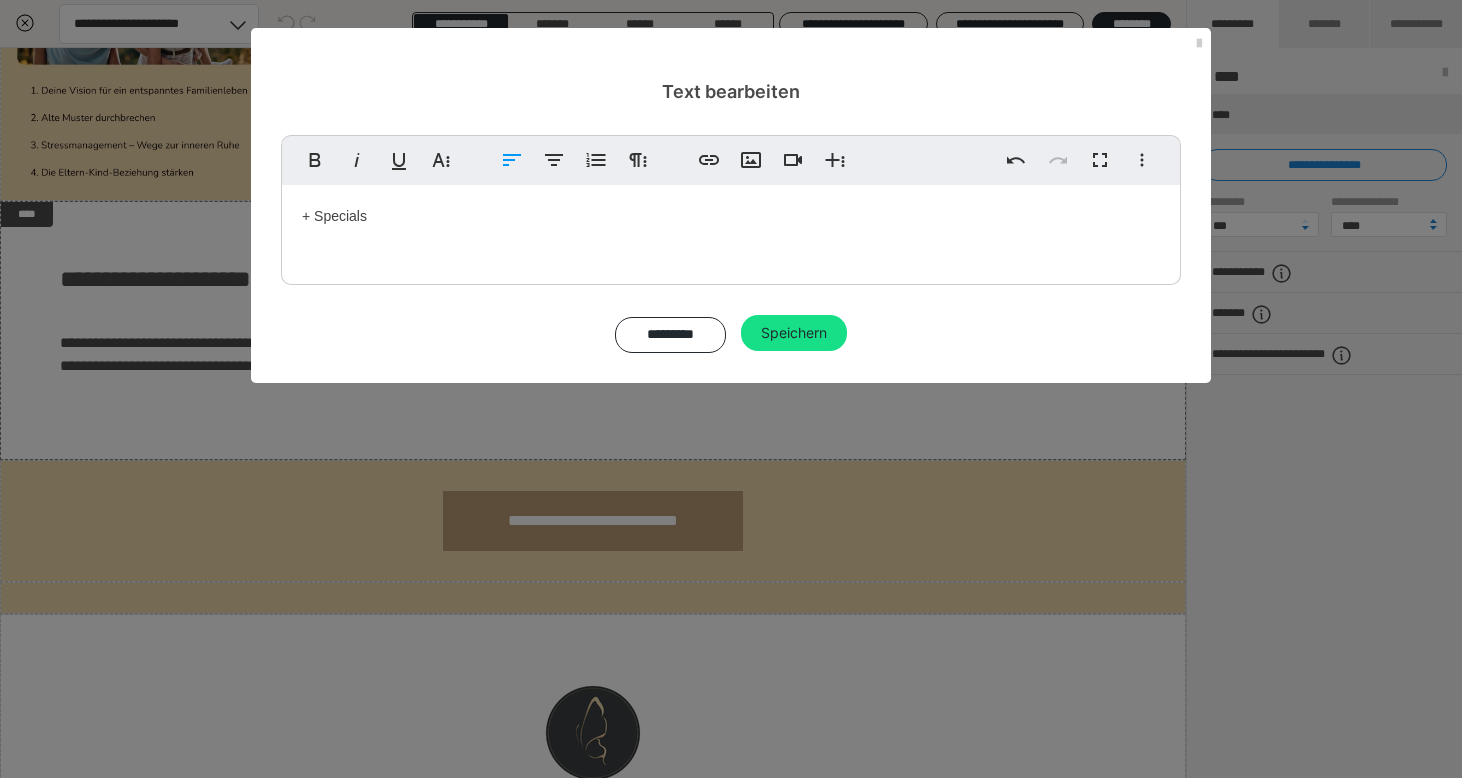 drag, startPoint x: 372, startPoint y: 223, endPoint x: 282, endPoint y: 220, distance: 90.04999 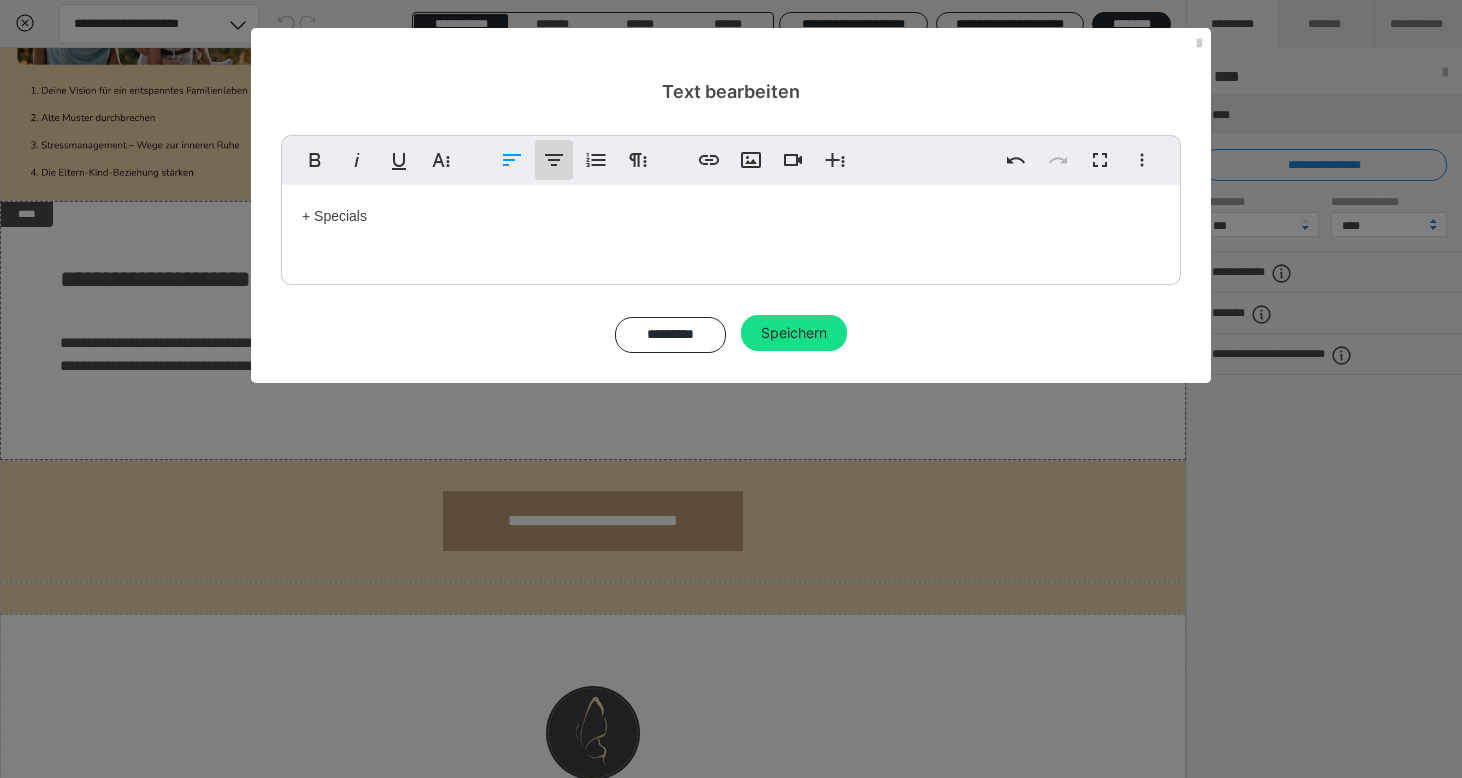 click 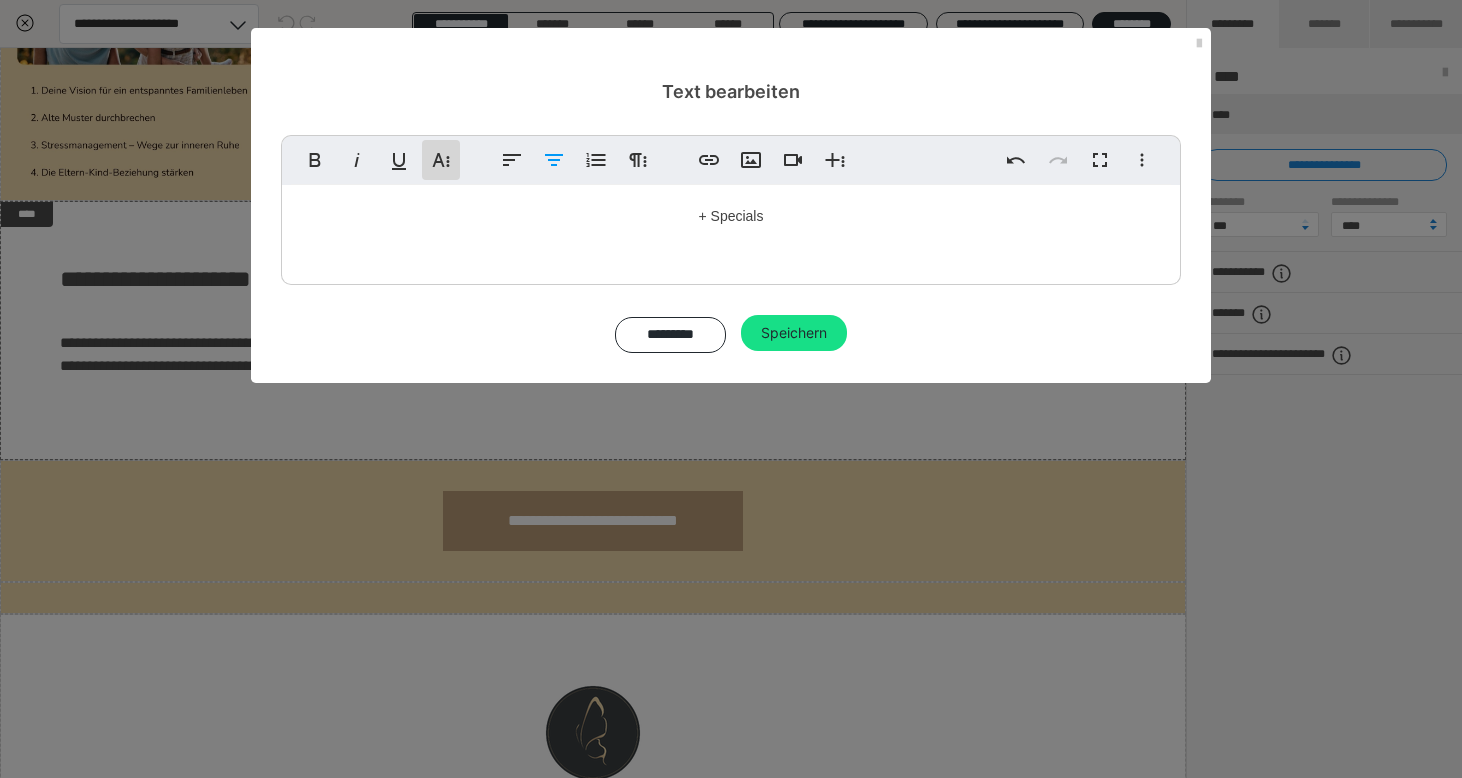 click 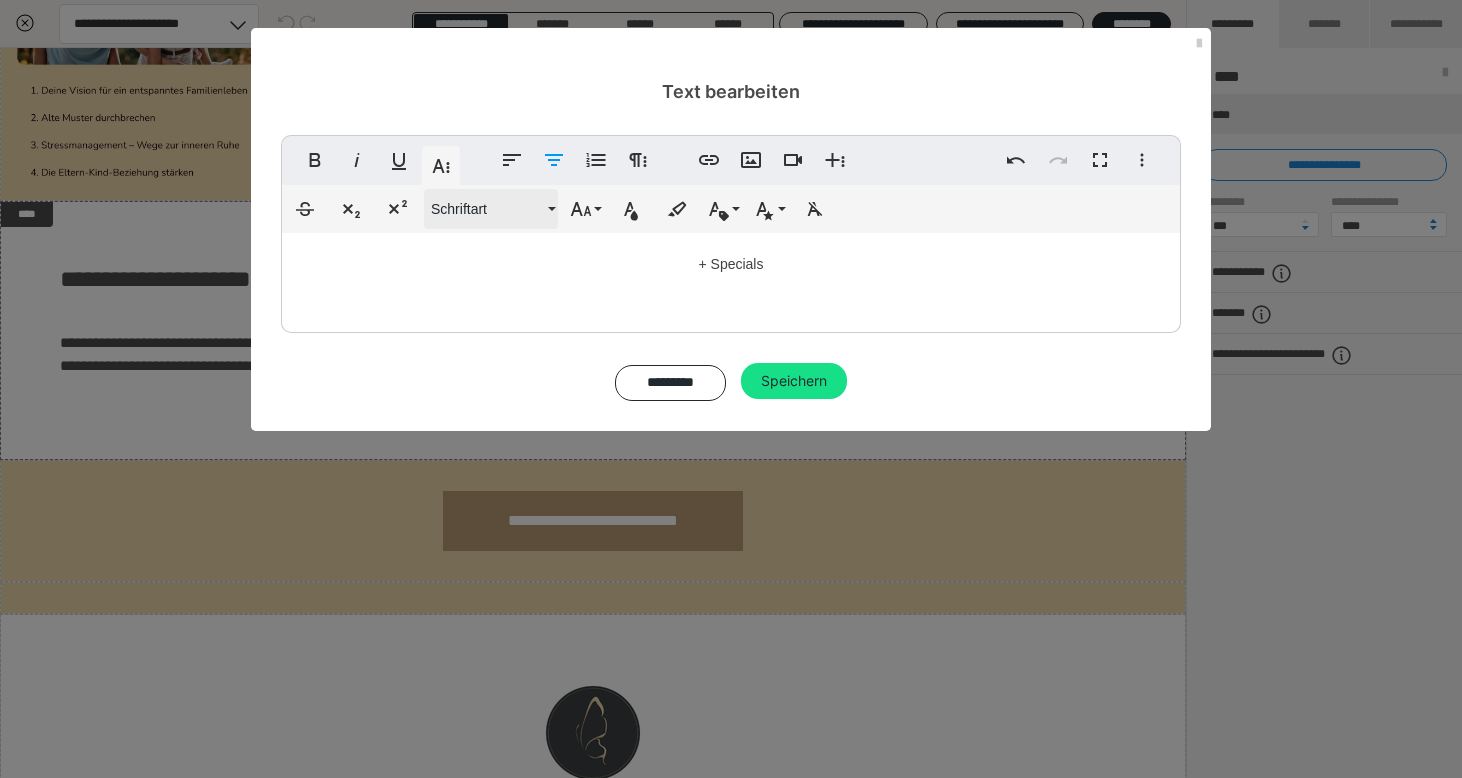 click on "Schriftart" at bounding box center [487, 209] 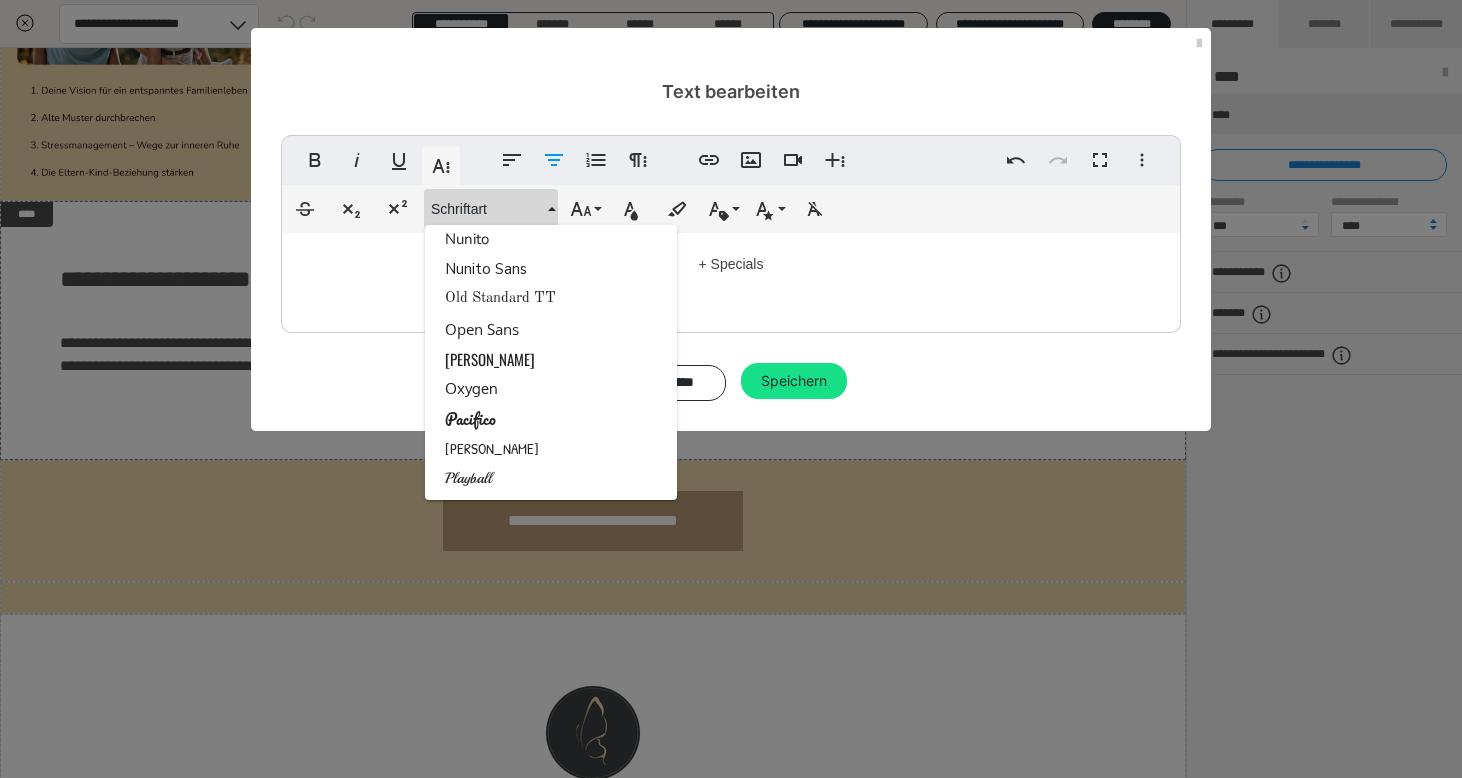 scroll, scrollTop: 2228, scrollLeft: 0, axis: vertical 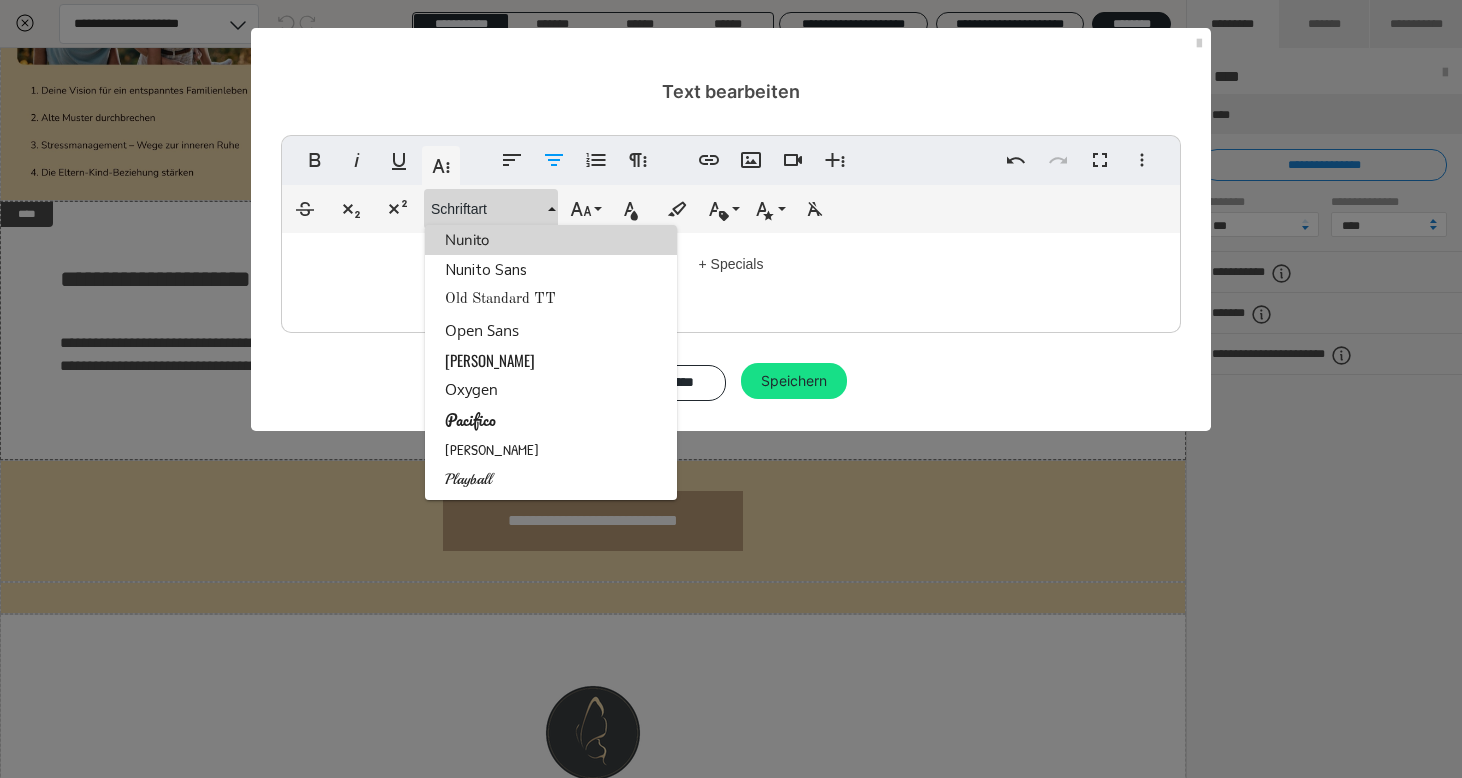 click on "Nunito" at bounding box center (551, 240) 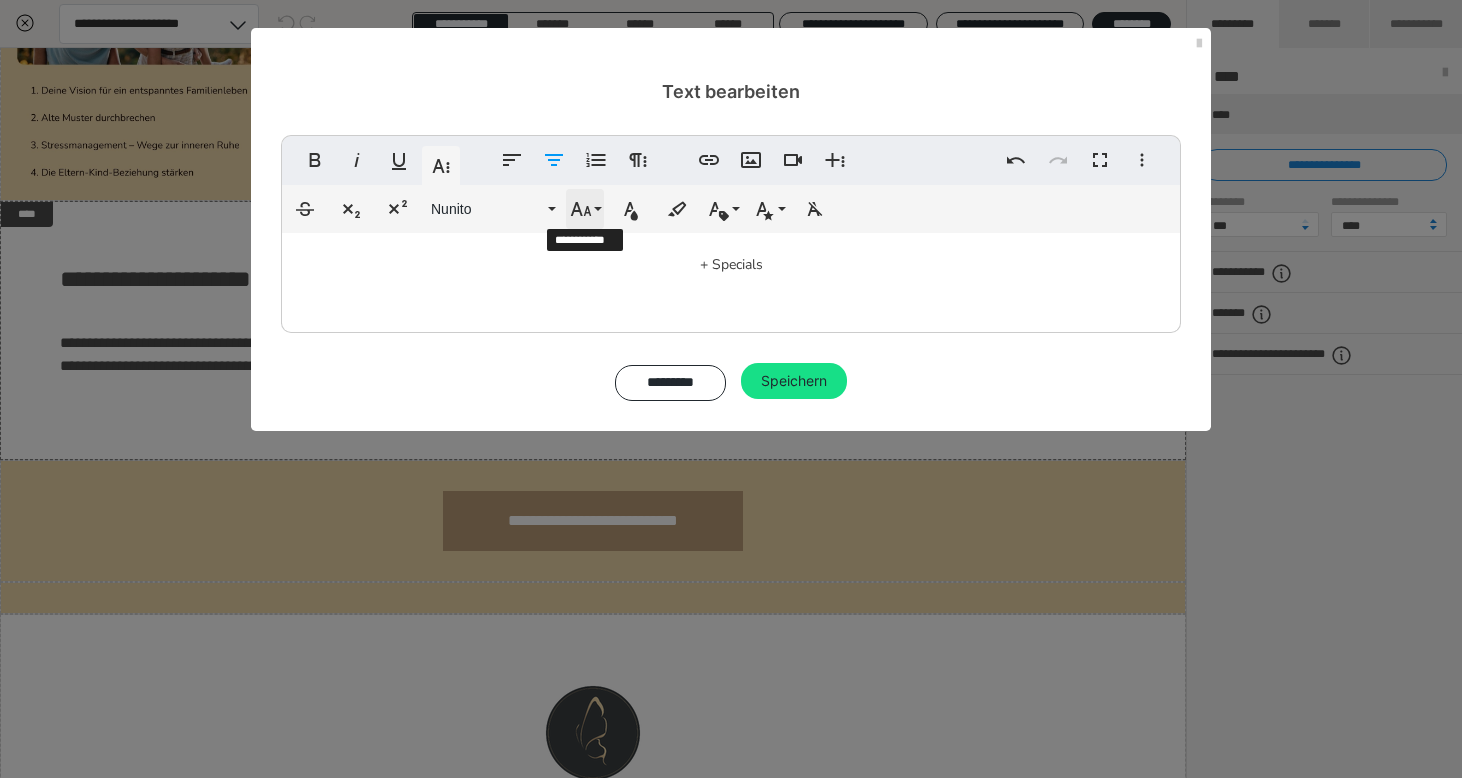 click on "Schriftgröße" at bounding box center [585, 209] 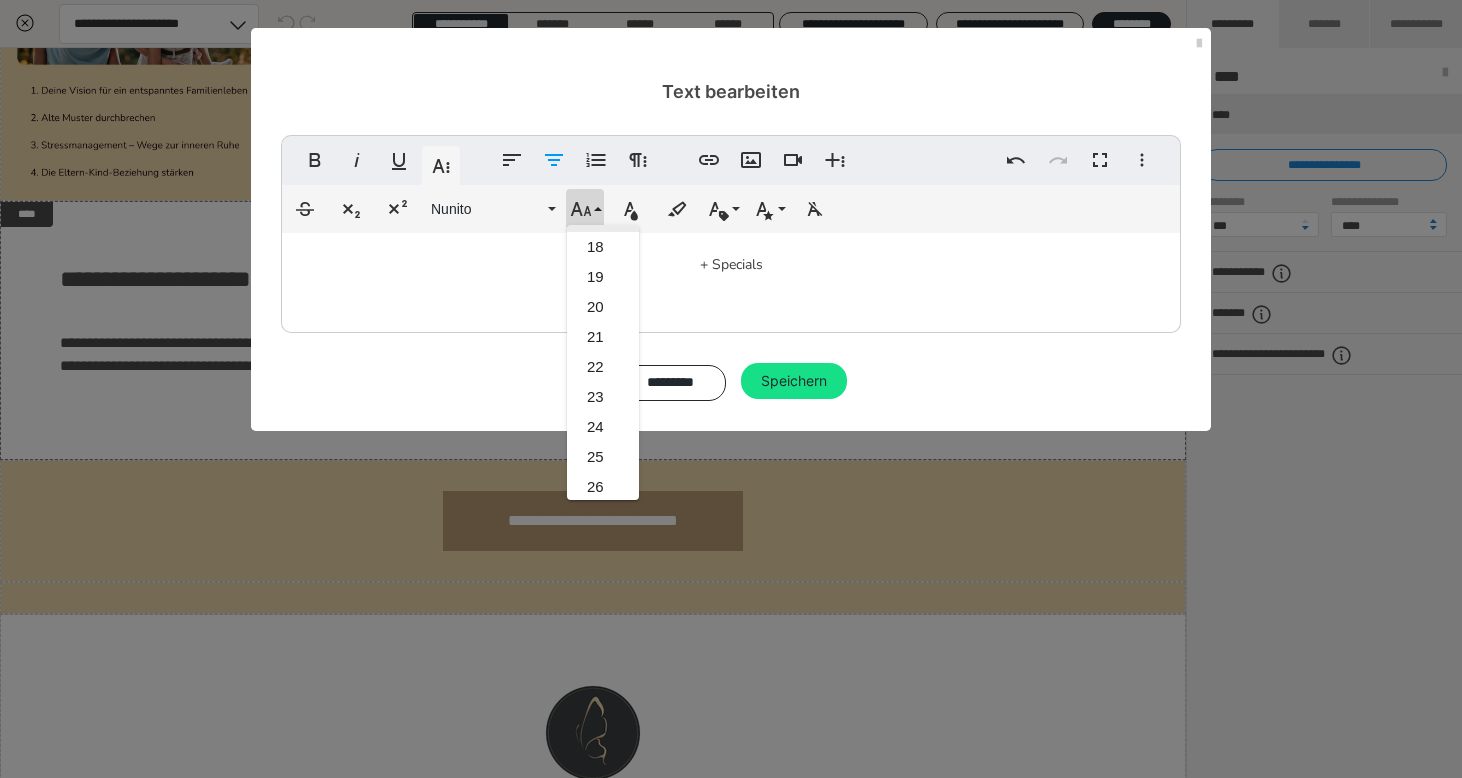 scroll, scrollTop: 531, scrollLeft: 0, axis: vertical 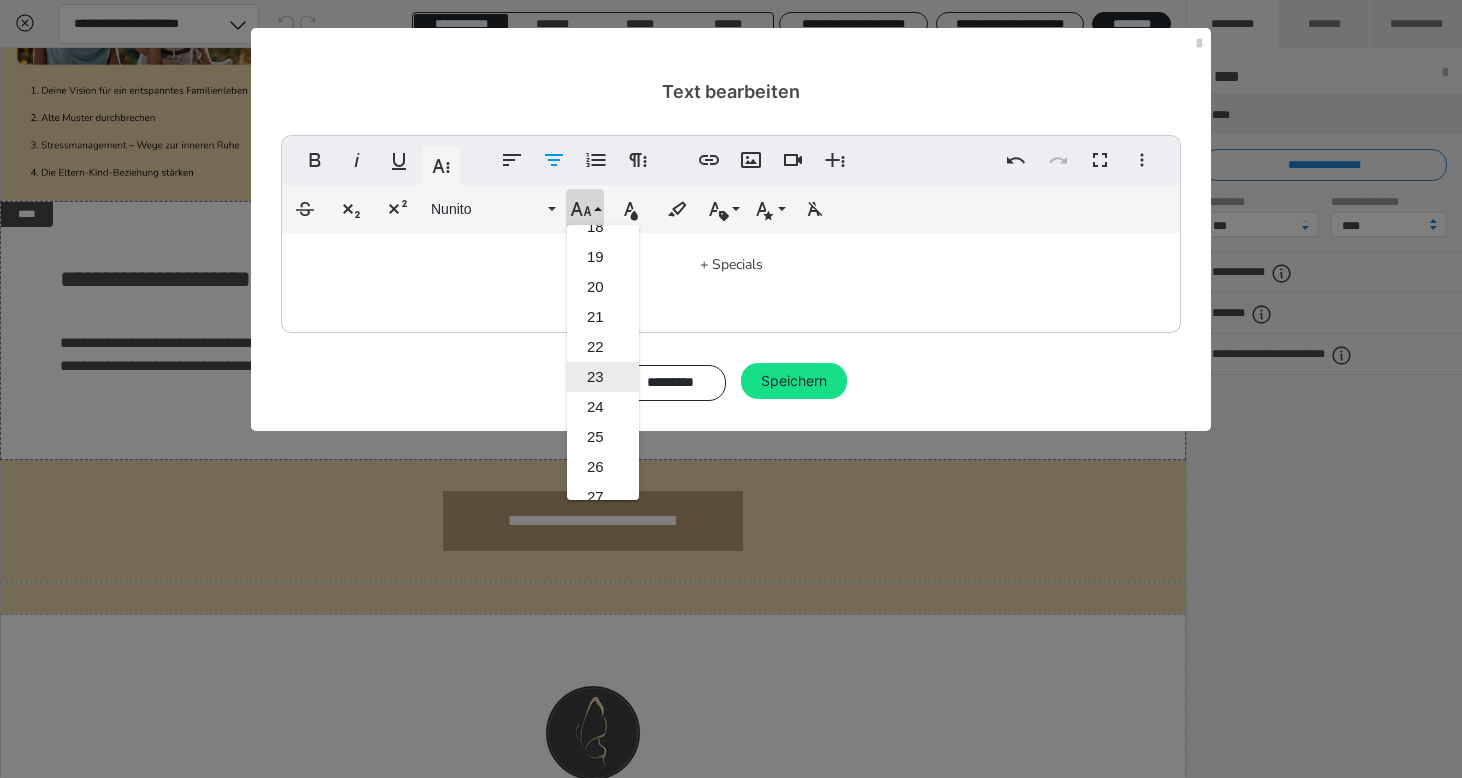 click on "23" at bounding box center [603, 377] 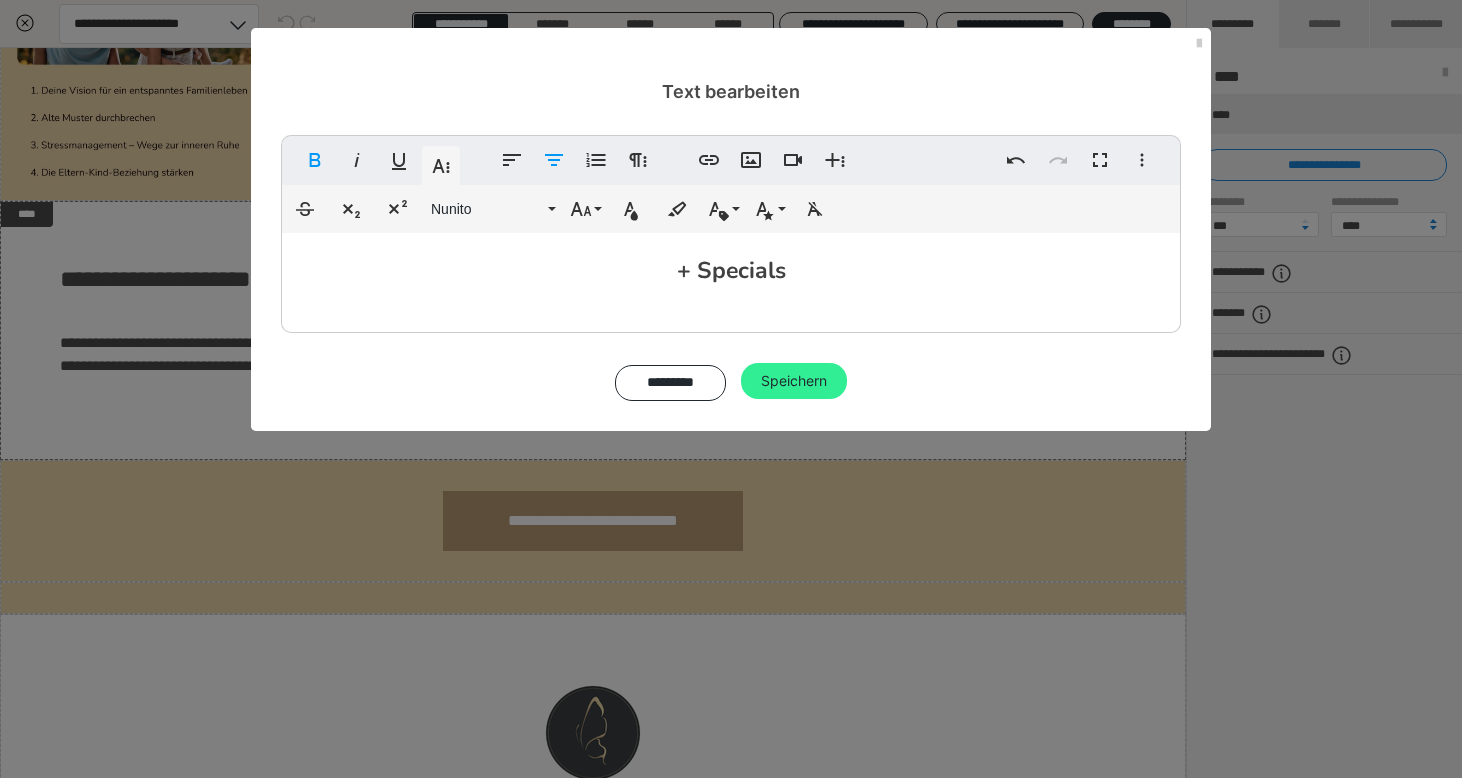 click on "Speichern" at bounding box center (794, 381) 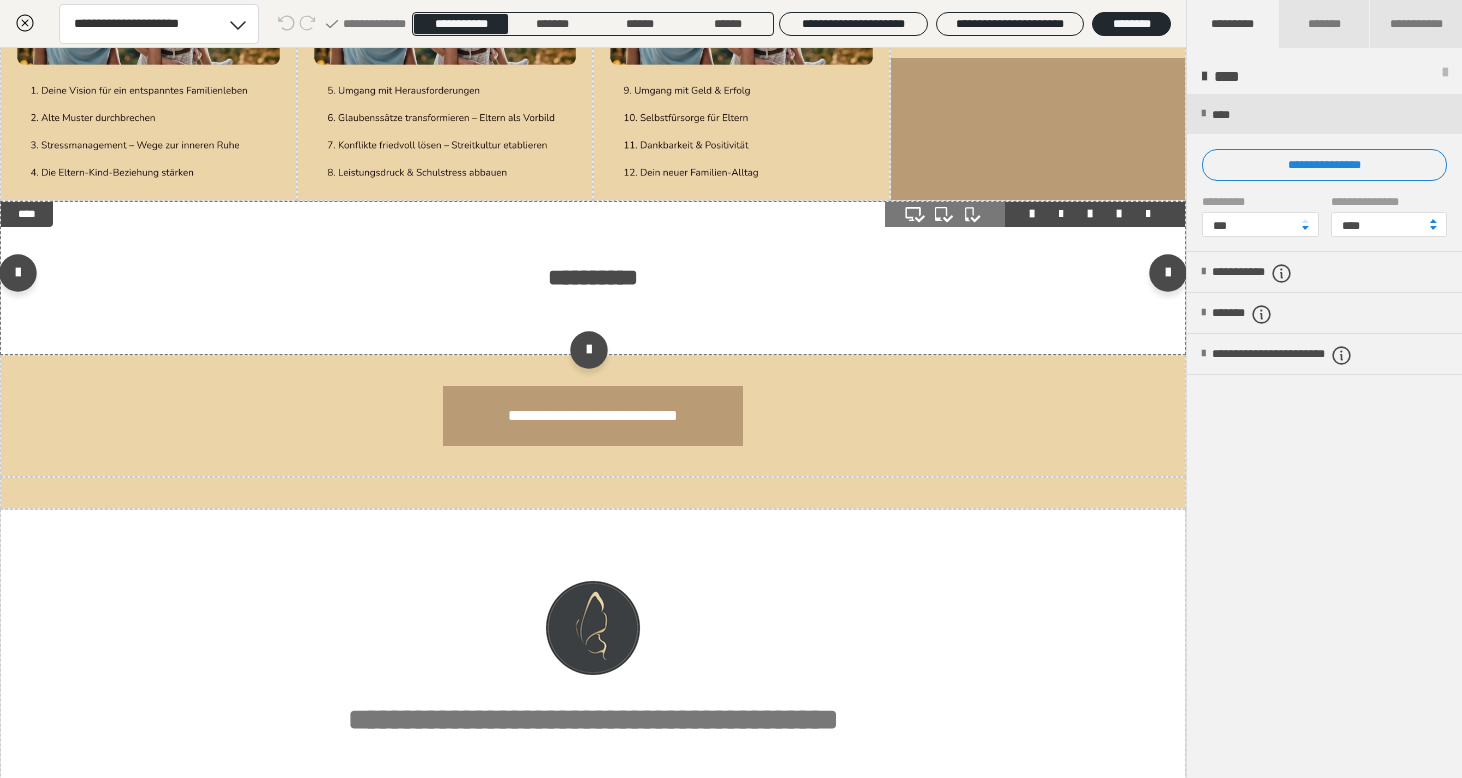 click on "**********" at bounding box center [593, 278] 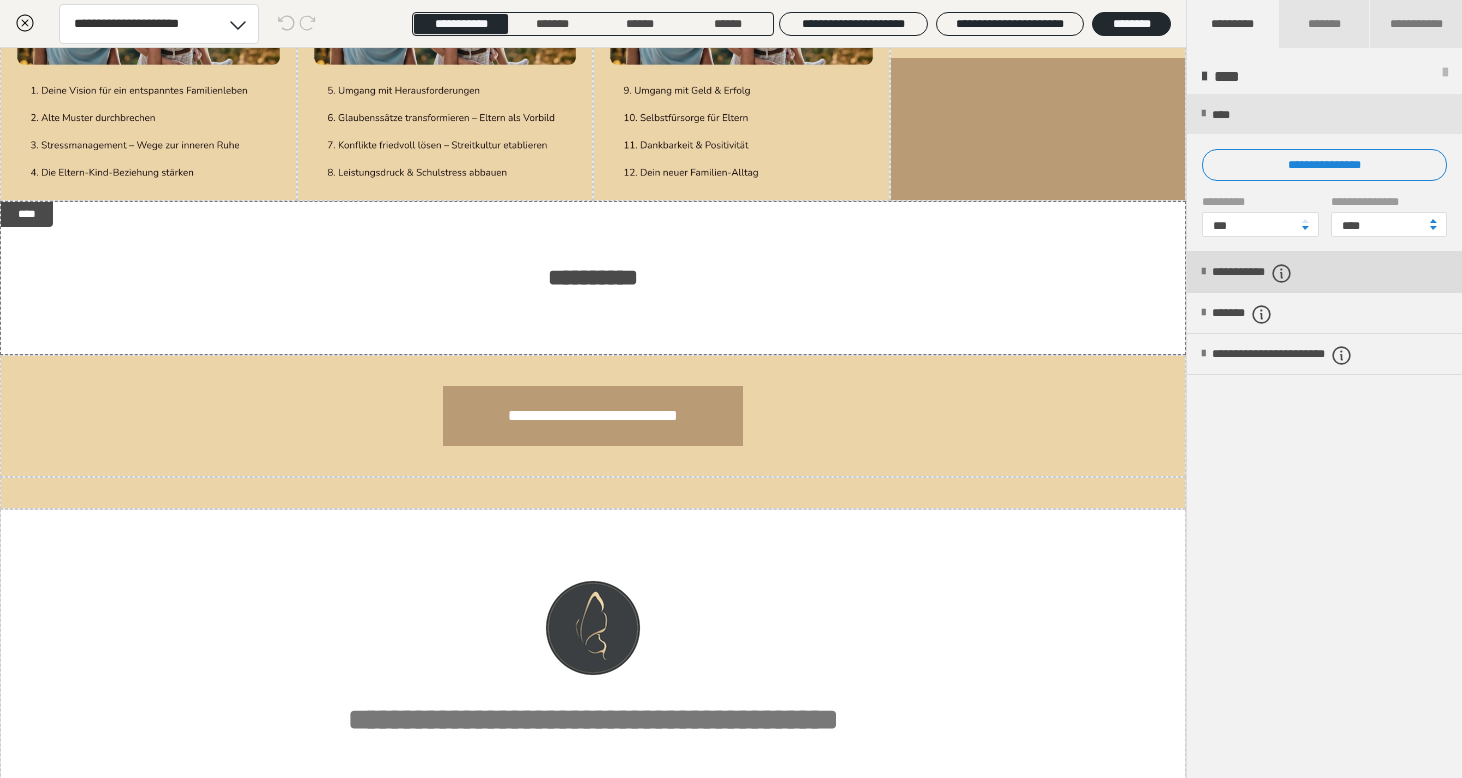 click on "**********" at bounding box center [1276, 273] 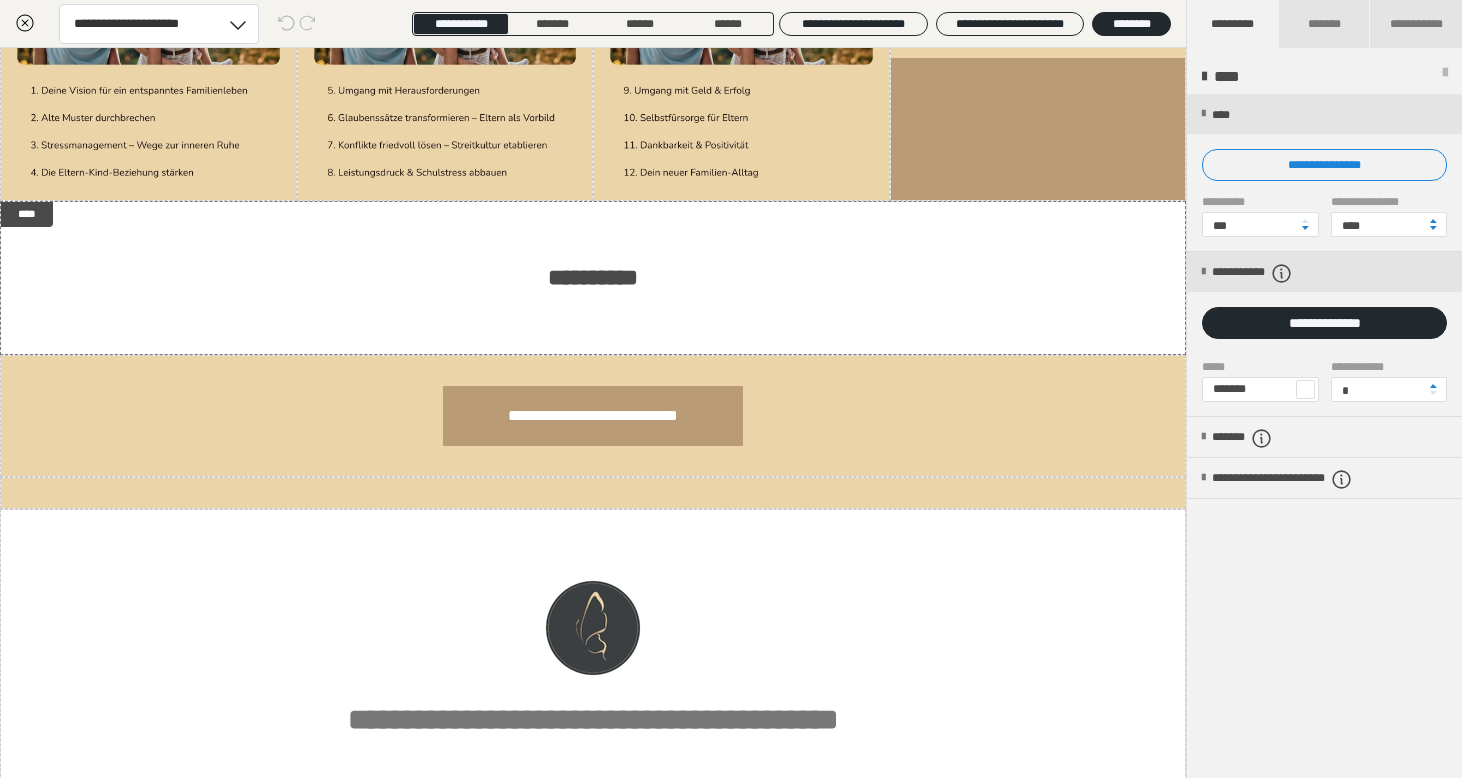 click at bounding box center (1305, 389) 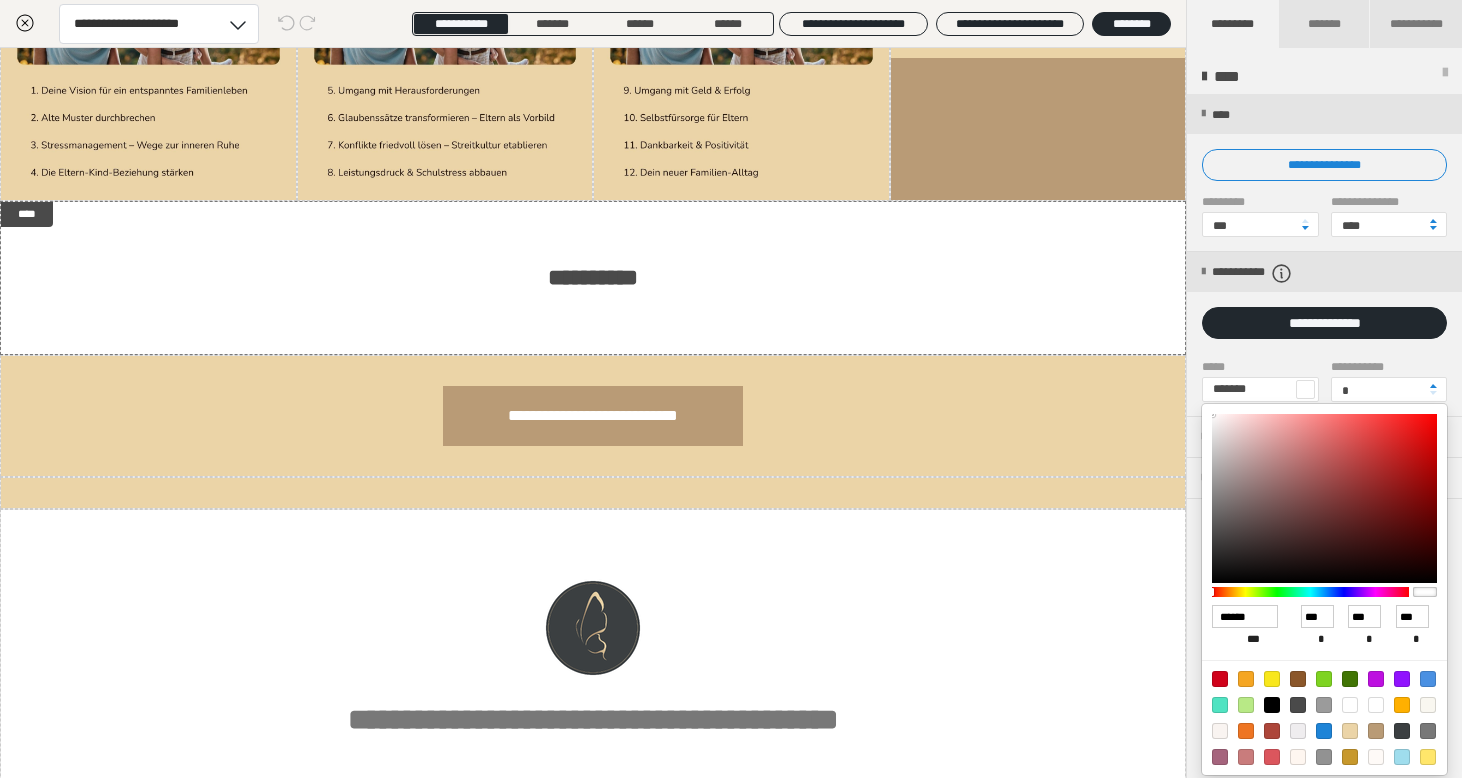 click at bounding box center [1350, 731] 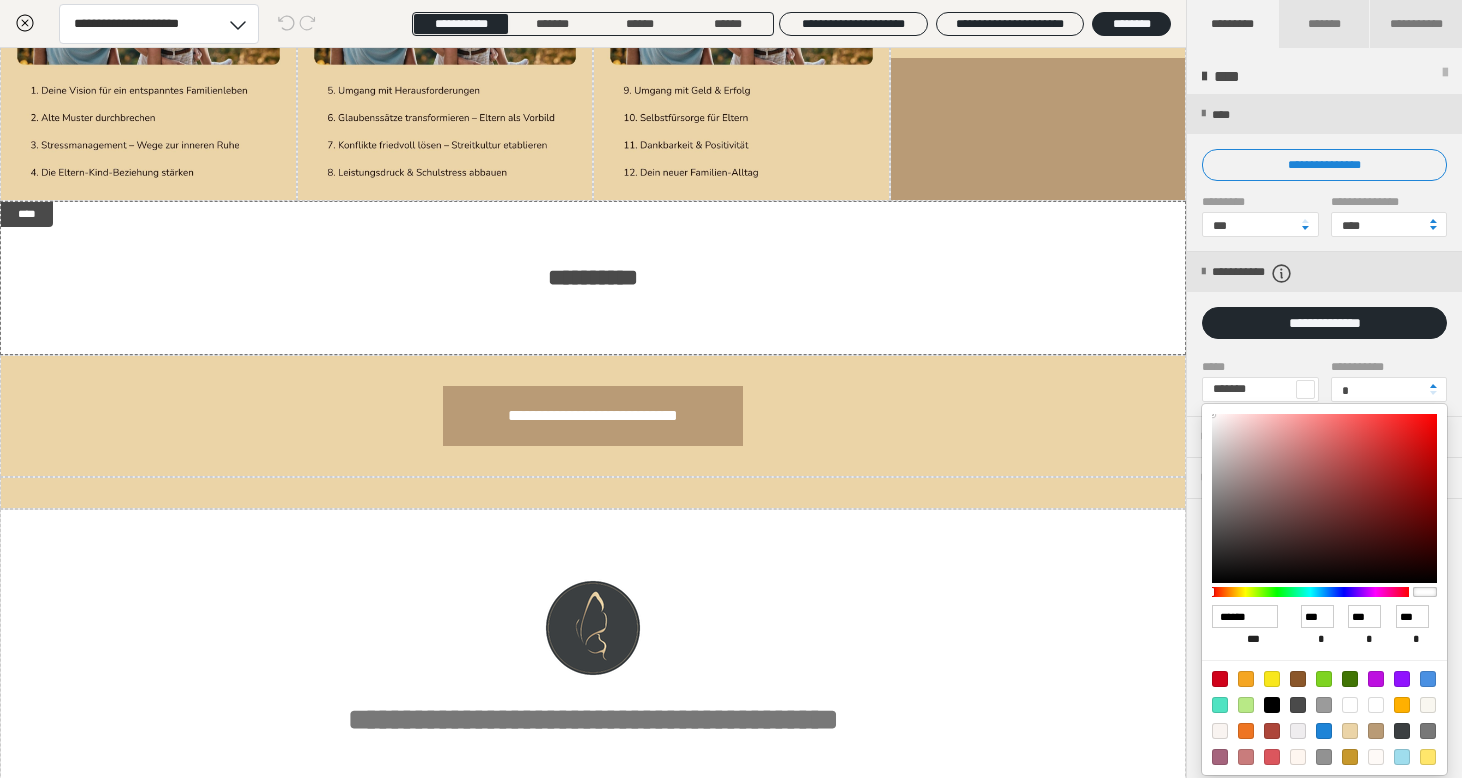 type on "*******" 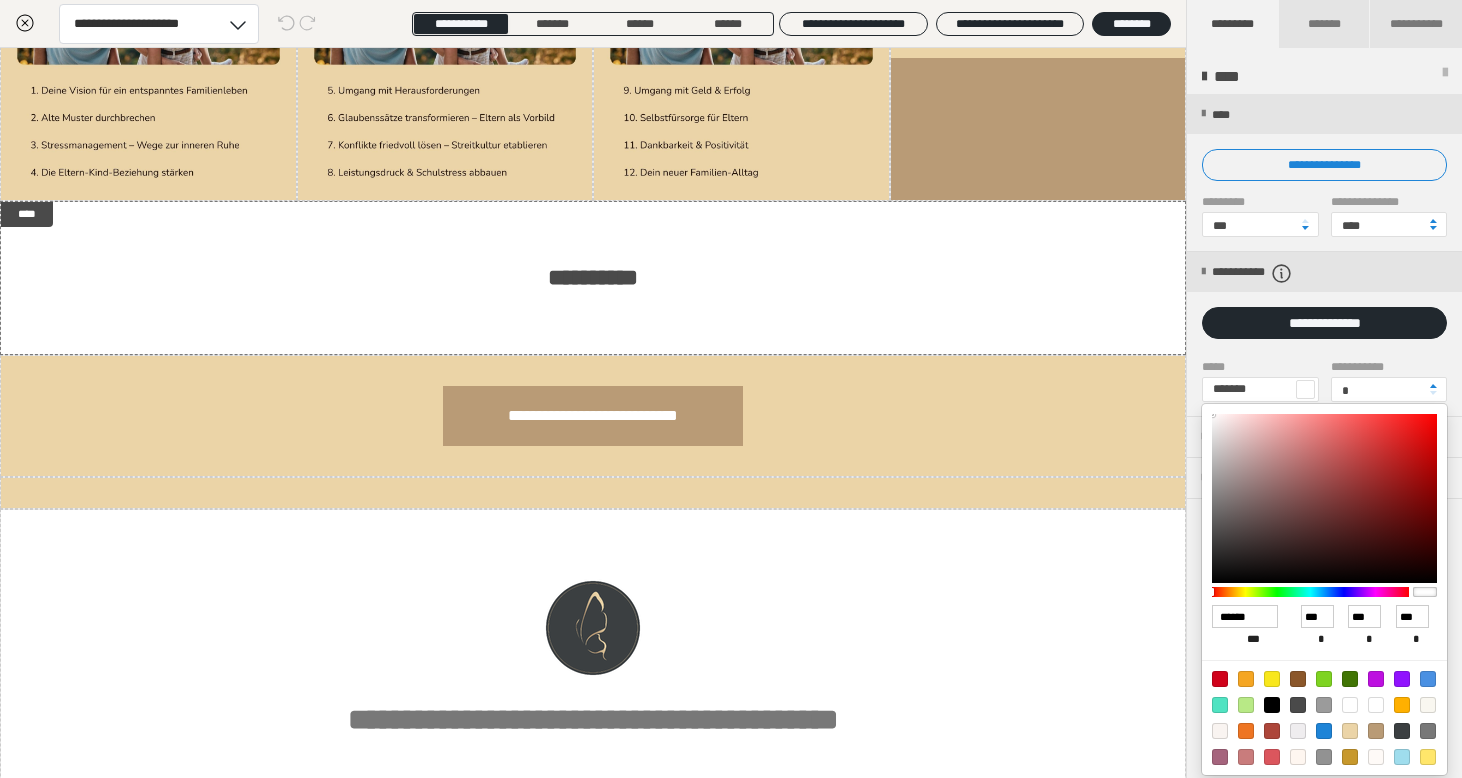 type on "******" 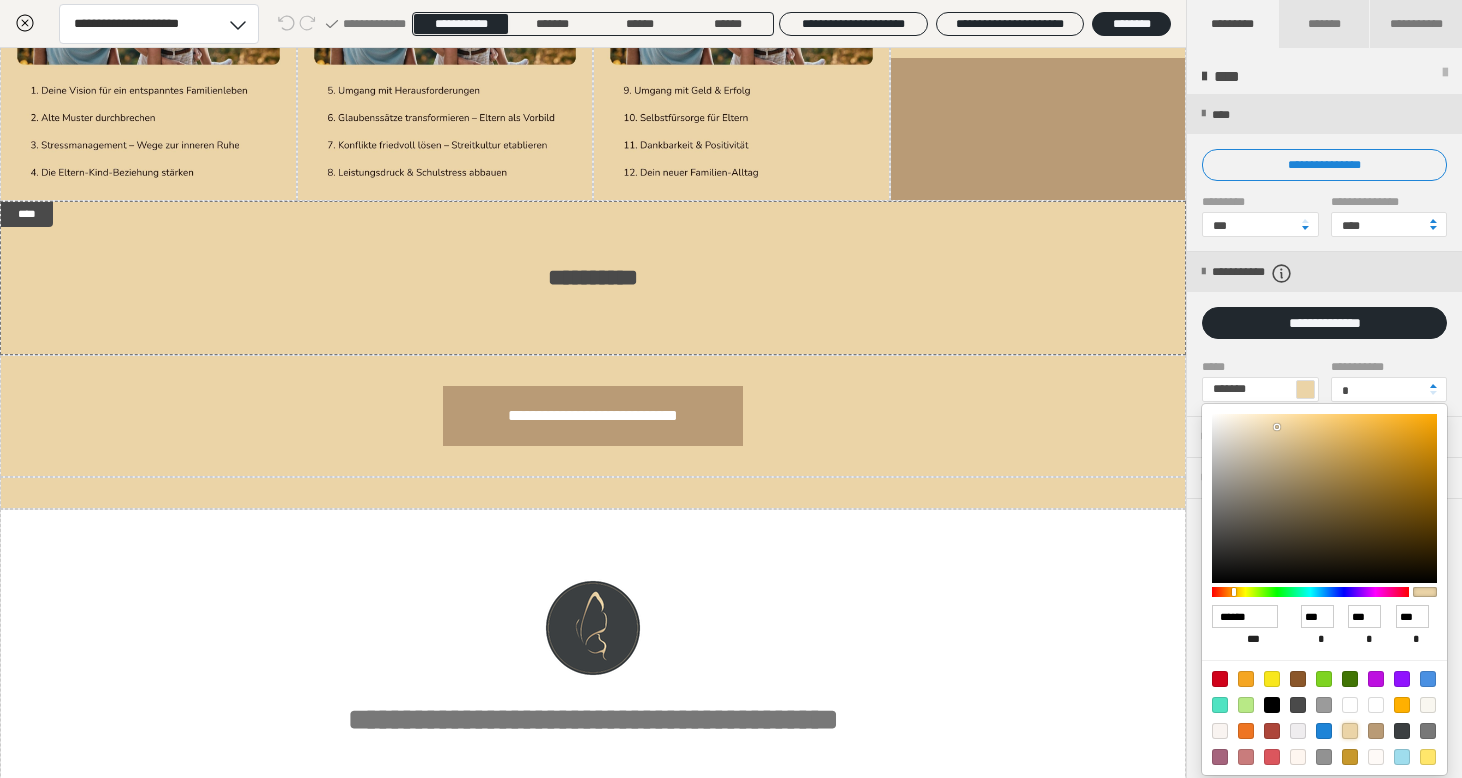 click at bounding box center [731, 389] 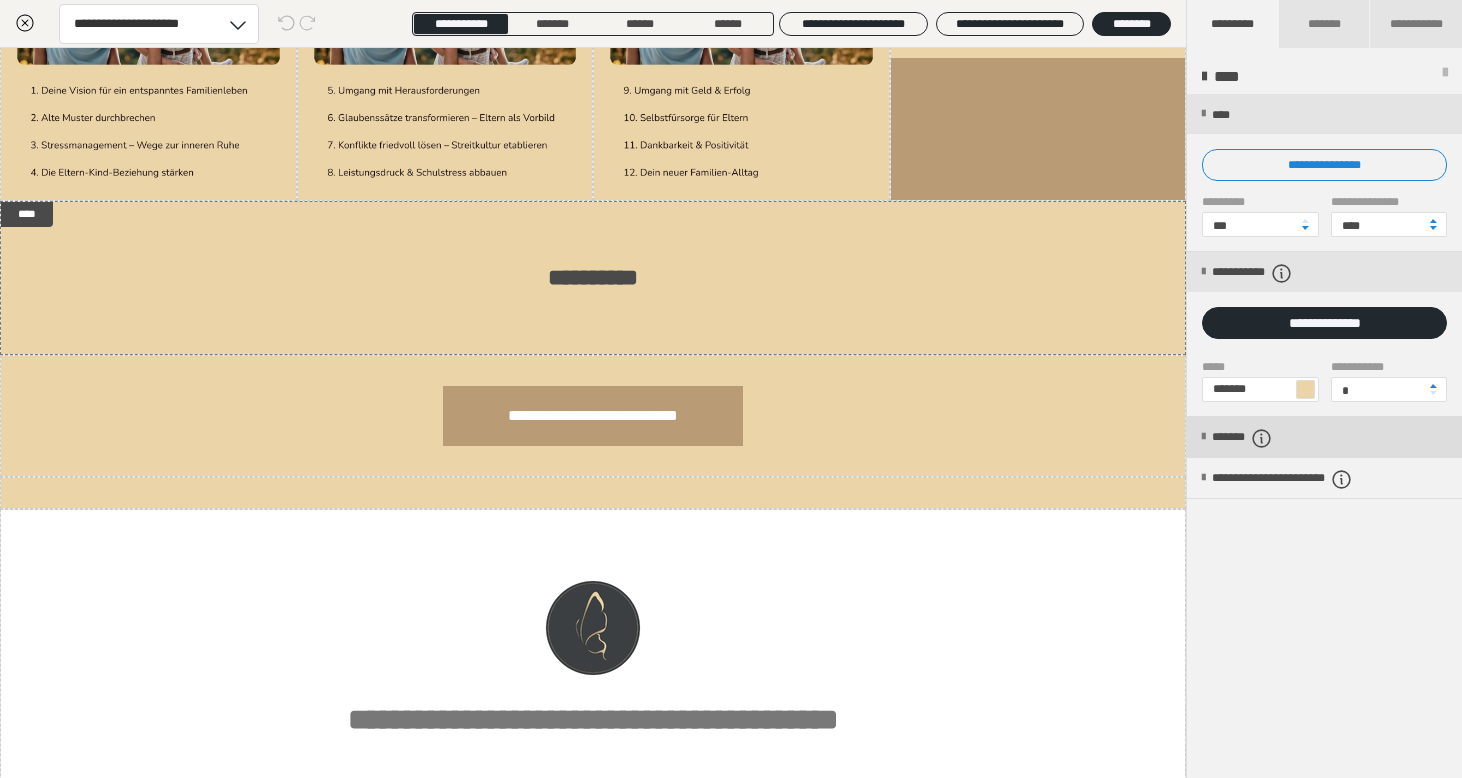 click on "*******" at bounding box center (1259, 438) 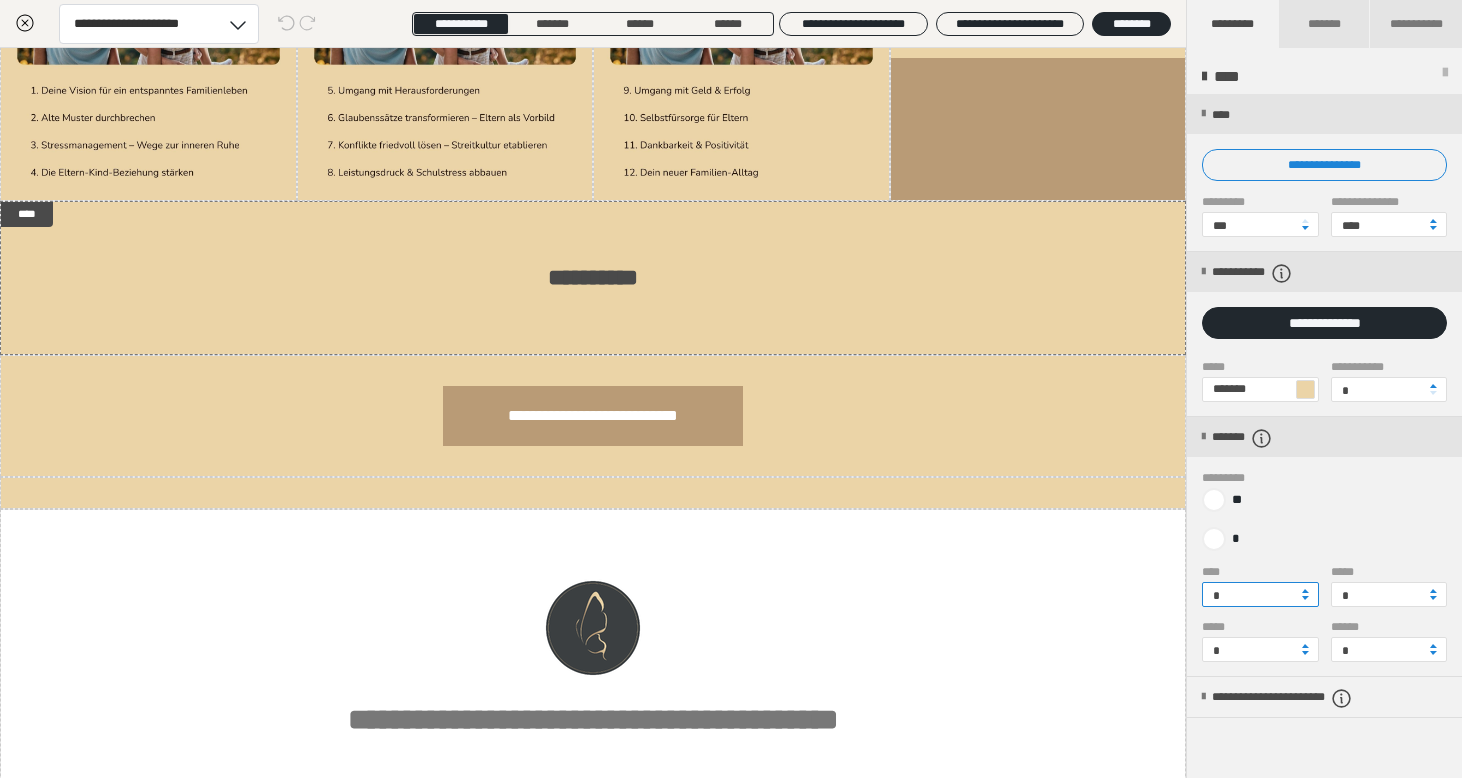 drag, startPoint x: 1245, startPoint y: 604, endPoint x: 1201, endPoint y: 596, distance: 44.72136 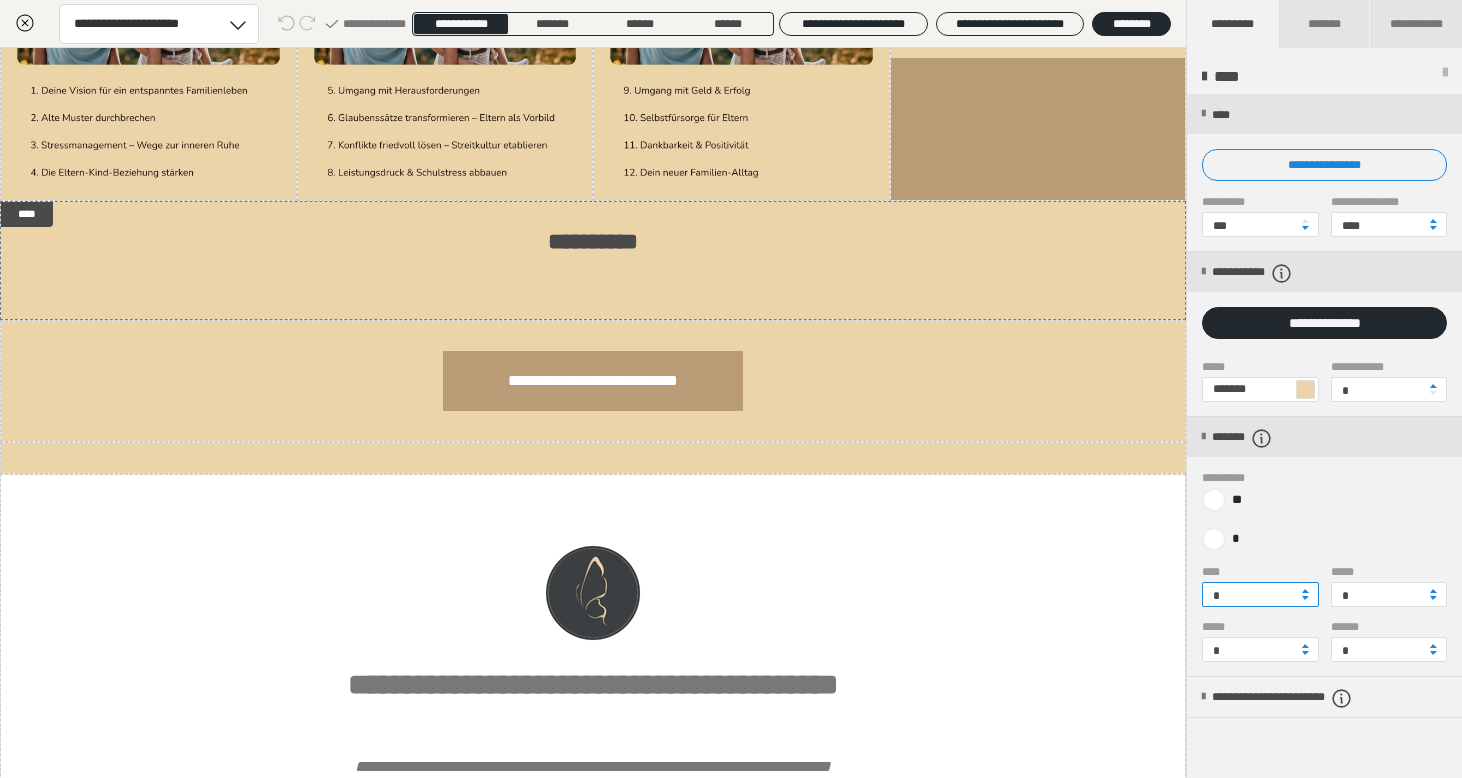 type on "*" 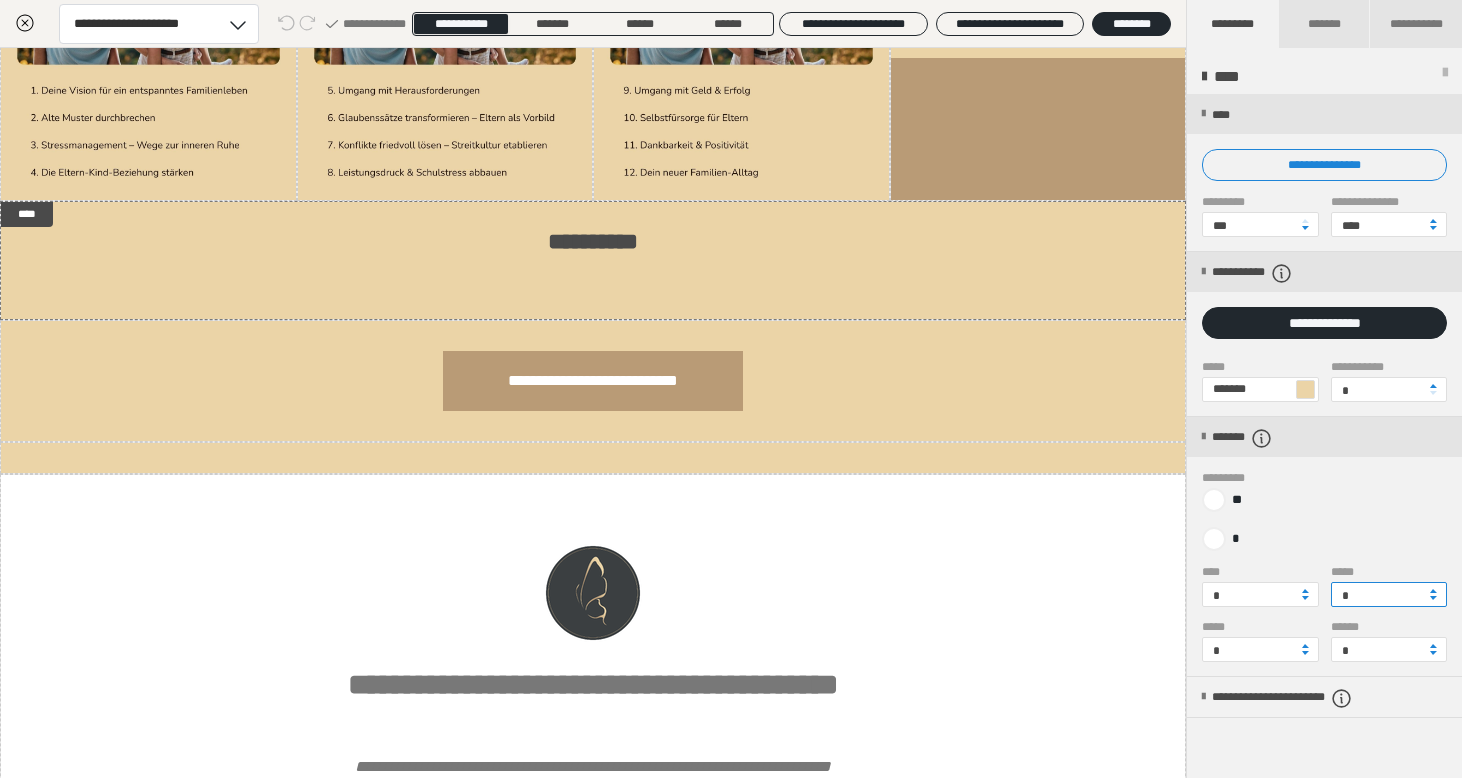 drag, startPoint x: 1366, startPoint y: 594, endPoint x: 1324, endPoint y: 594, distance: 42 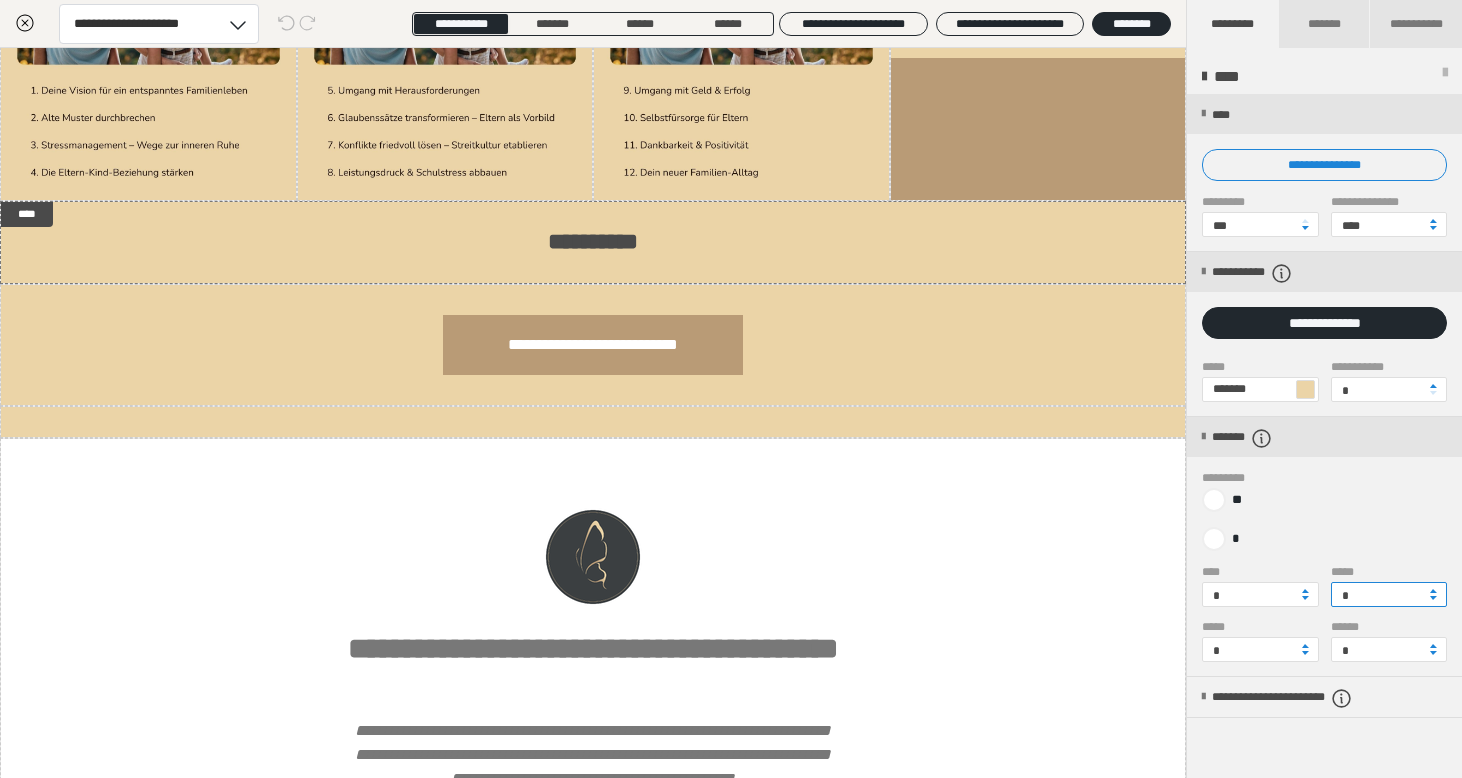 type on "*" 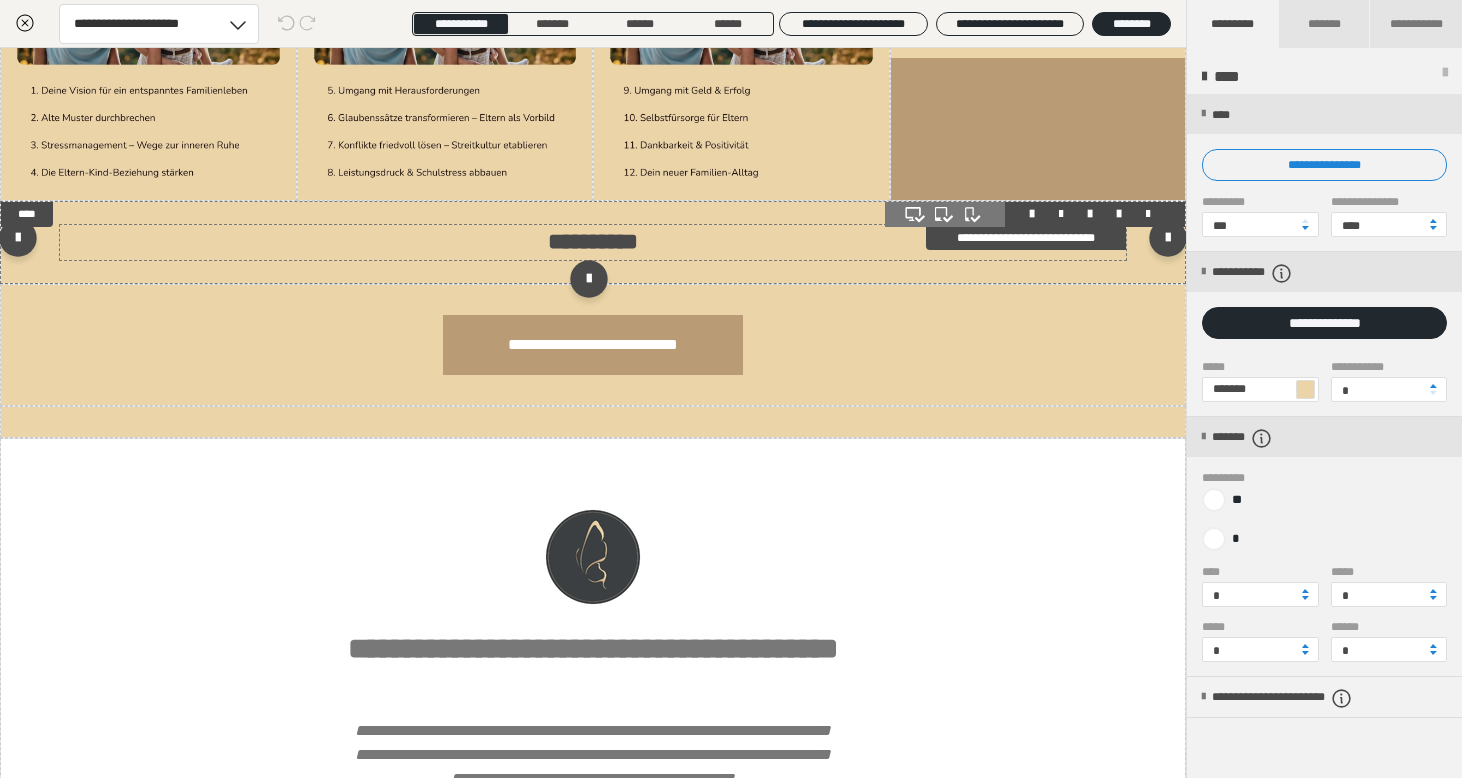 click on "**********" at bounding box center (593, 242) 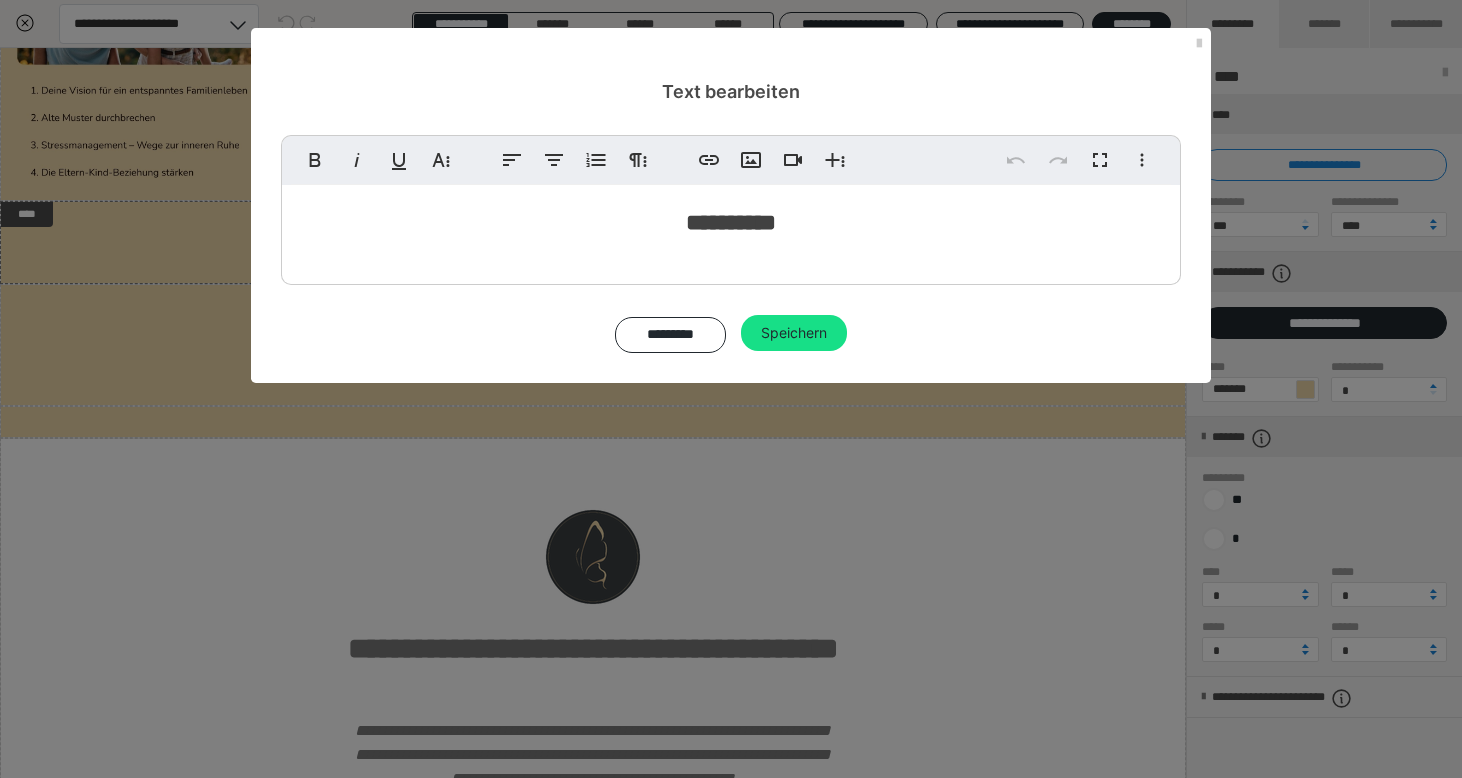 click on "**********" at bounding box center [731, 389] 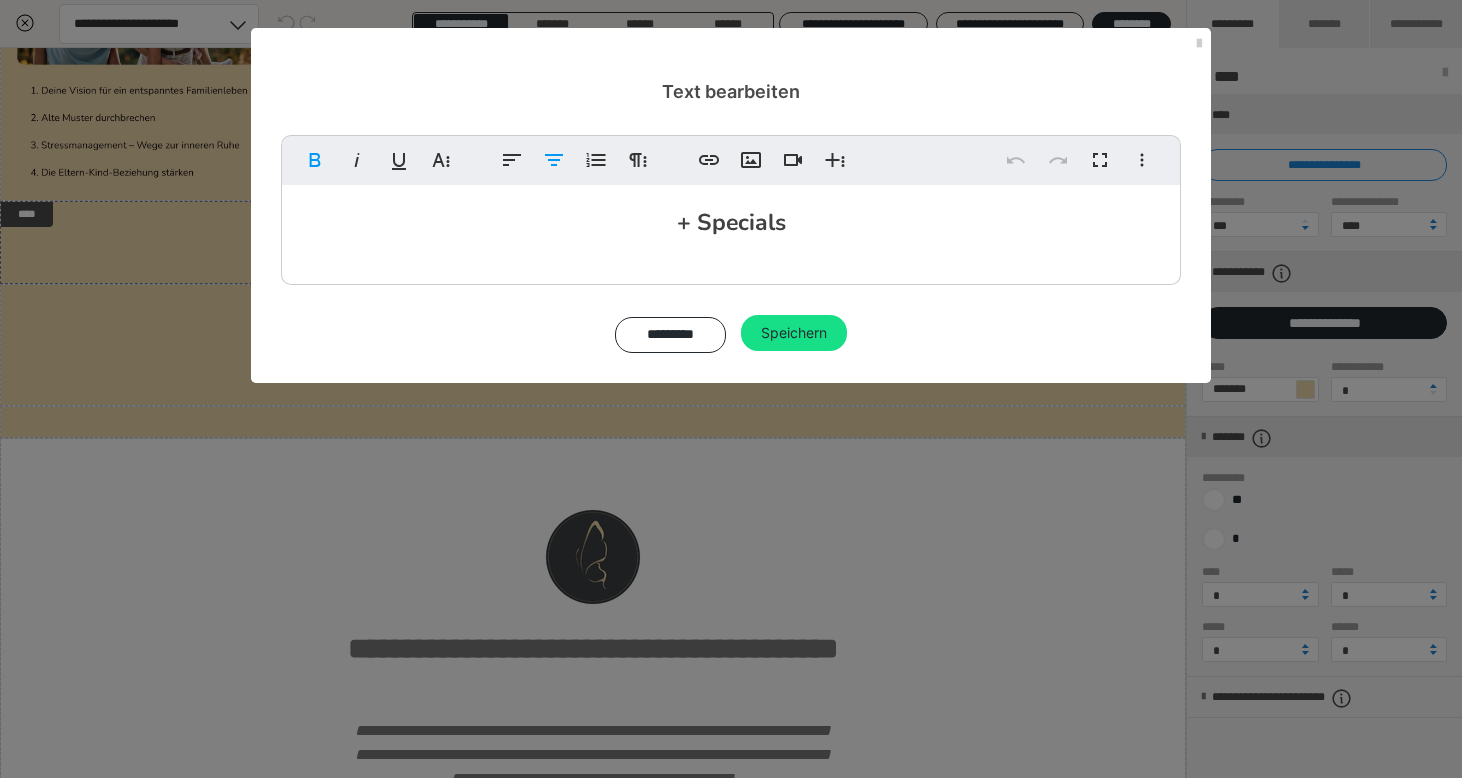 drag, startPoint x: 795, startPoint y: 223, endPoint x: 663, endPoint y: 220, distance: 132.03409 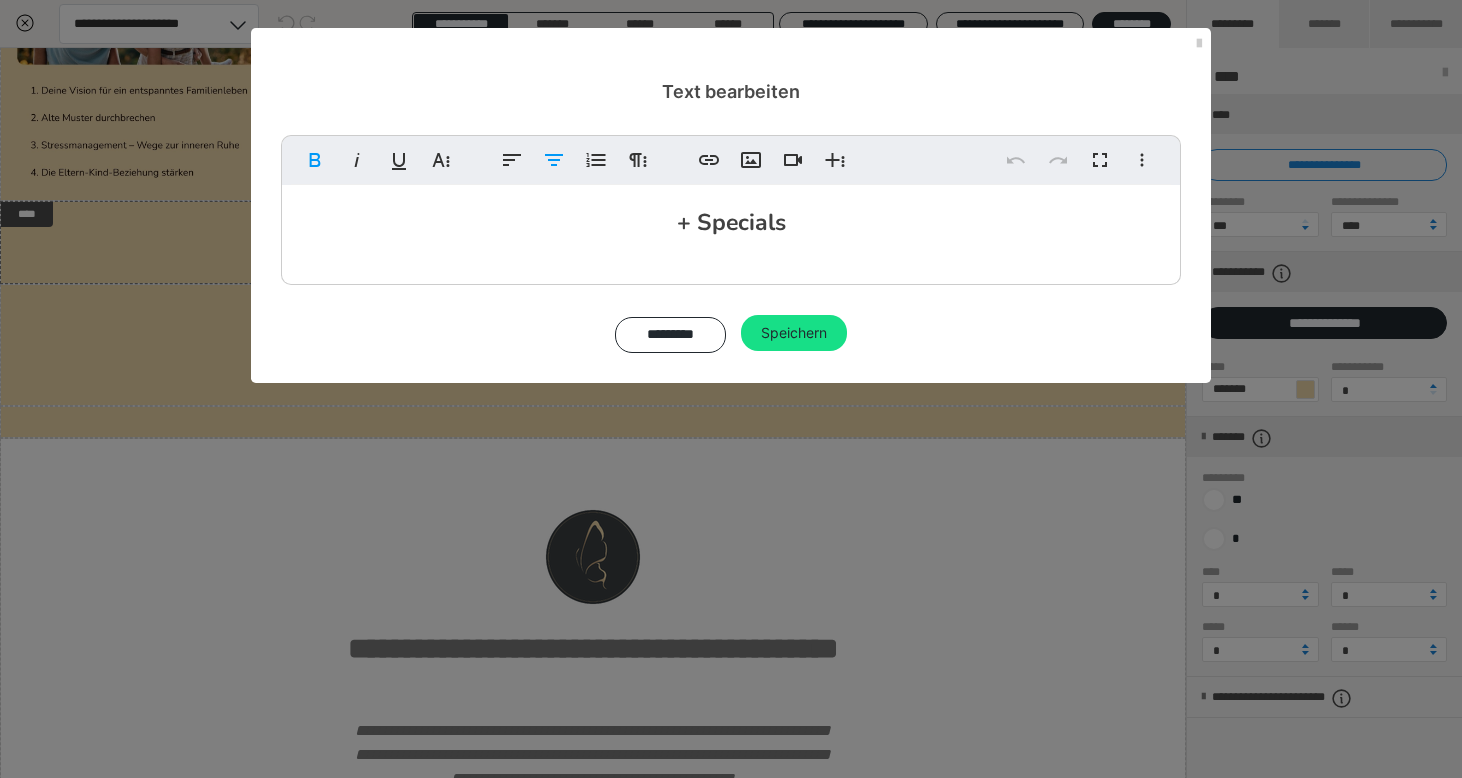 click on "+ Specials" at bounding box center (731, 223) 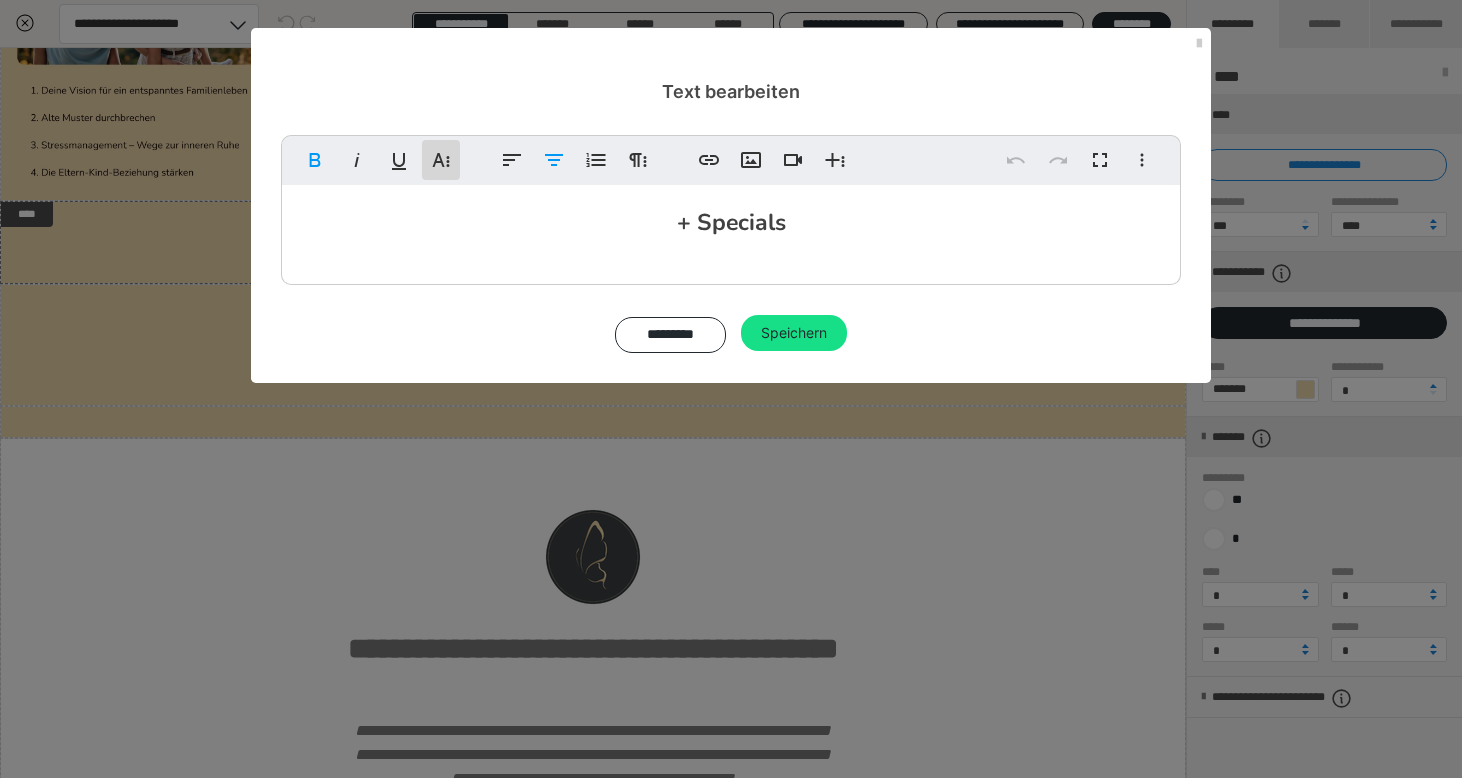 click 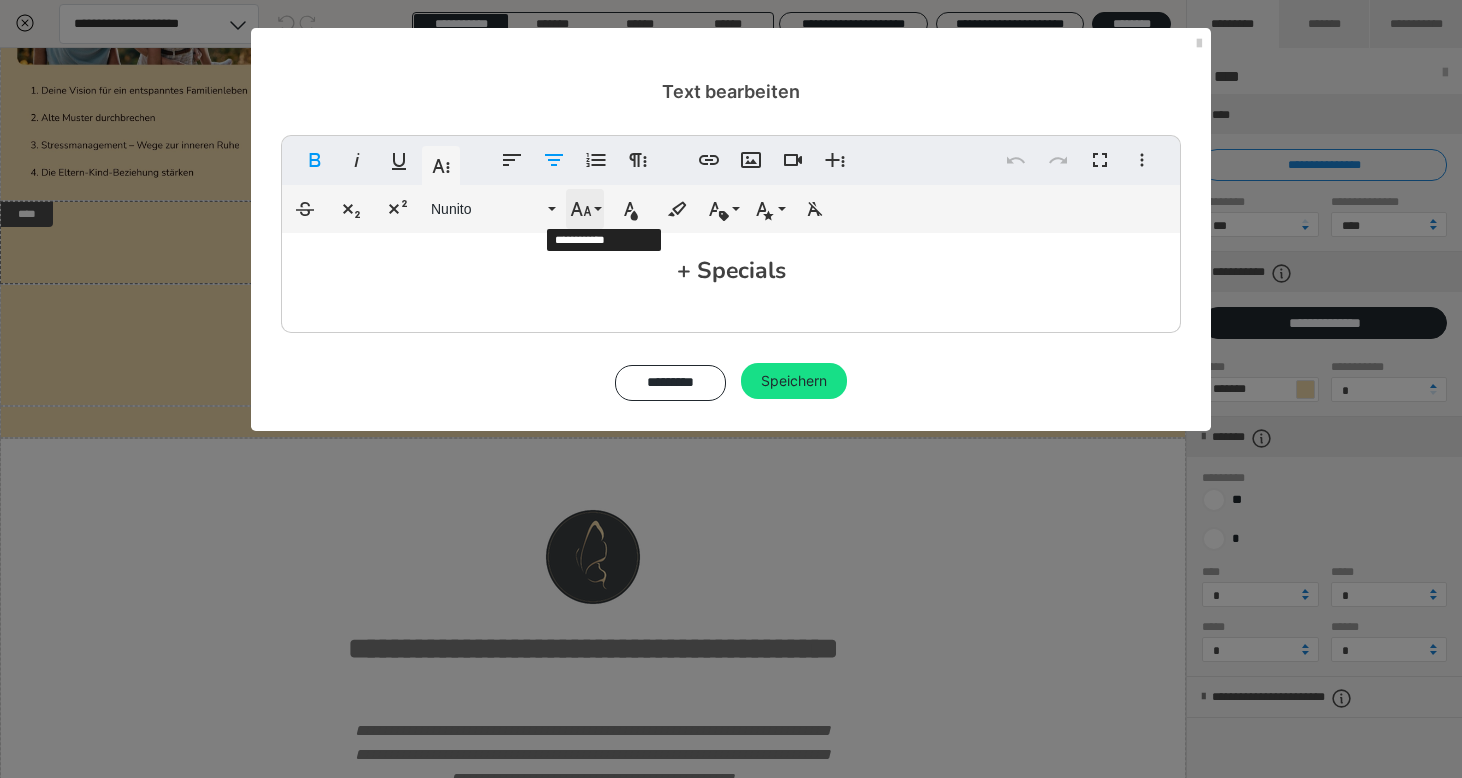 click on "Schriftgröße" at bounding box center (585, 209) 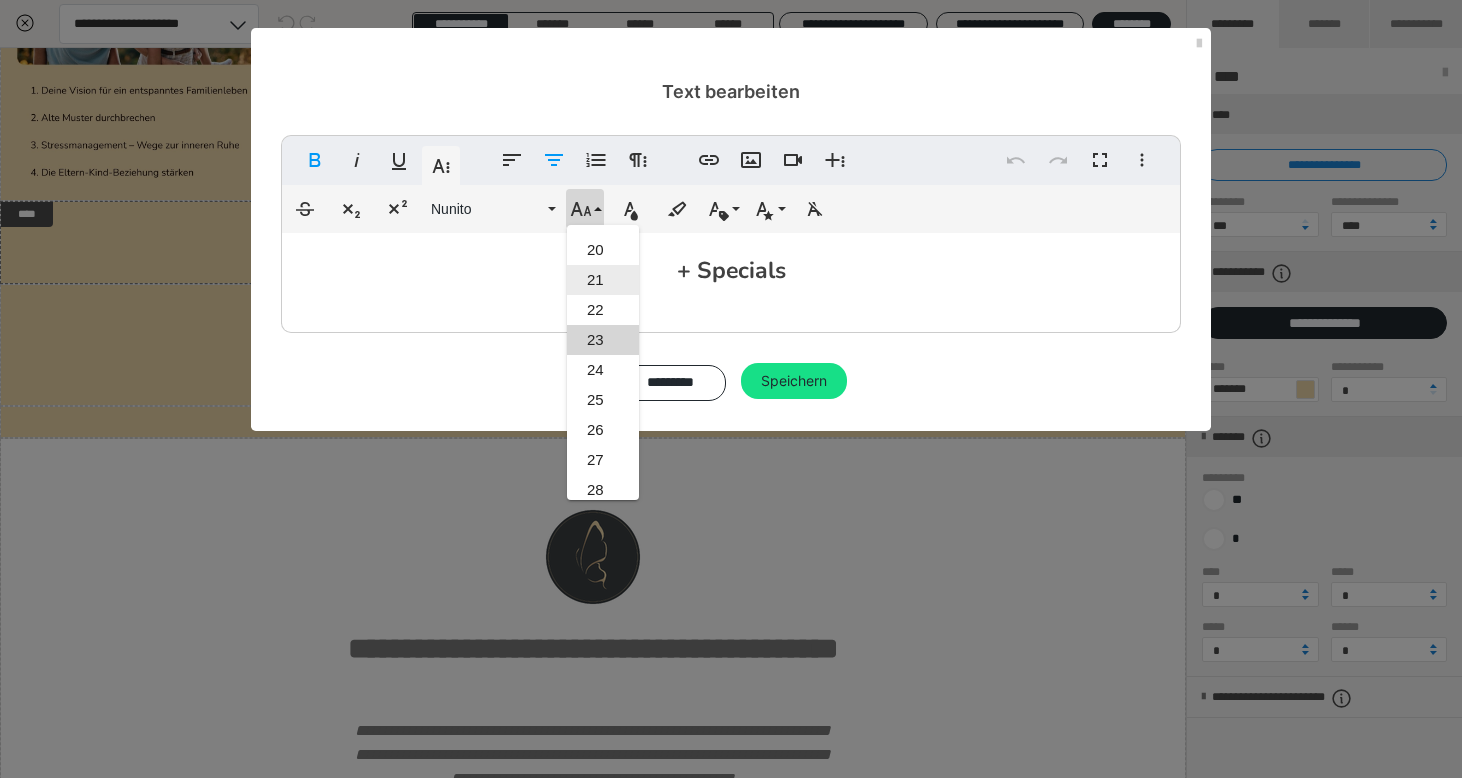 scroll, scrollTop: 562, scrollLeft: 0, axis: vertical 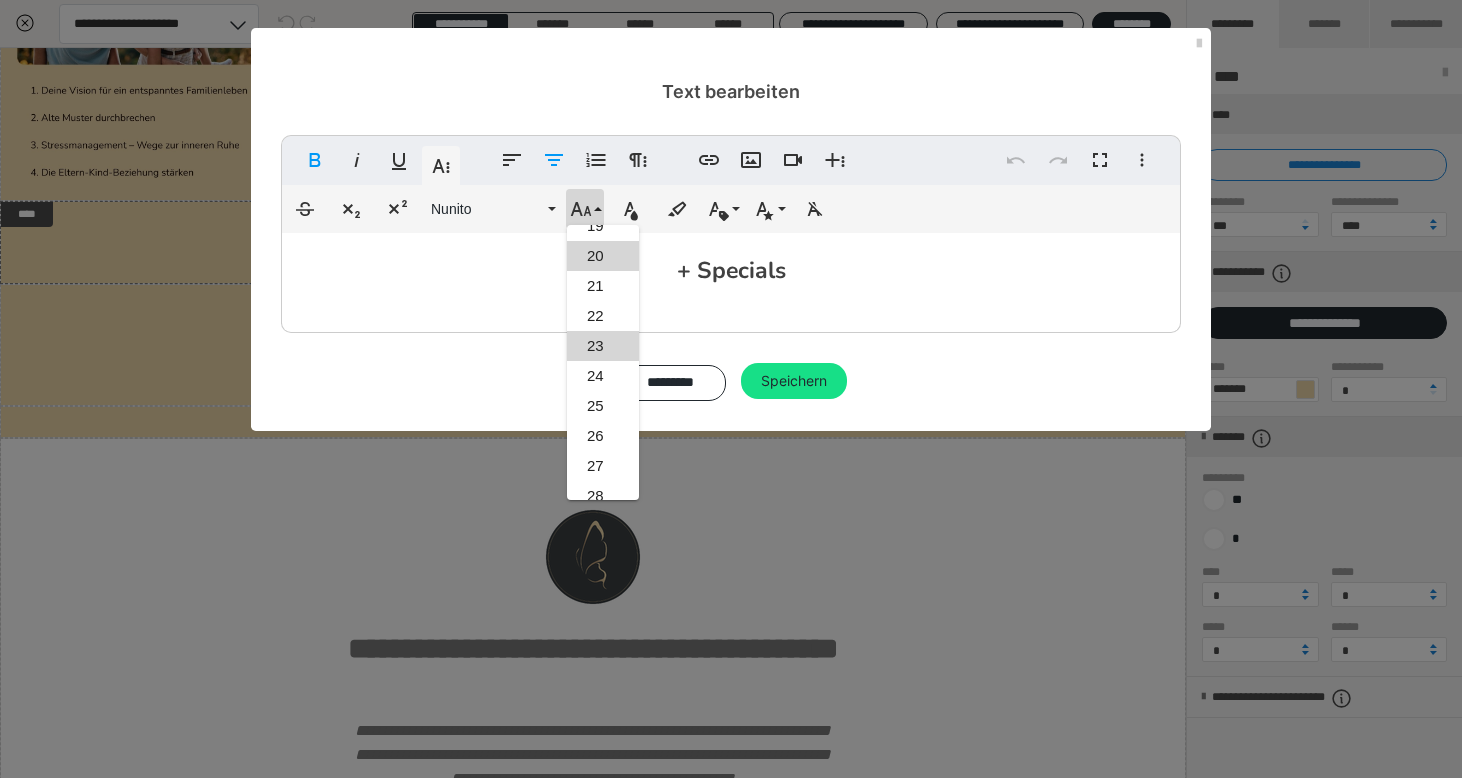 click on "20" at bounding box center (603, 256) 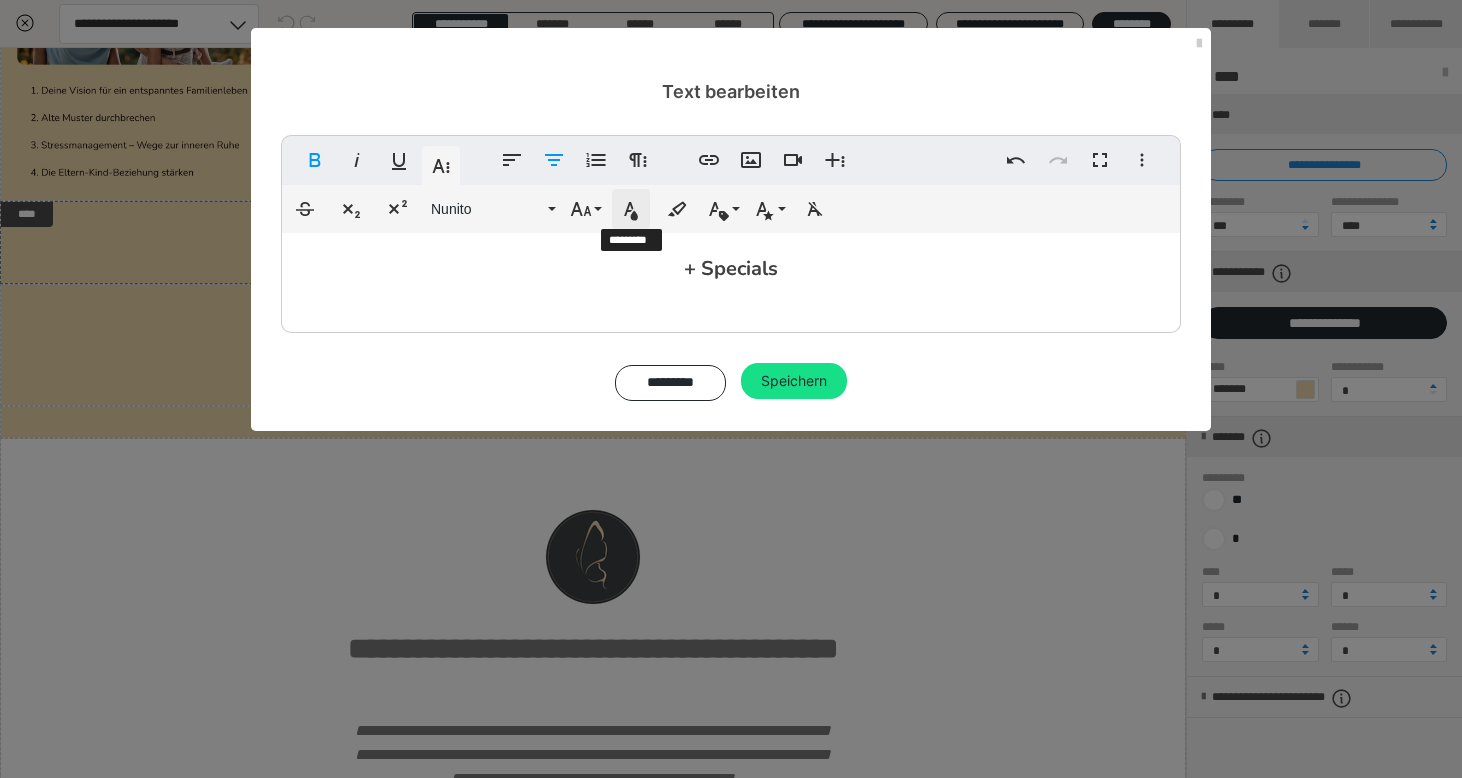 click 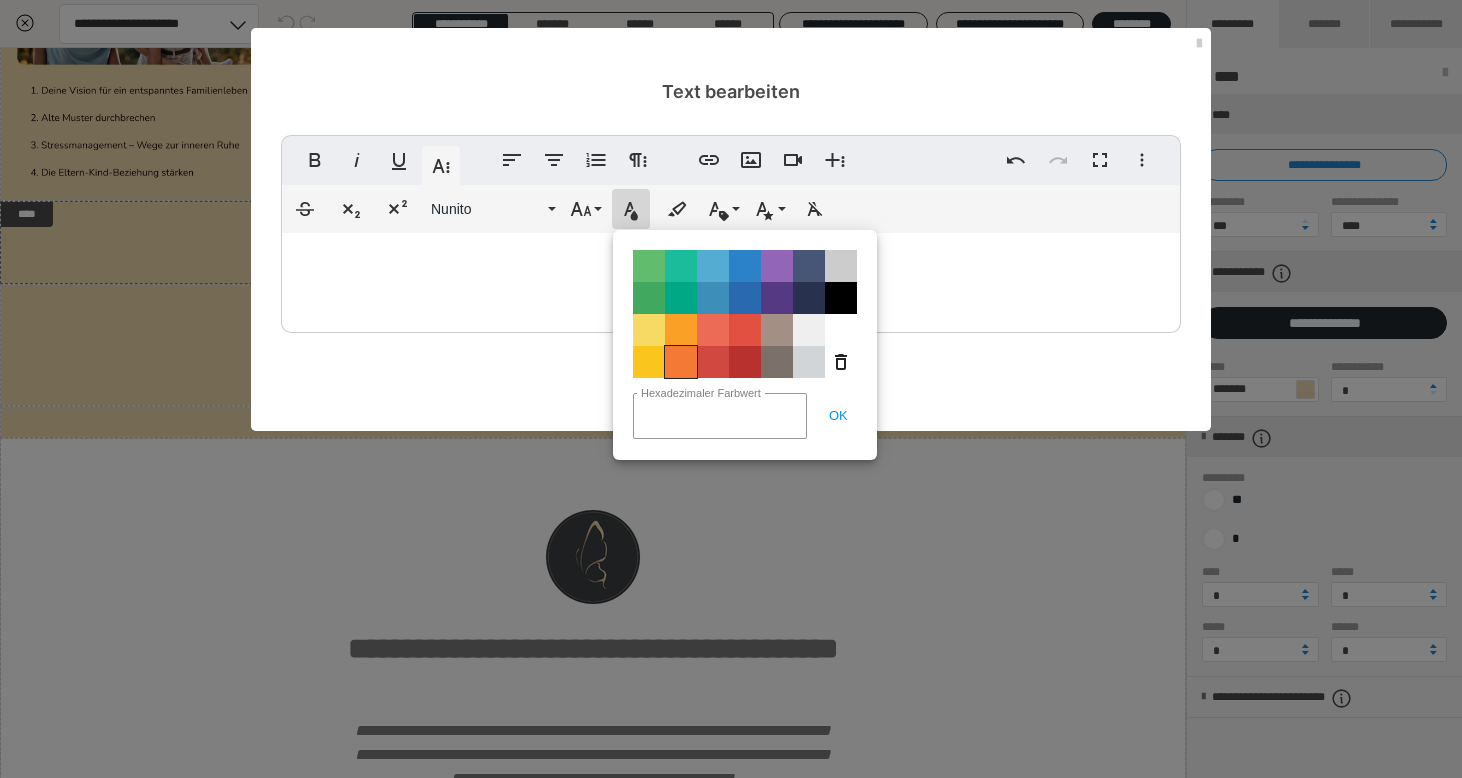 type on "#3b3f41" 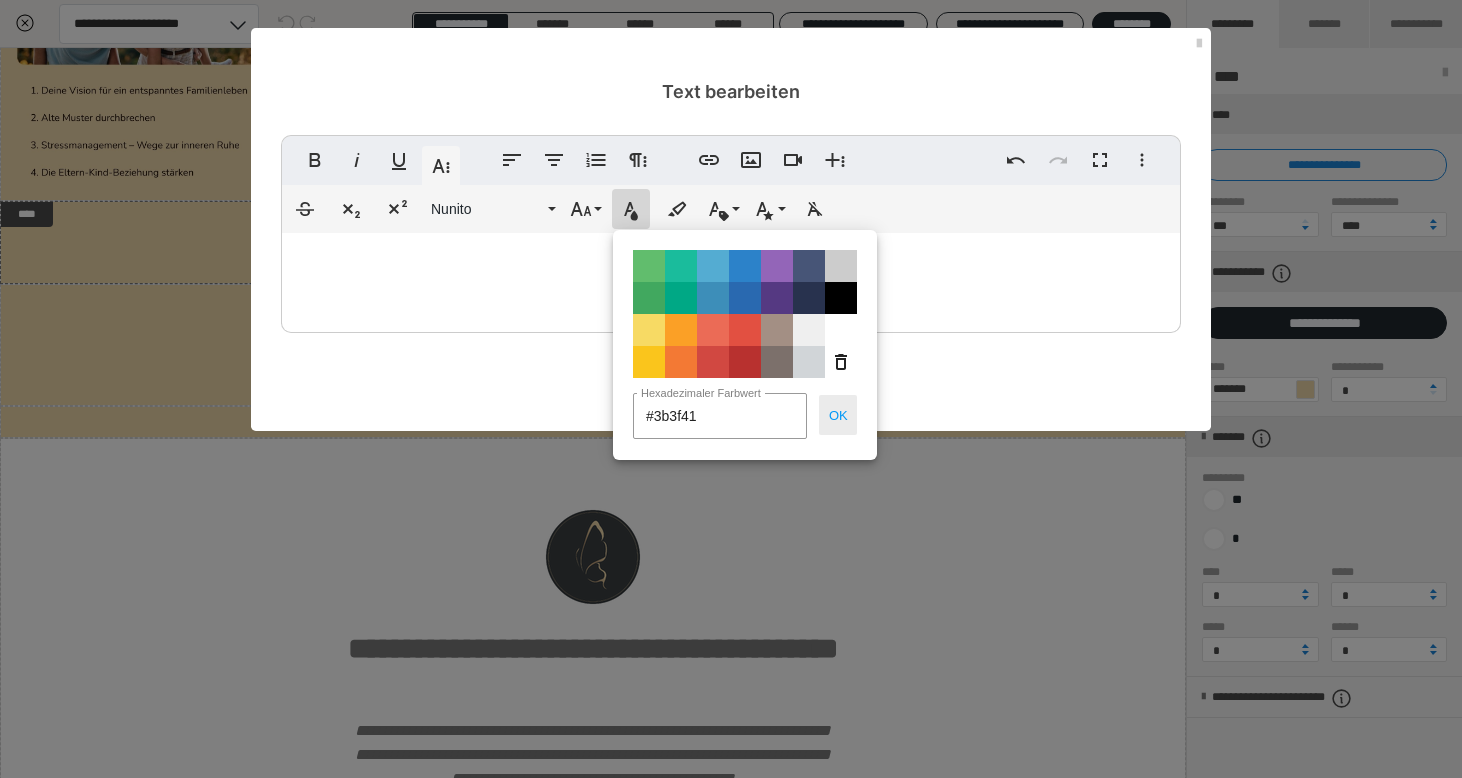 click on "OK" at bounding box center (838, 415) 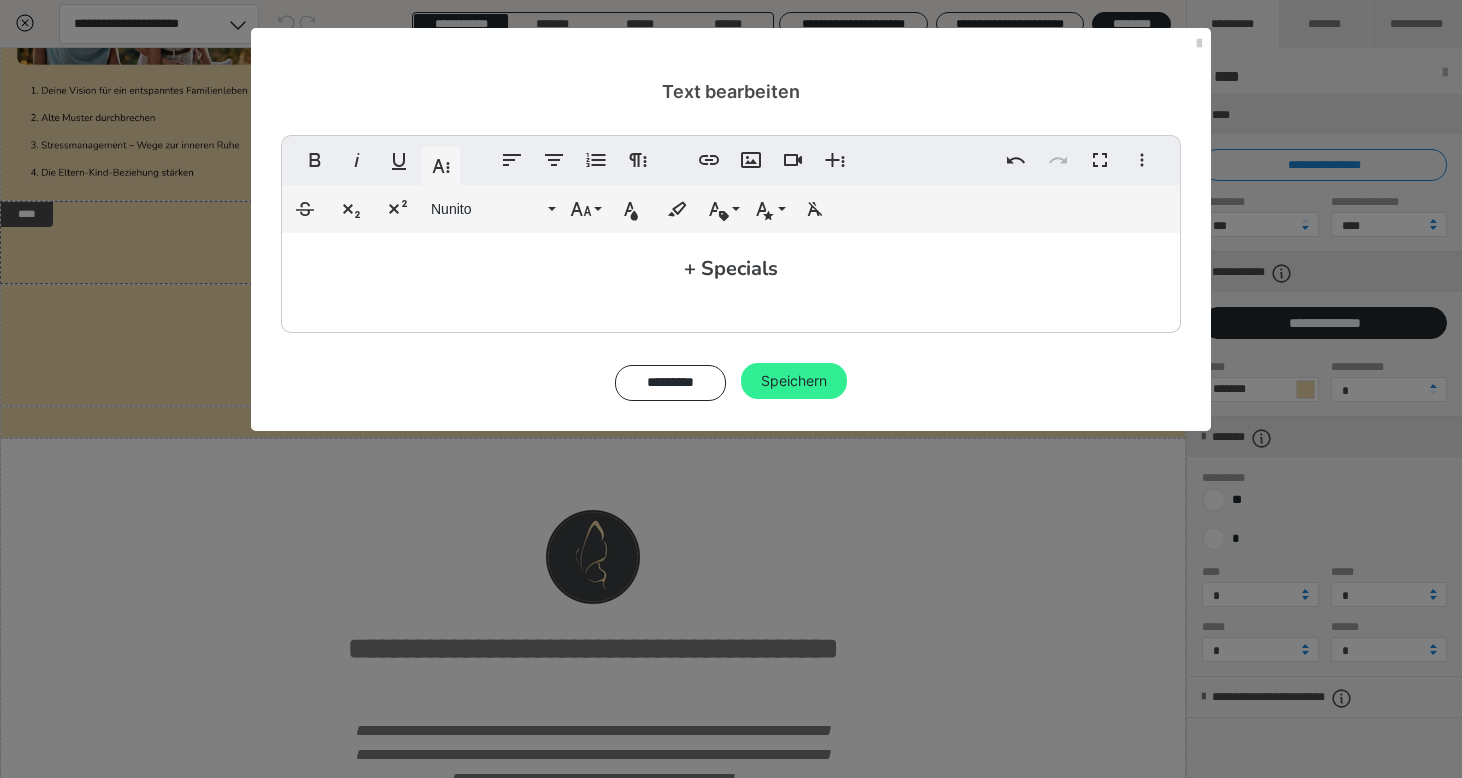 click on "Speichern" at bounding box center (794, 381) 